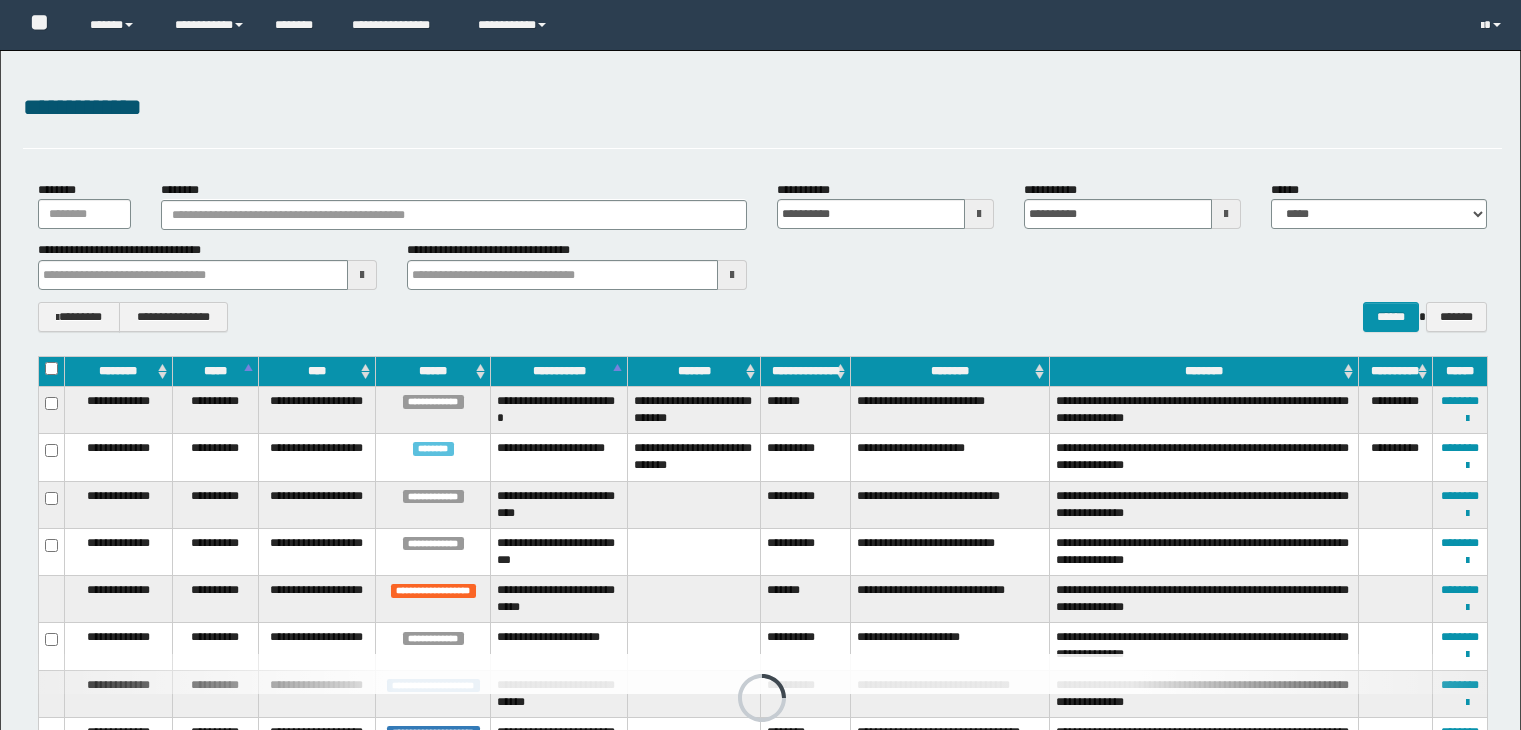 scroll, scrollTop: 324, scrollLeft: 0, axis: vertical 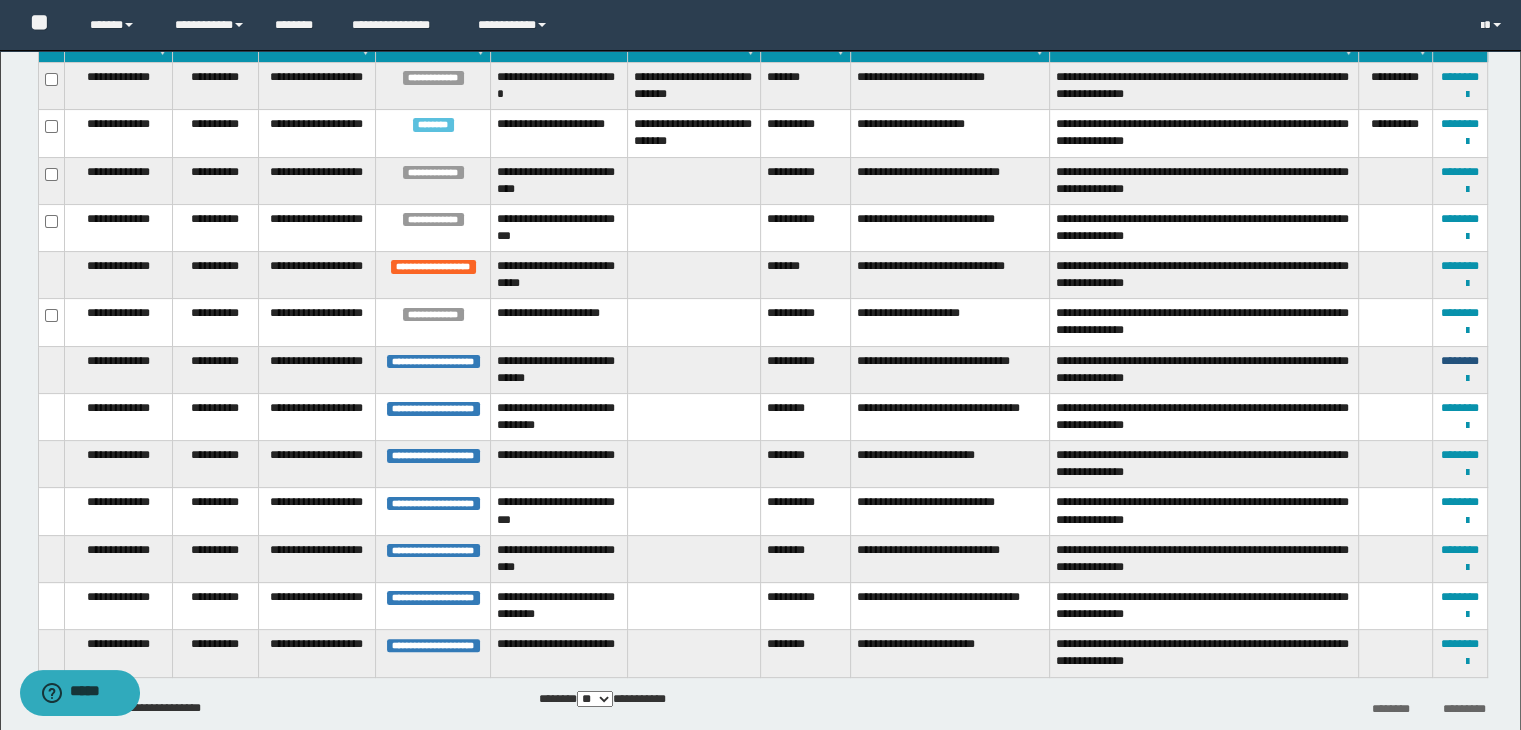 click on "********" at bounding box center (1460, 361) 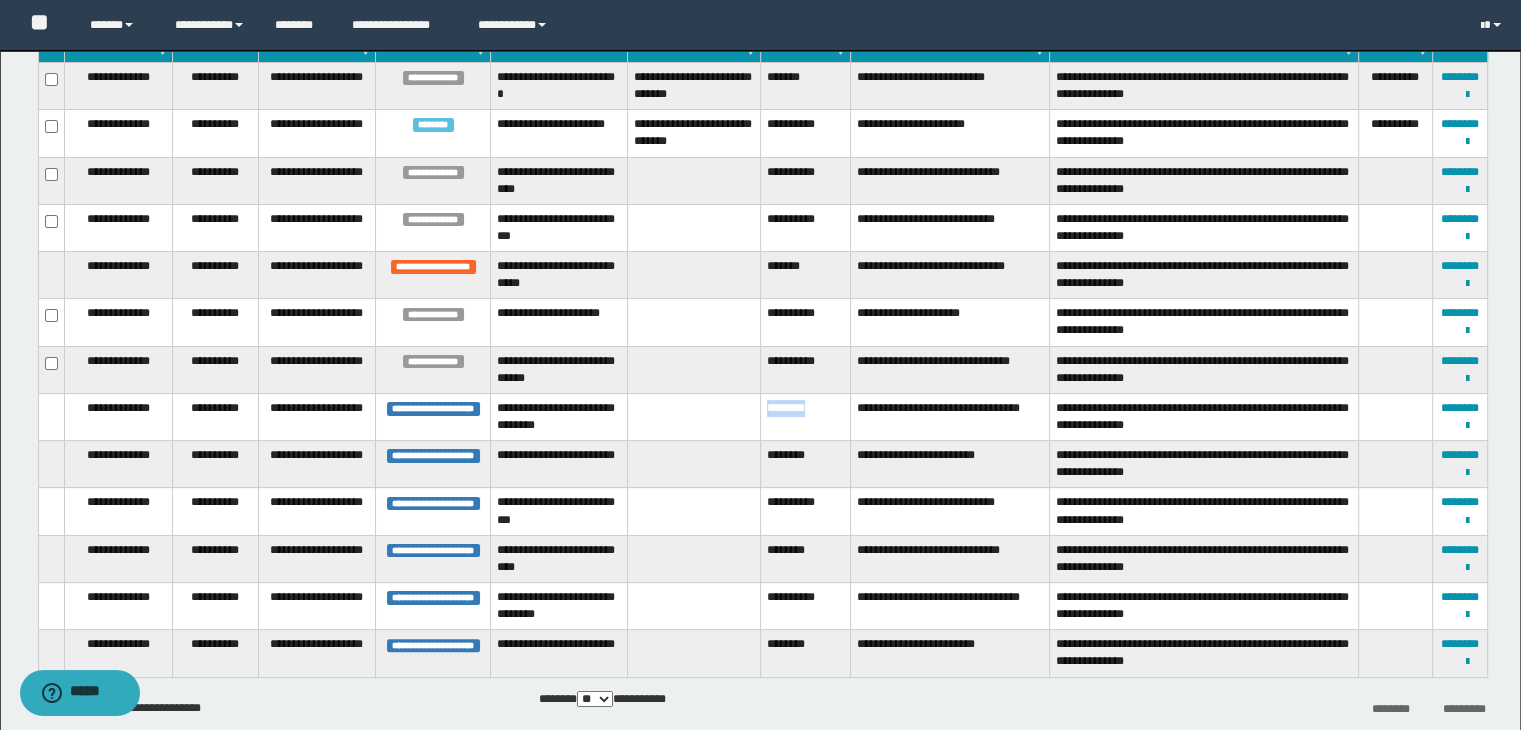 drag, startPoint x: 816, startPoint y: 405, endPoint x: 748, endPoint y: 411, distance: 68.26419 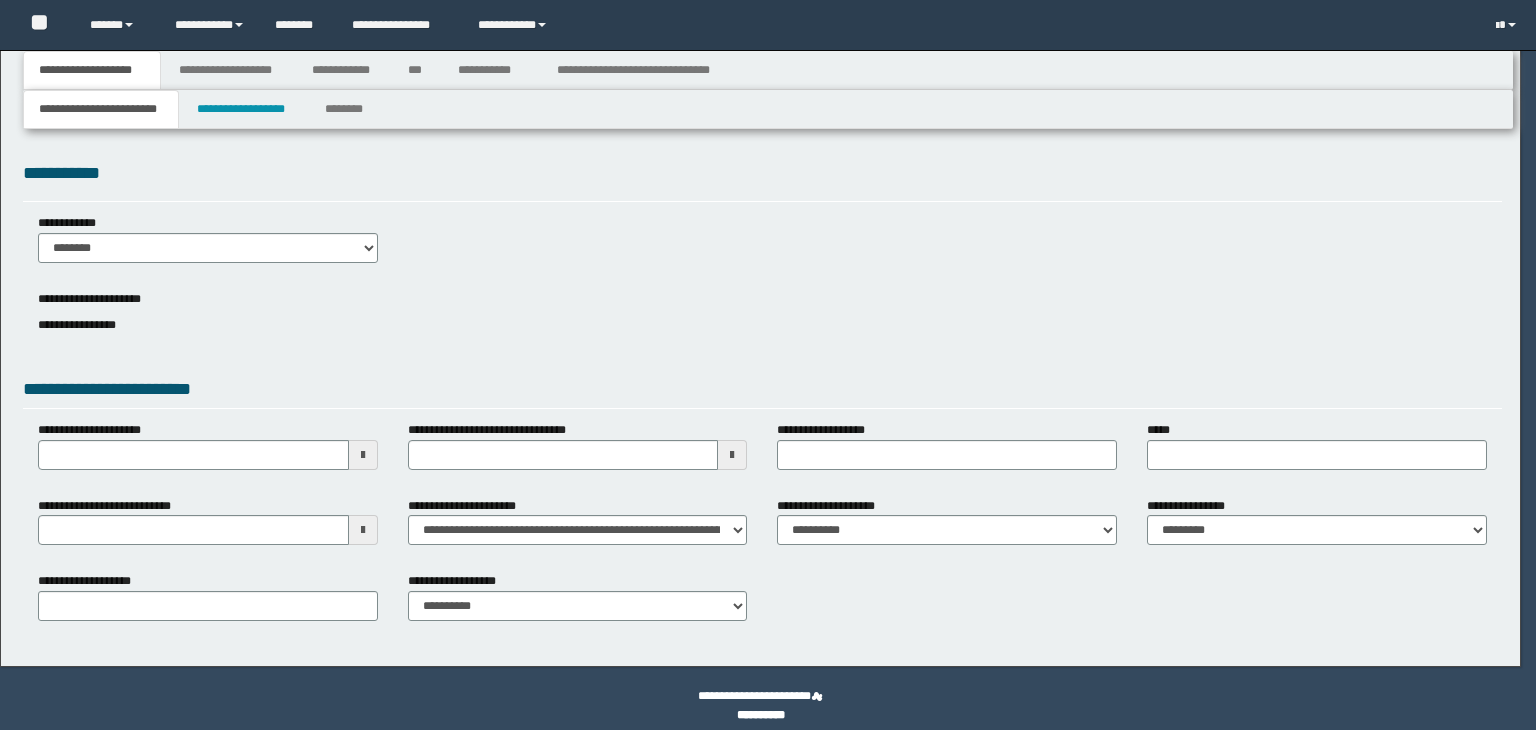 scroll, scrollTop: 0, scrollLeft: 0, axis: both 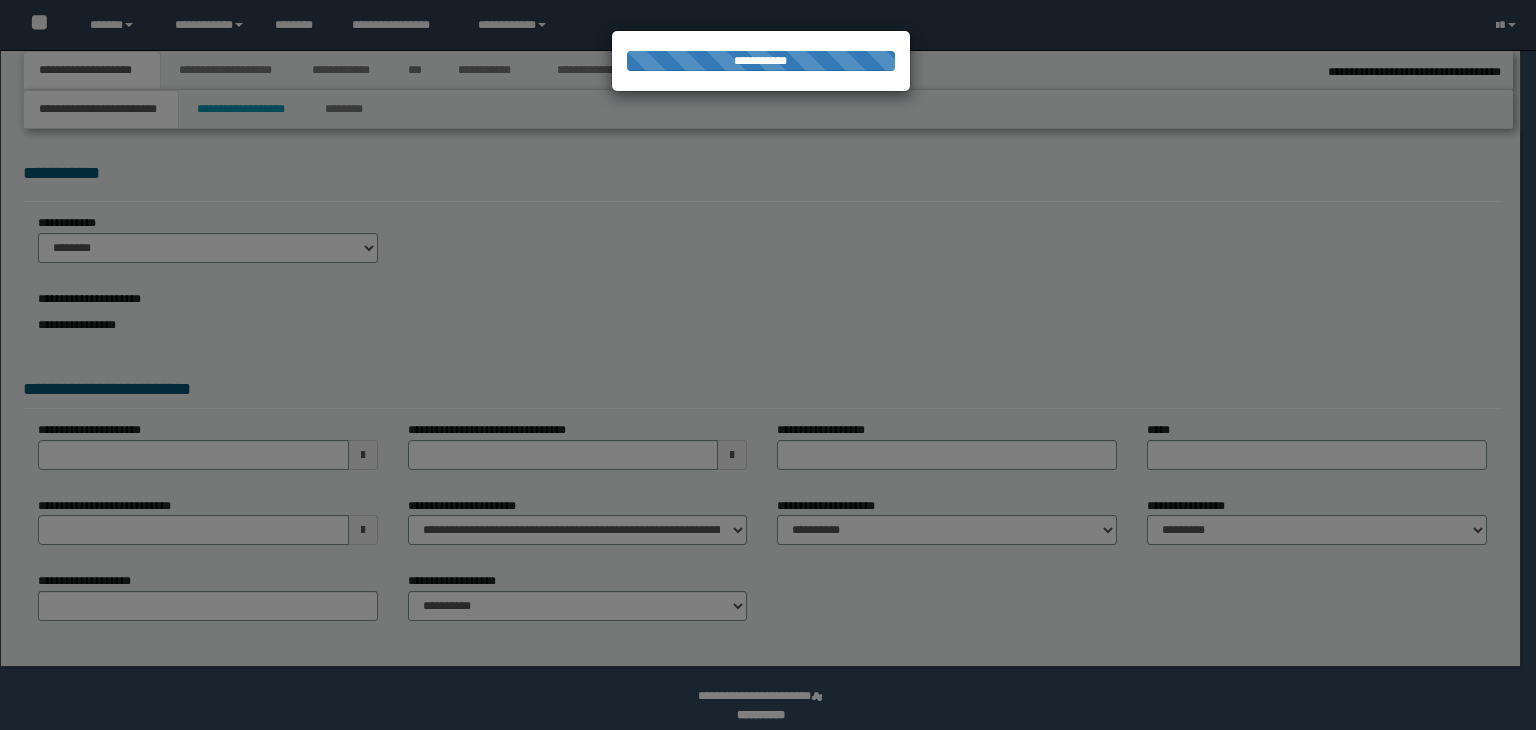select on "*" 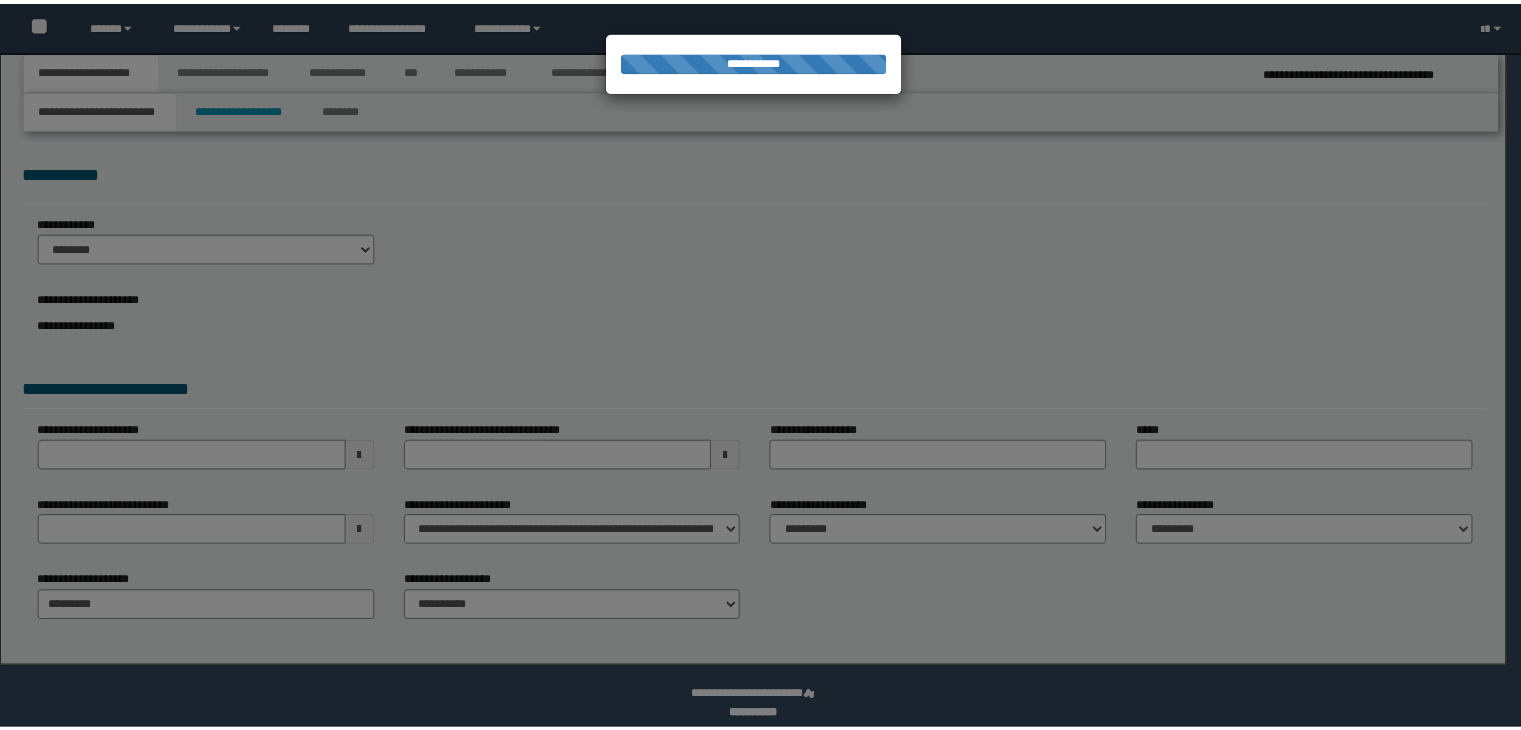 scroll, scrollTop: 0, scrollLeft: 0, axis: both 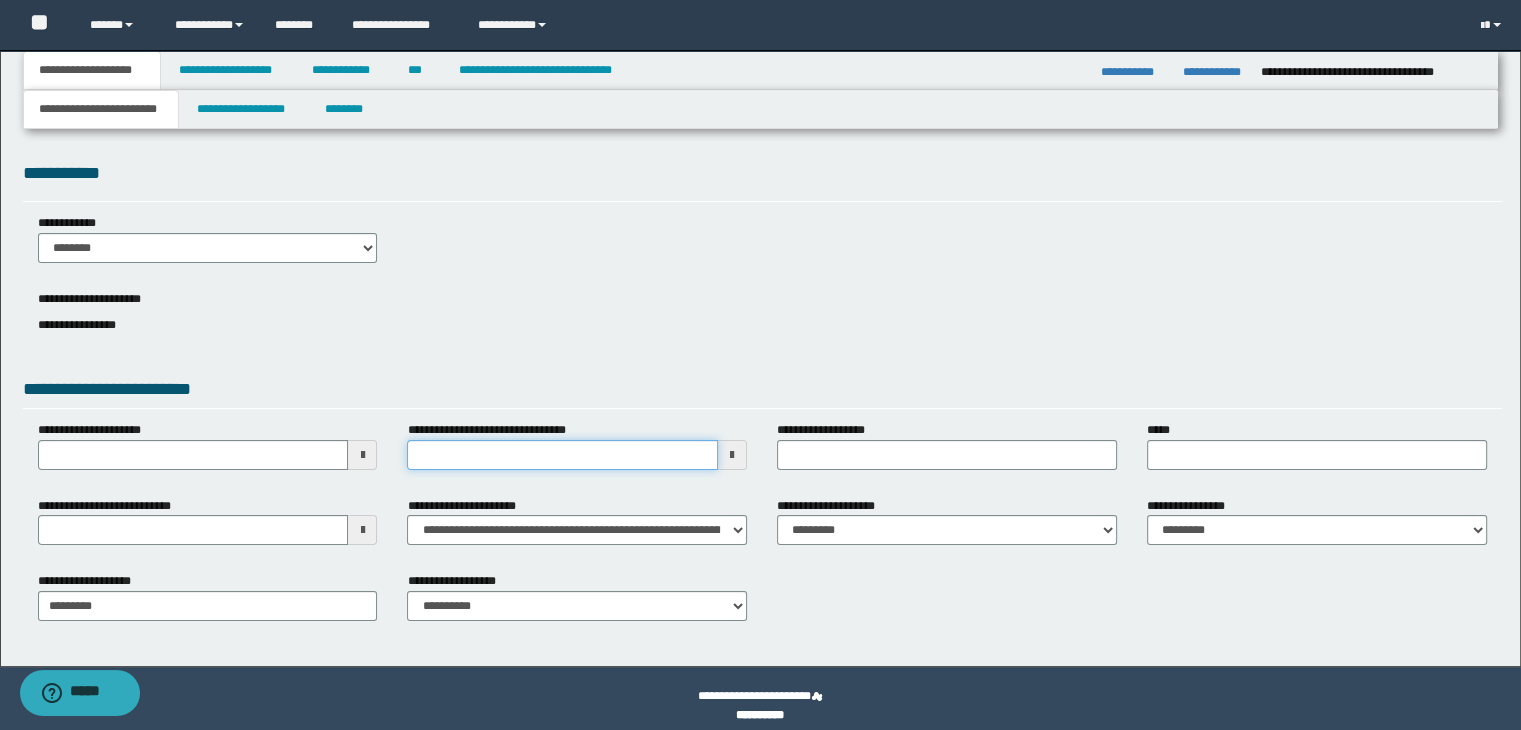 click on "**********" at bounding box center (562, 455) 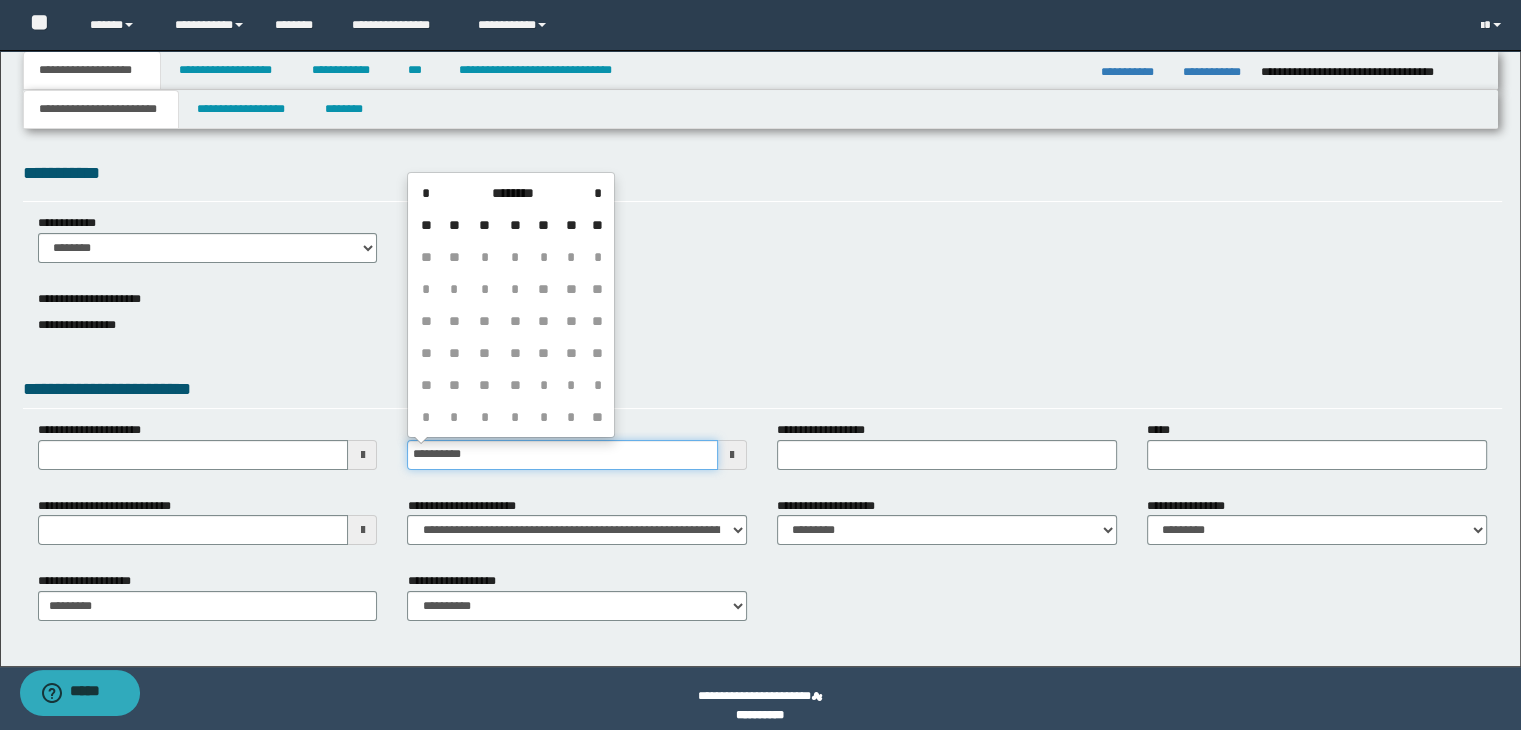 type on "**********" 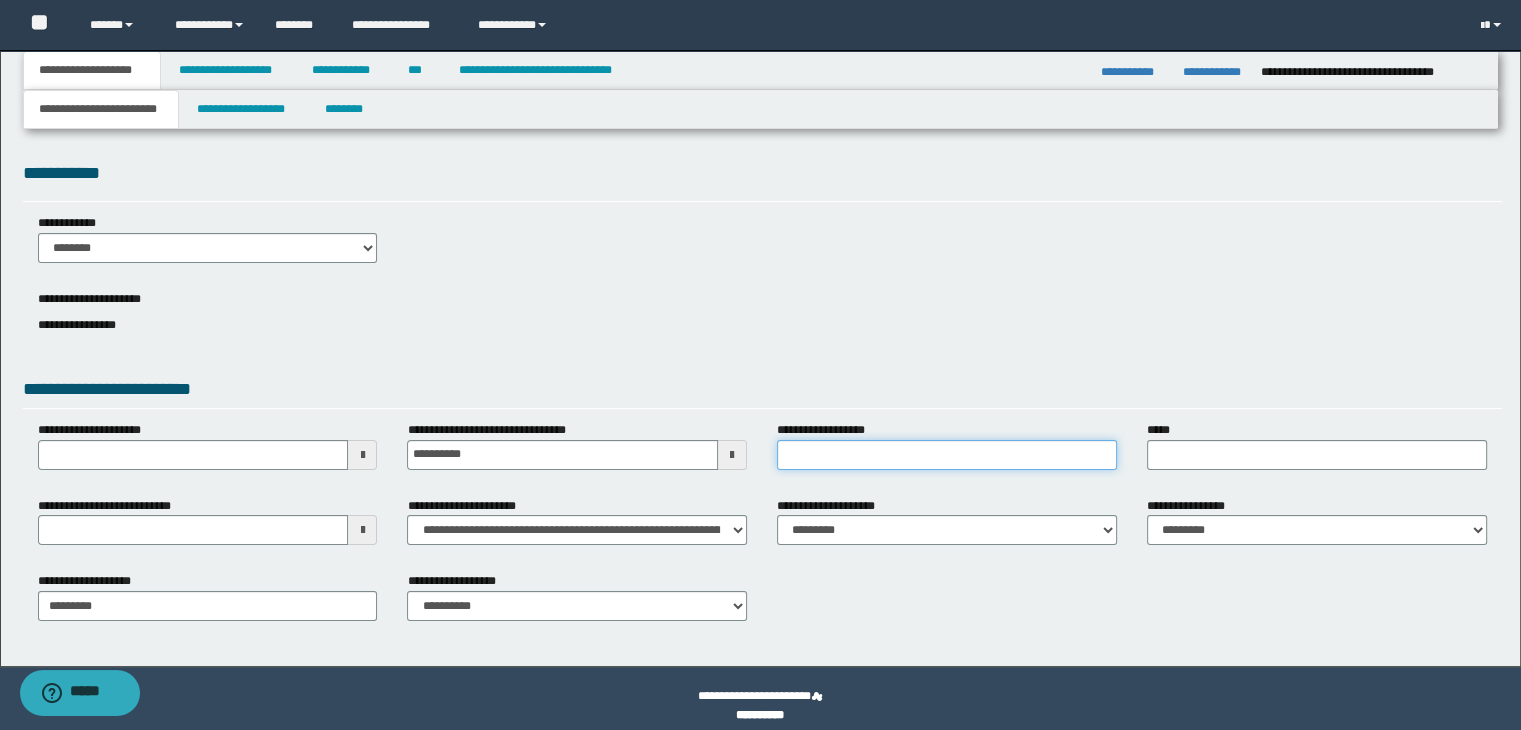 click on "**********" at bounding box center (947, 455) 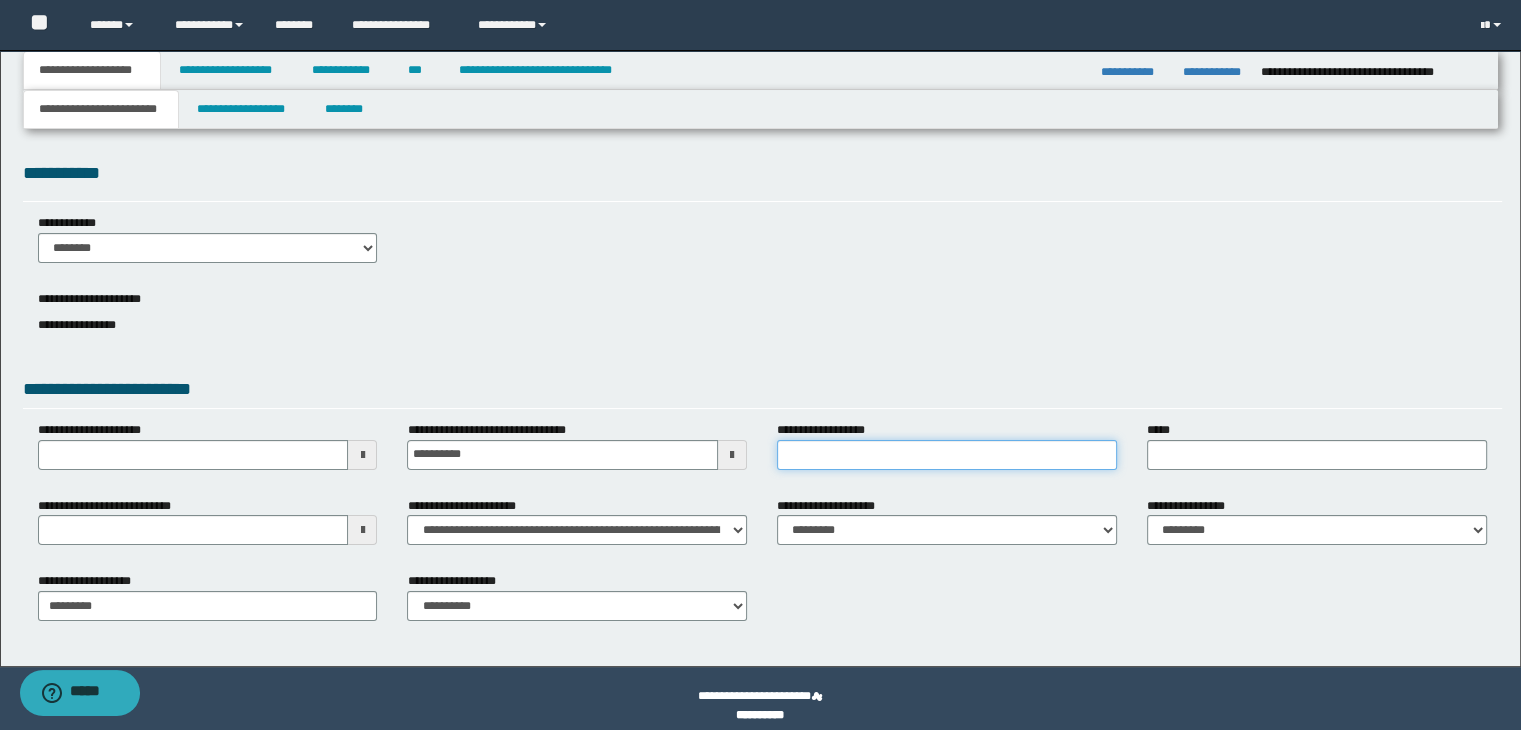 type on "**********" 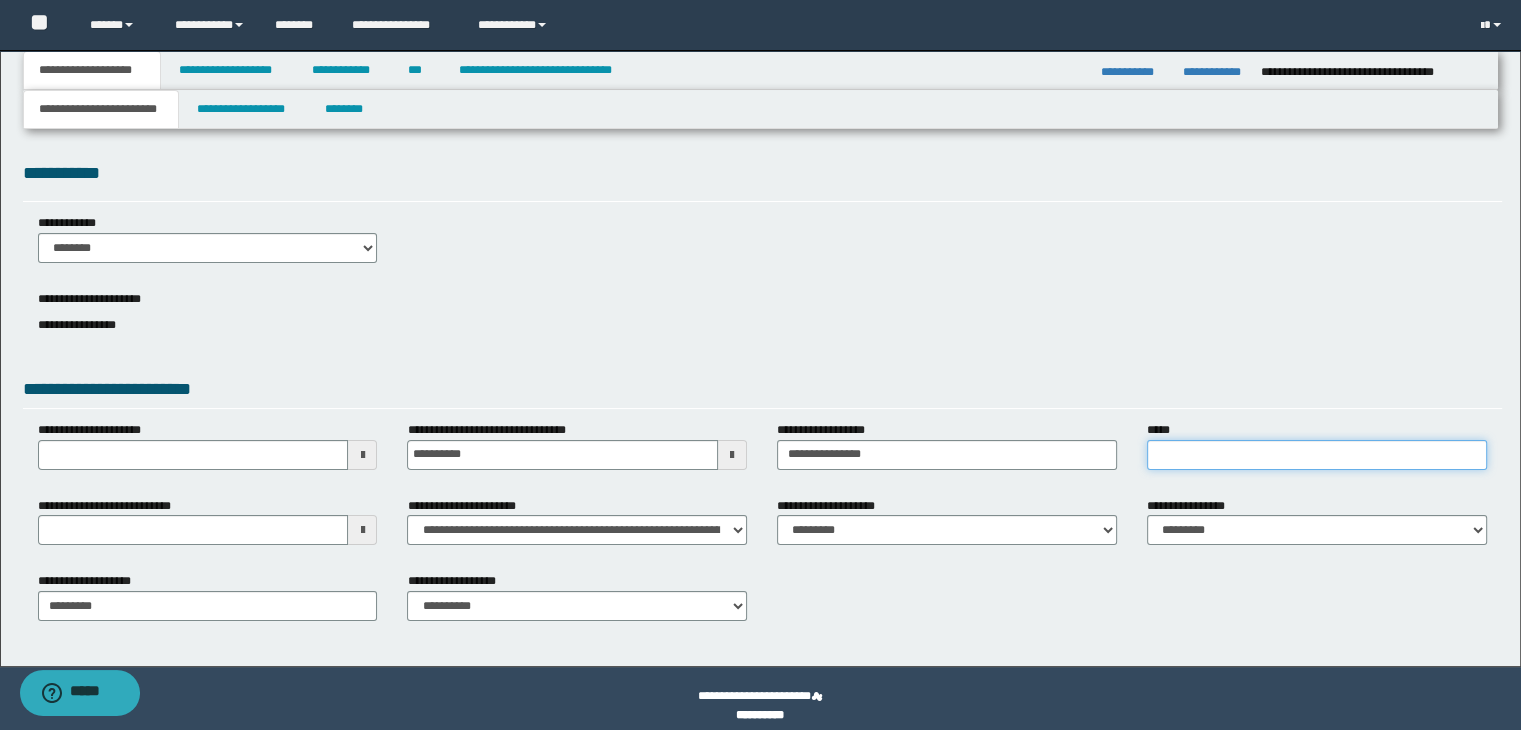 click on "*****" at bounding box center [1317, 455] 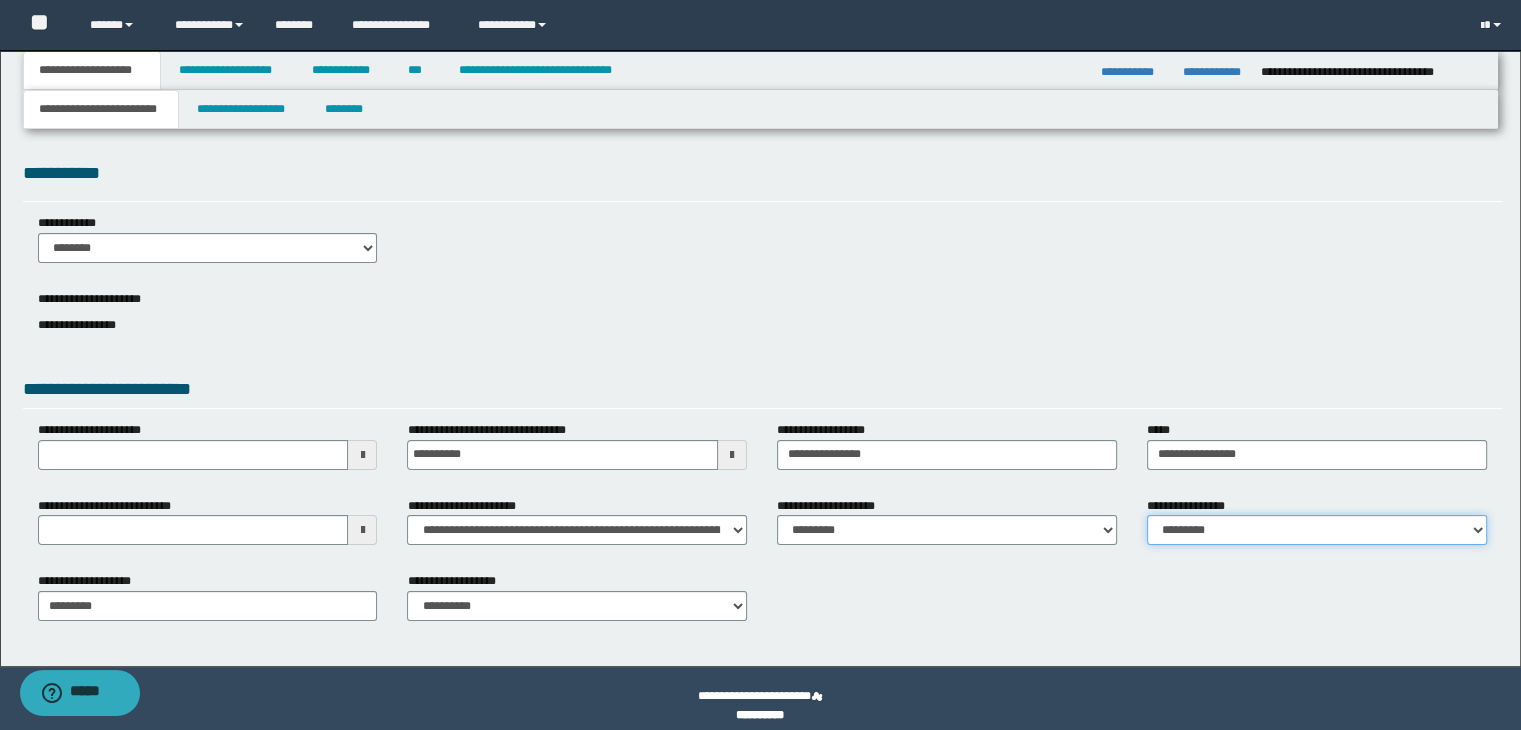 drag, startPoint x: 1218, startPoint y: 526, endPoint x: 1218, endPoint y: 543, distance: 17 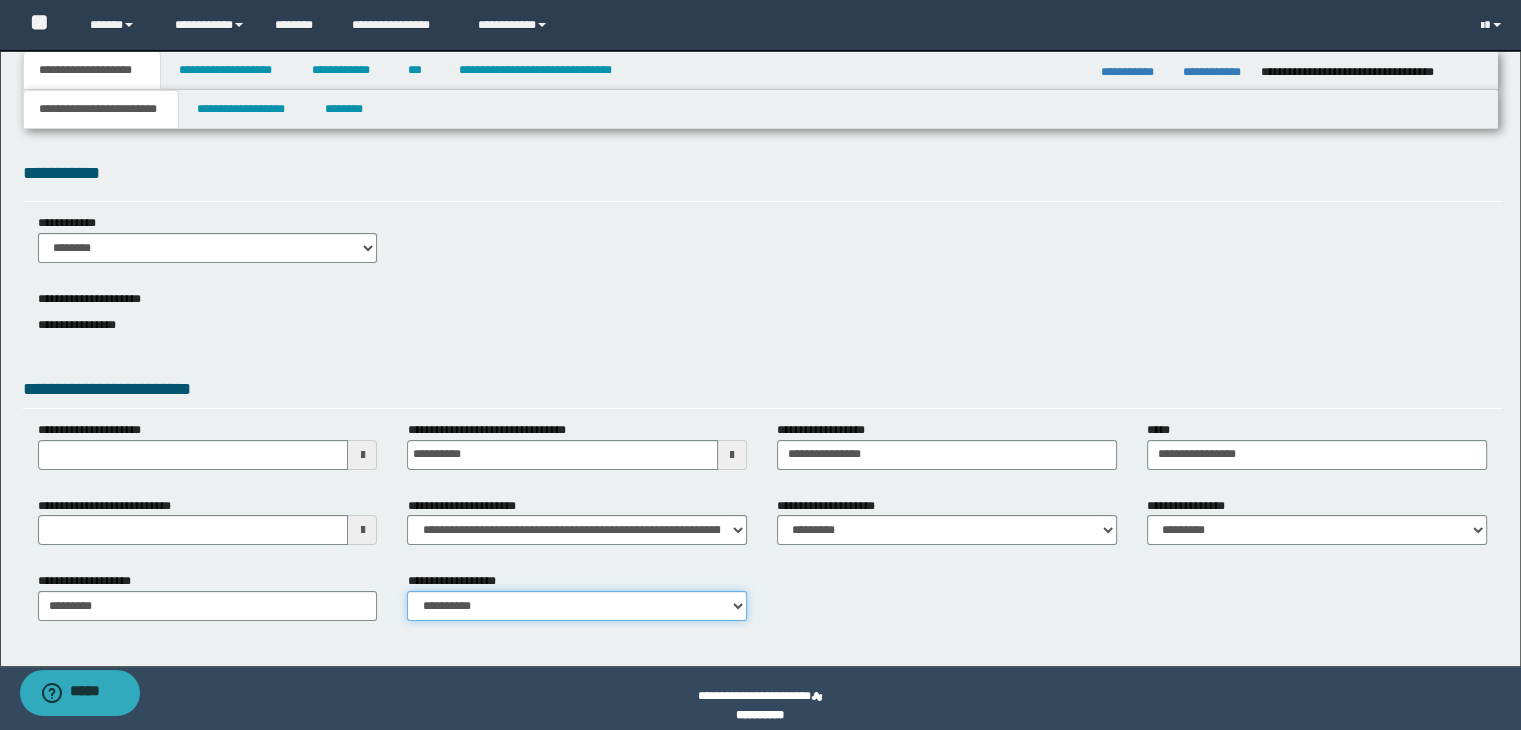 drag, startPoint x: 608, startPoint y: 601, endPoint x: 563, endPoint y: 625, distance: 51 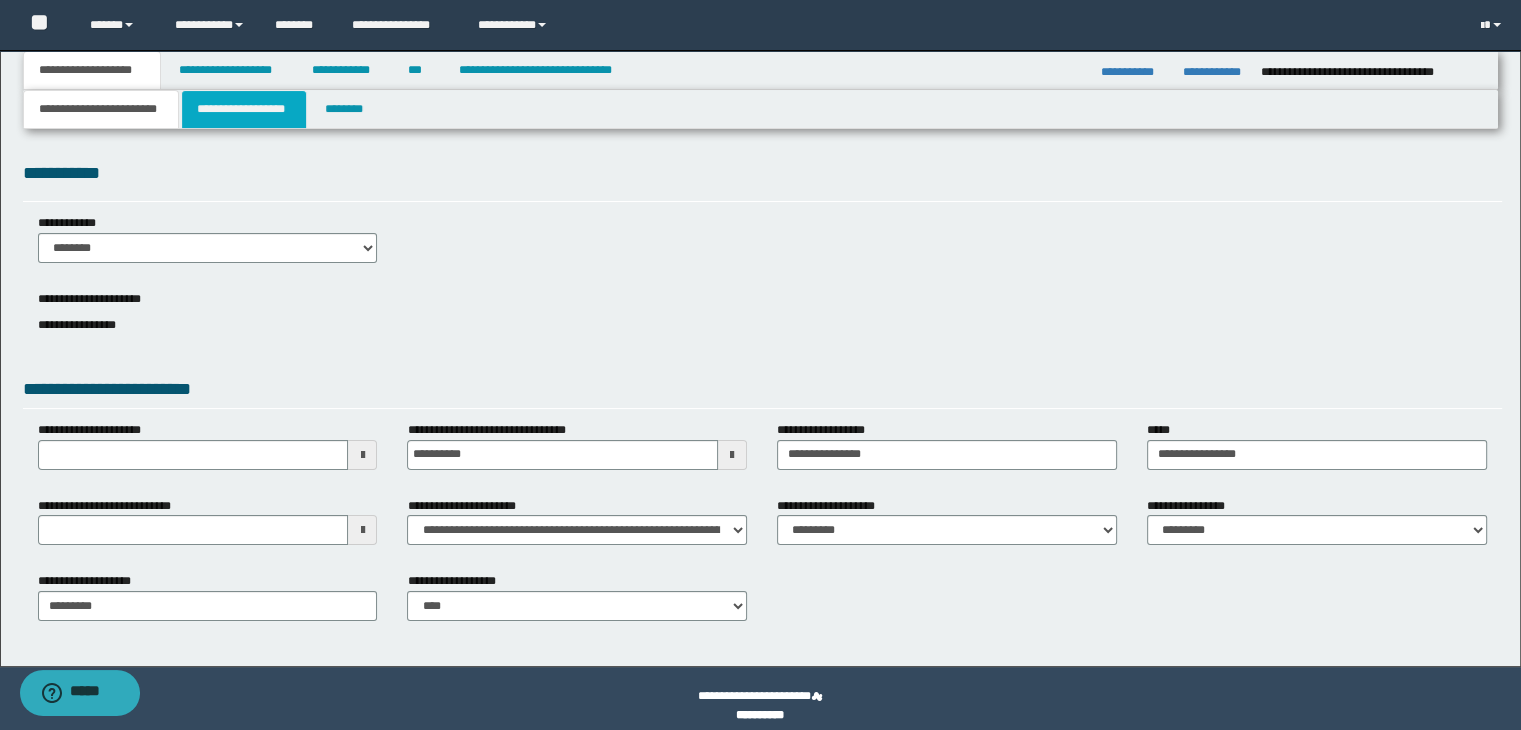 click on "**********" at bounding box center [244, 109] 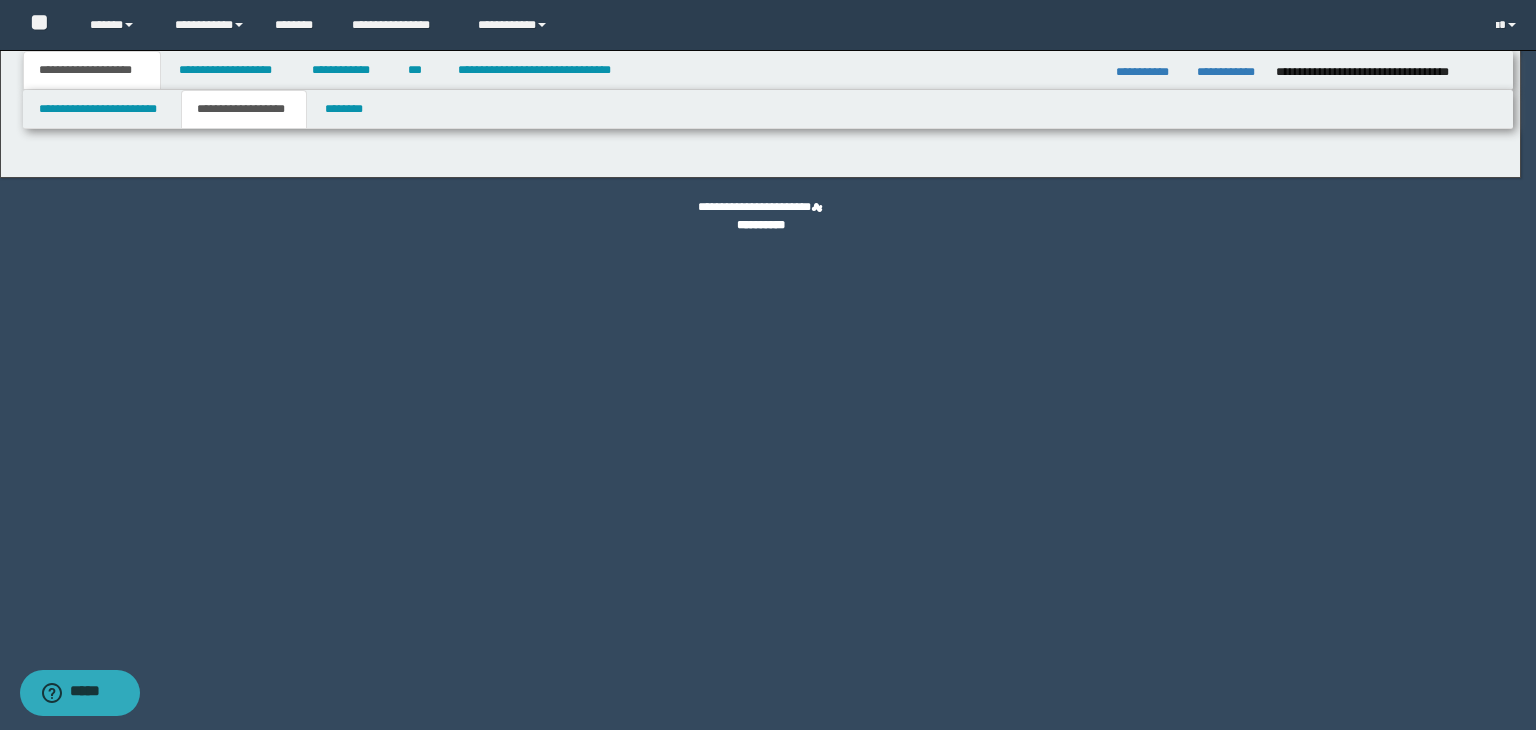 type on "**********" 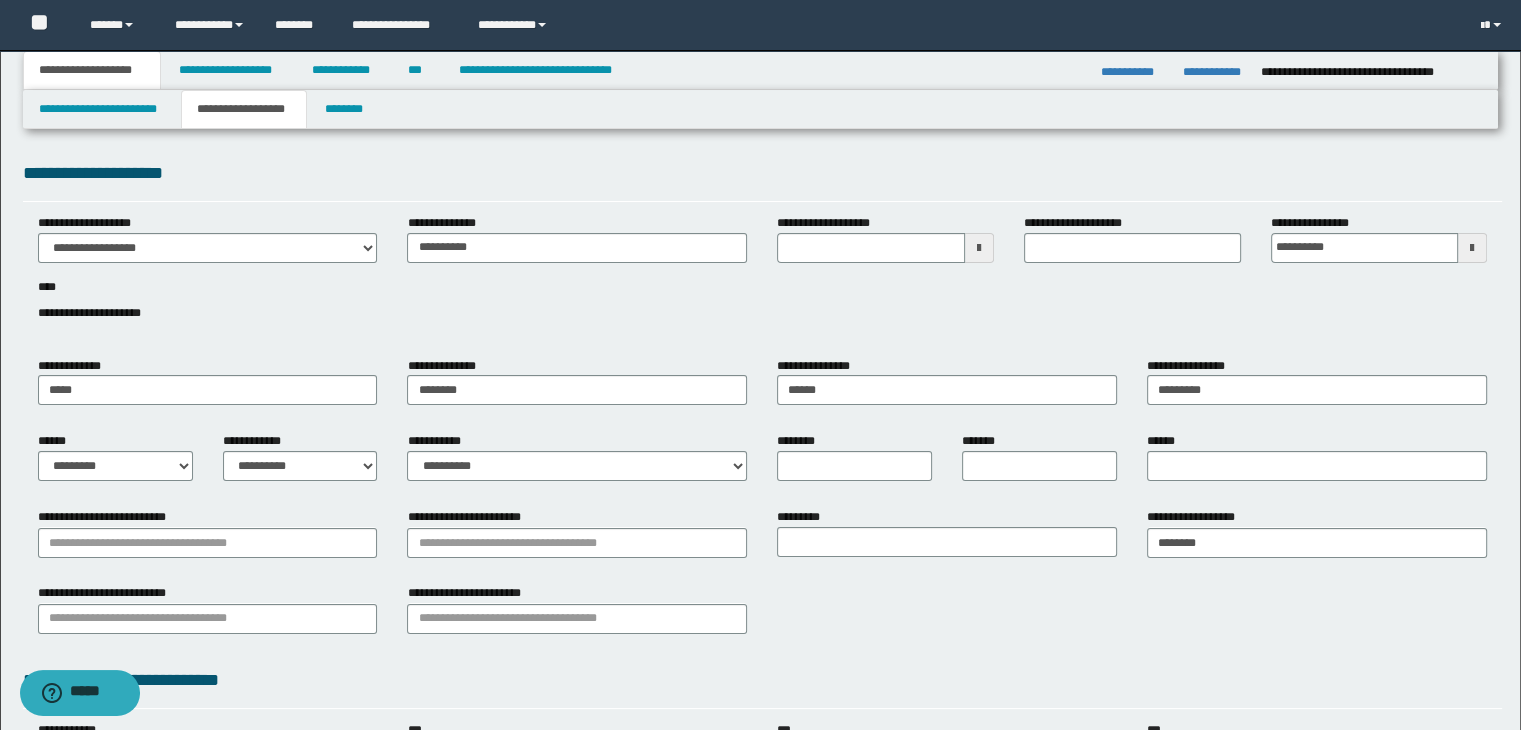 type 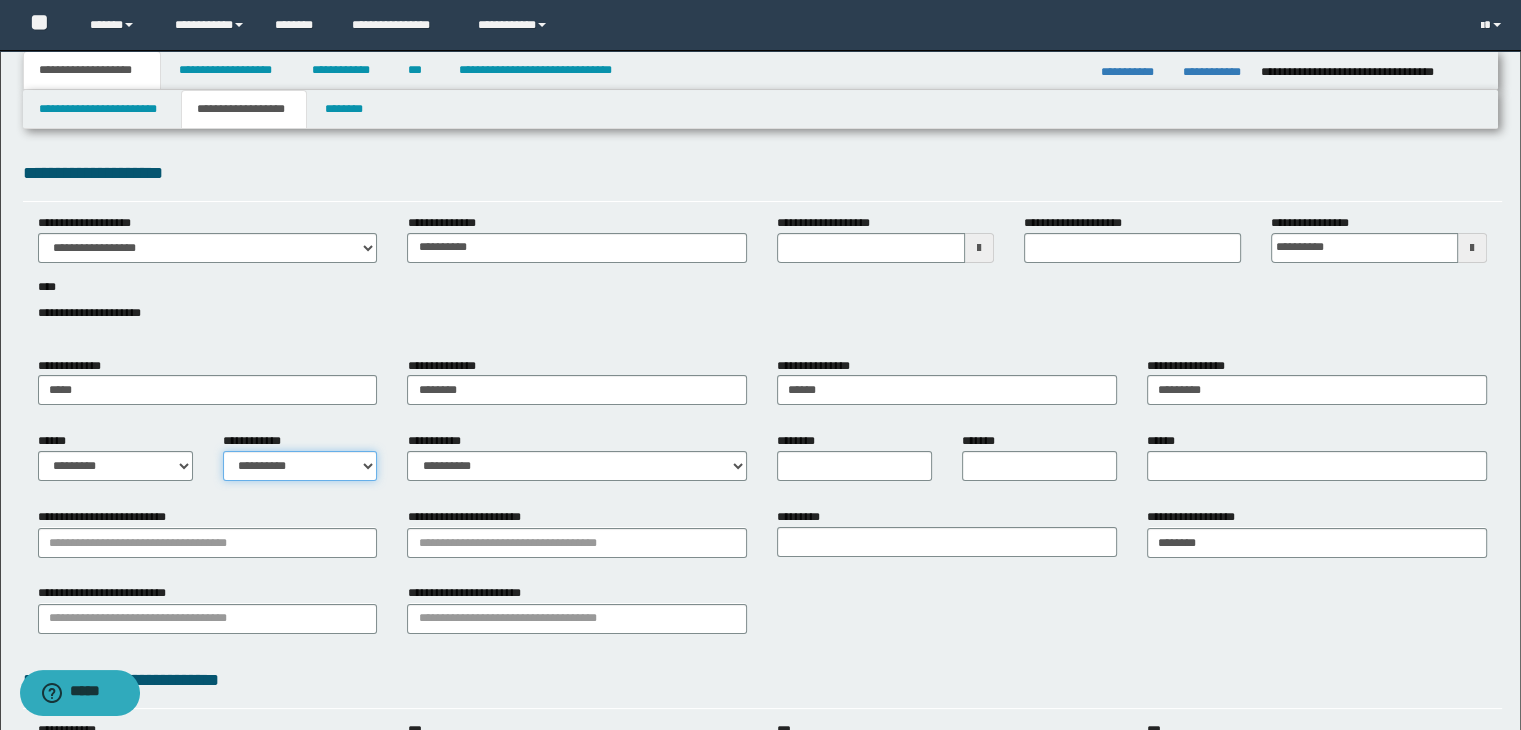 click on "**********" at bounding box center [300, 466] 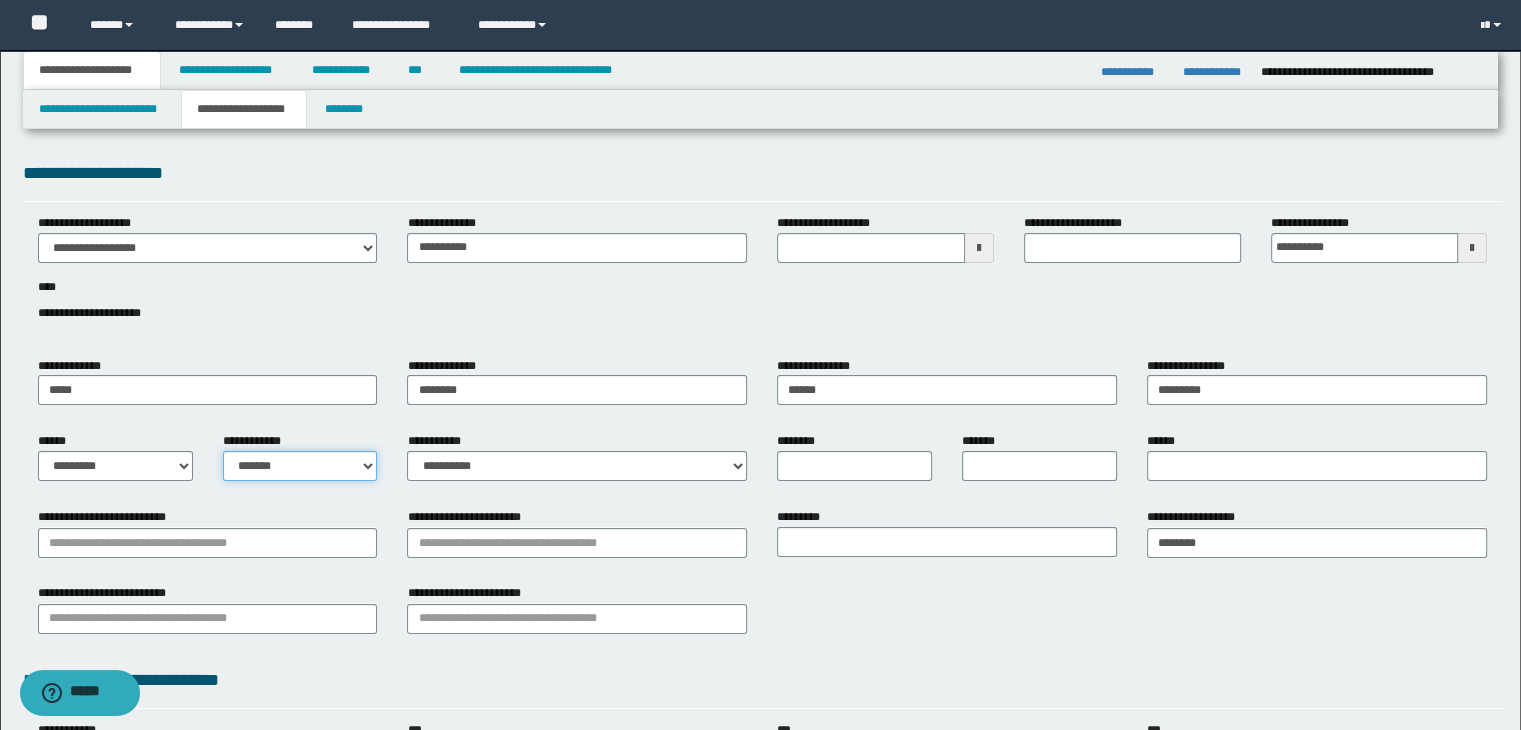 click on "**********" at bounding box center [300, 466] 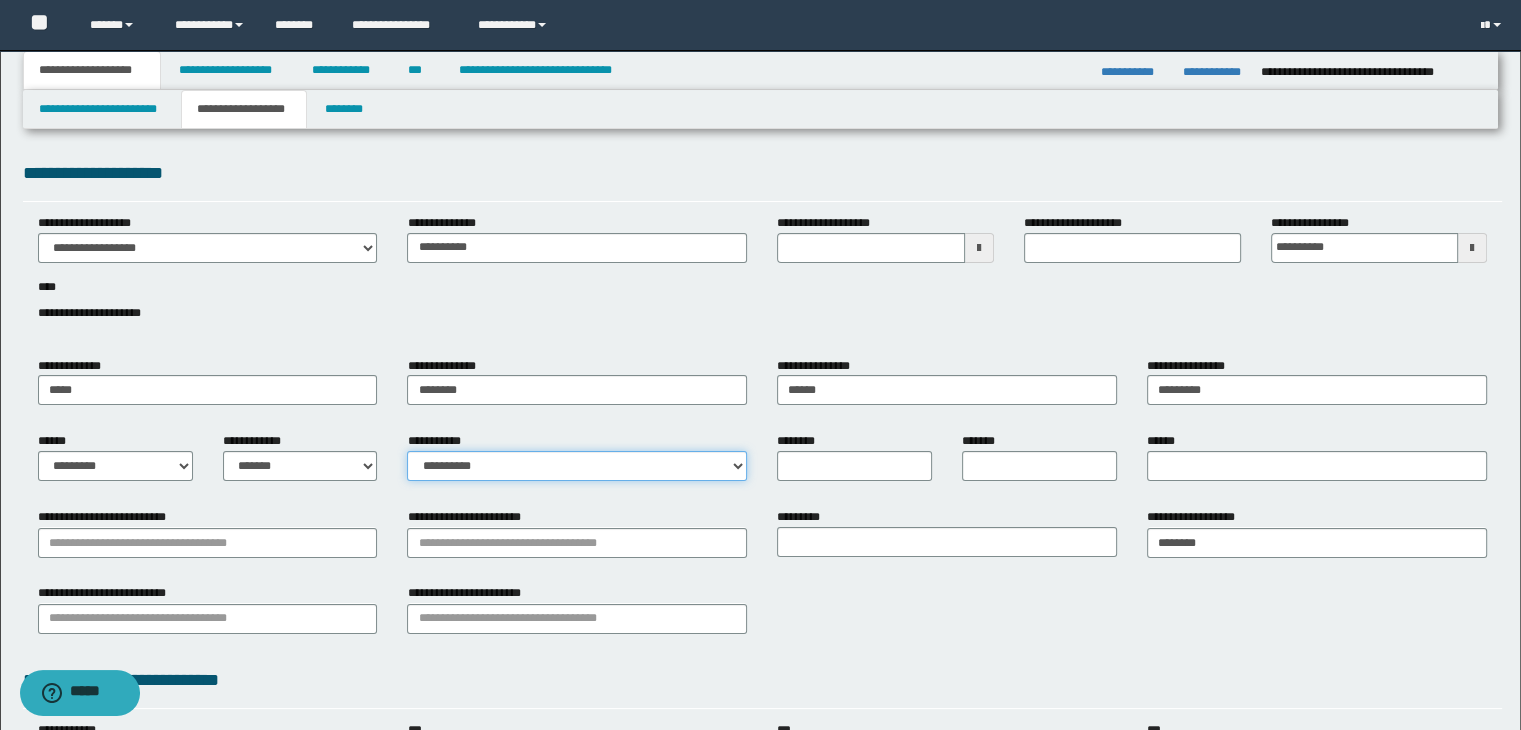 click on "**********" at bounding box center (577, 466) 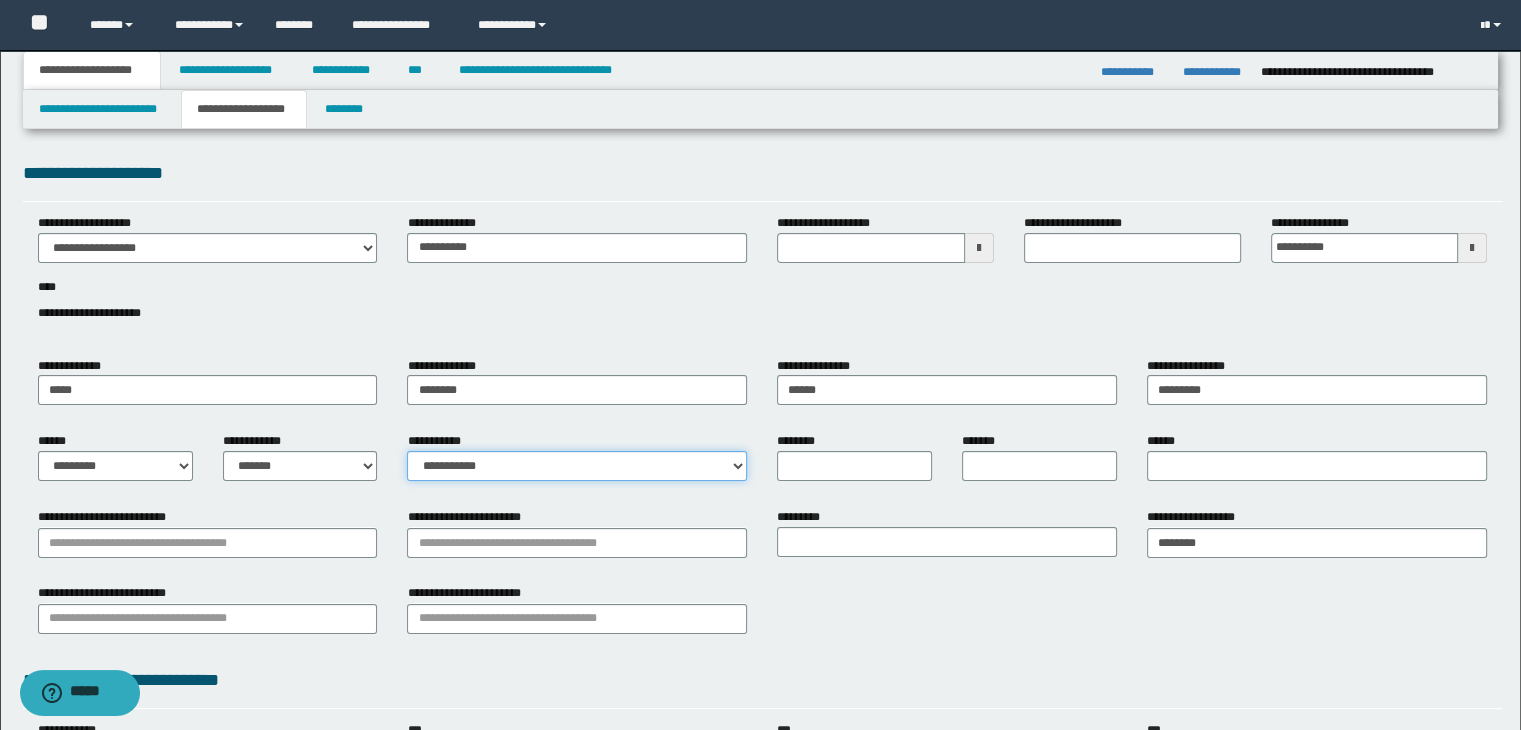 type 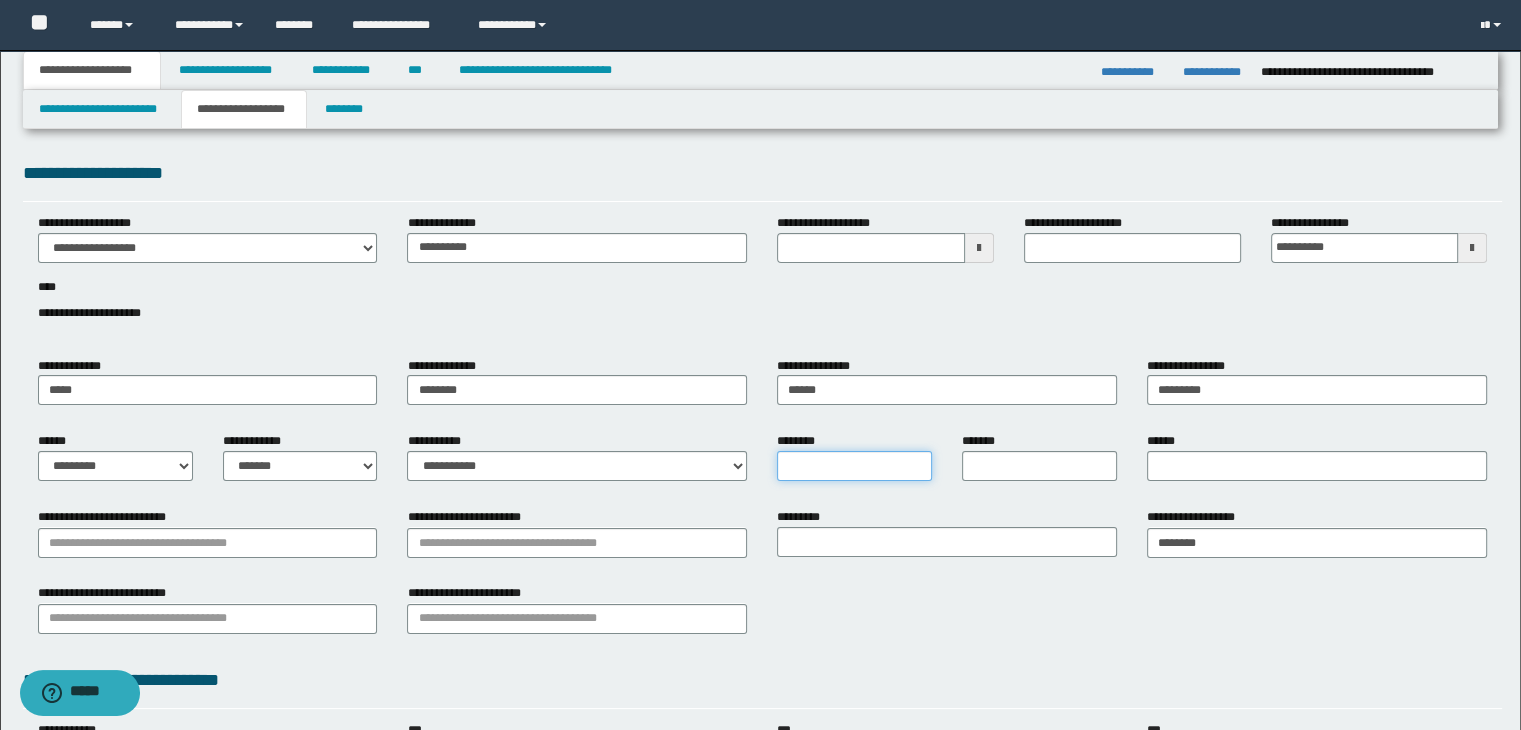 click on "********" at bounding box center [854, 466] 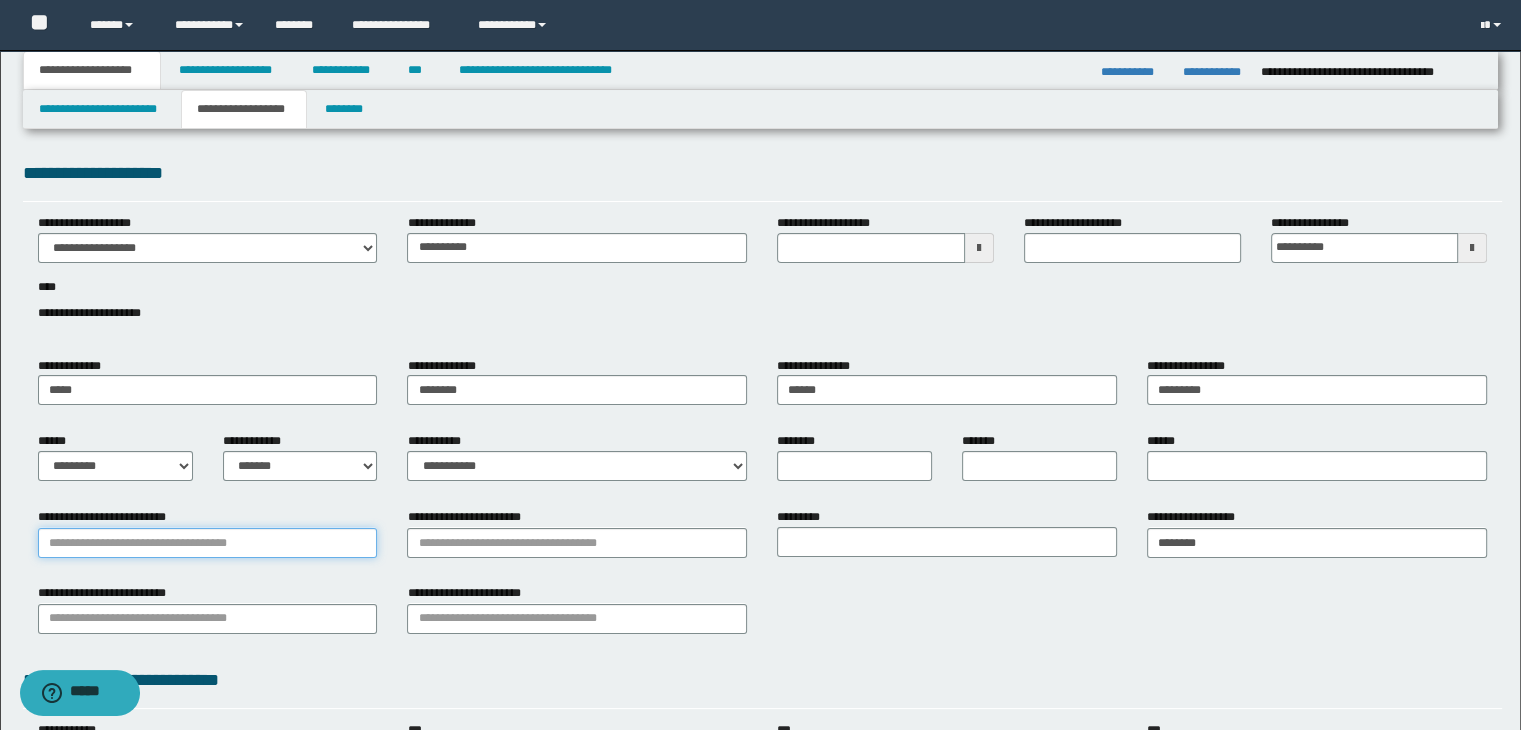 click on "**********" at bounding box center [208, 543] 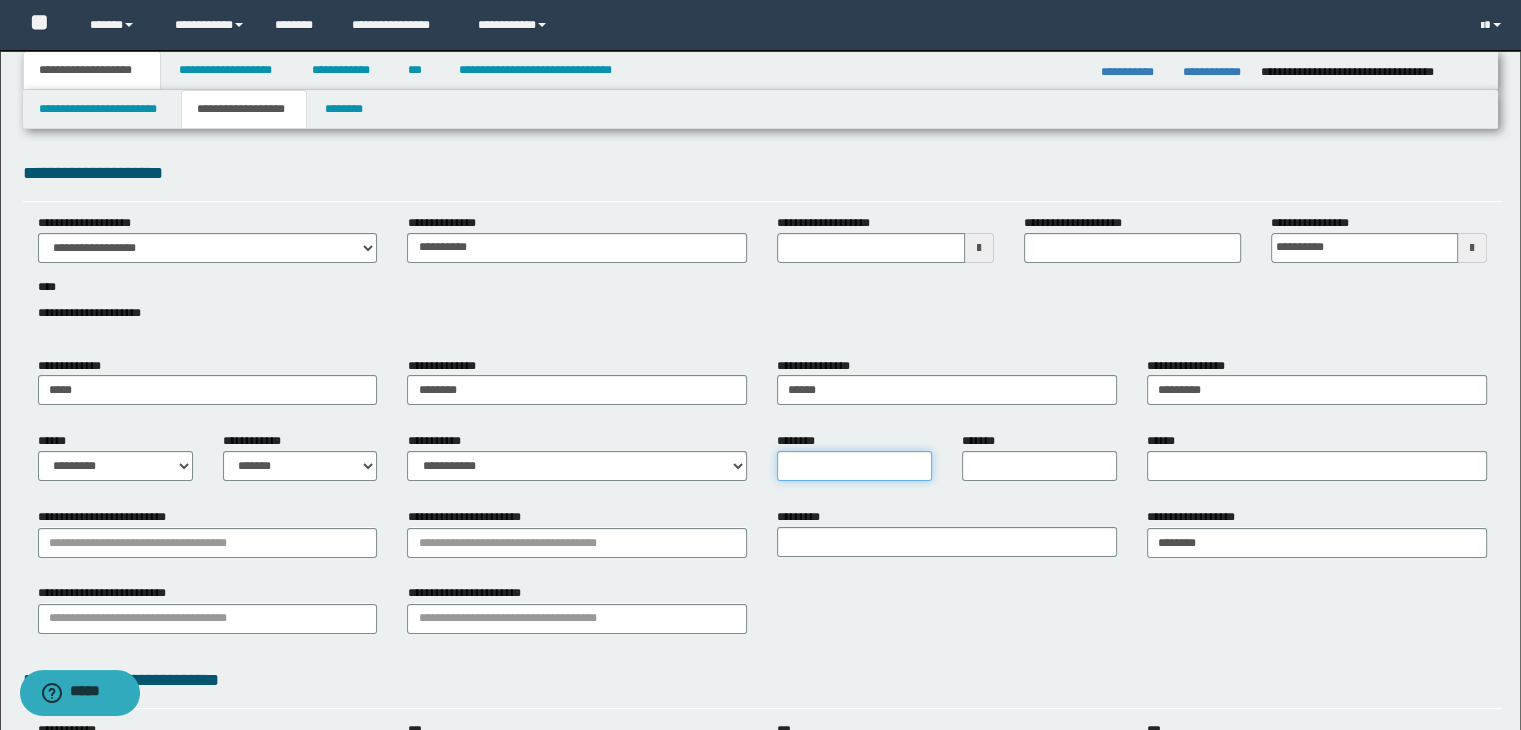 click on "********" at bounding box center (854, 466) 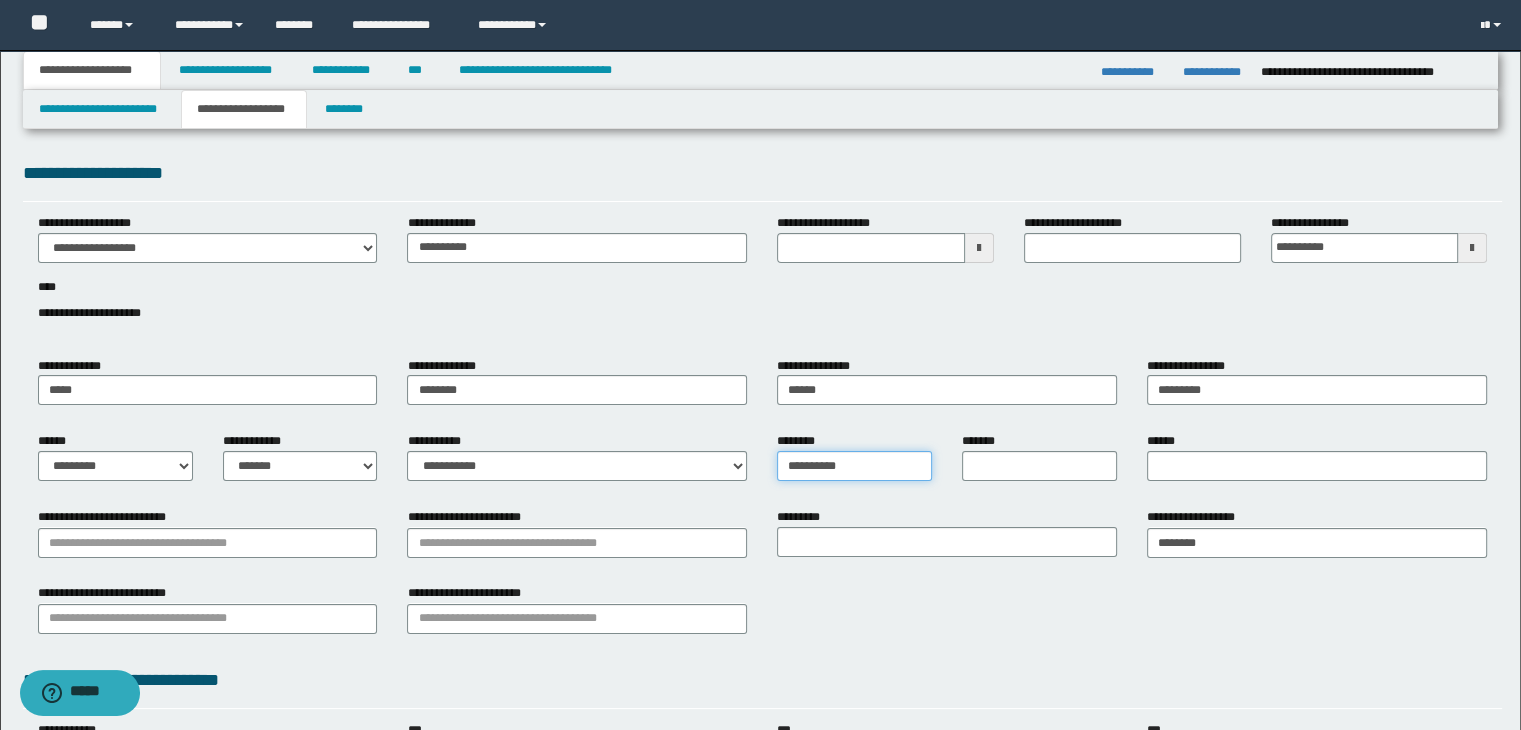 type on "**********" 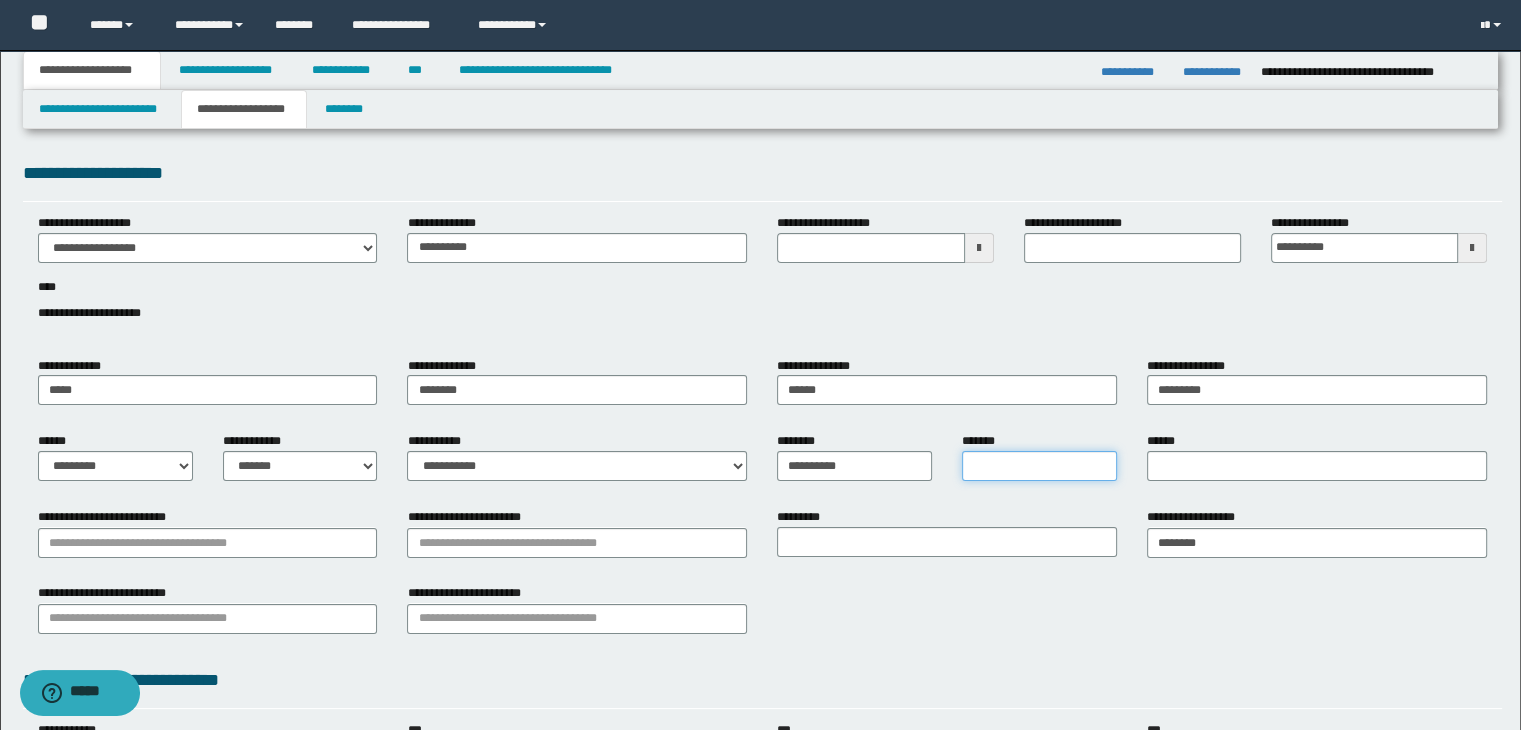 click on "*******" at bounding box center [1039, 466] 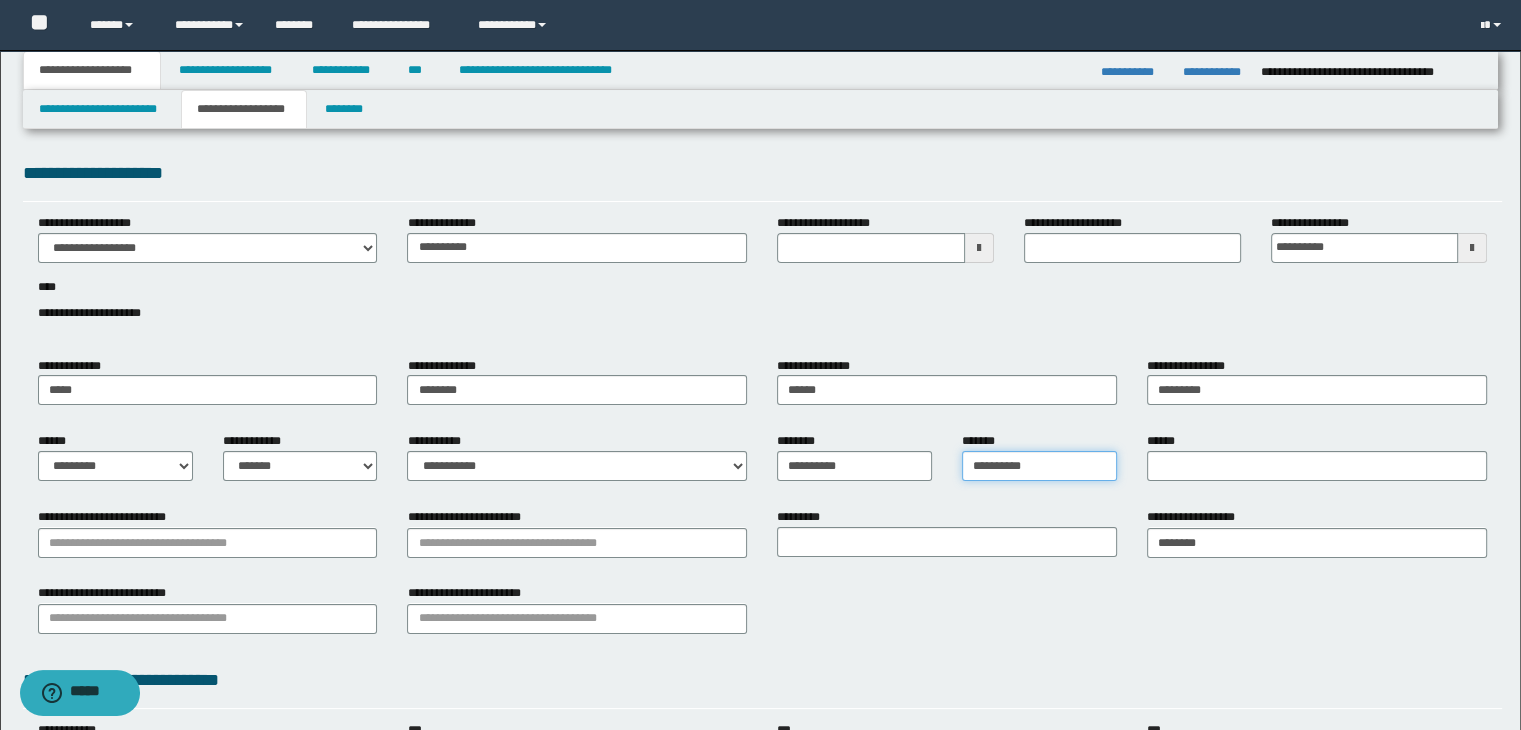 type on "**********" 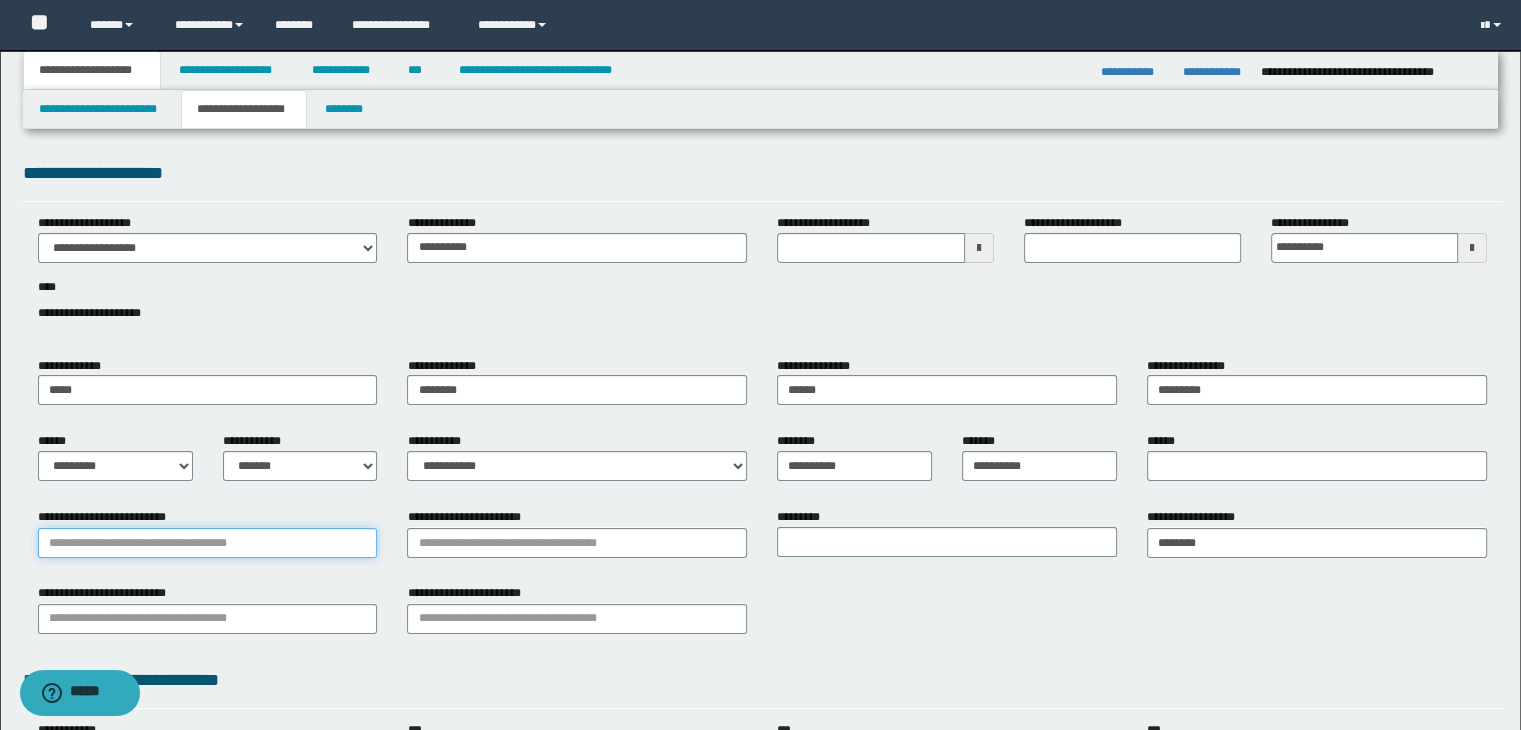 click on "**********" at bounding box center [208, 543] 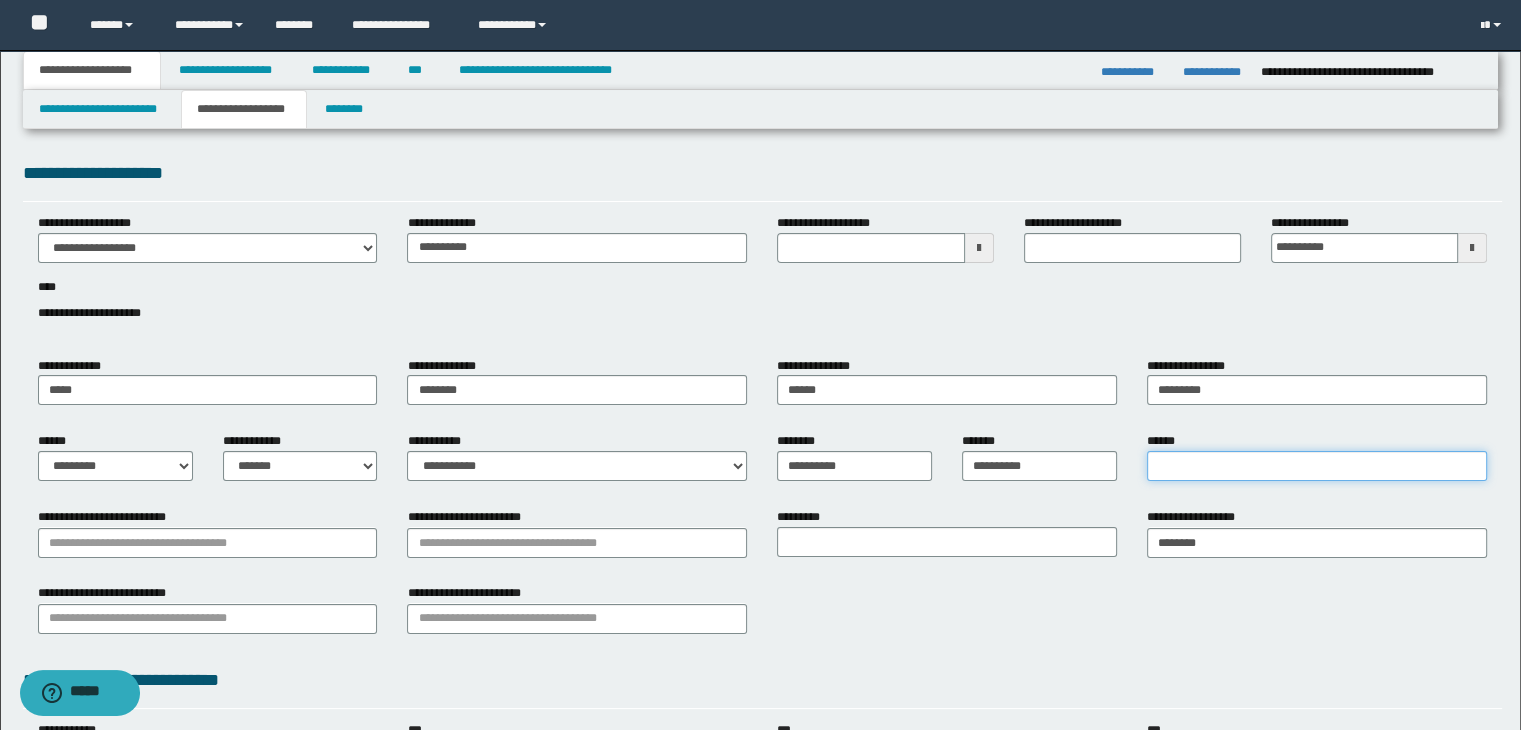 click on "******" at bounding box center [1317, 466] 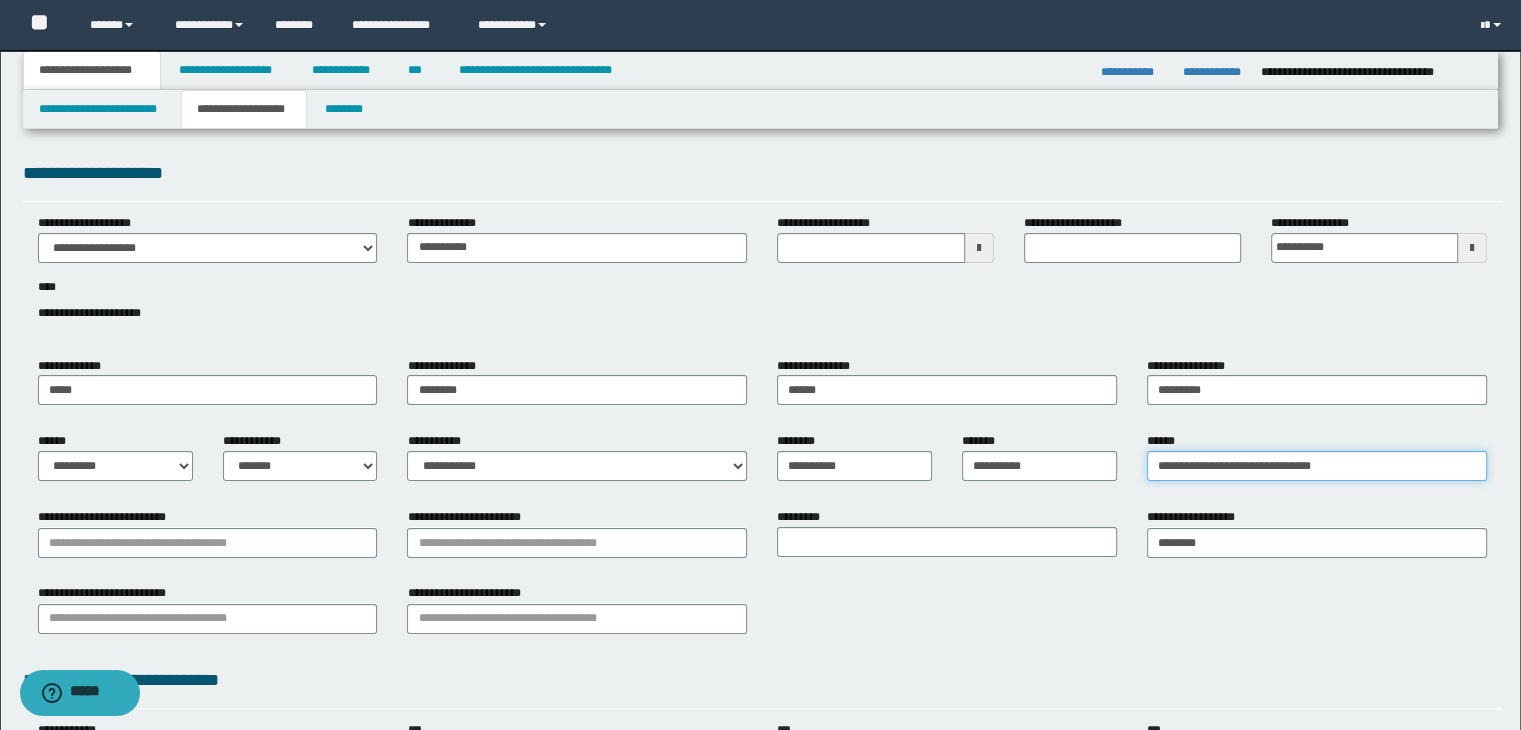 click on "**********" at bounding box center (1317, 466) 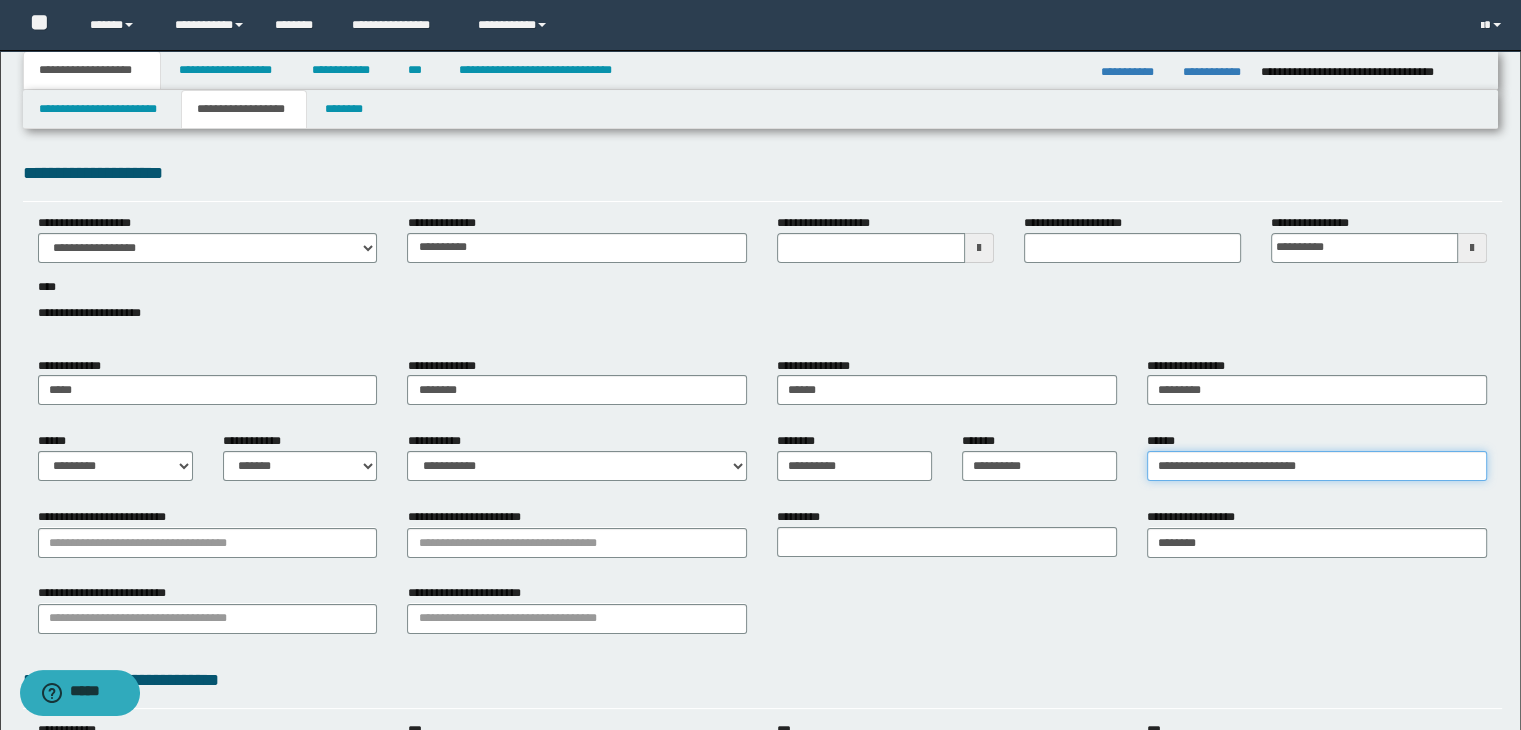 type on "**********" 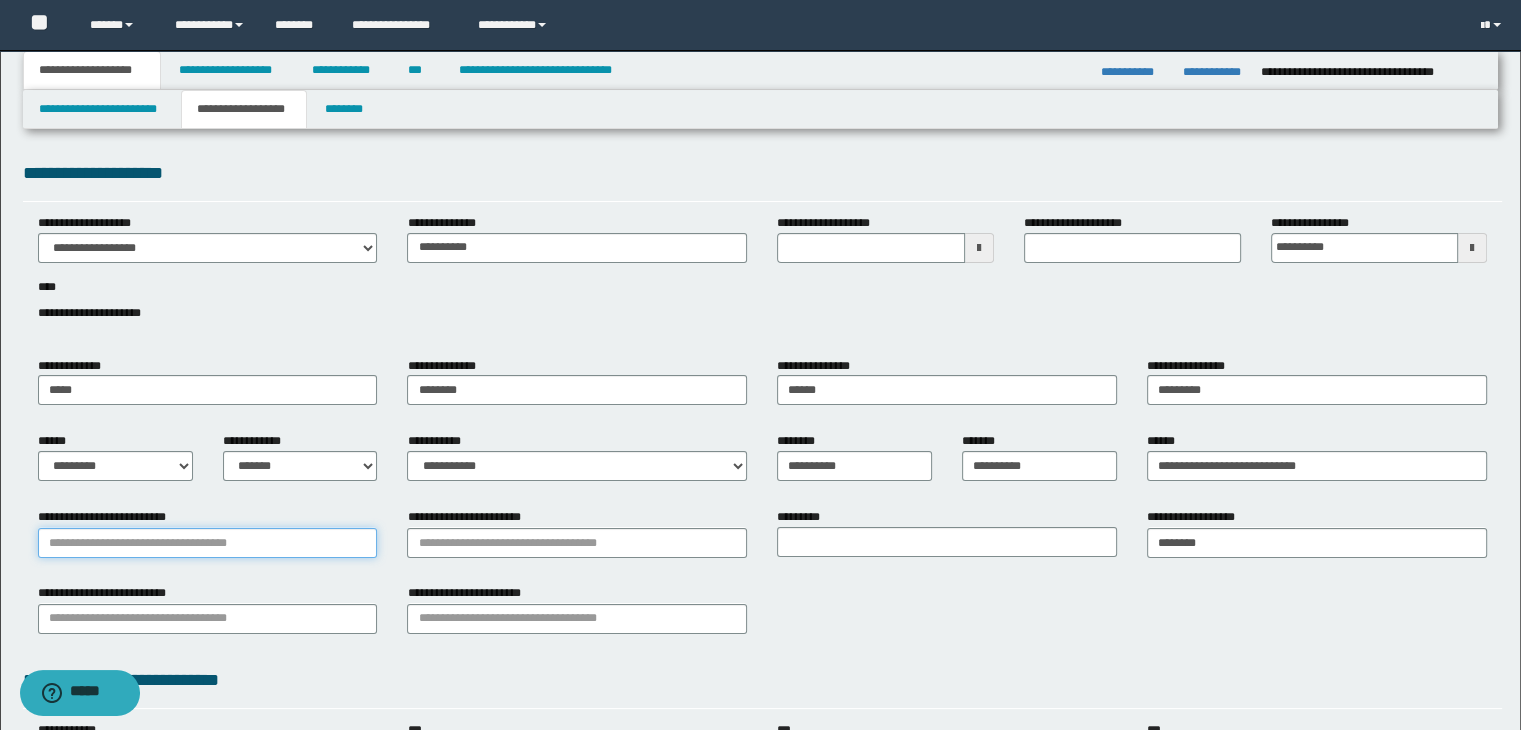 click on "**********" at bounding box center [208, 543] 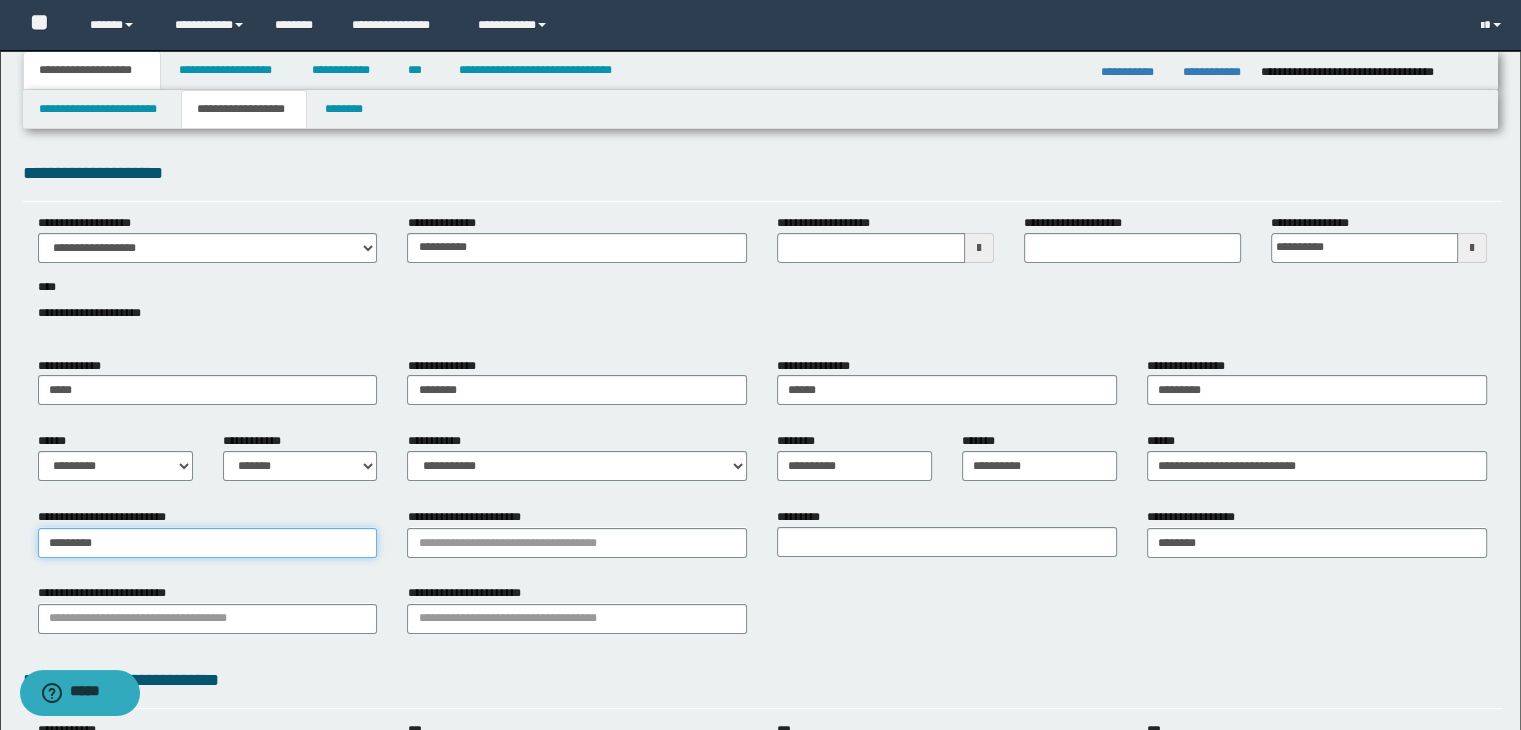 type on "*********" 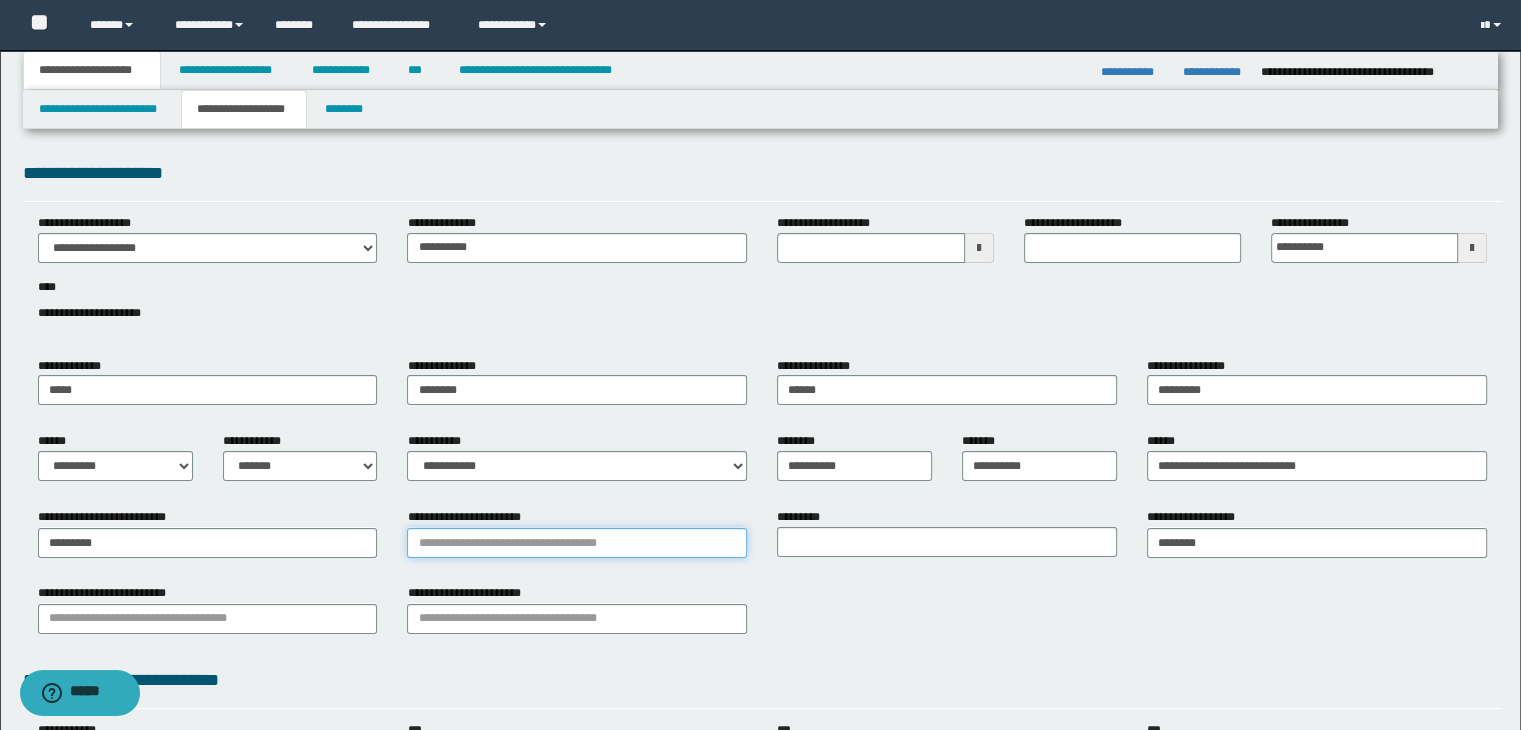 type 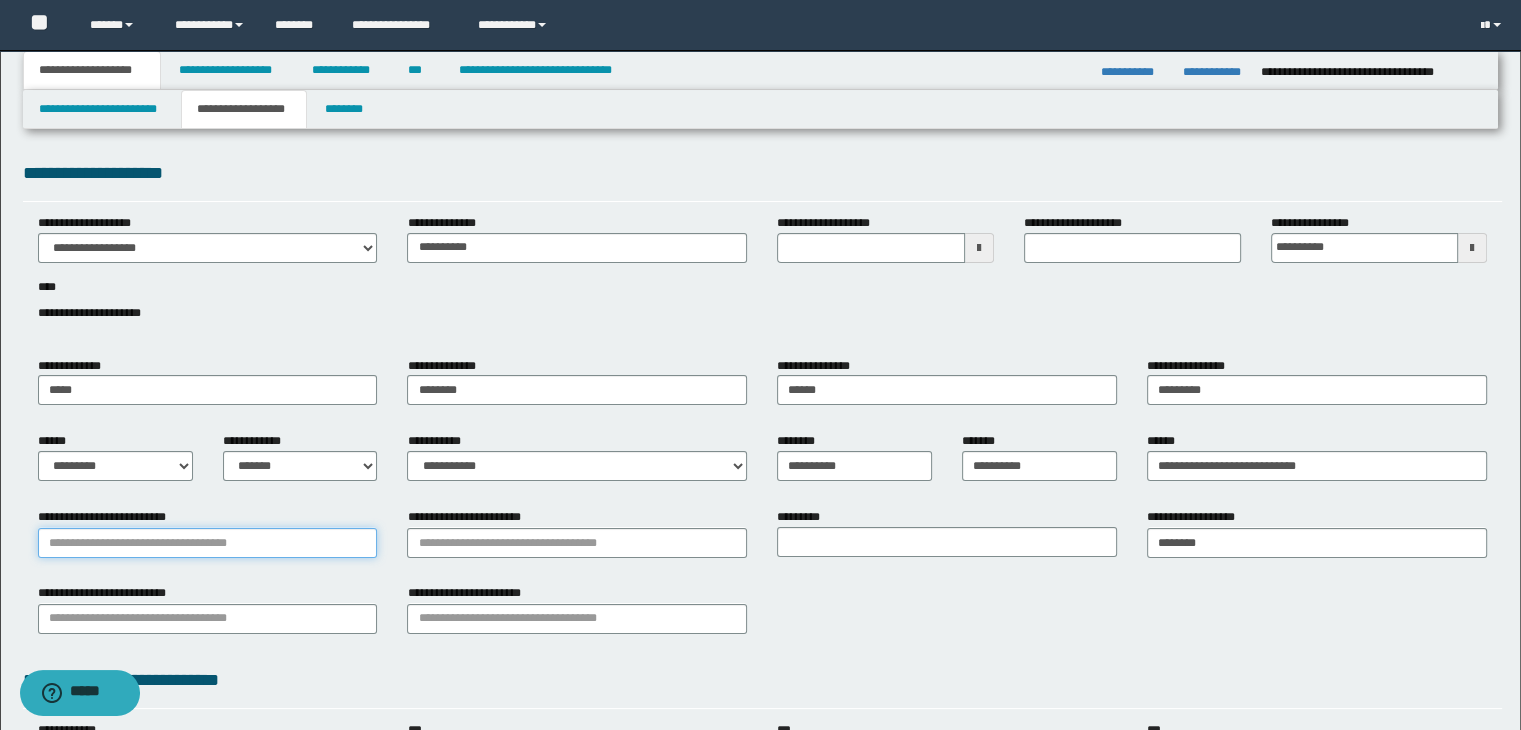 type on "*********" 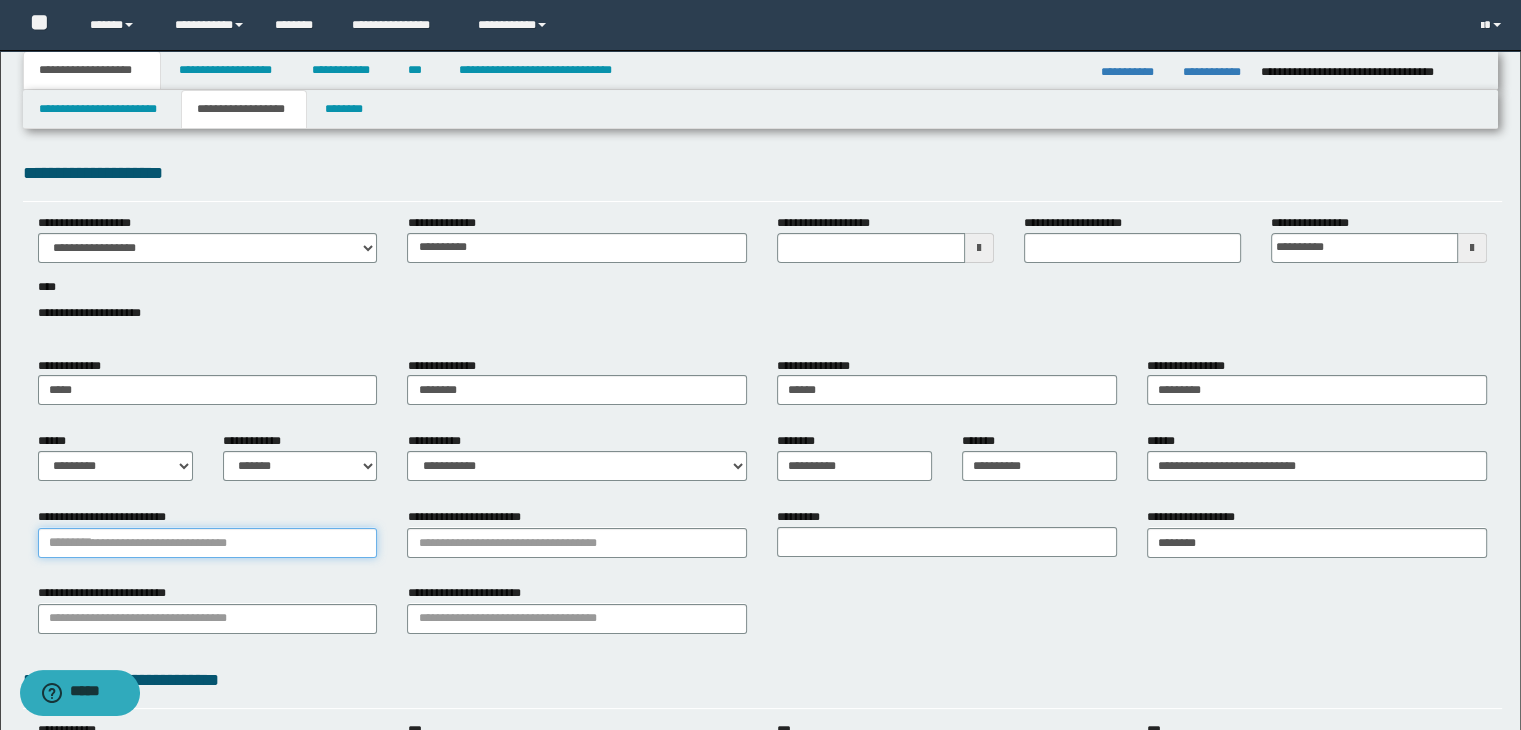 click on "**********" at bounding box center [208, 543] 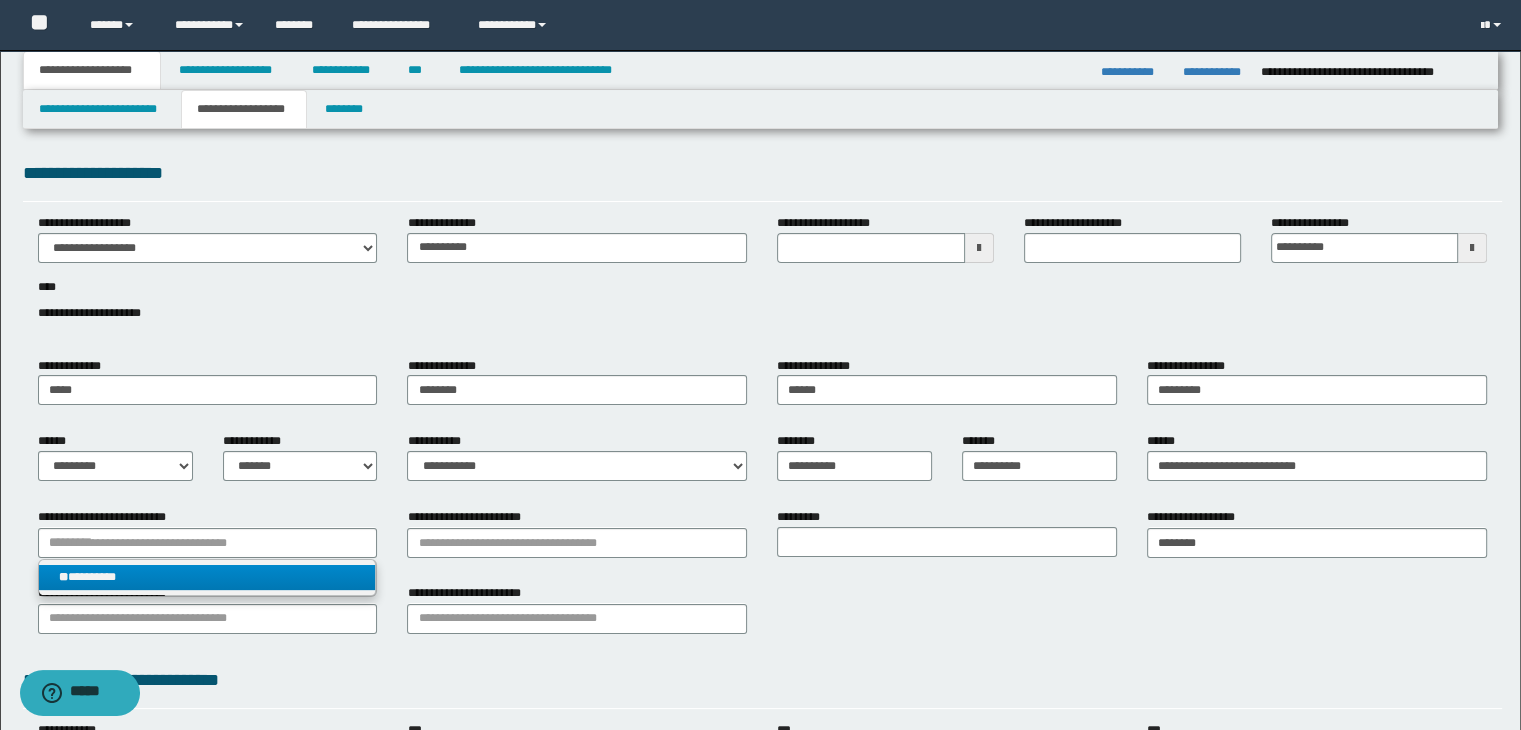 type 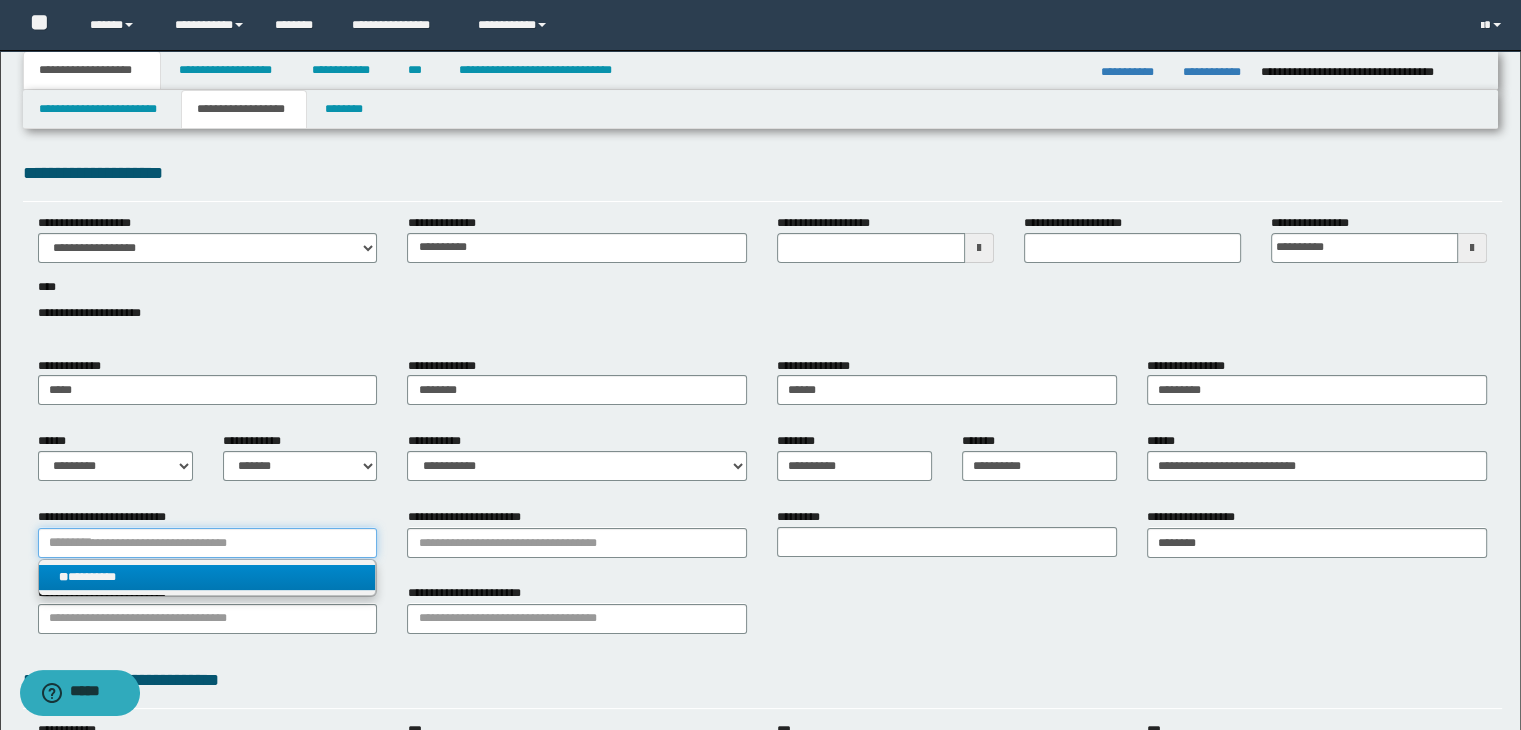 type 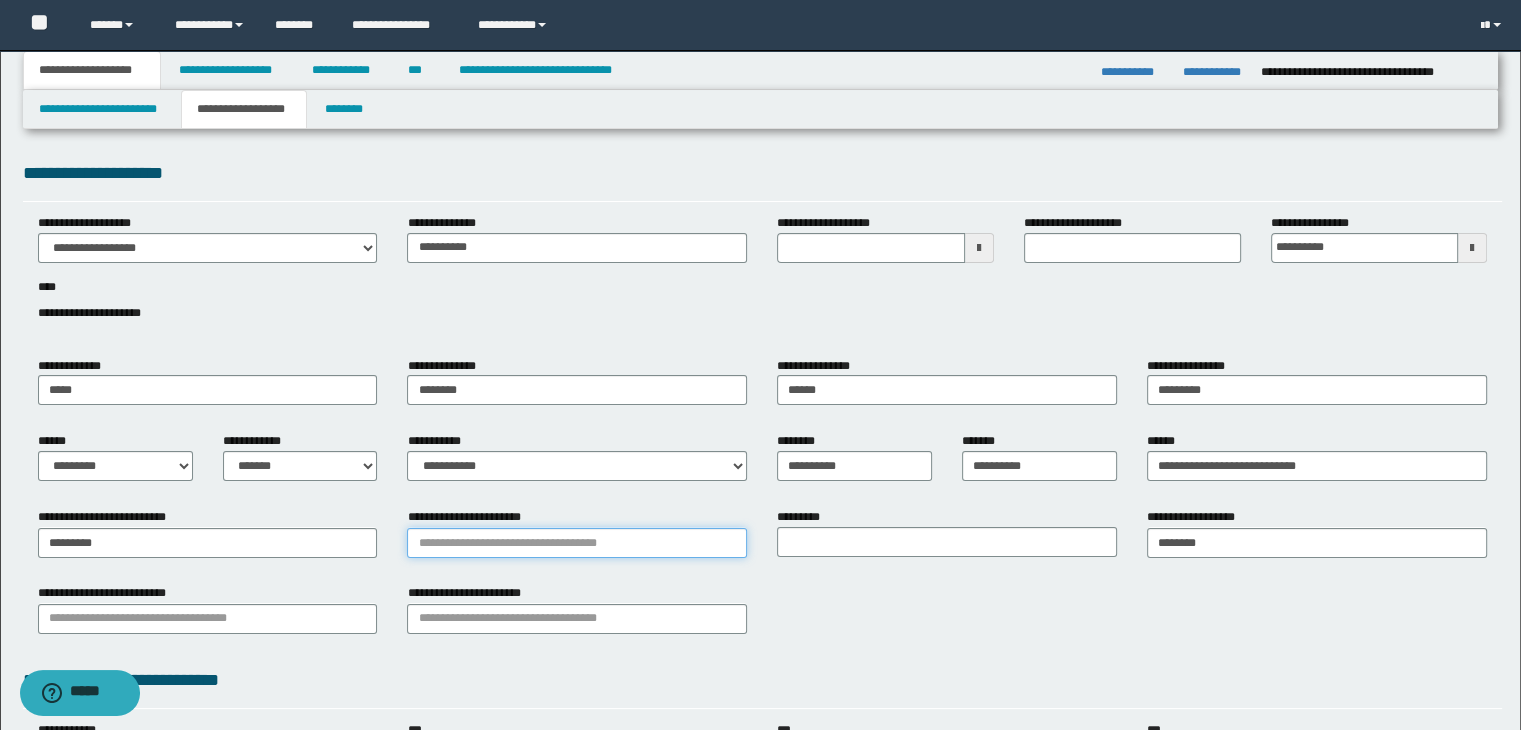 click on "**********" at bounding box center [577, 543] 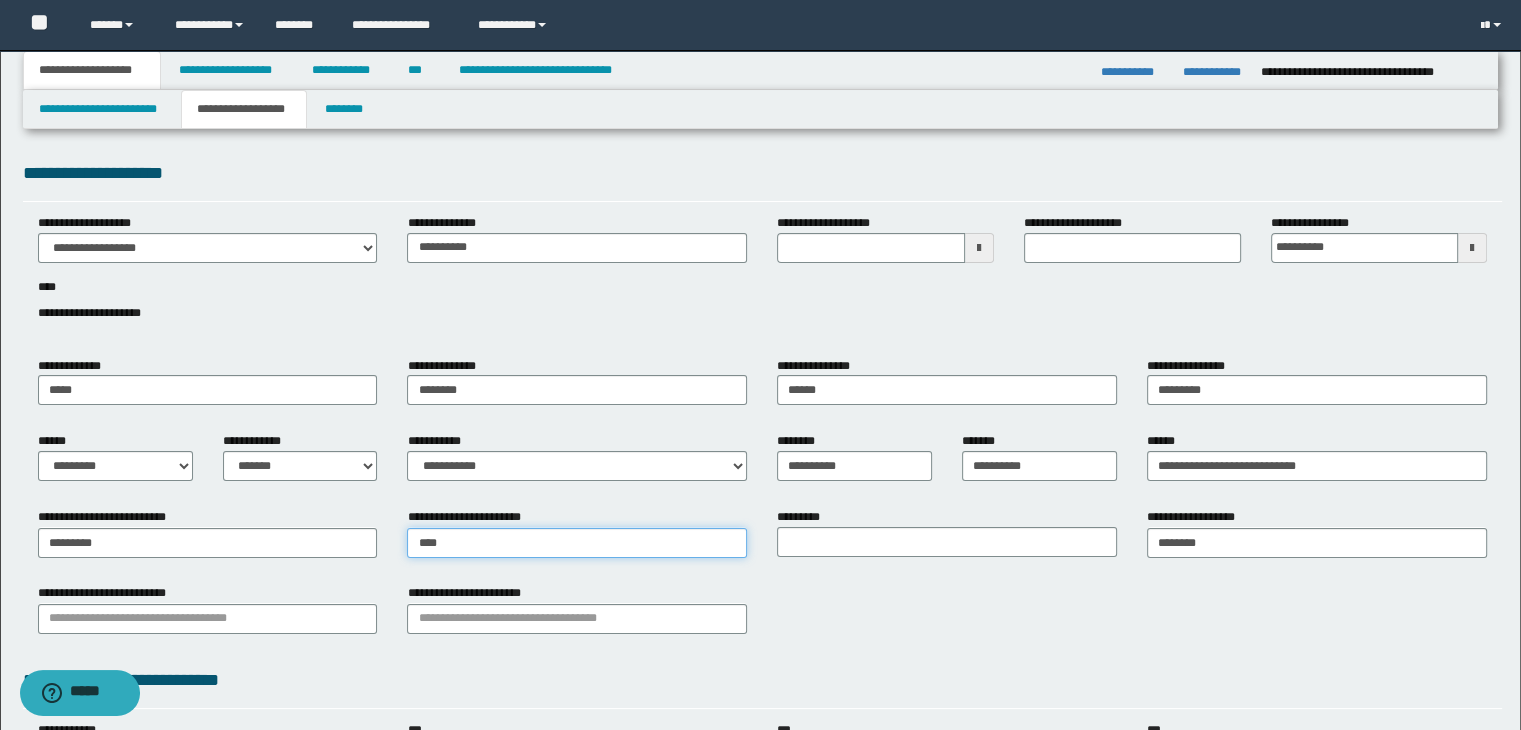 type on "*****" 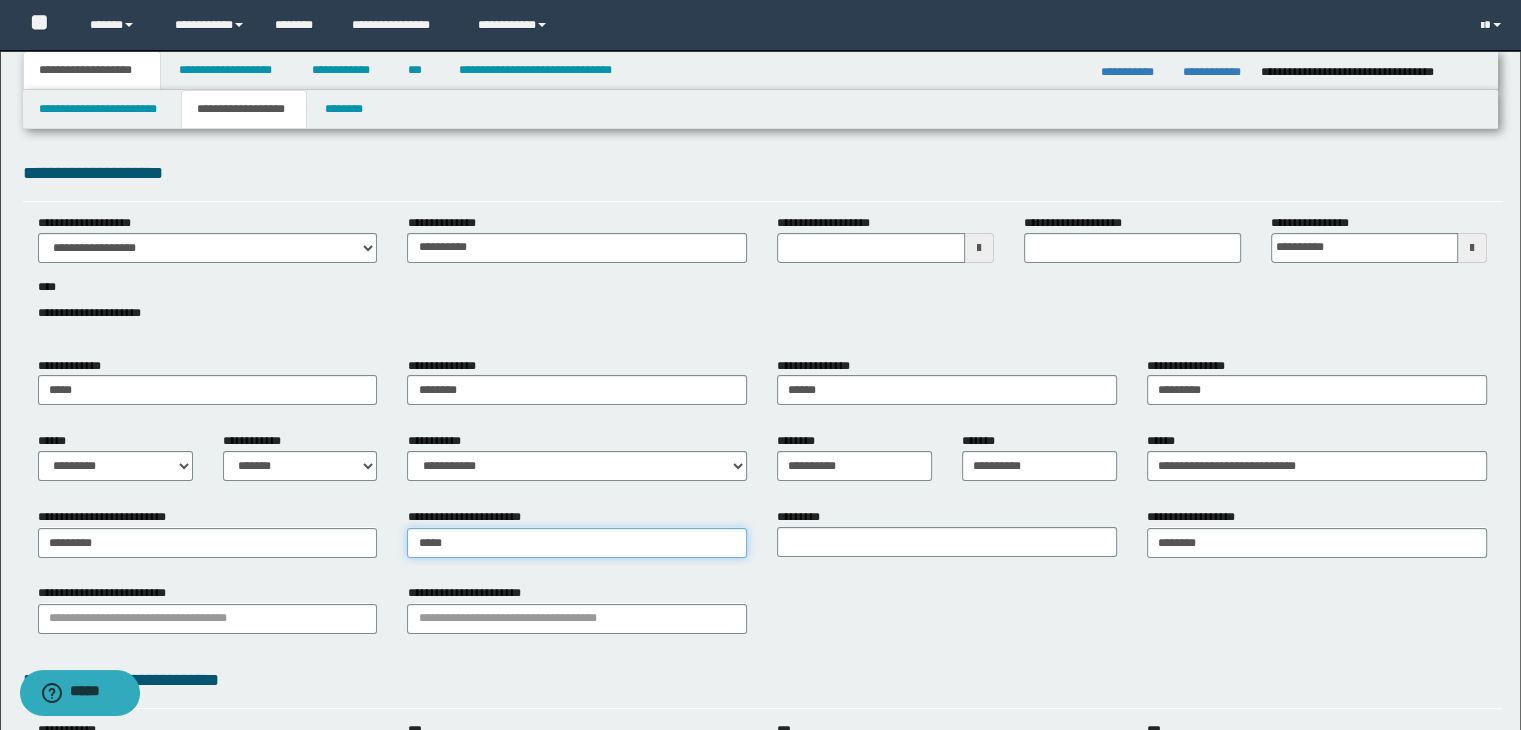 type on "*****" 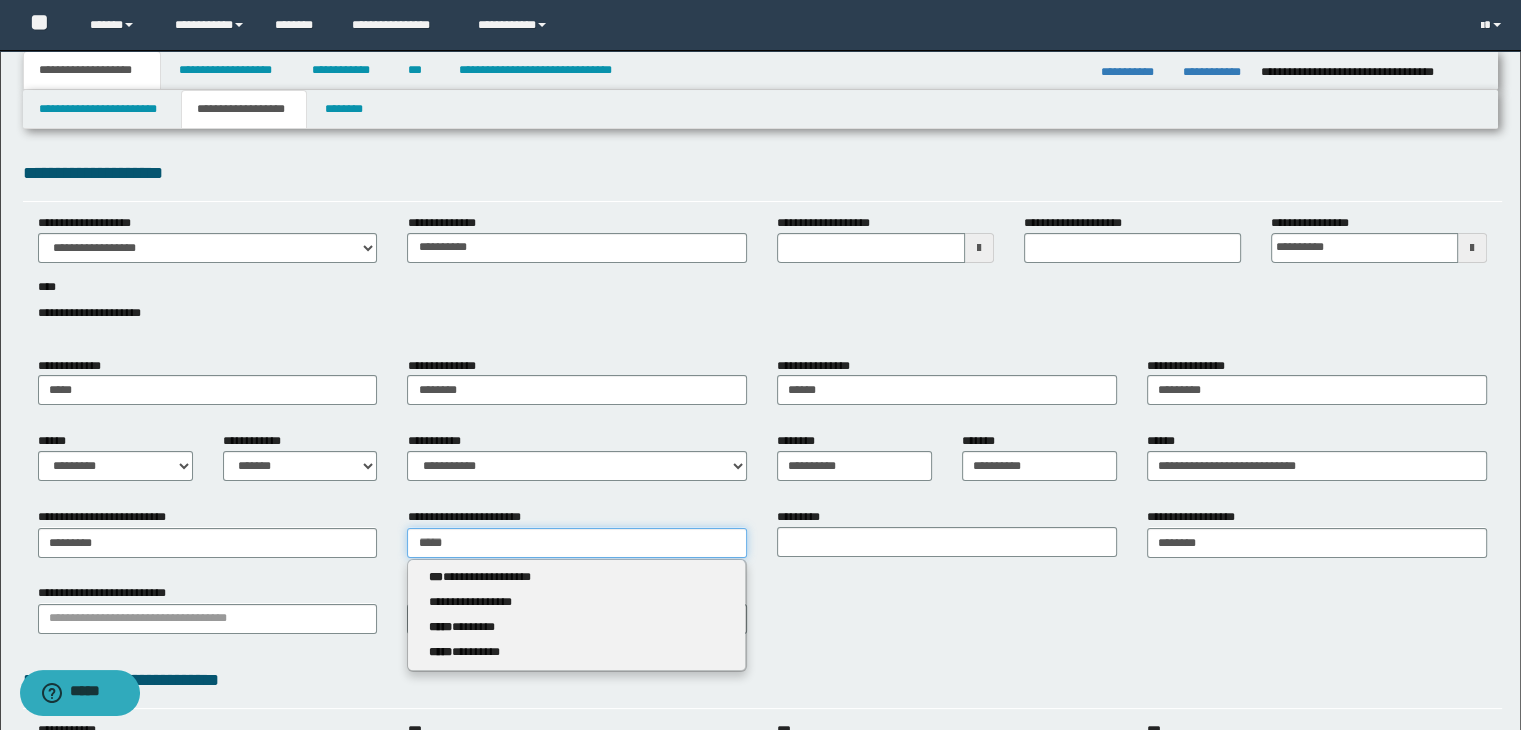 type 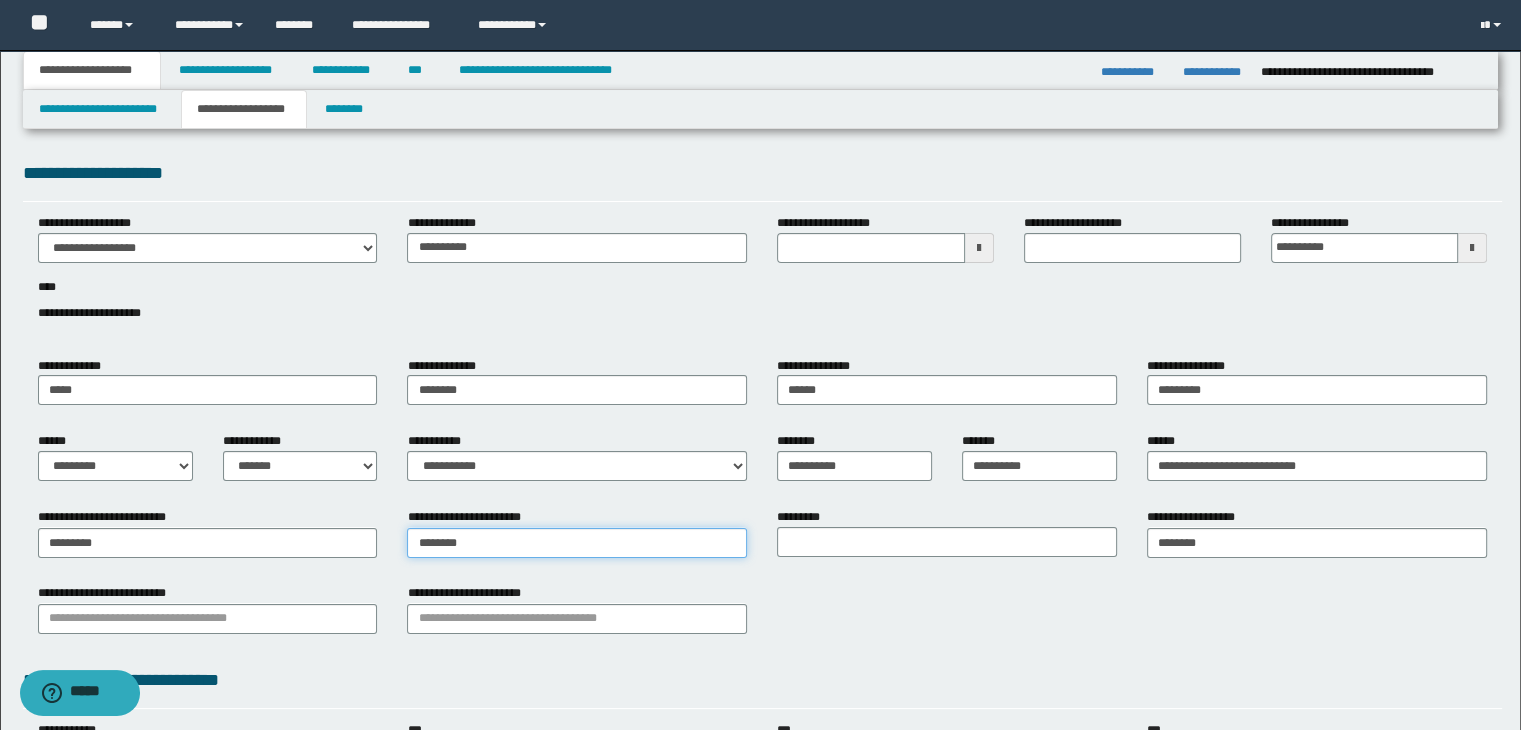 type on "*********" 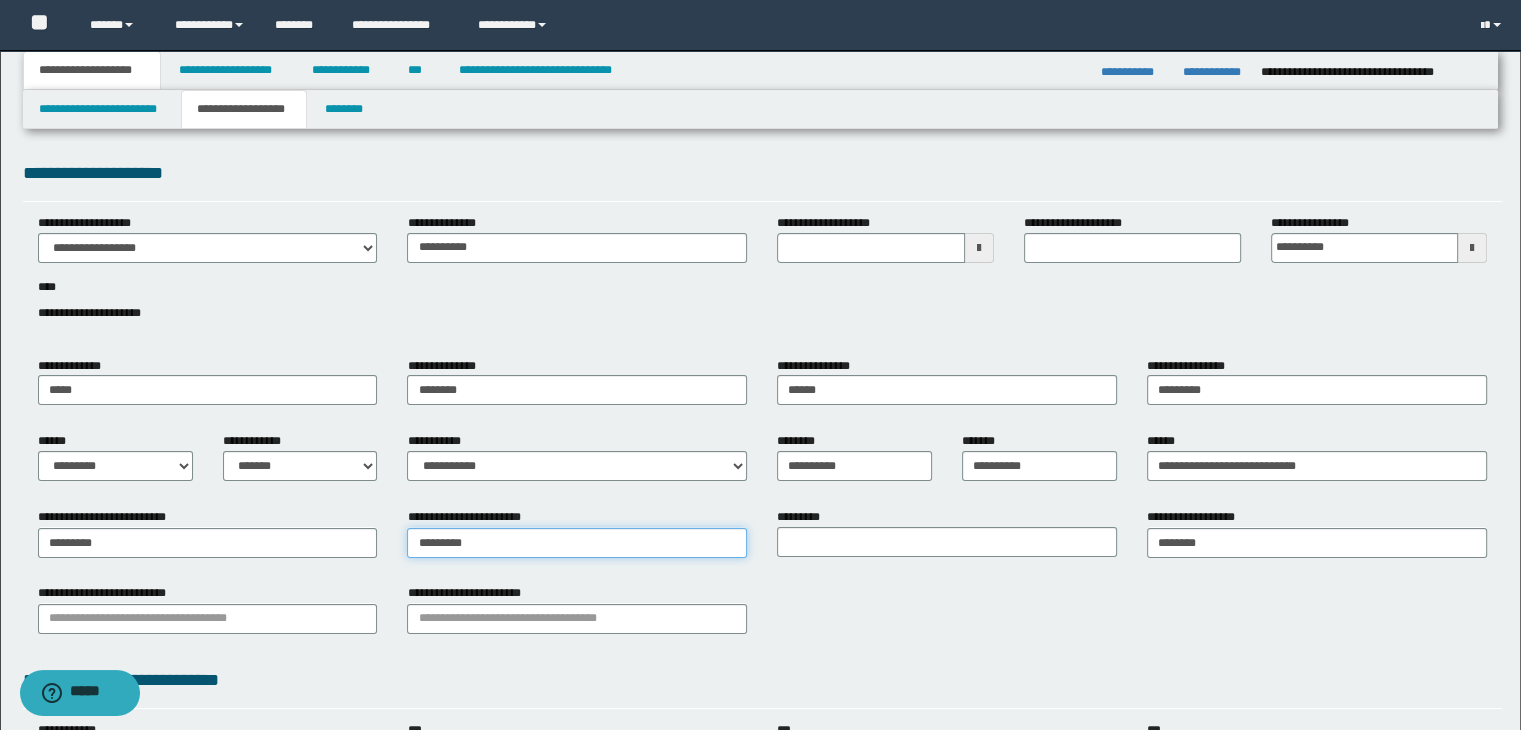 type on "*********" 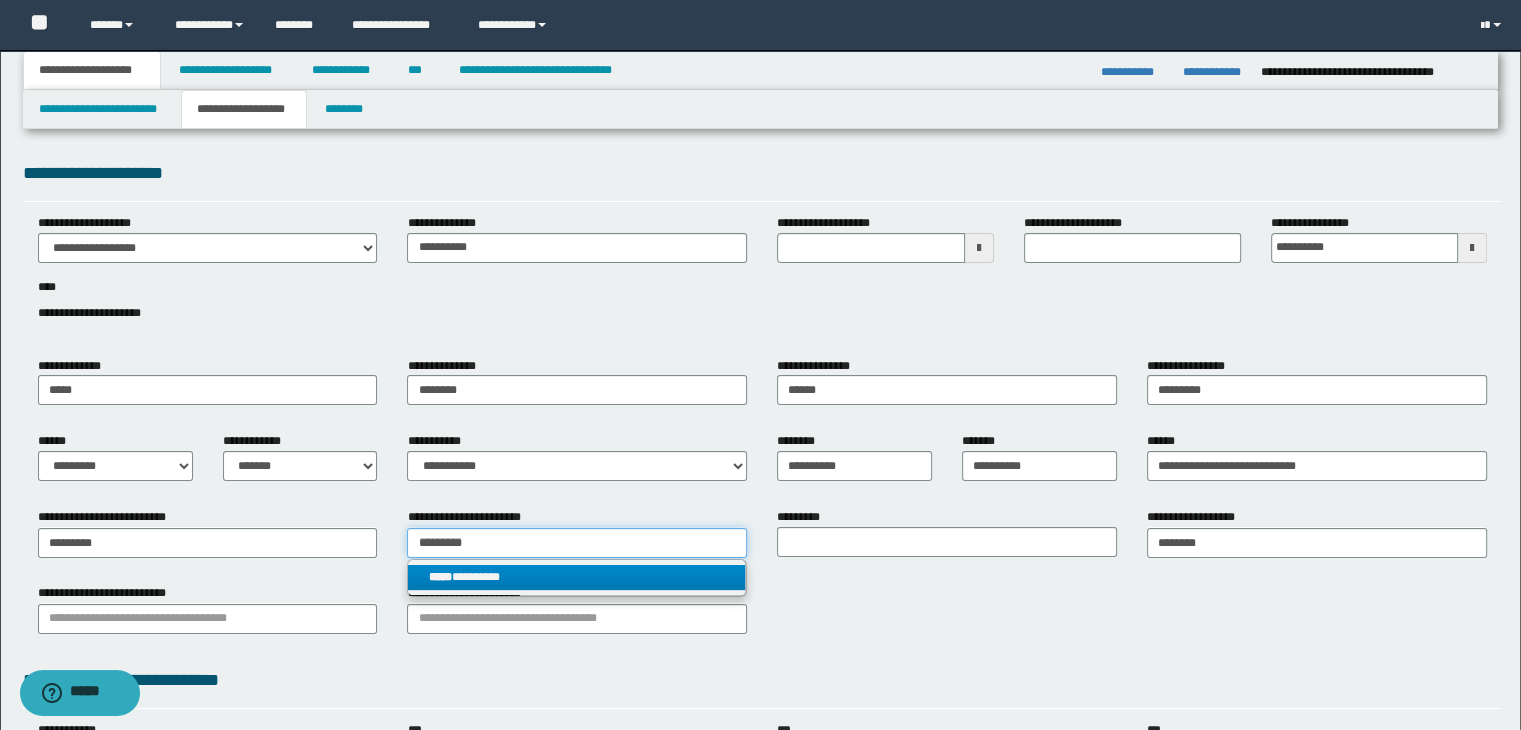 type on "*********" 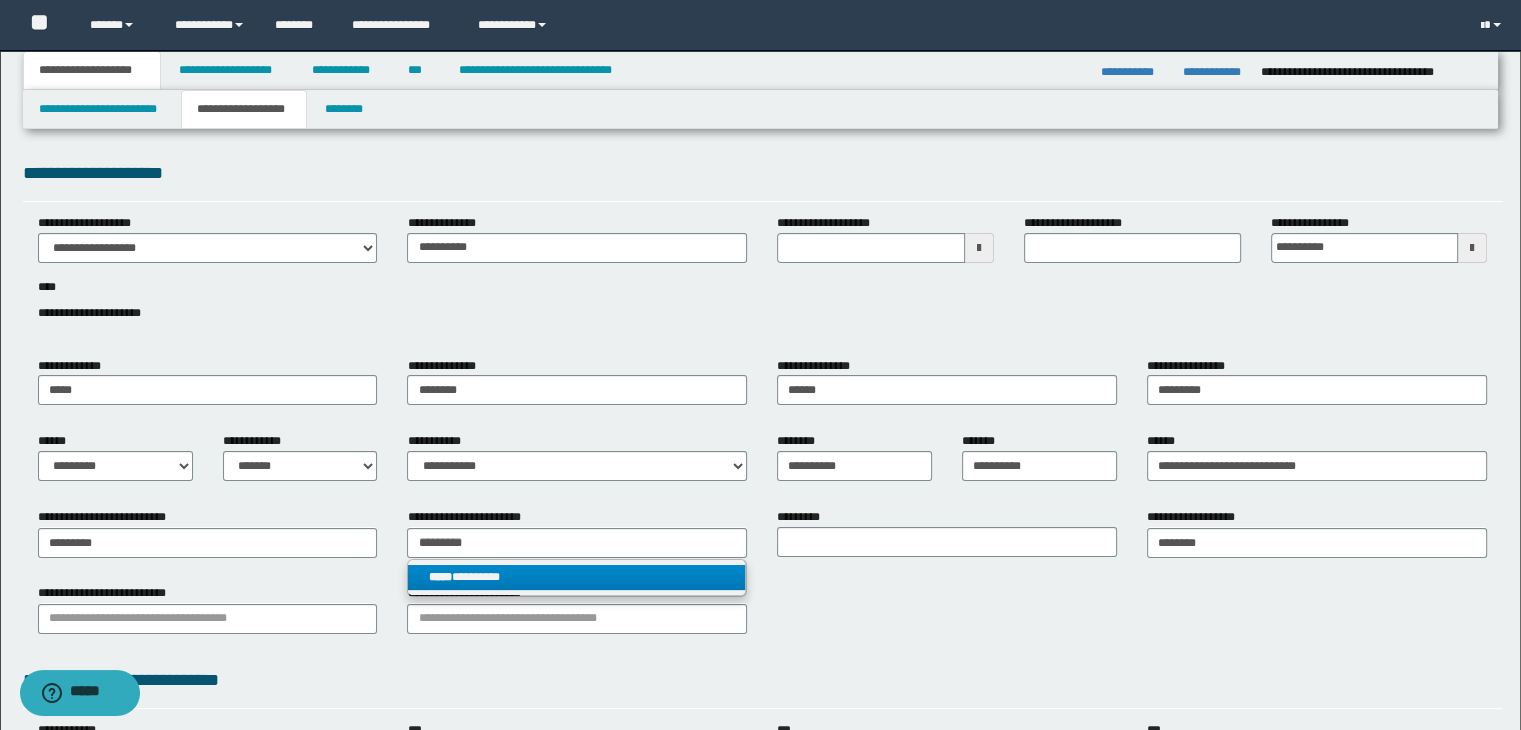 type 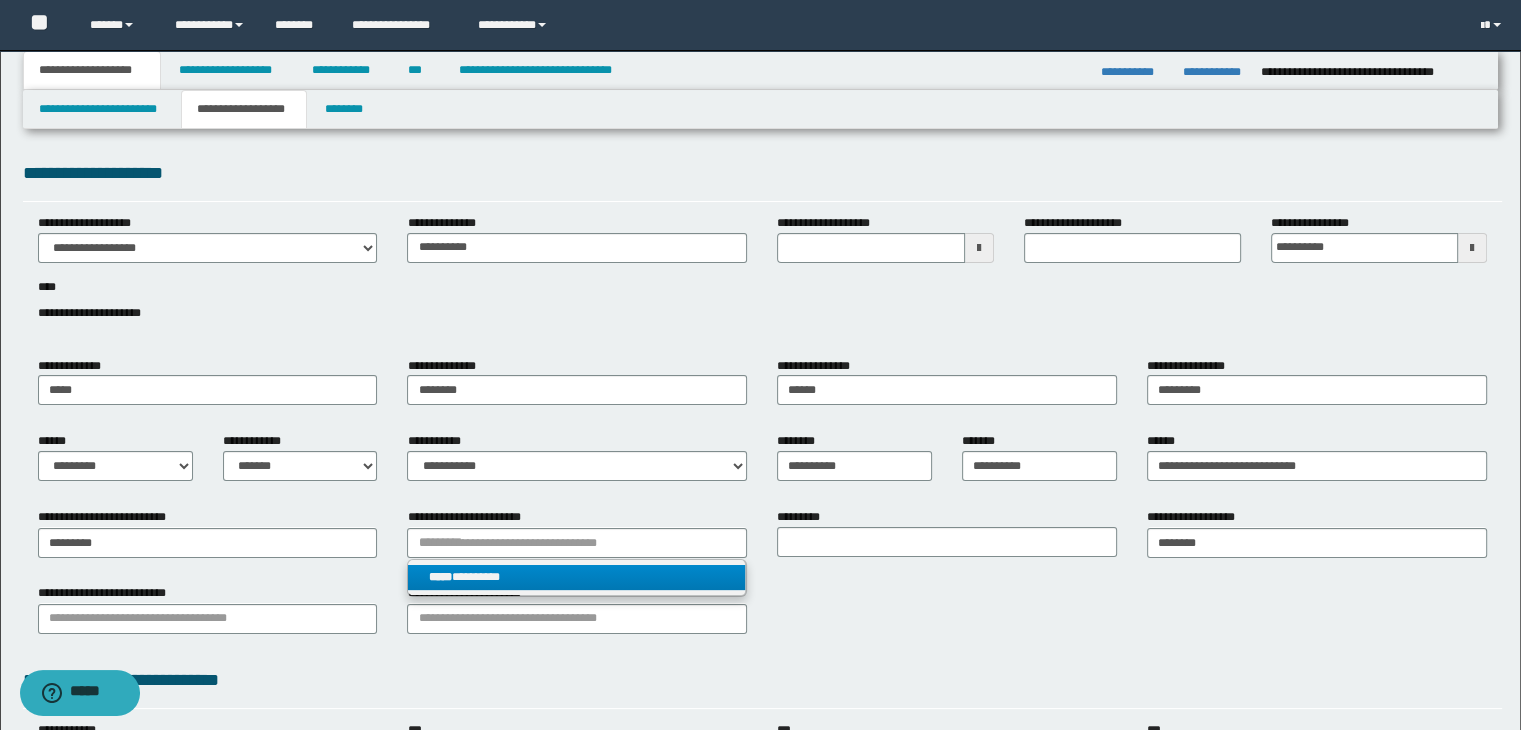 click on "***** *********" at bounding box center (577, 577) 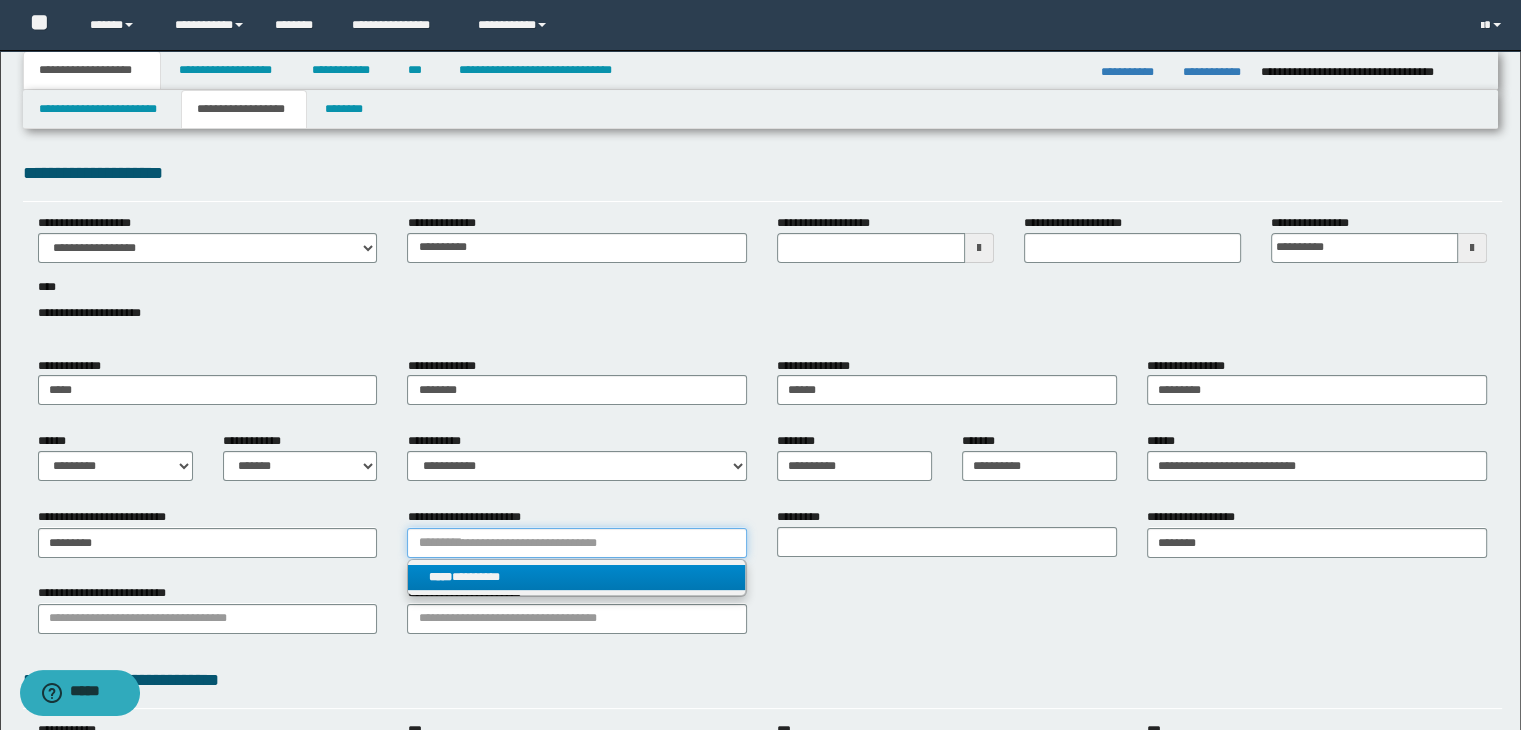 type 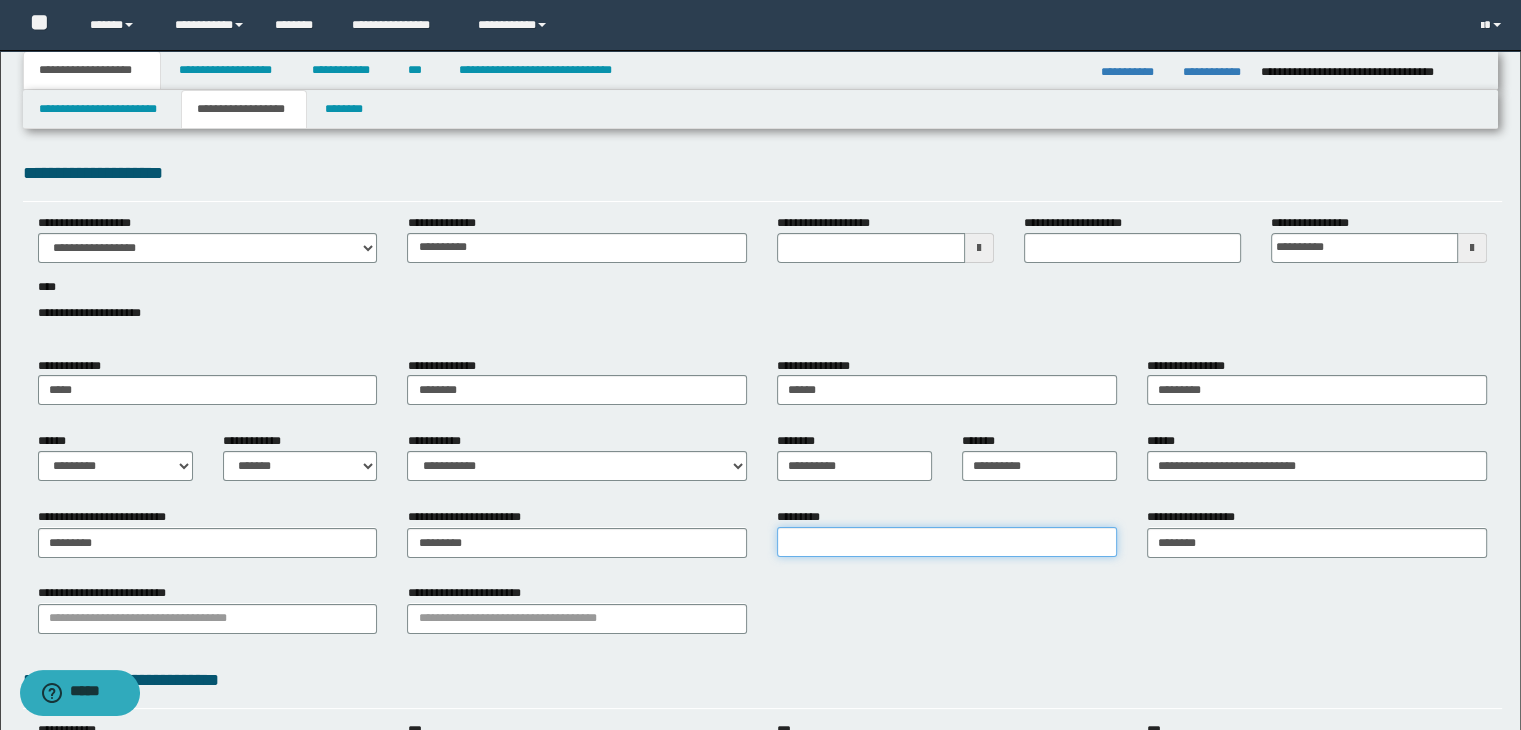 click on "*********" at bounding box center [947, 542] 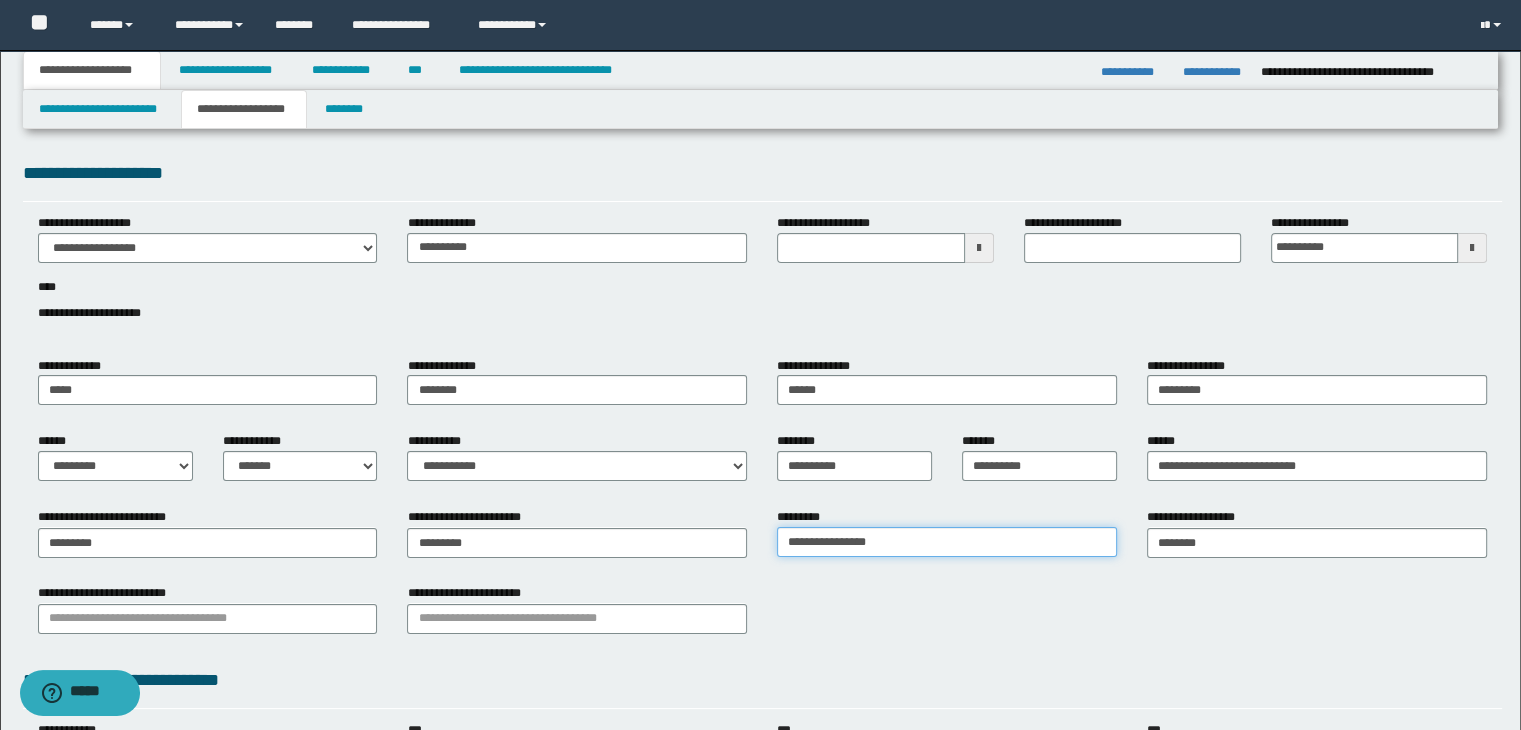 type on "**********" 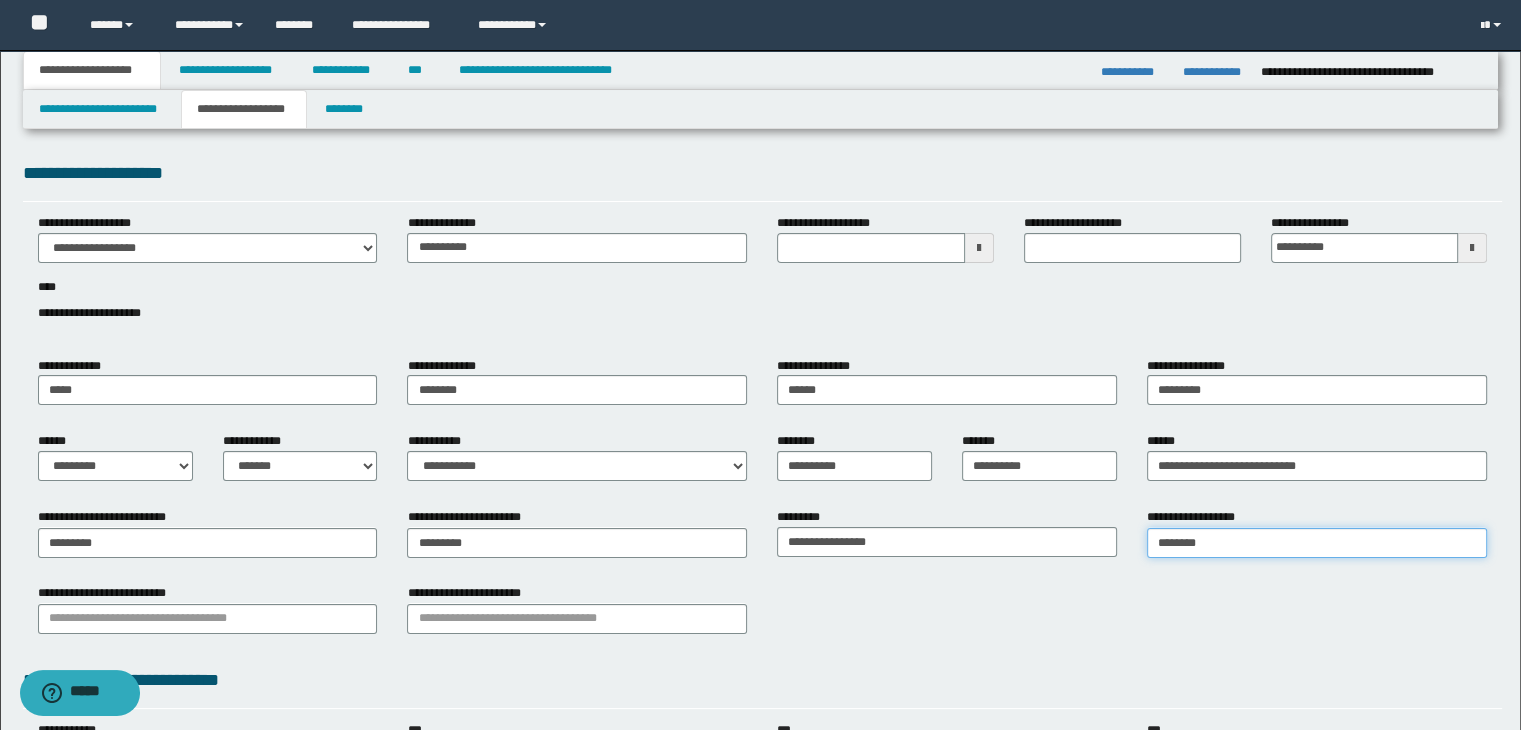 type on "********" 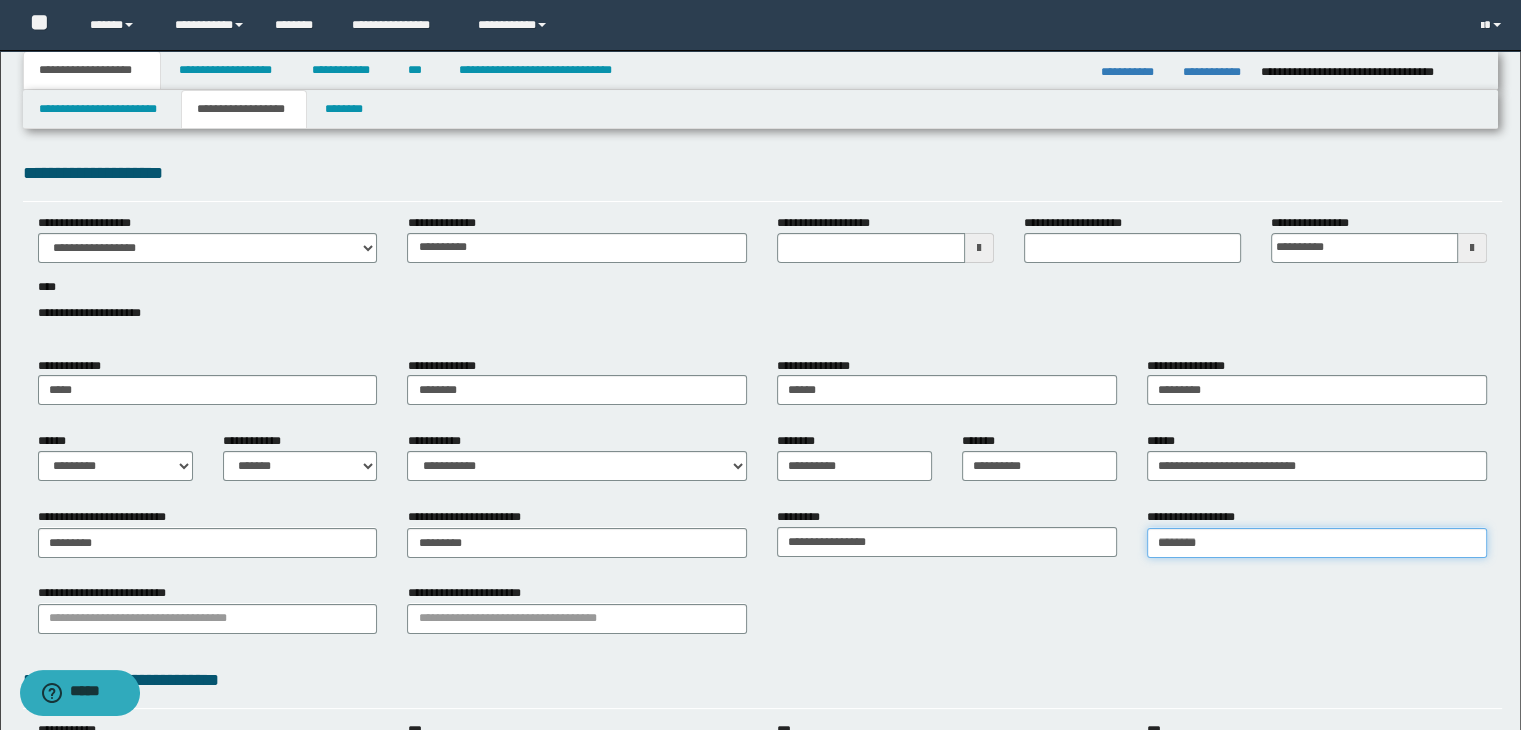 click on "********" at bounding box center [1317, 543] 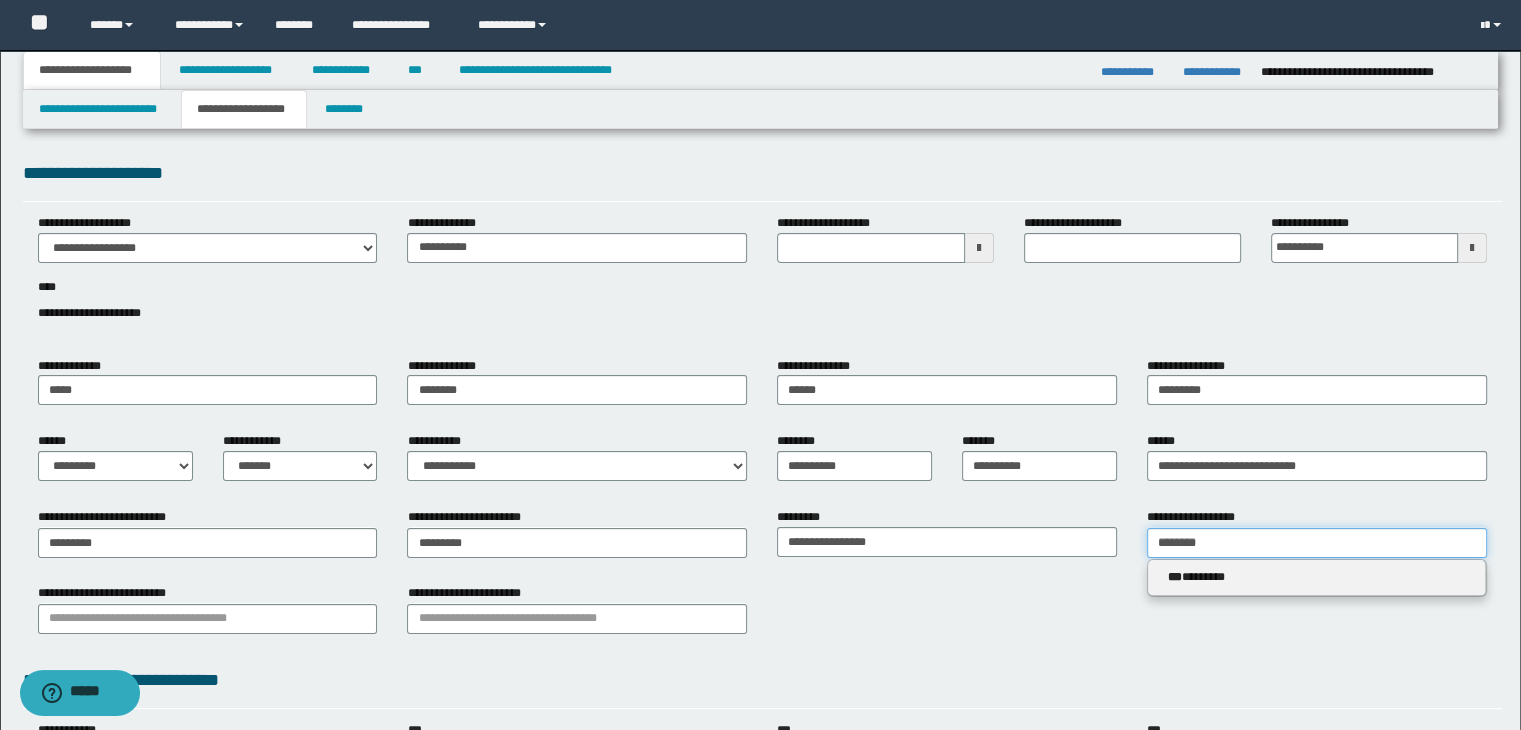 click on "********" at bounding box center [1317, 543] 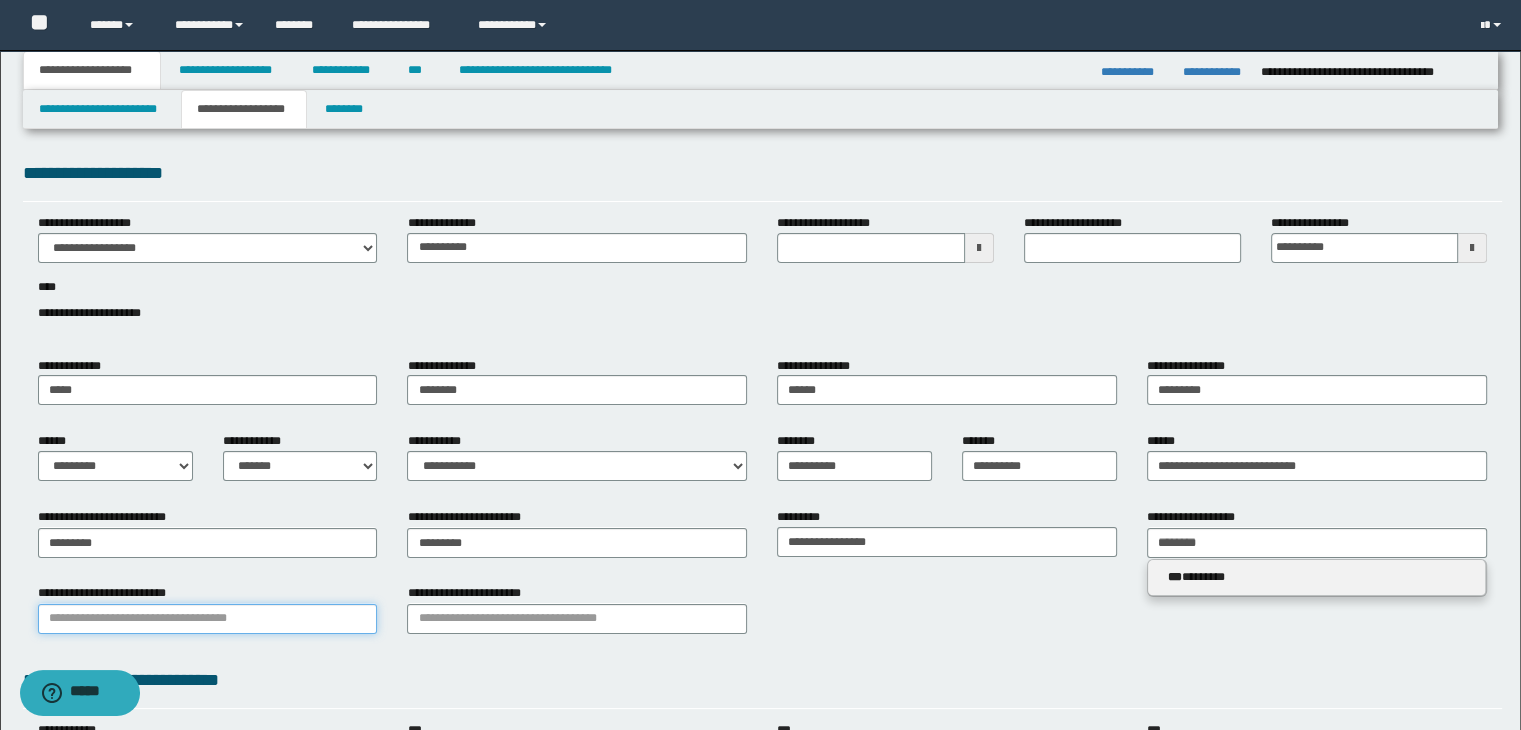 type 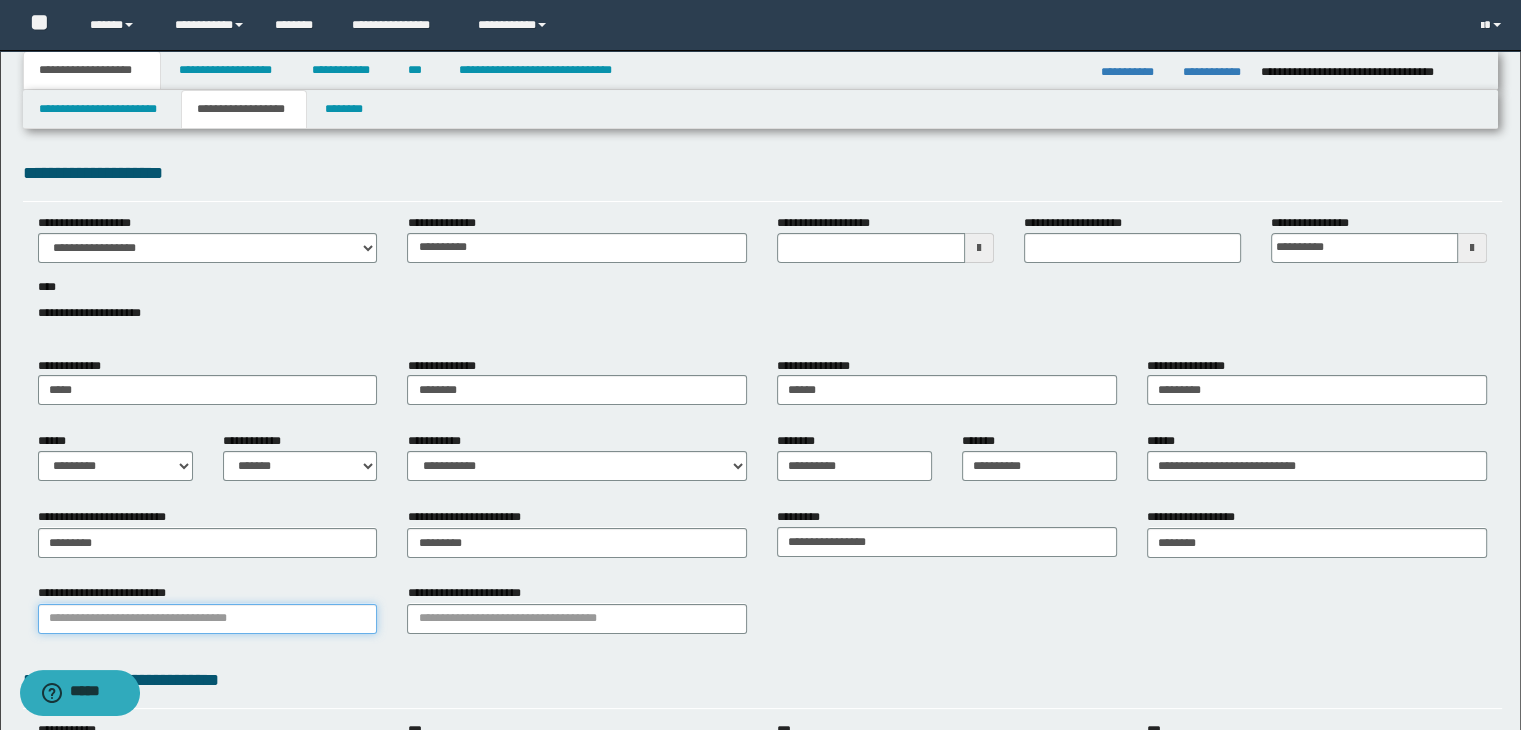 click on "**********" at bounding box center (208, 619) 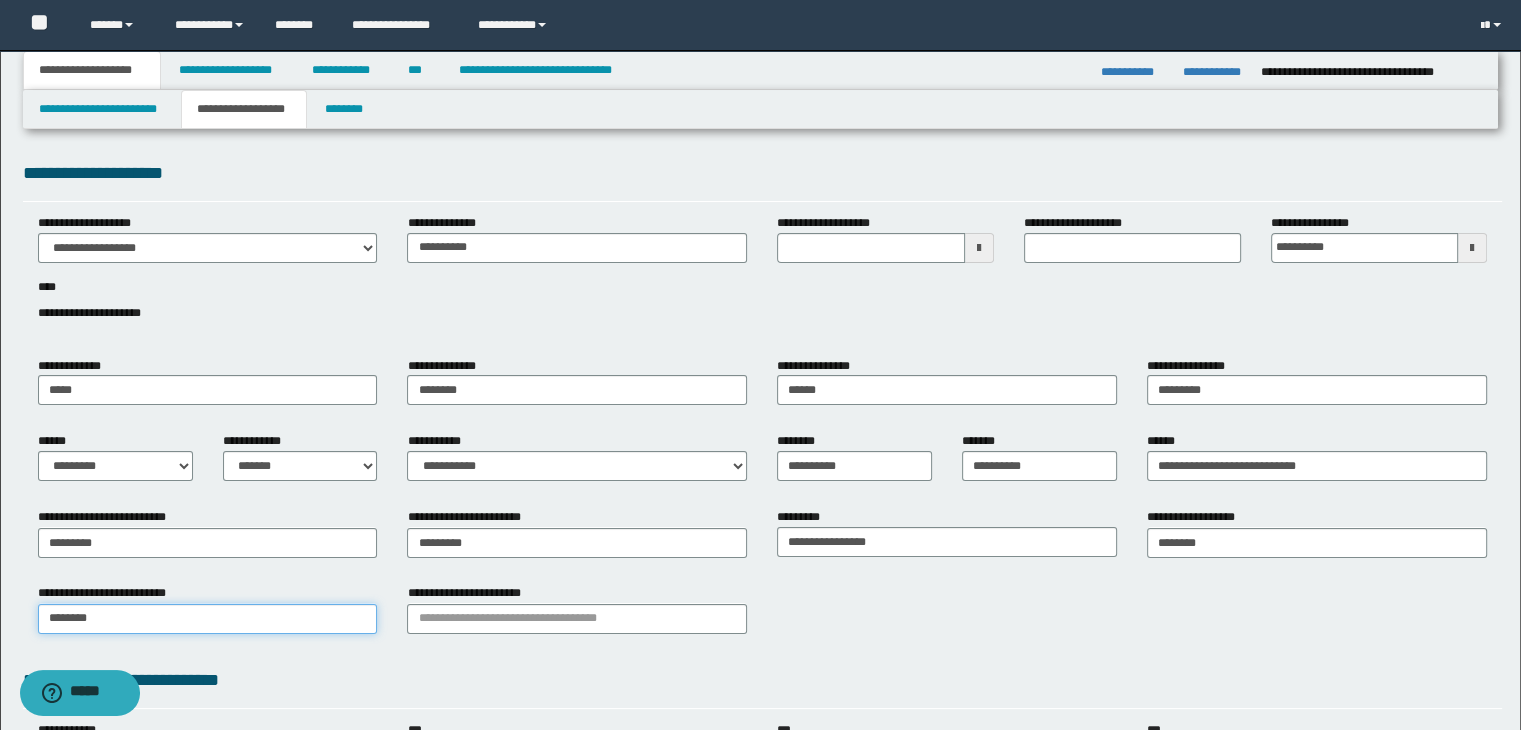 click on "********" at bounding box center (208, 619) 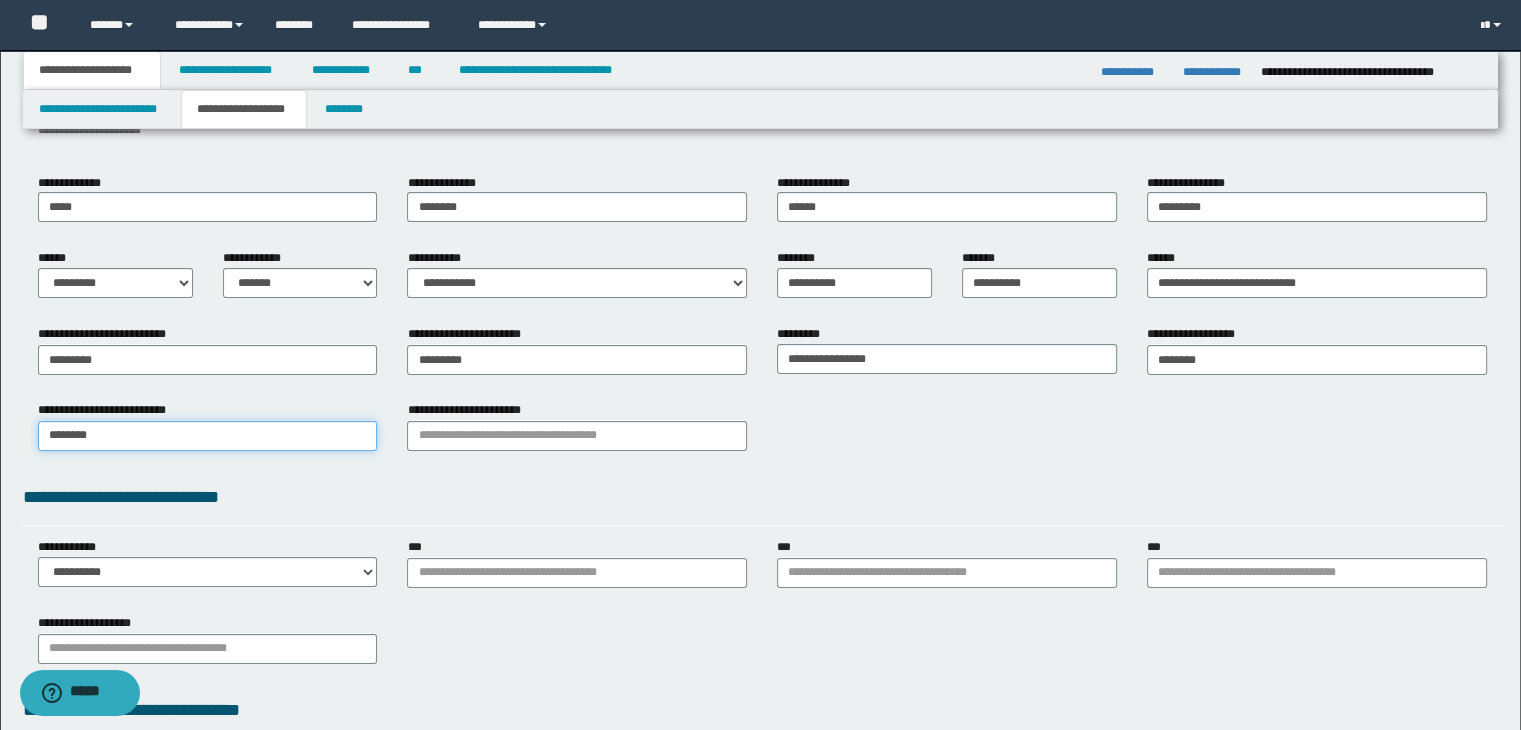 scroll, scrollTop: 200, scrollLeft: 0, axis: vertical 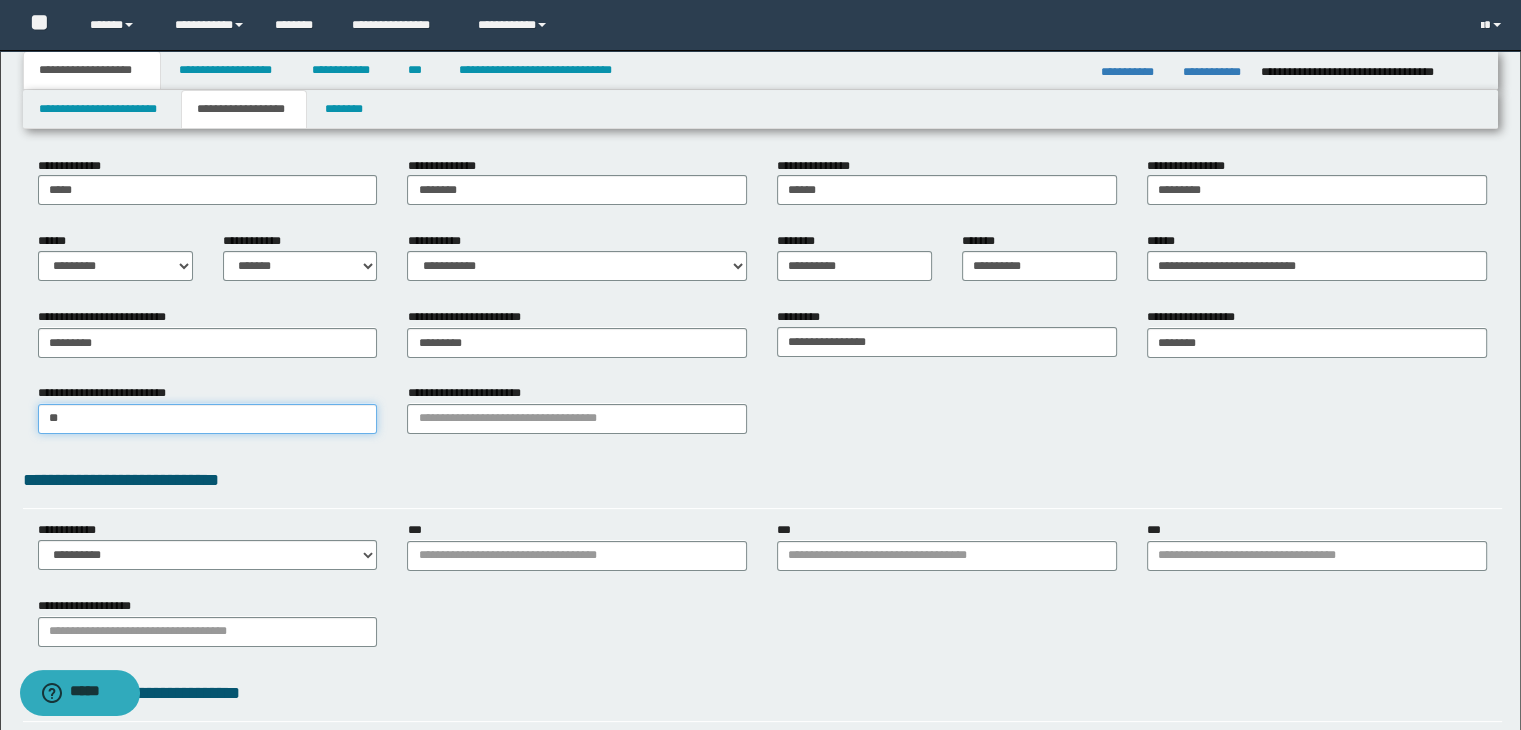 type on "*" 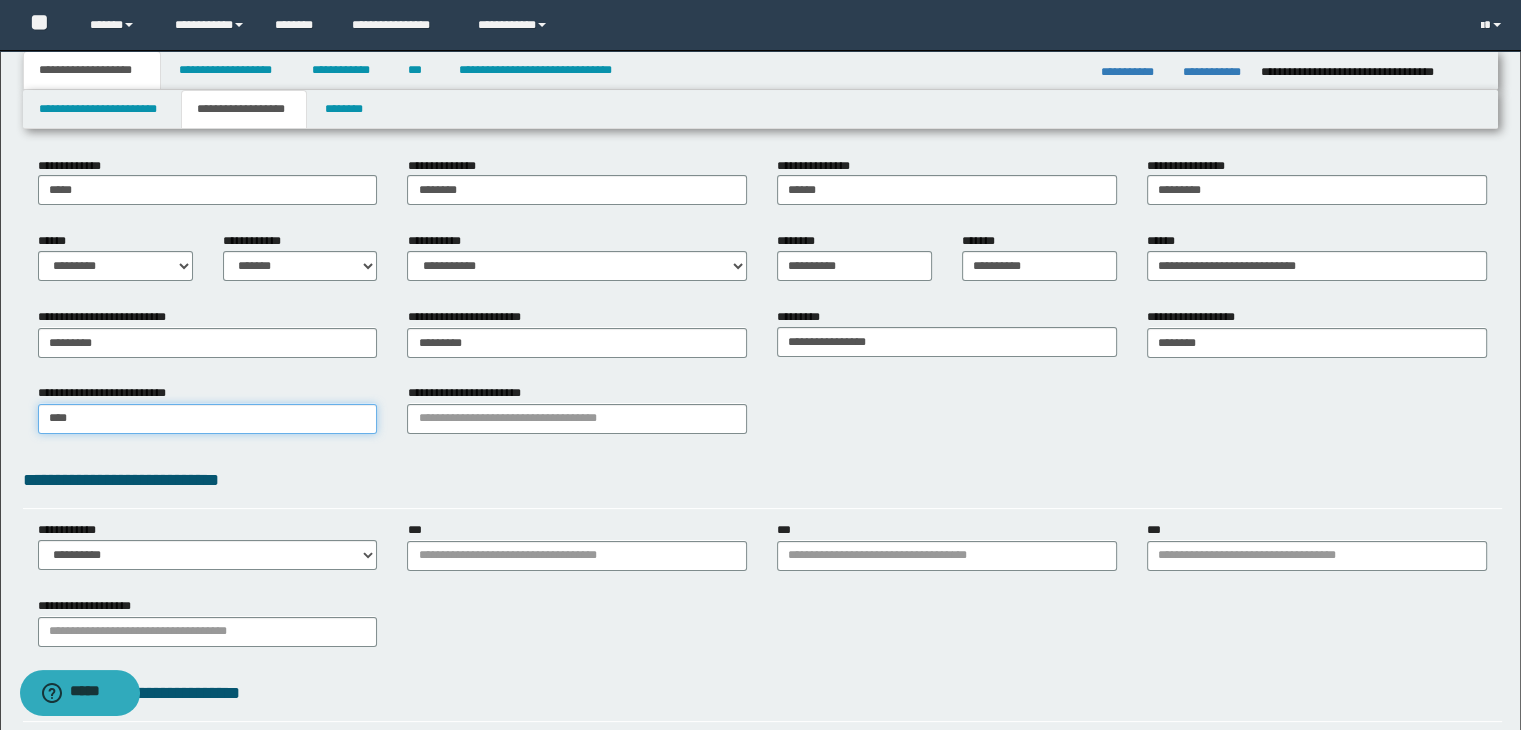 type on "***" 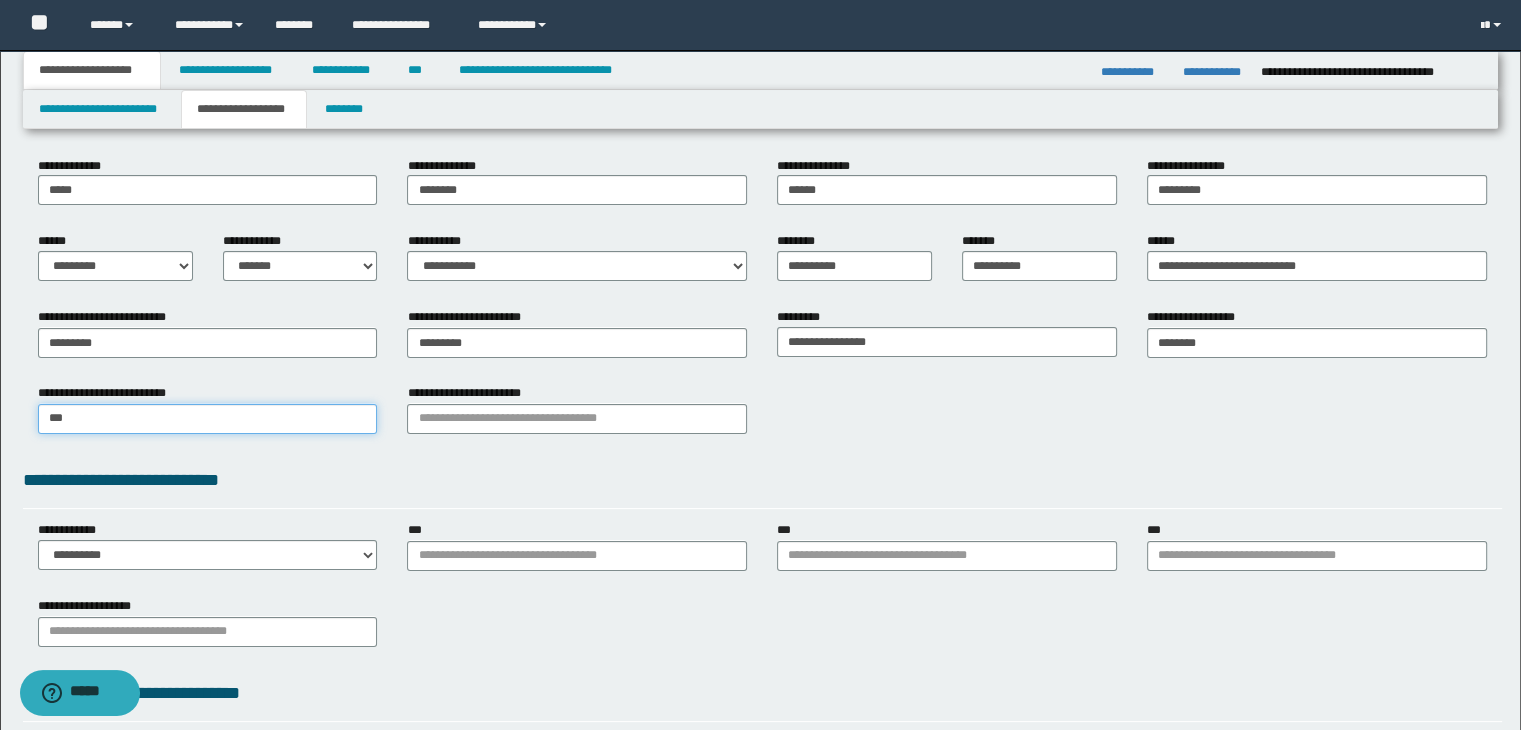 type on "*********" 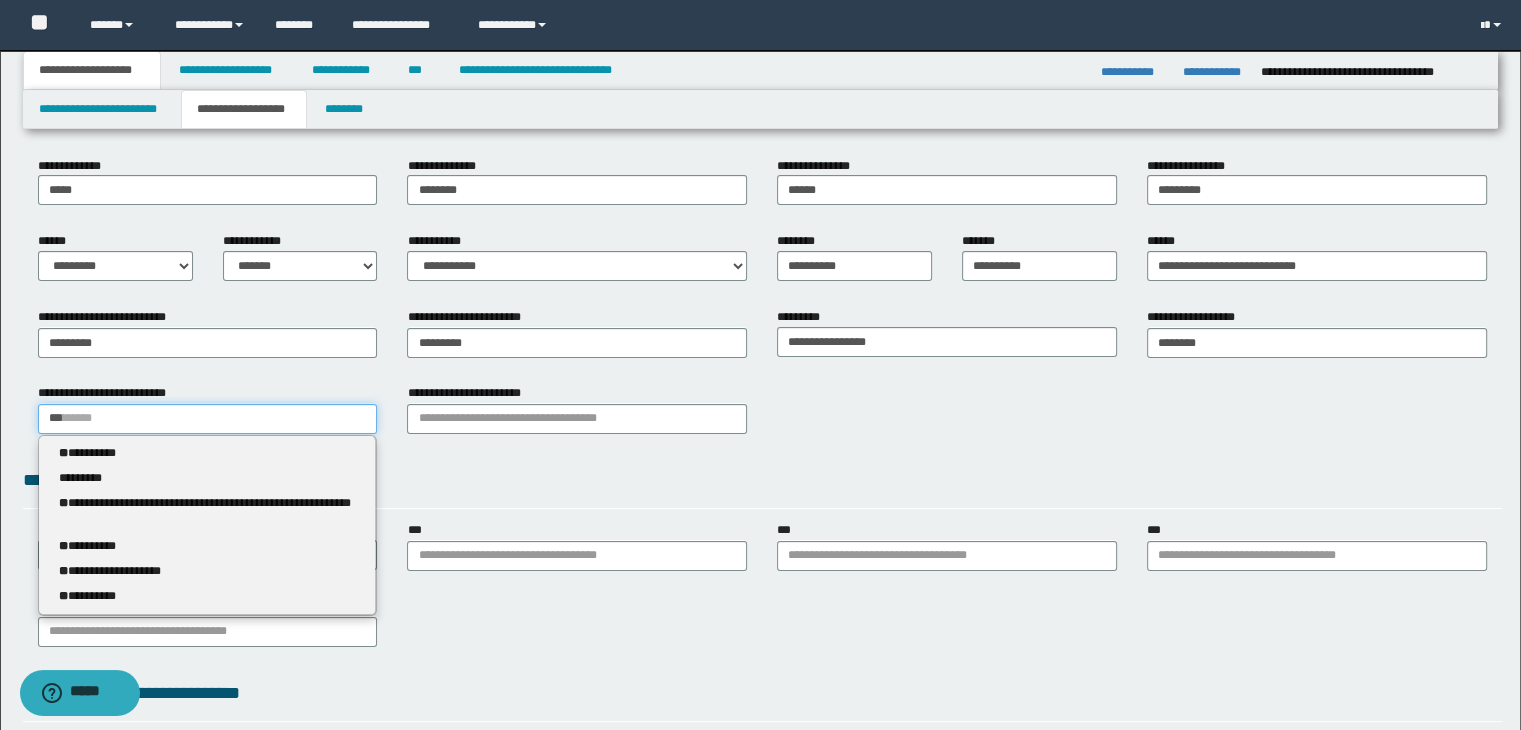 type 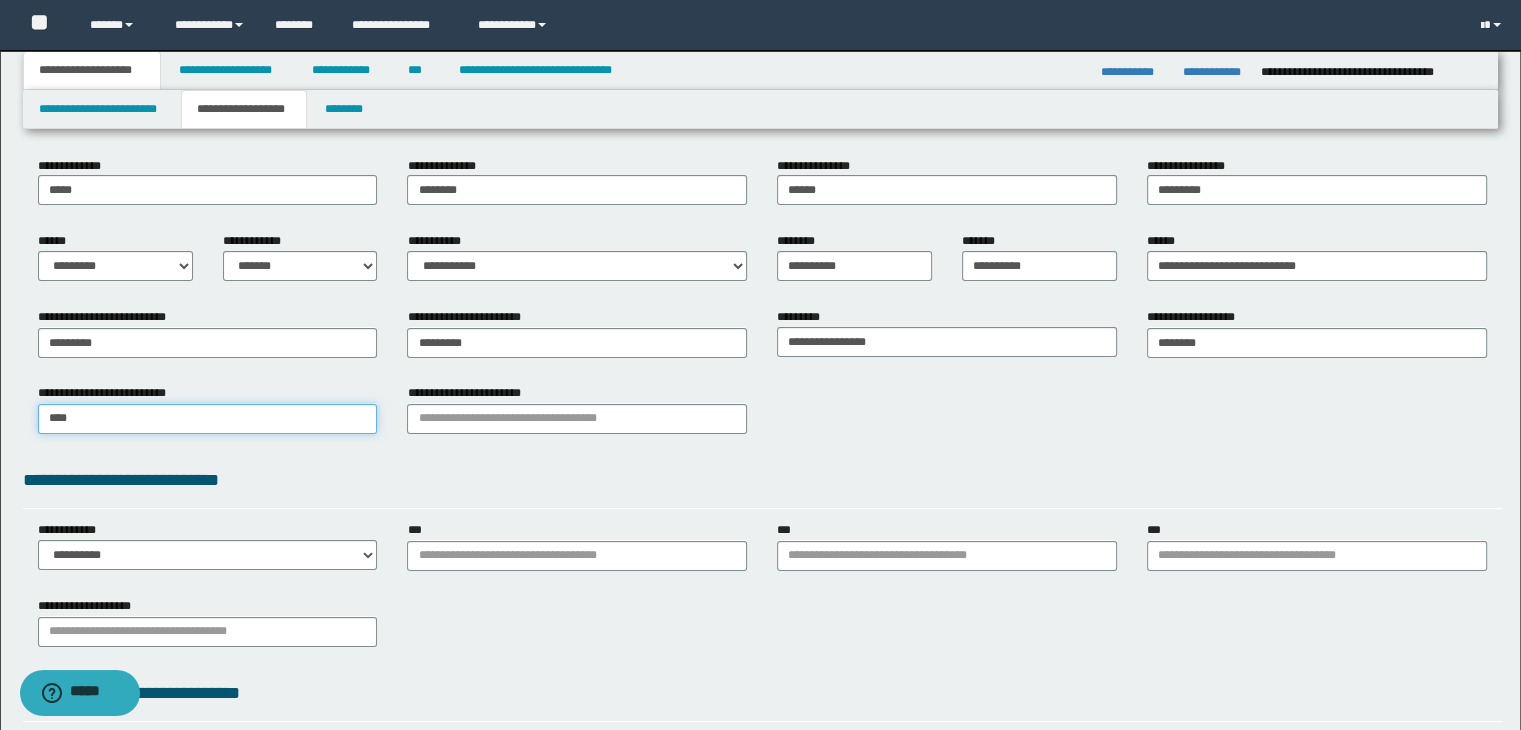 type on "*****" 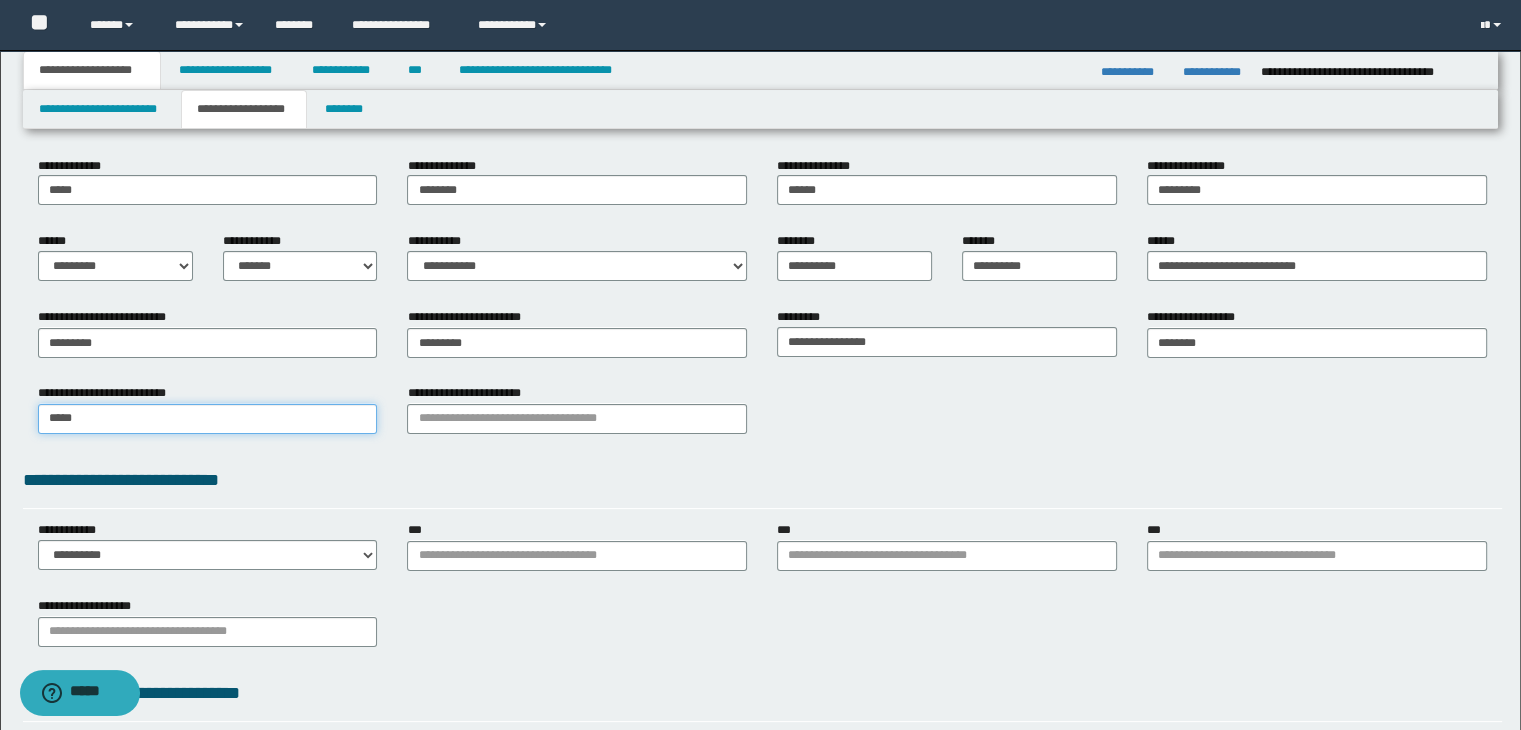 type on "*********" 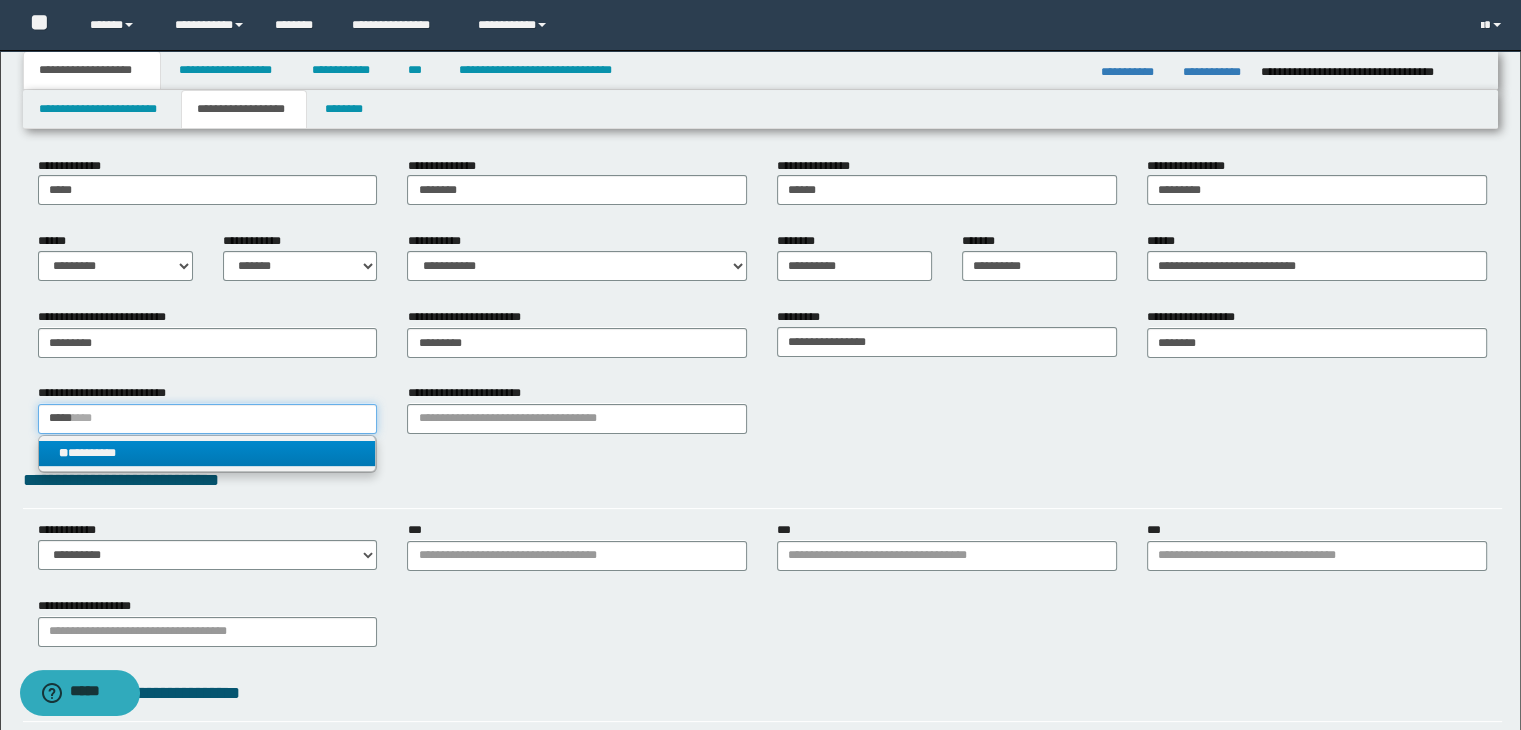 type on "*****" 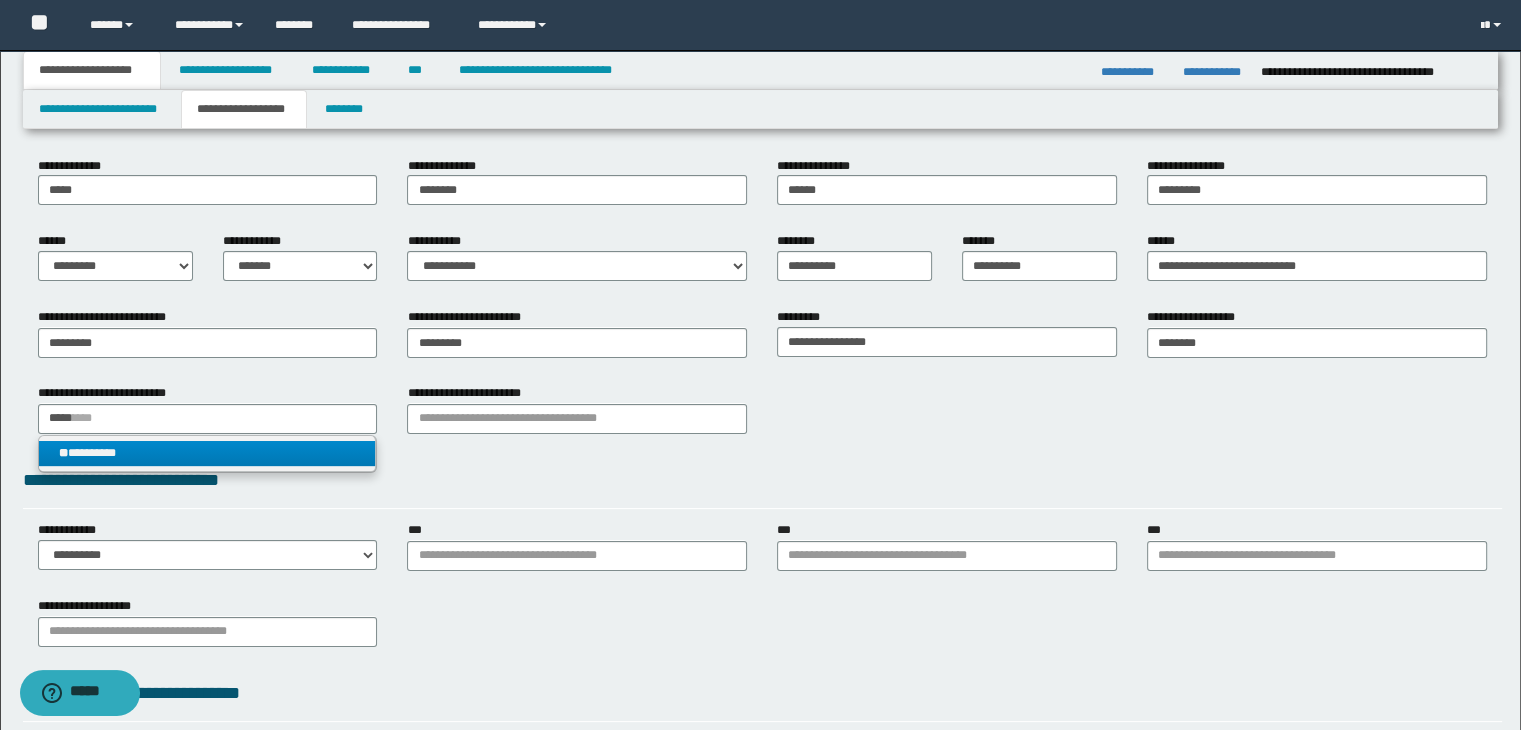 type 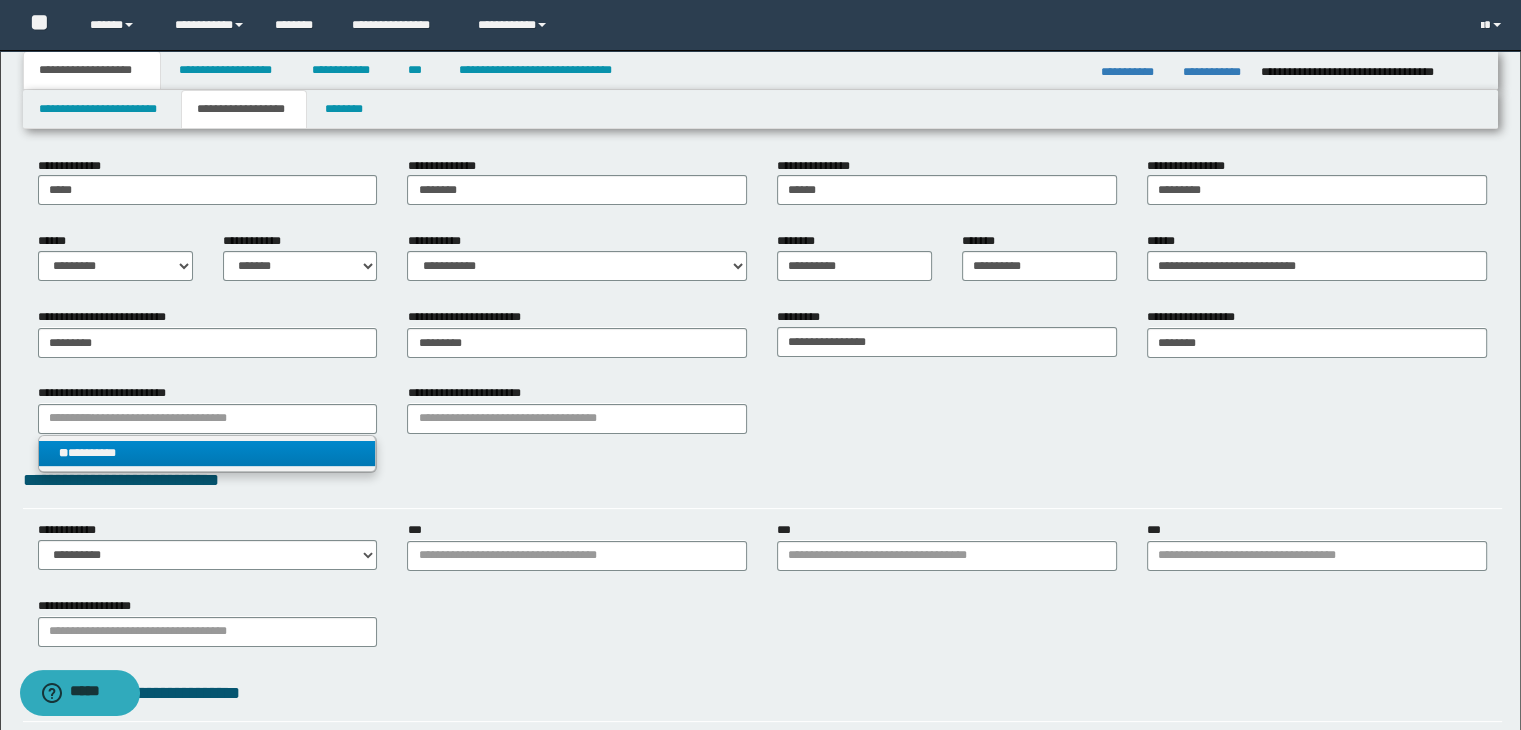 click on "** *********" at bounding box center [207, 453] 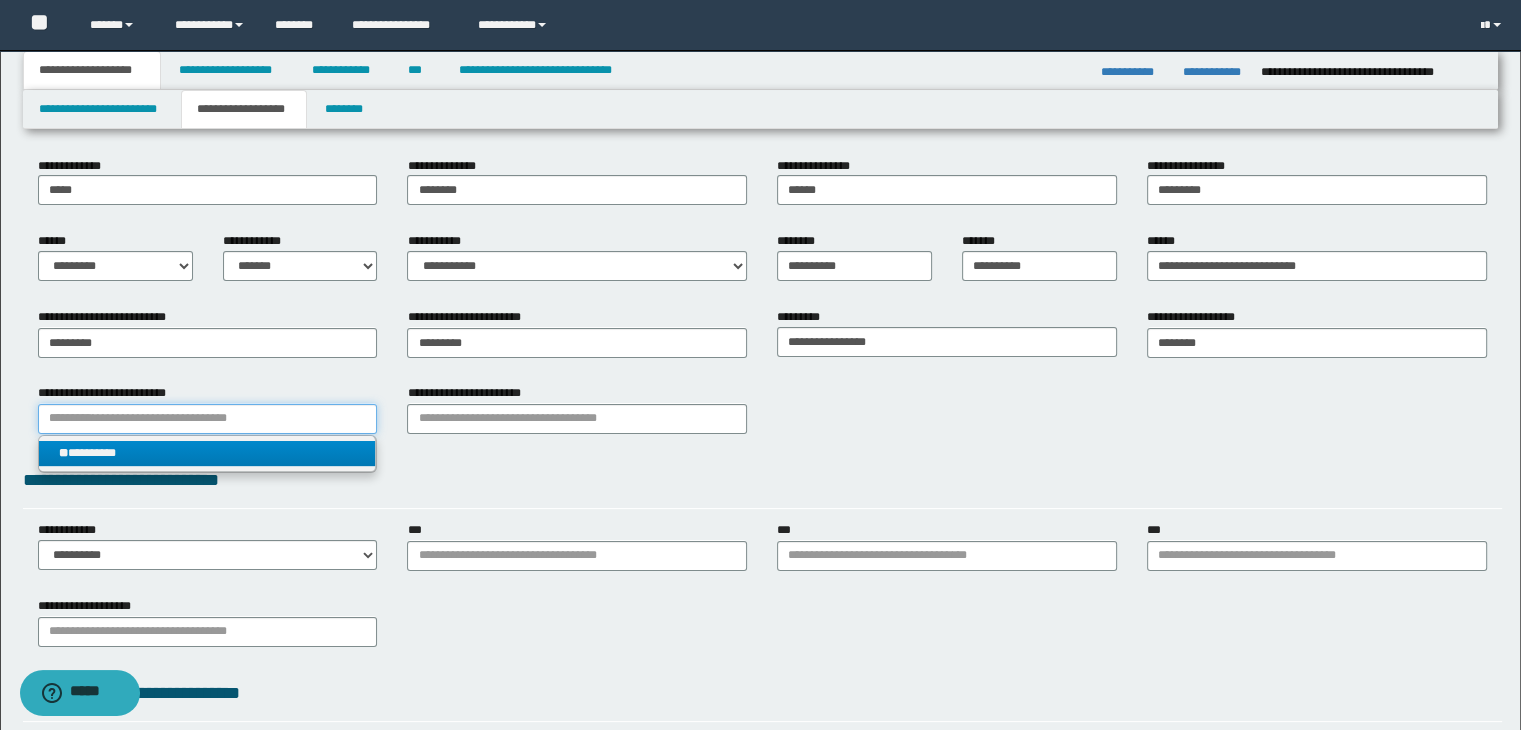 type 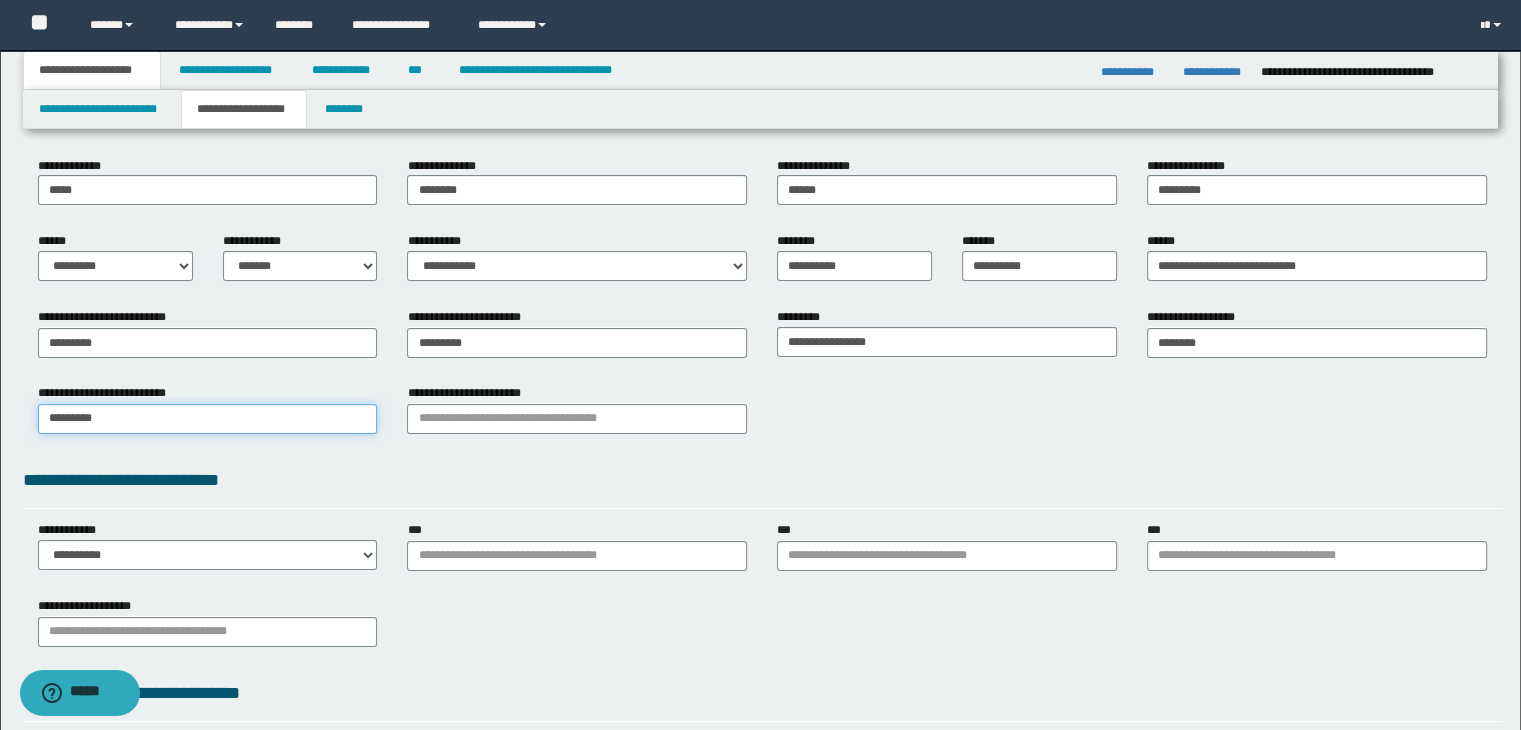 type on "*********" 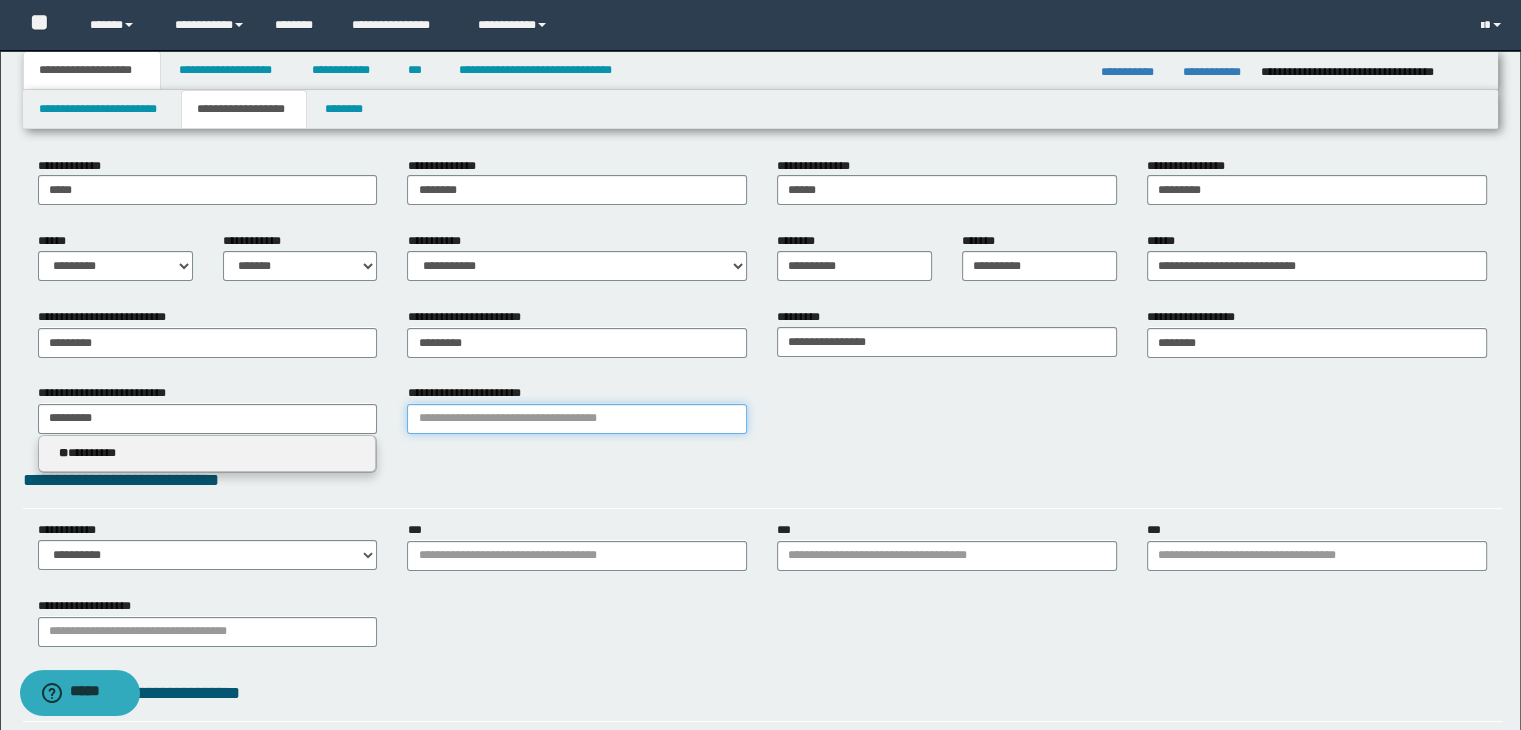 type 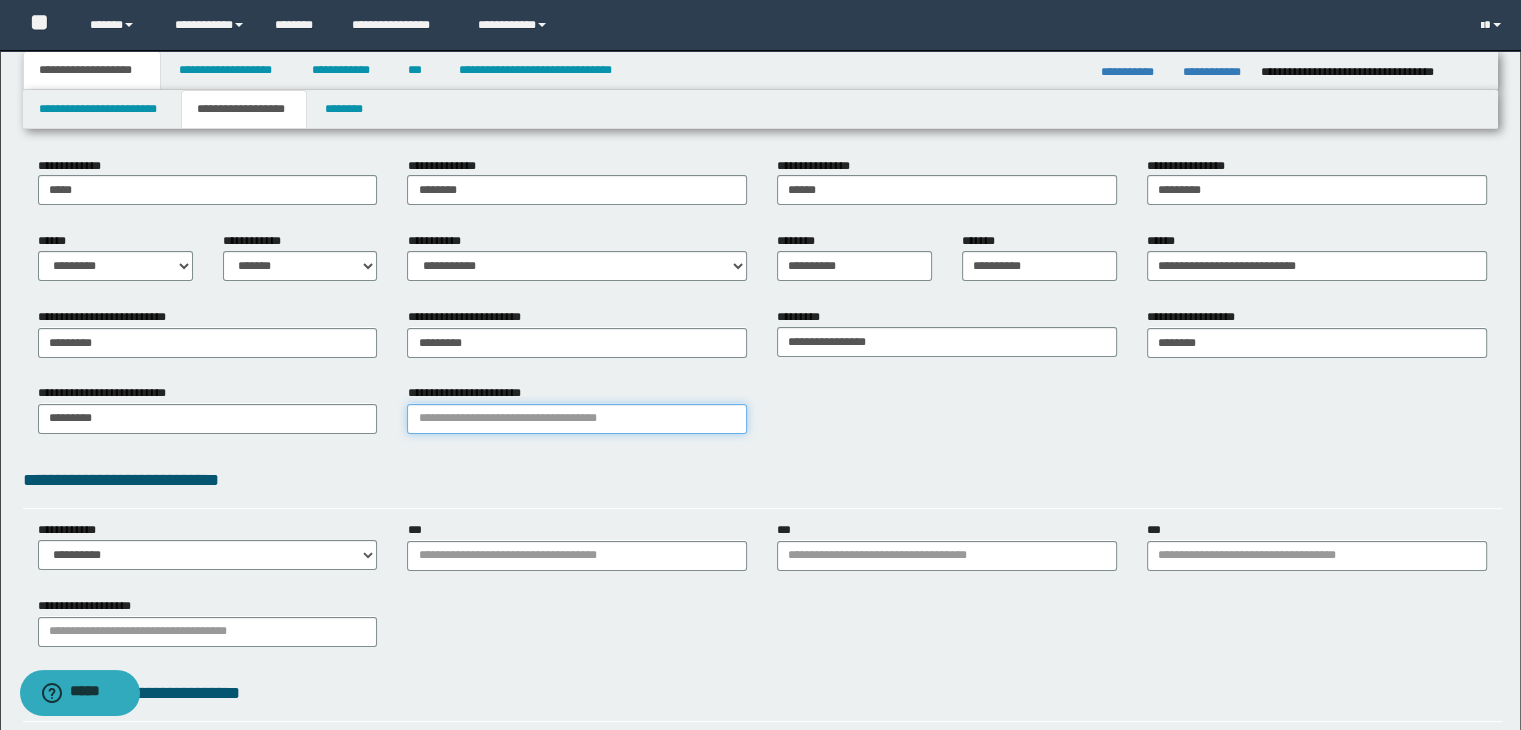 click on "**********" at bounding box center [577, 419] 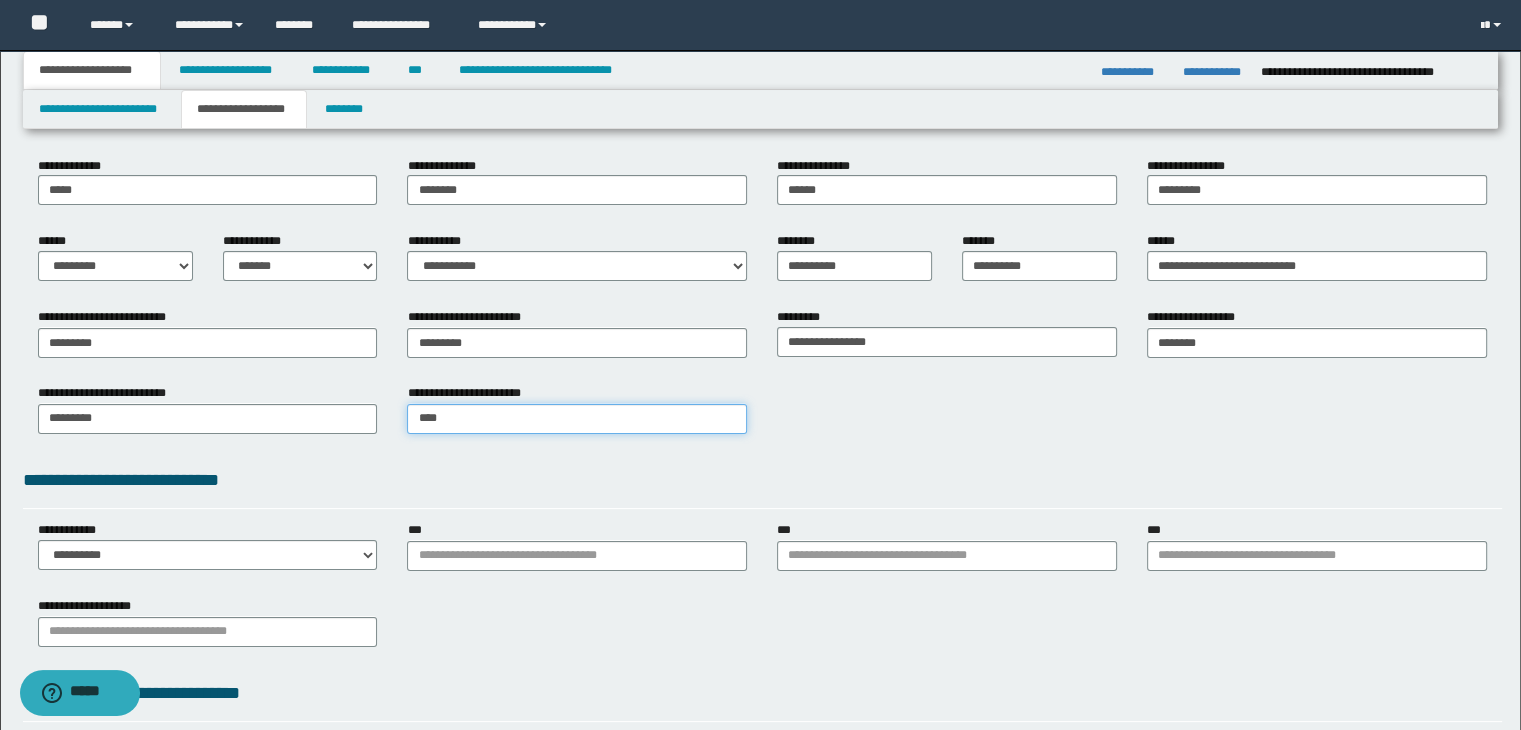 type on "*****" 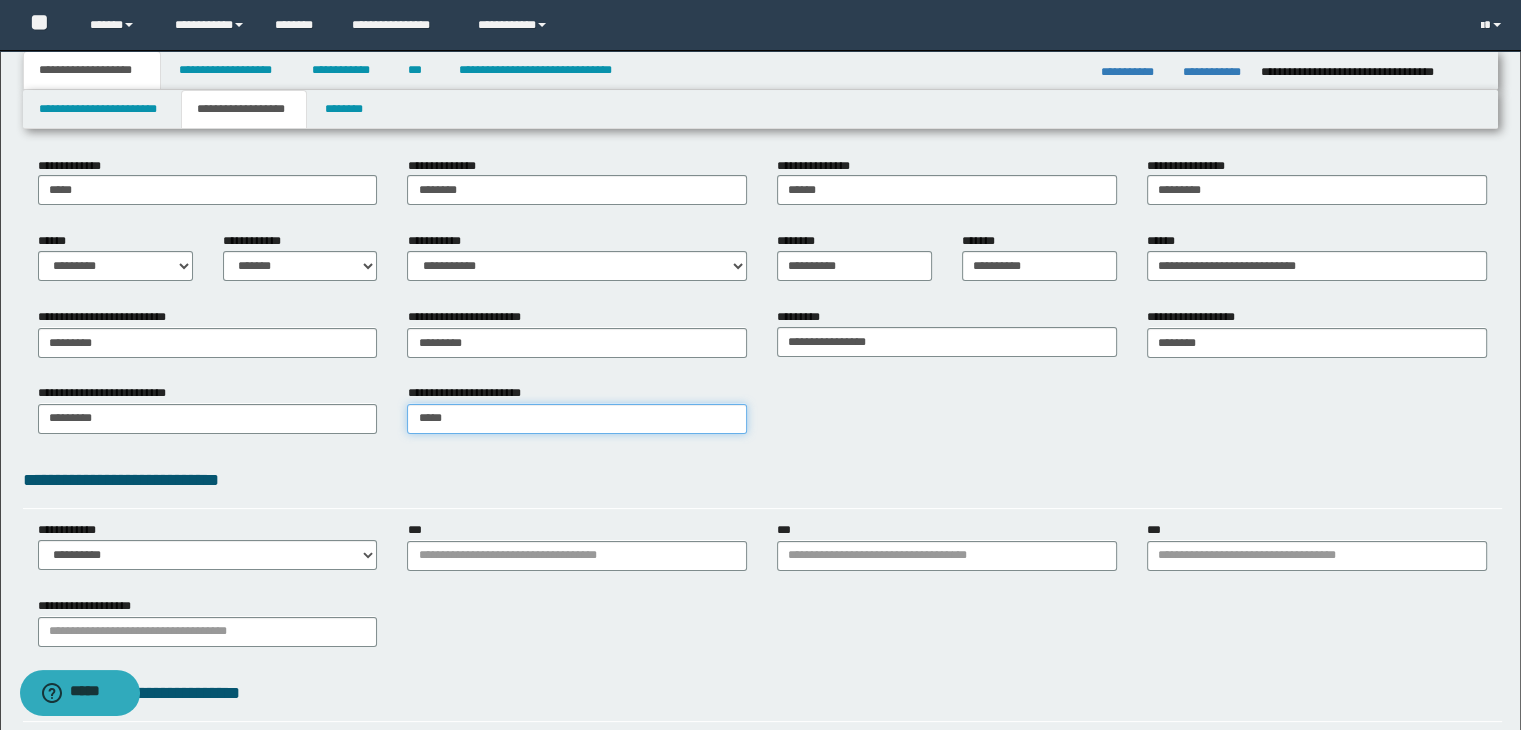 type on "*****" 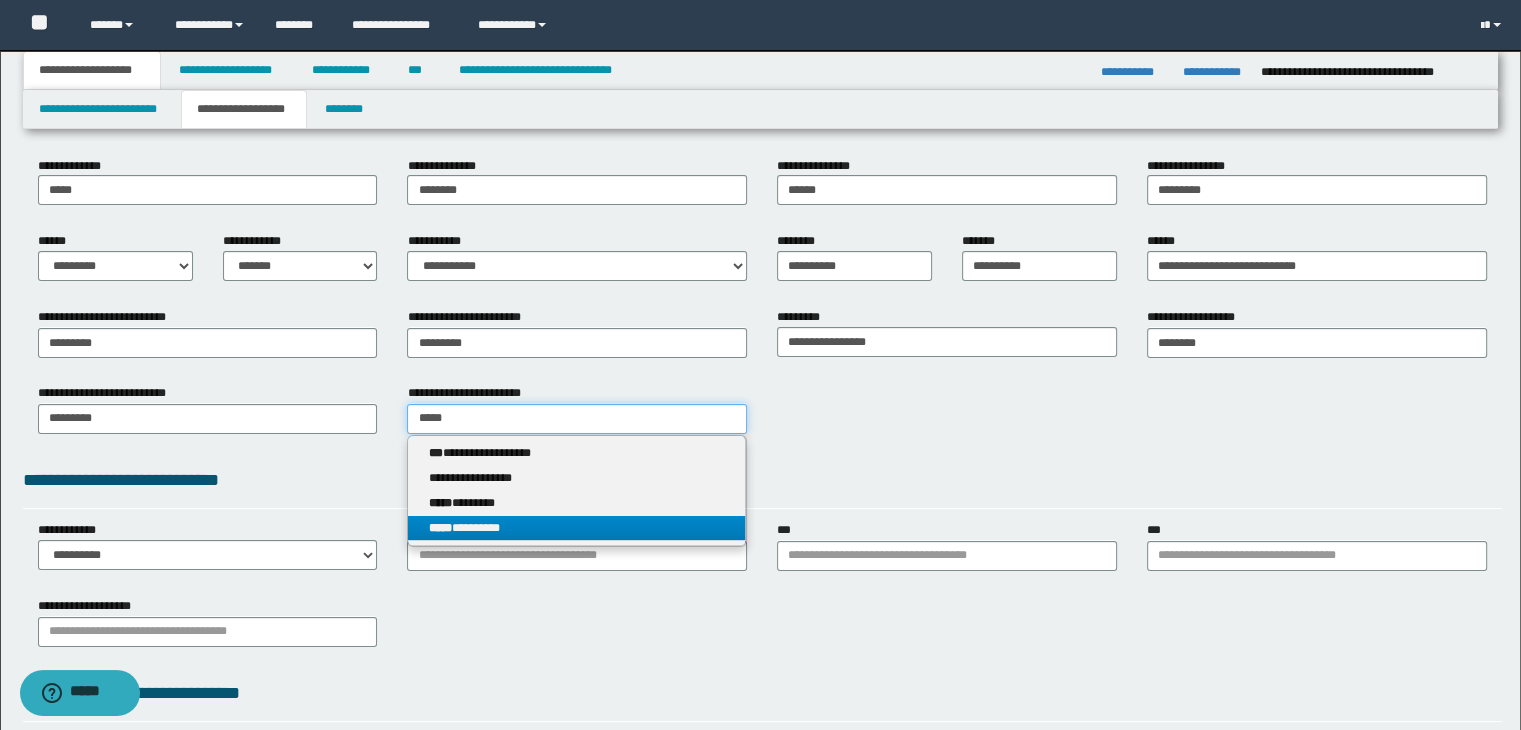 type on "*****" 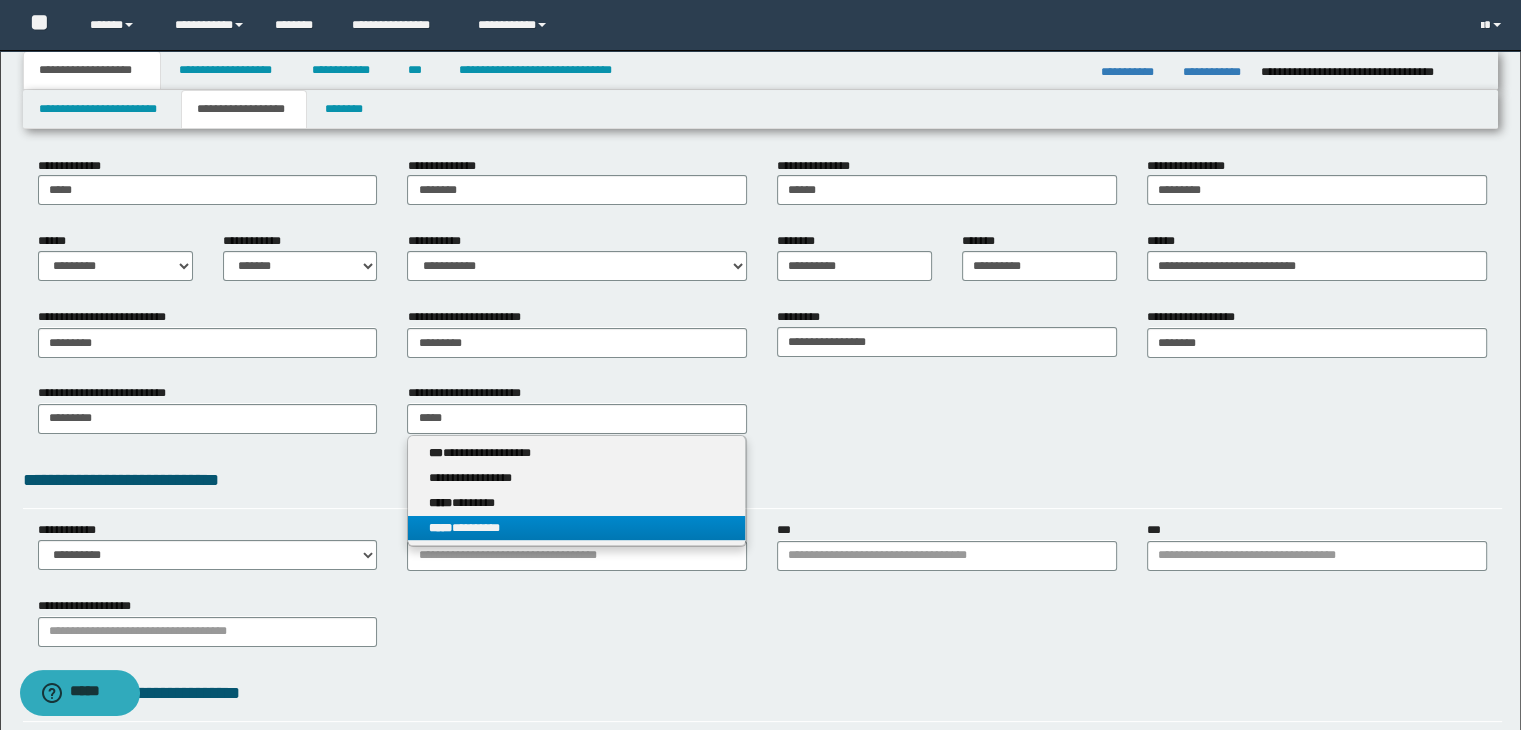 type 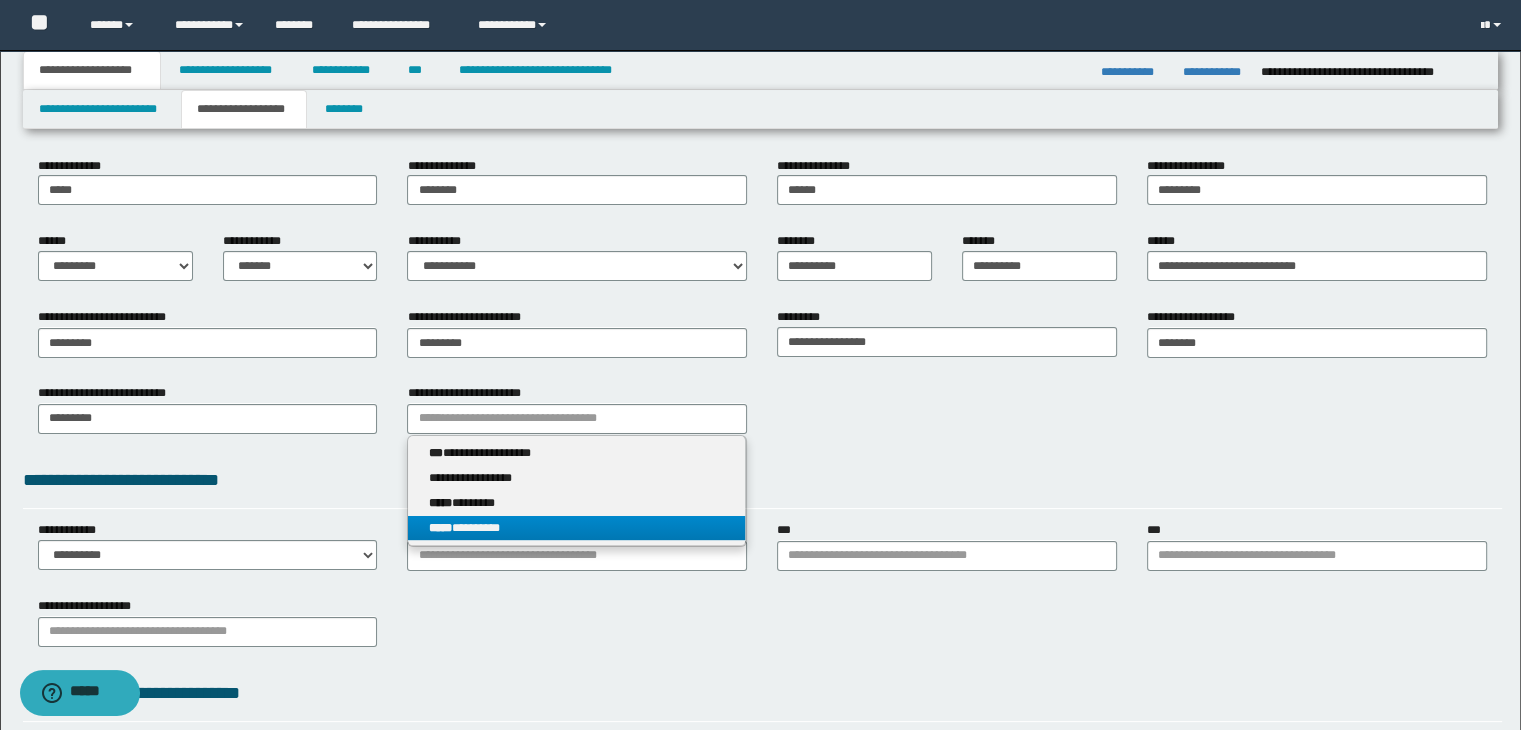 click on "***** *********" at bounding box center [577, 528] 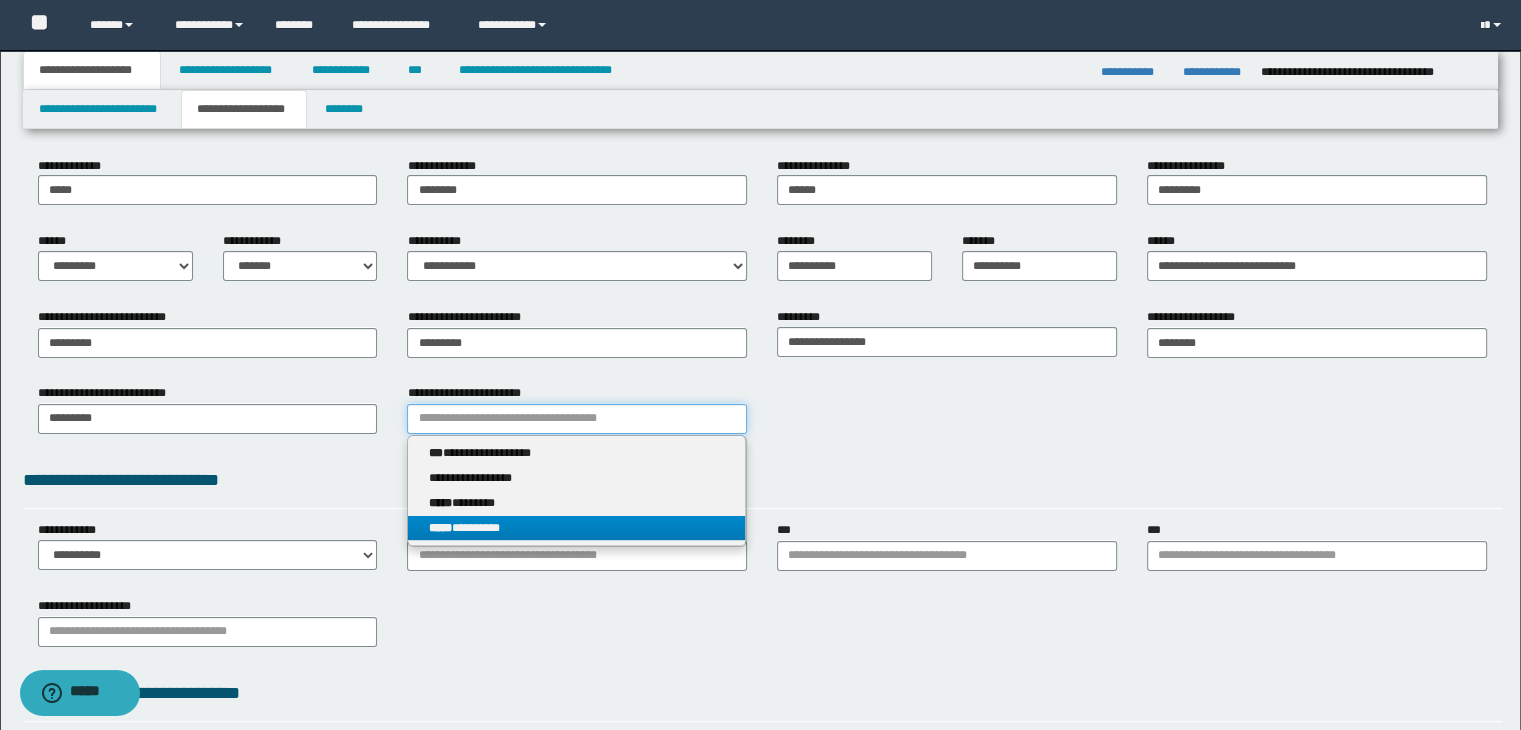 type 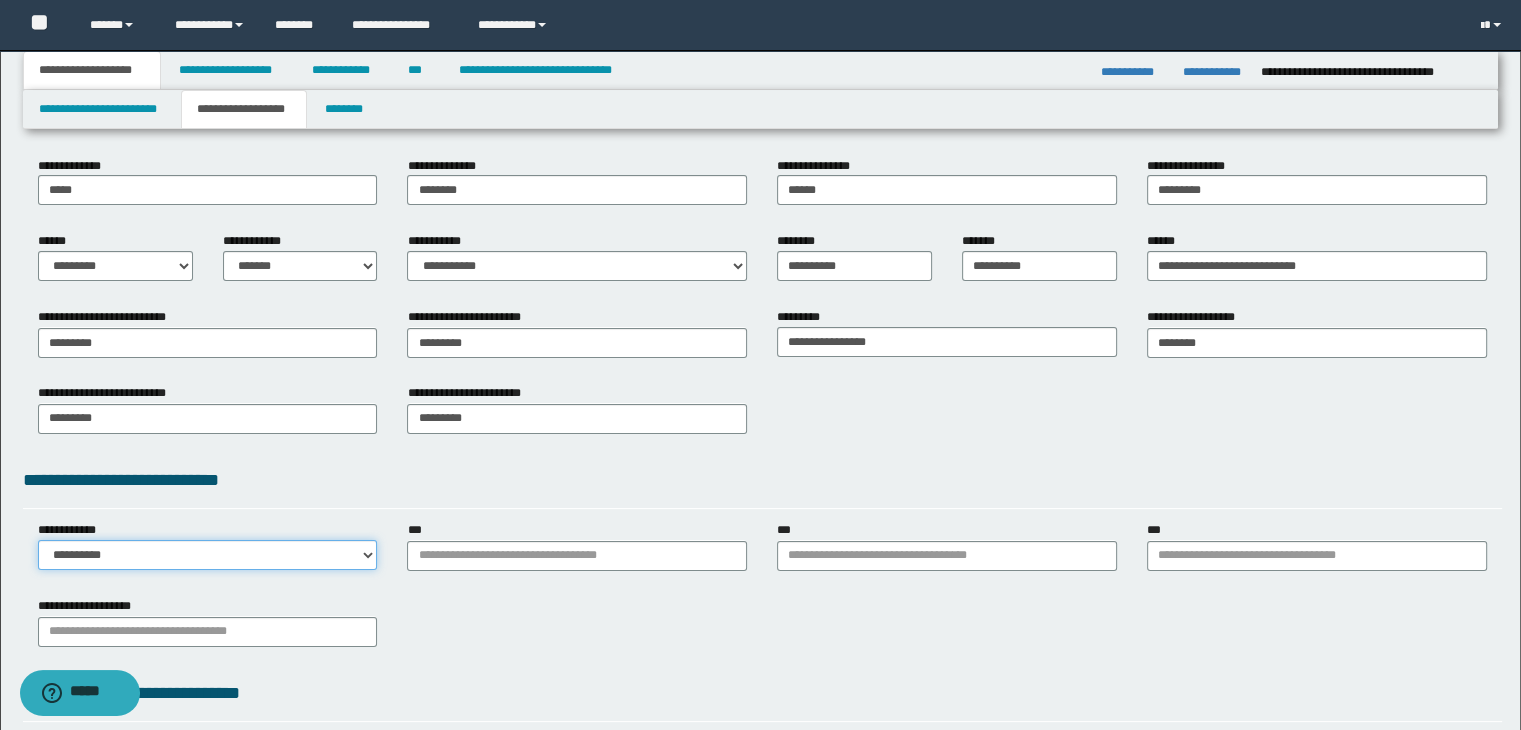 click on "**********" at bounding box center [208, 555] 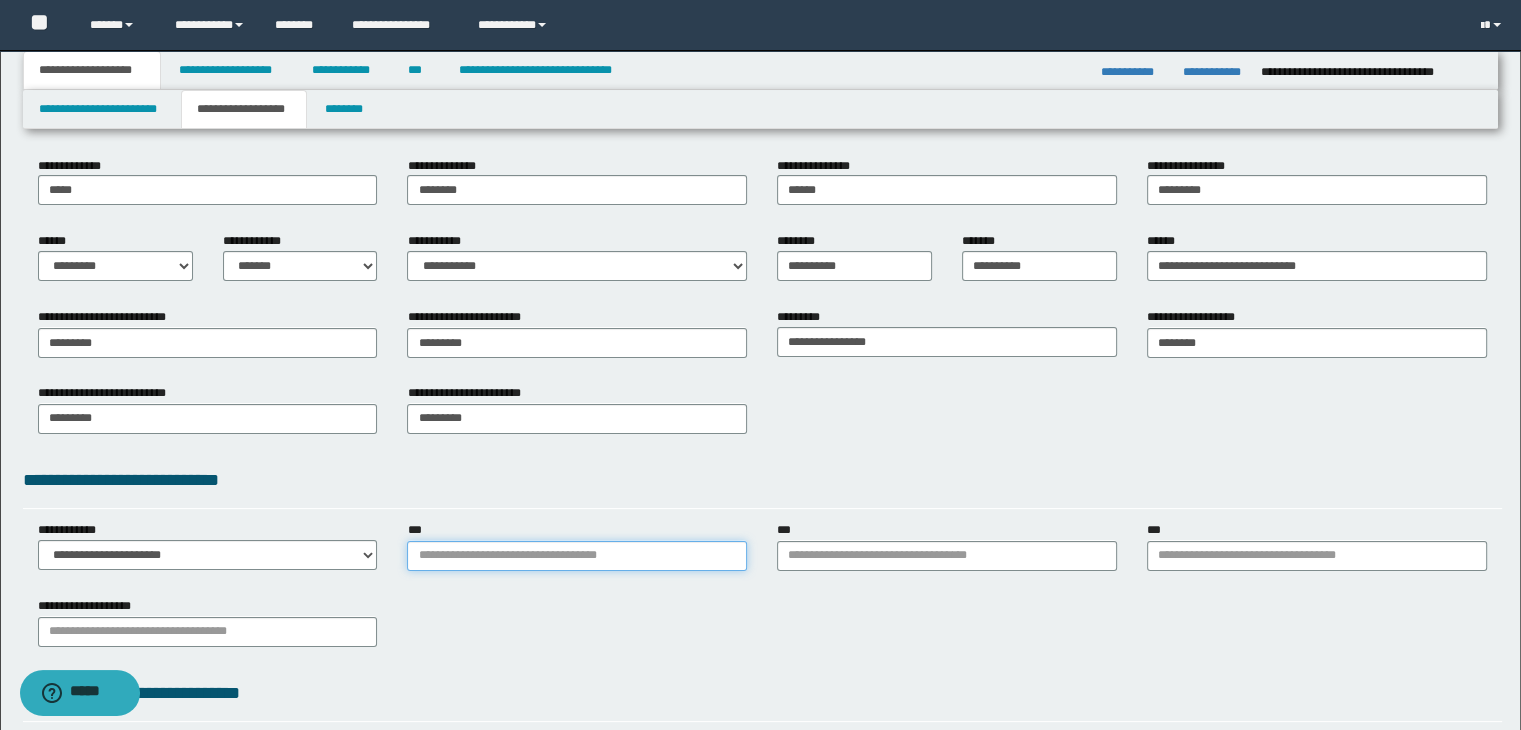 click on "***" at bounding box center (577, 556) 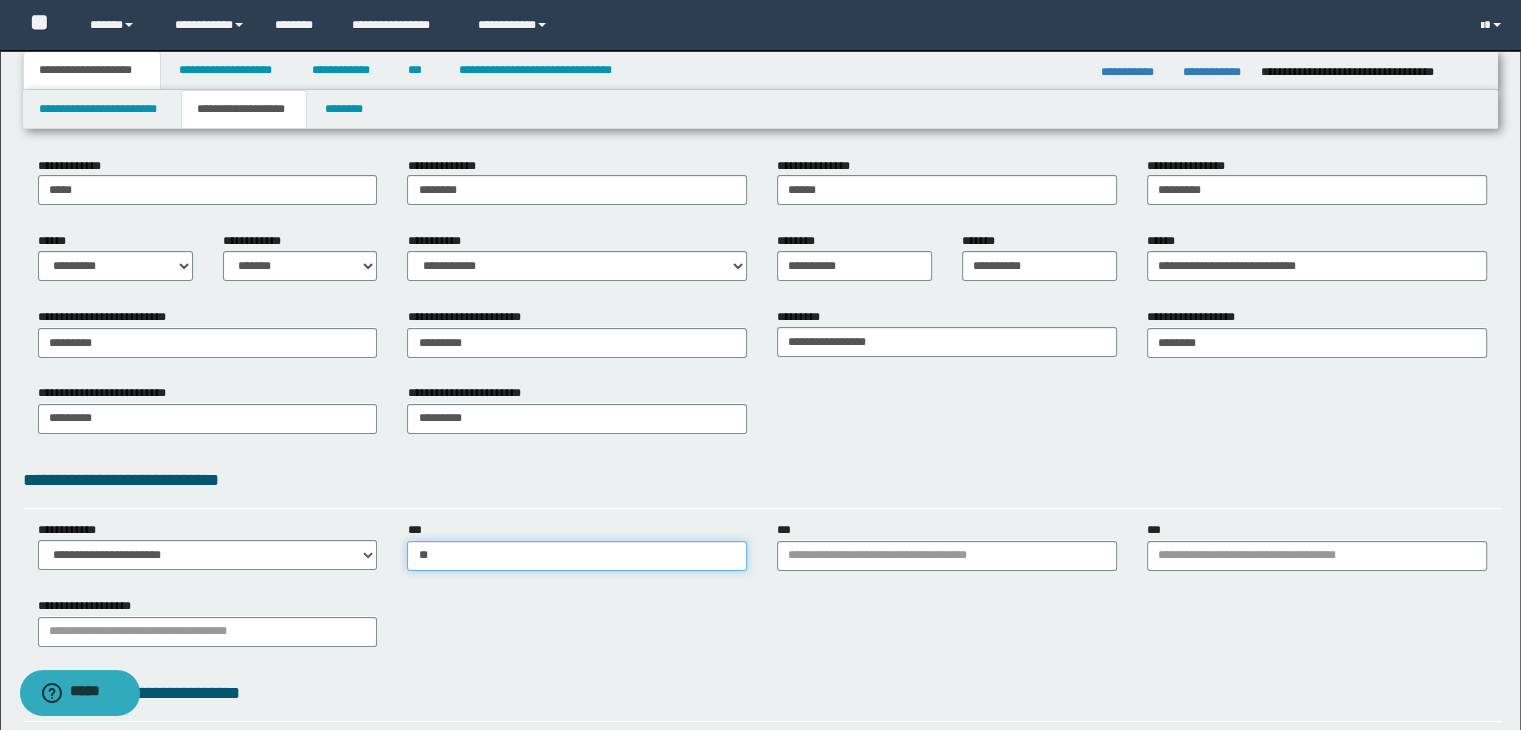 type on "*" 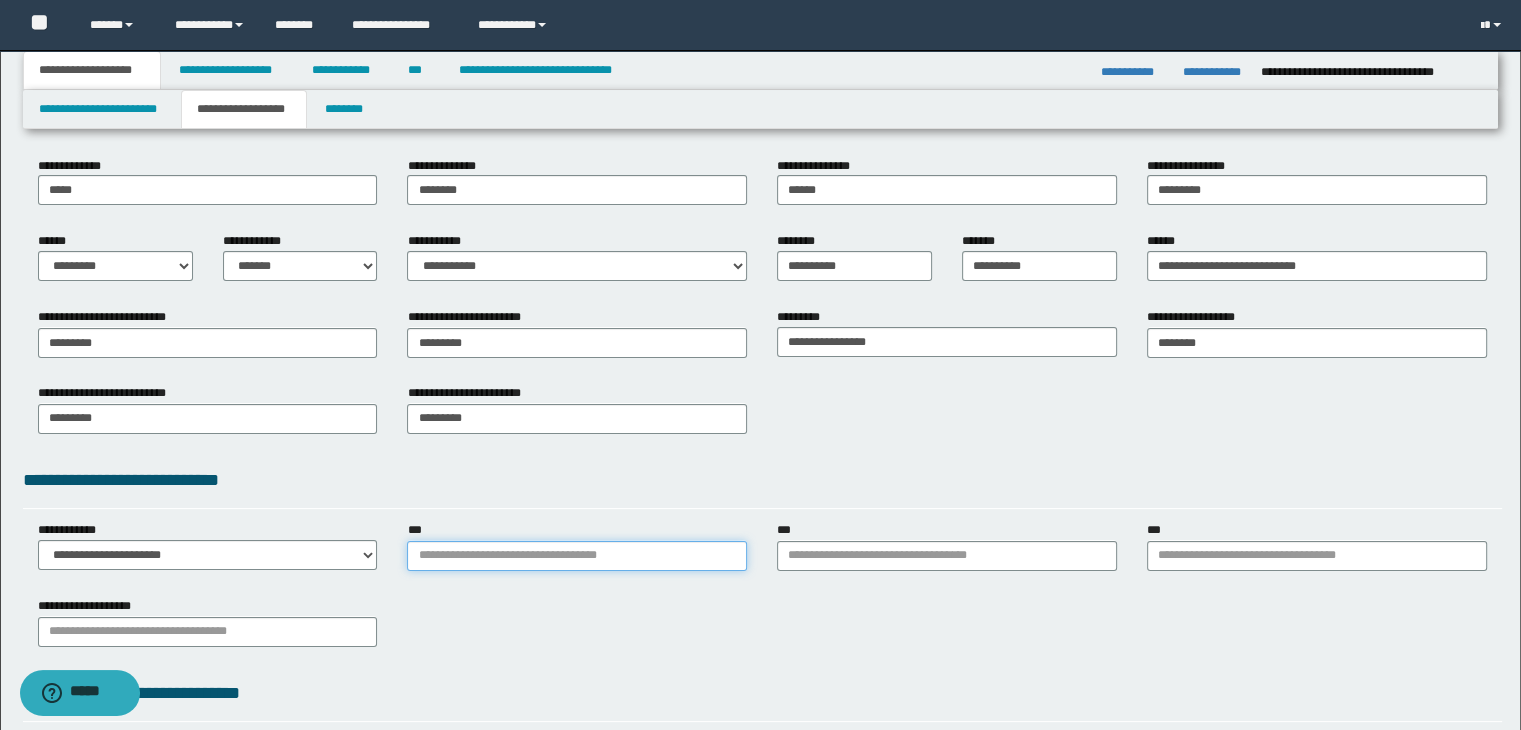 type on "*" 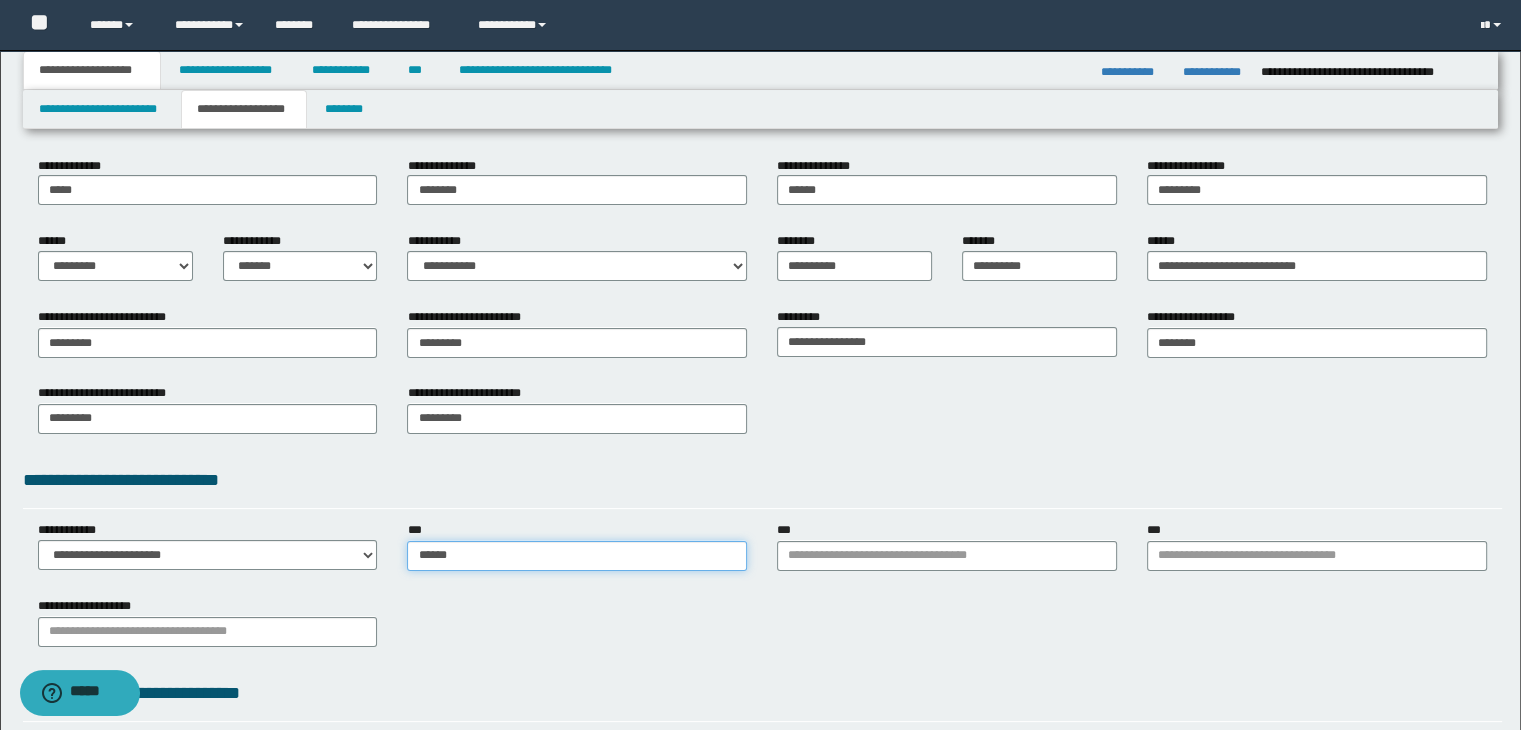 type on "*******" 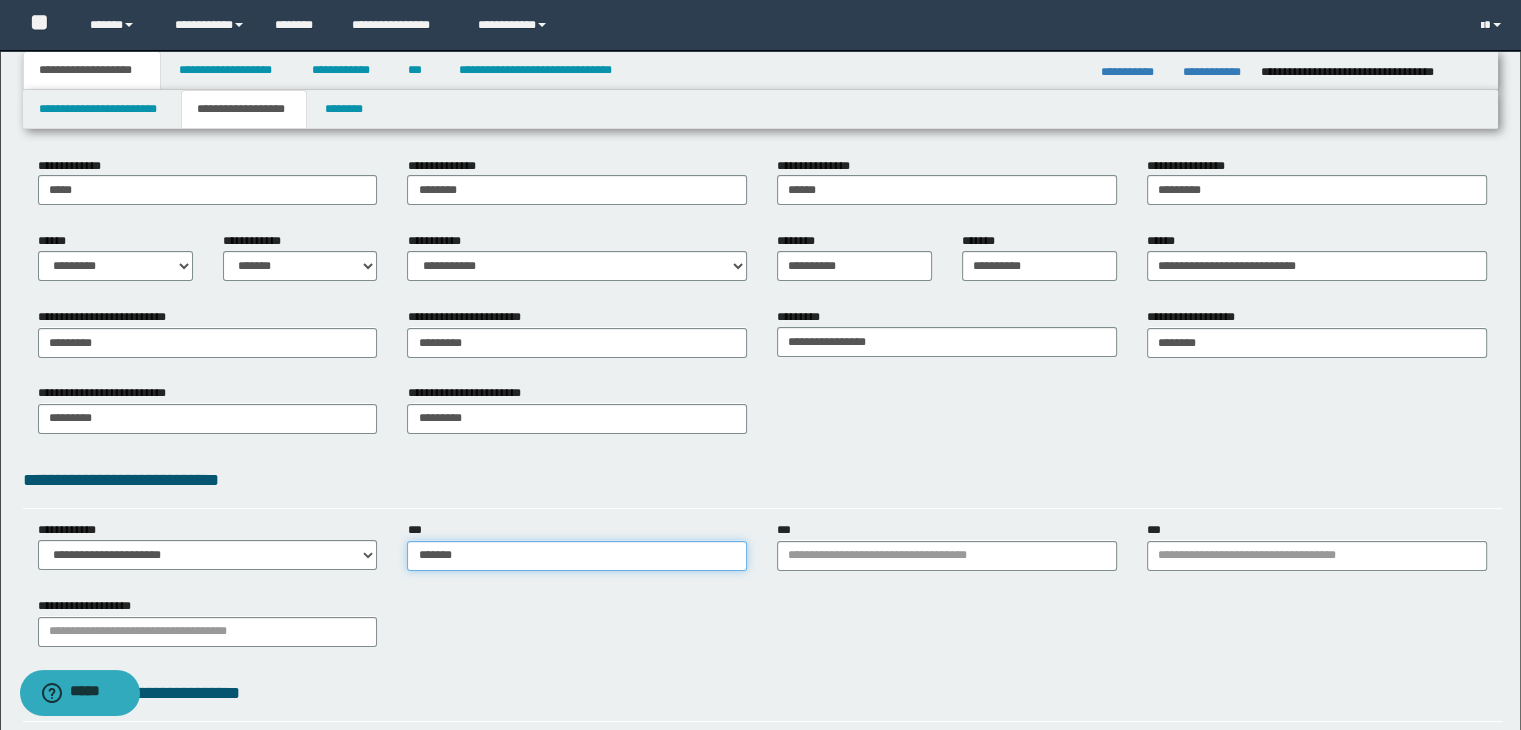 type on "*******" 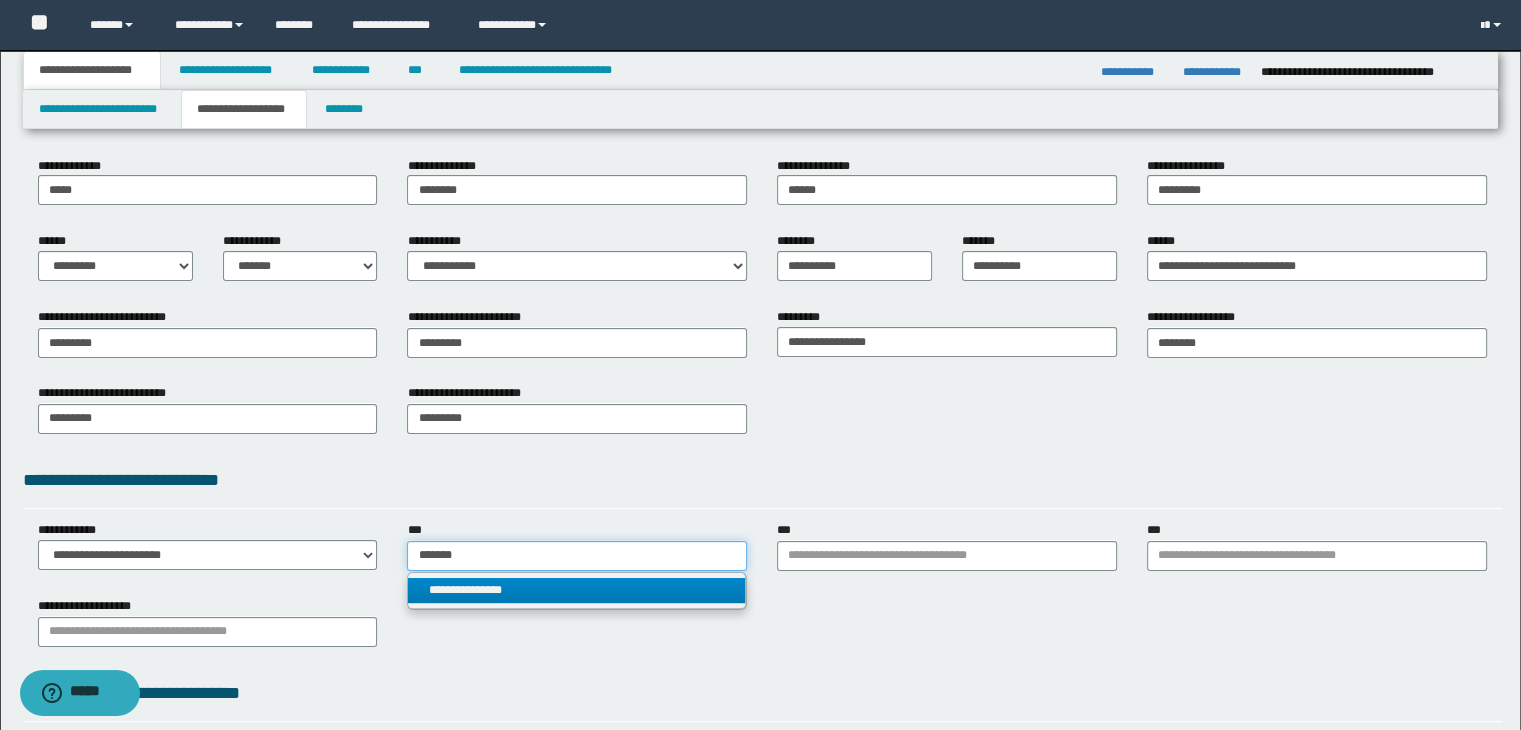 type on "*******" 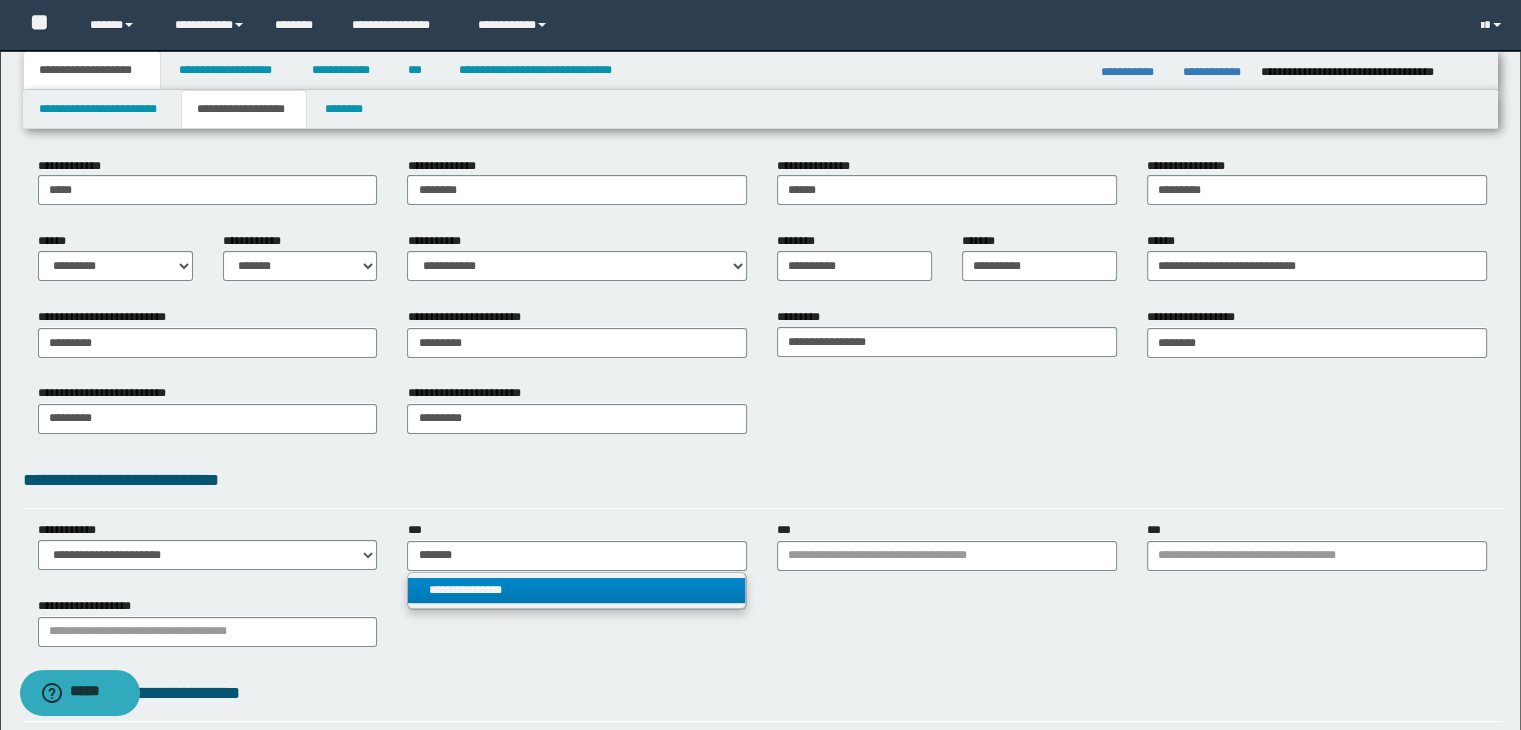 type 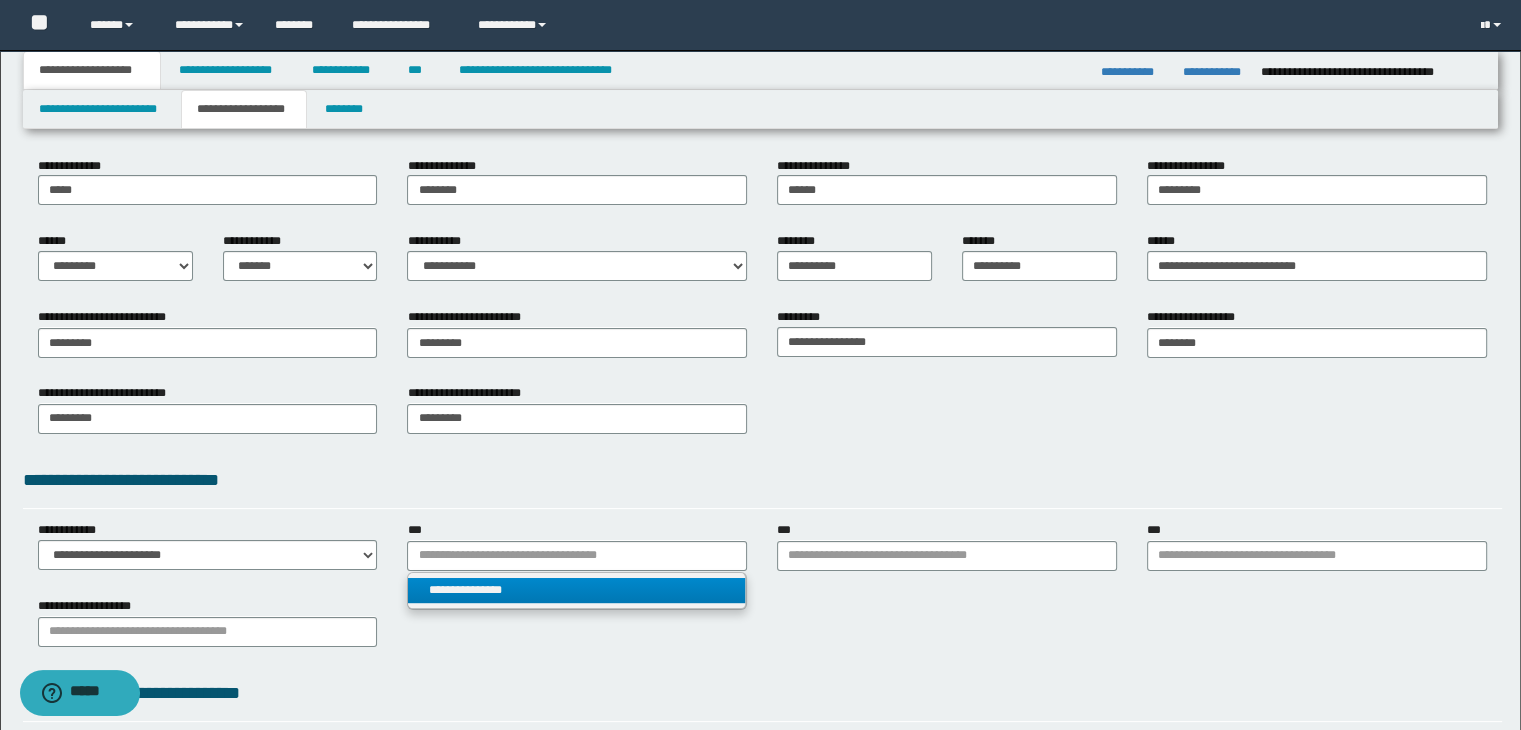click on "**********" at bounding box center (577, 590) 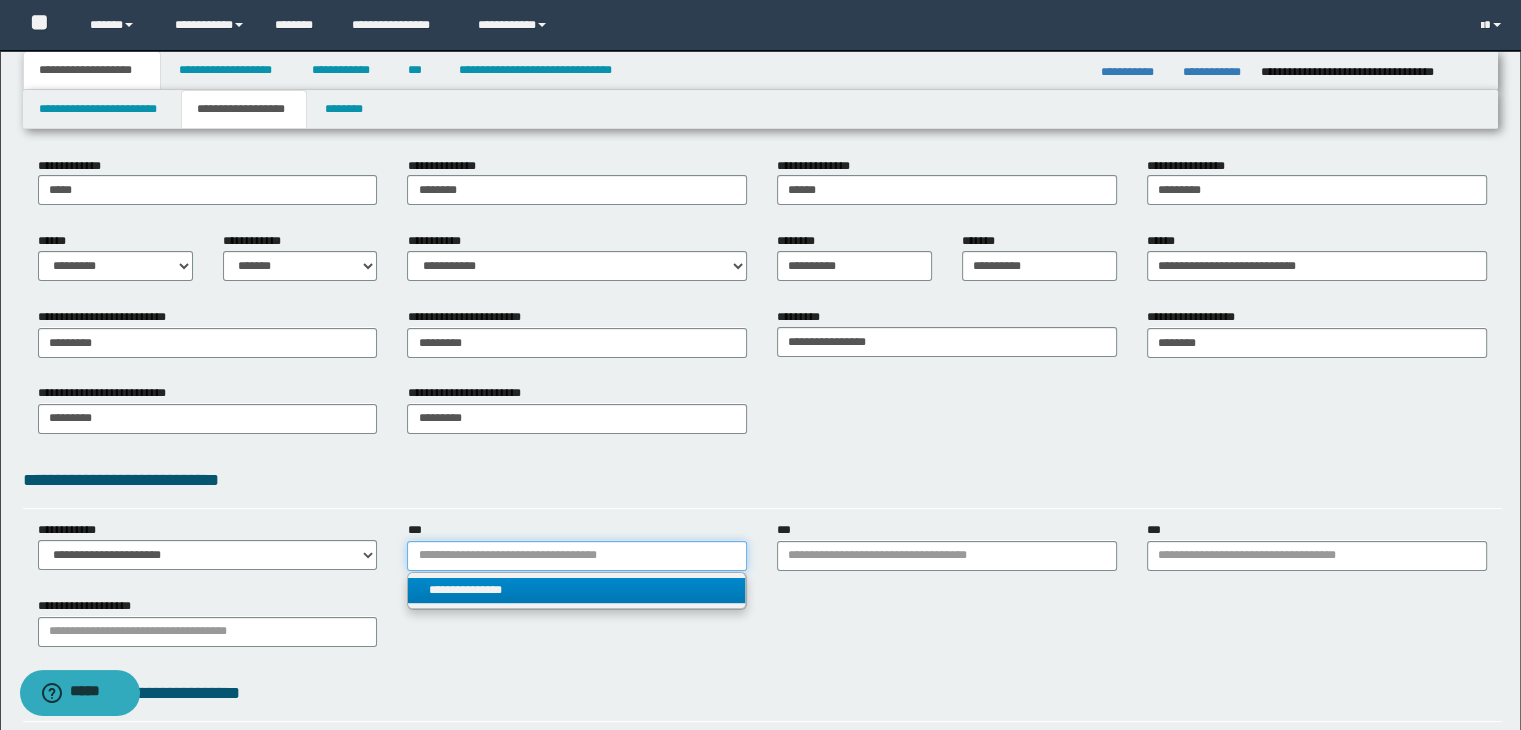 type 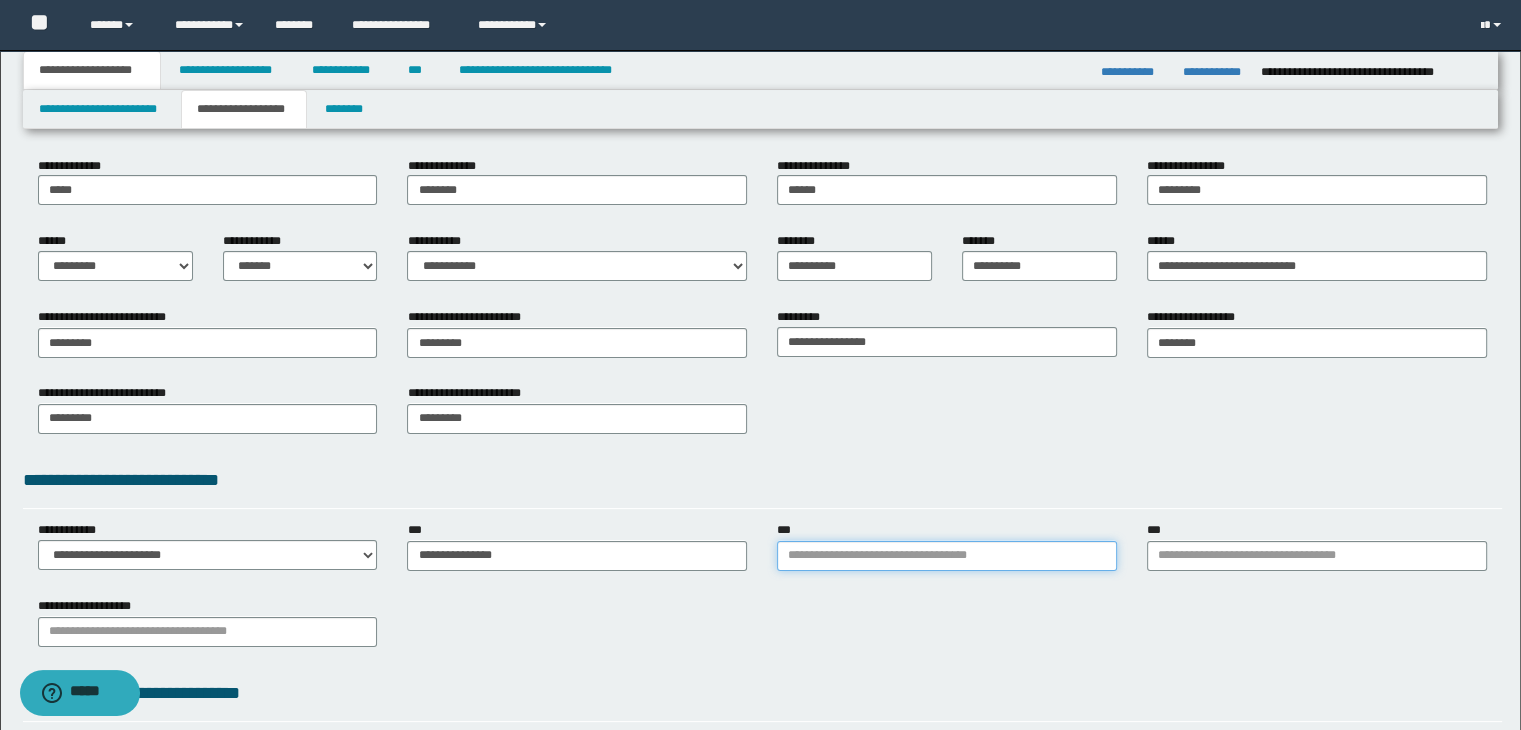 click on "***" at bounding box center (947, 556) 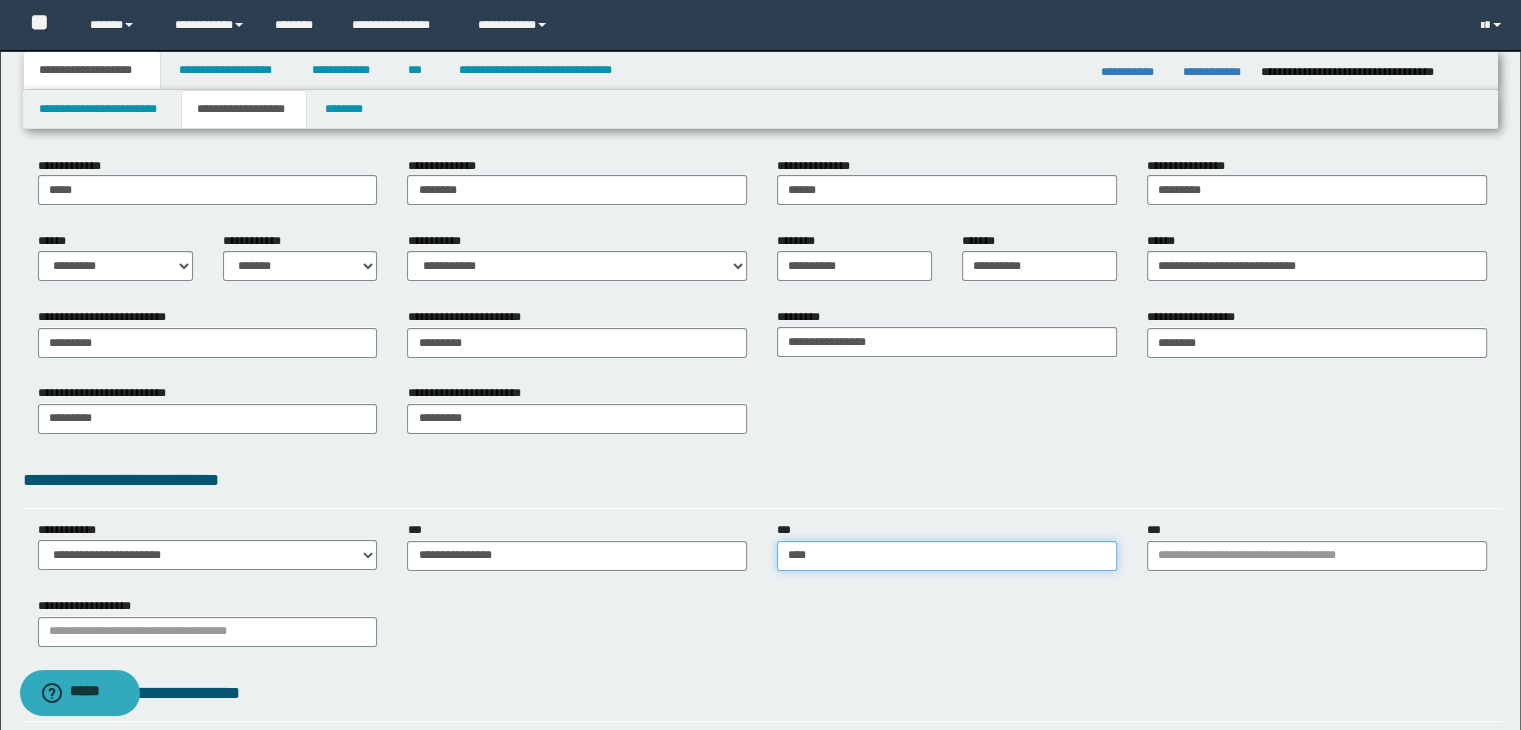 type on "*****" 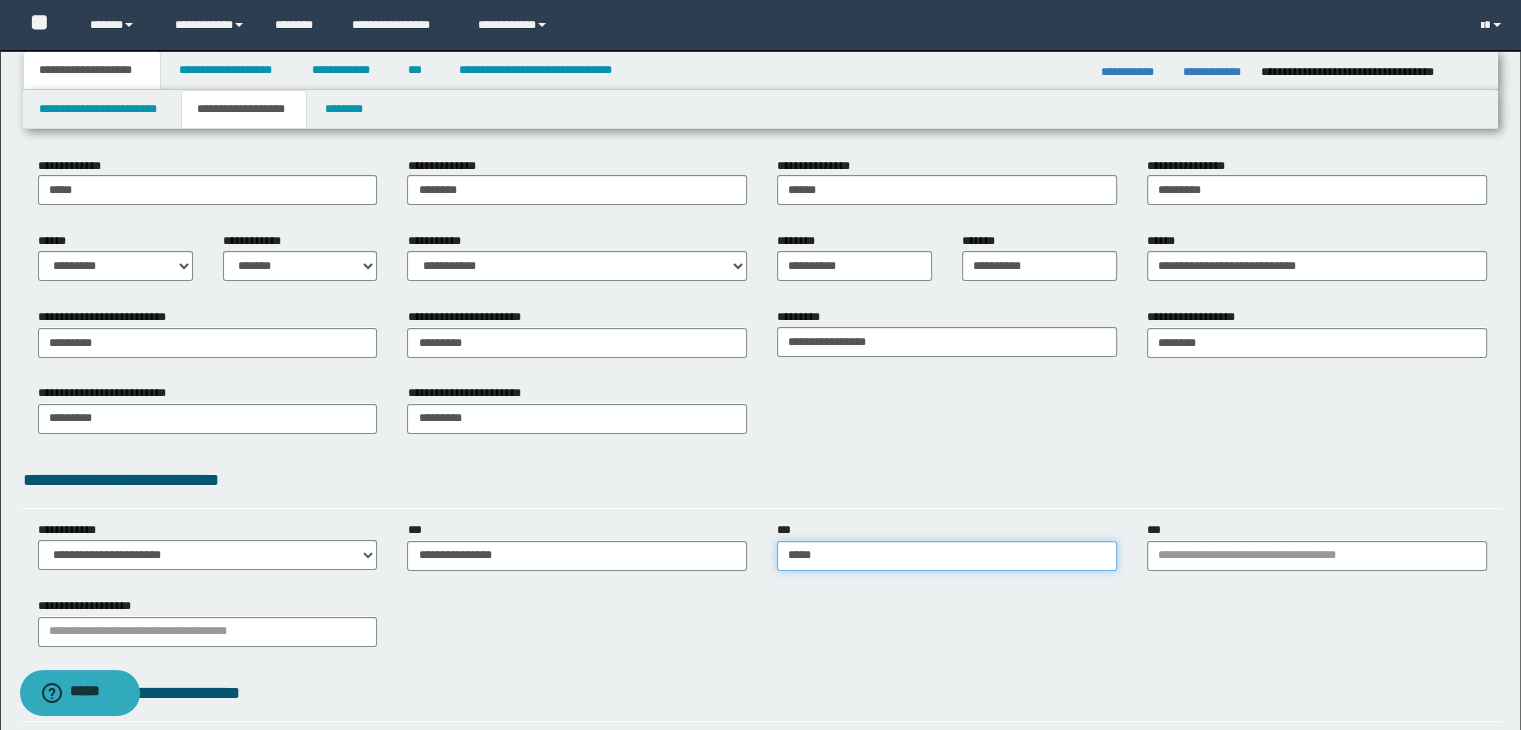 type on "*****" 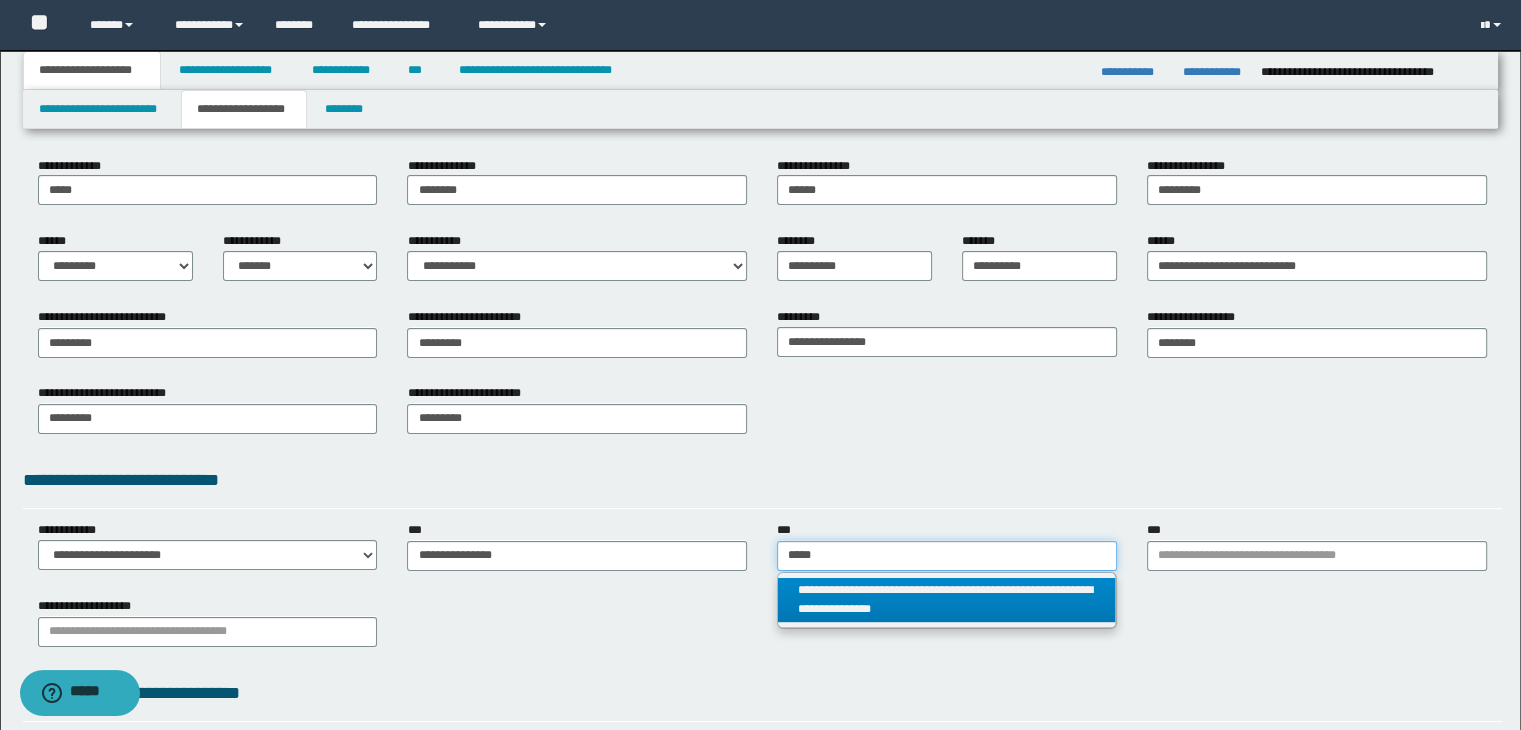 type on "*****" 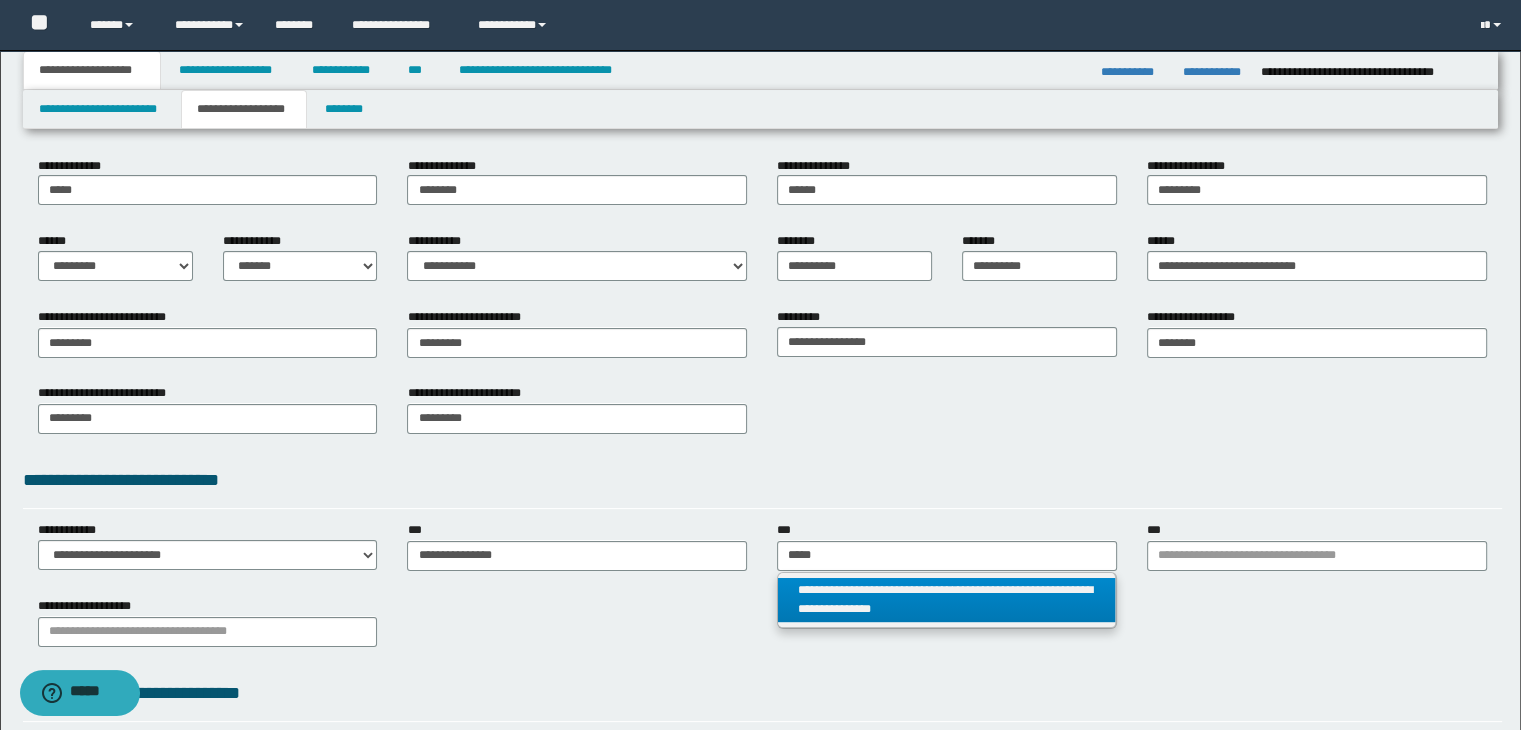 type 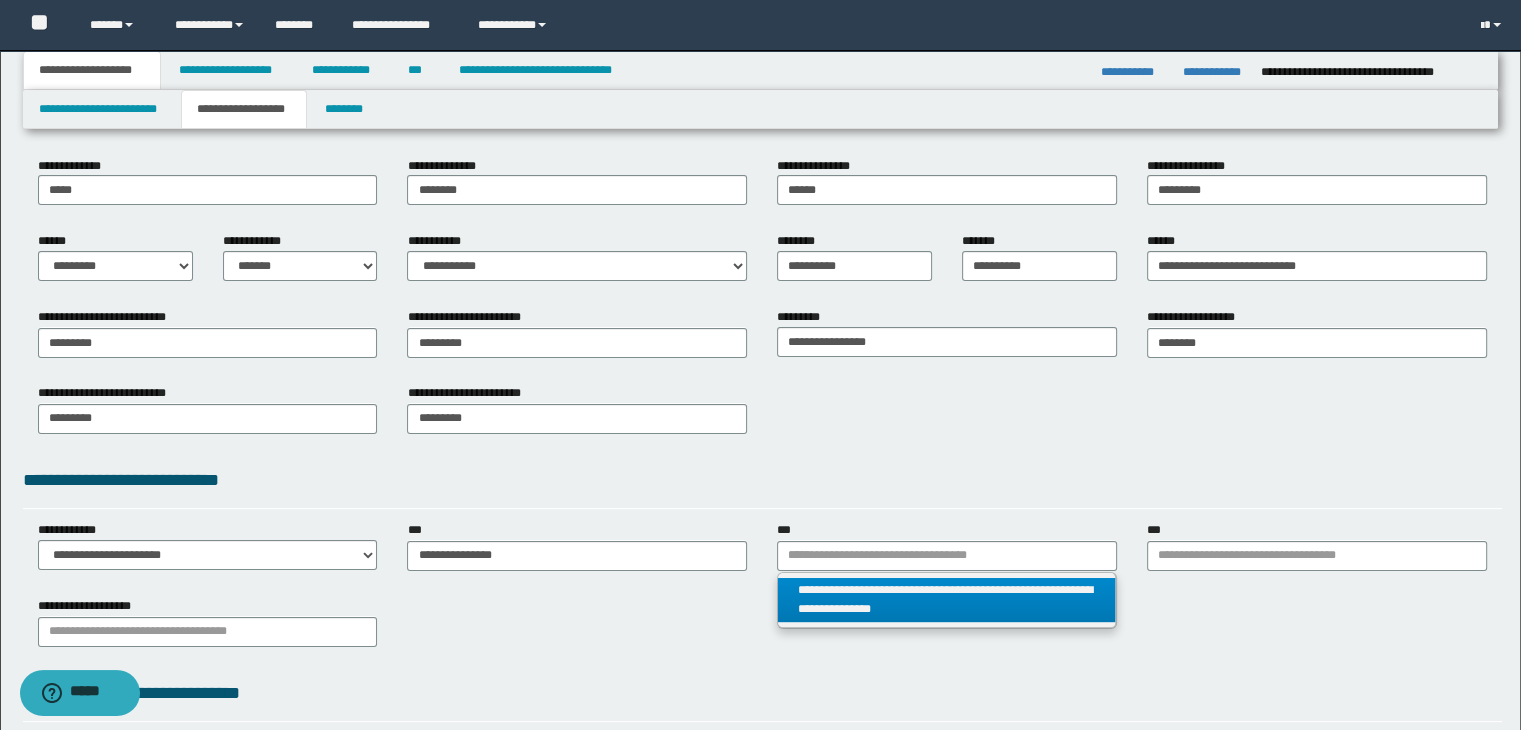 click on "**********" at bounding box center [947, 600] 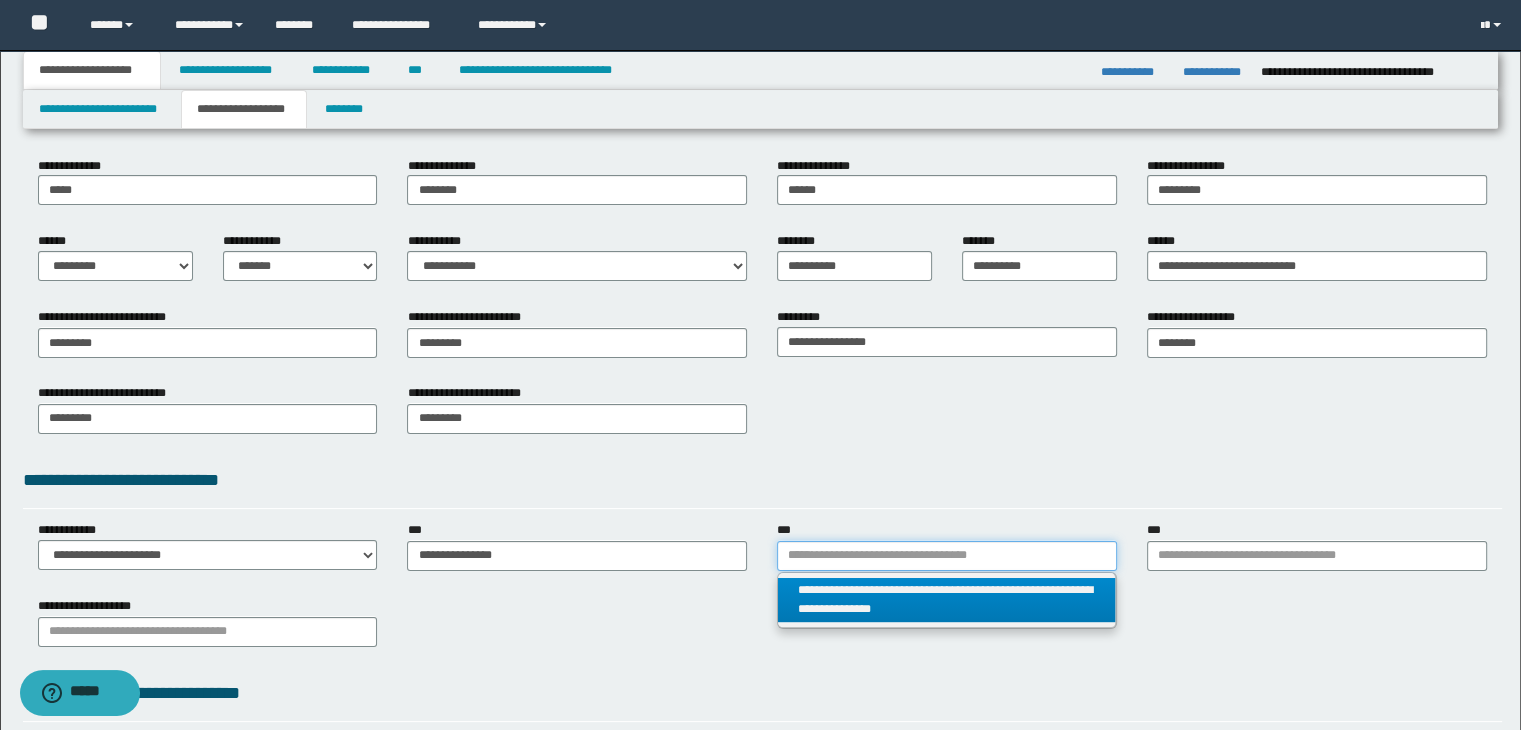 type 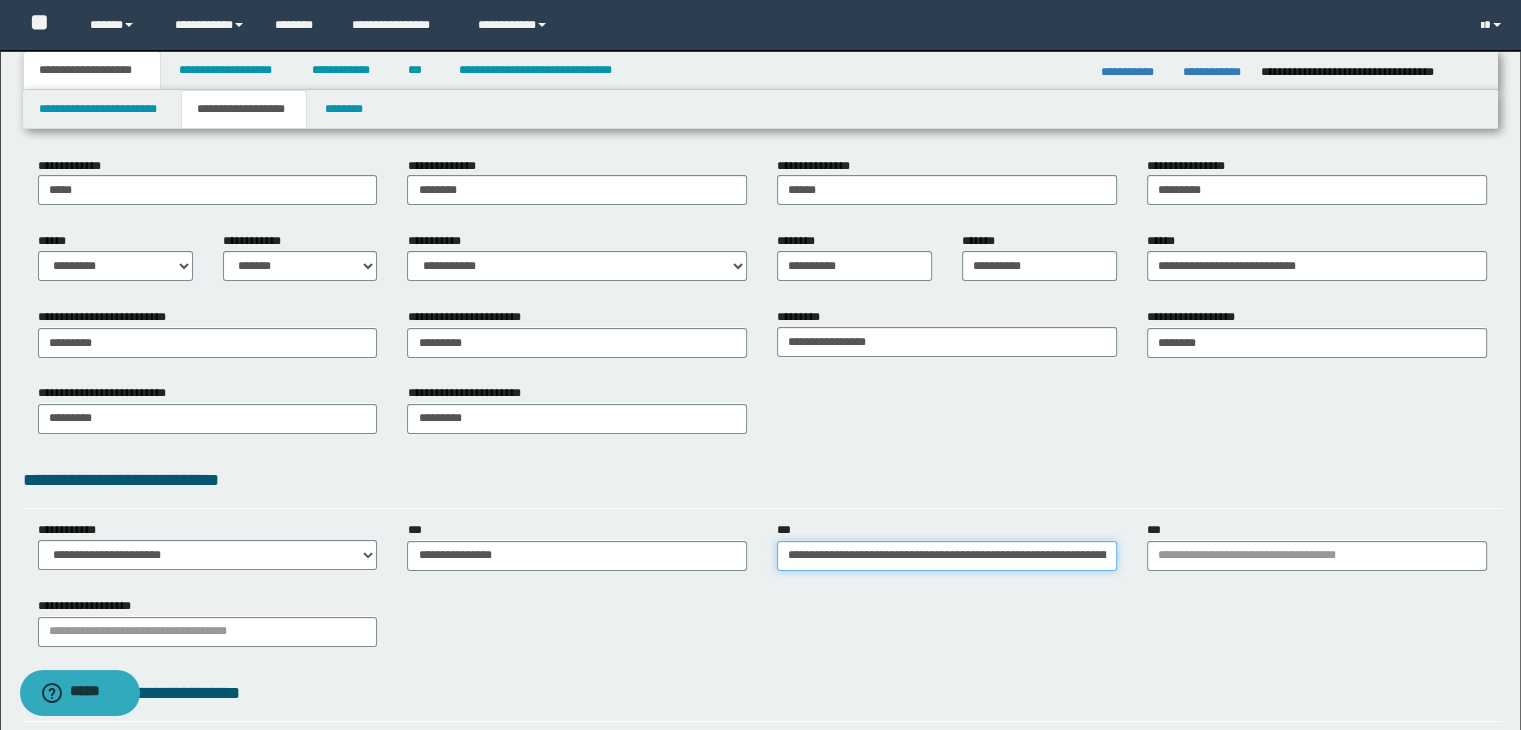 scroll, scrollTop: 0, scrollLeft: 172, axis: horizontal 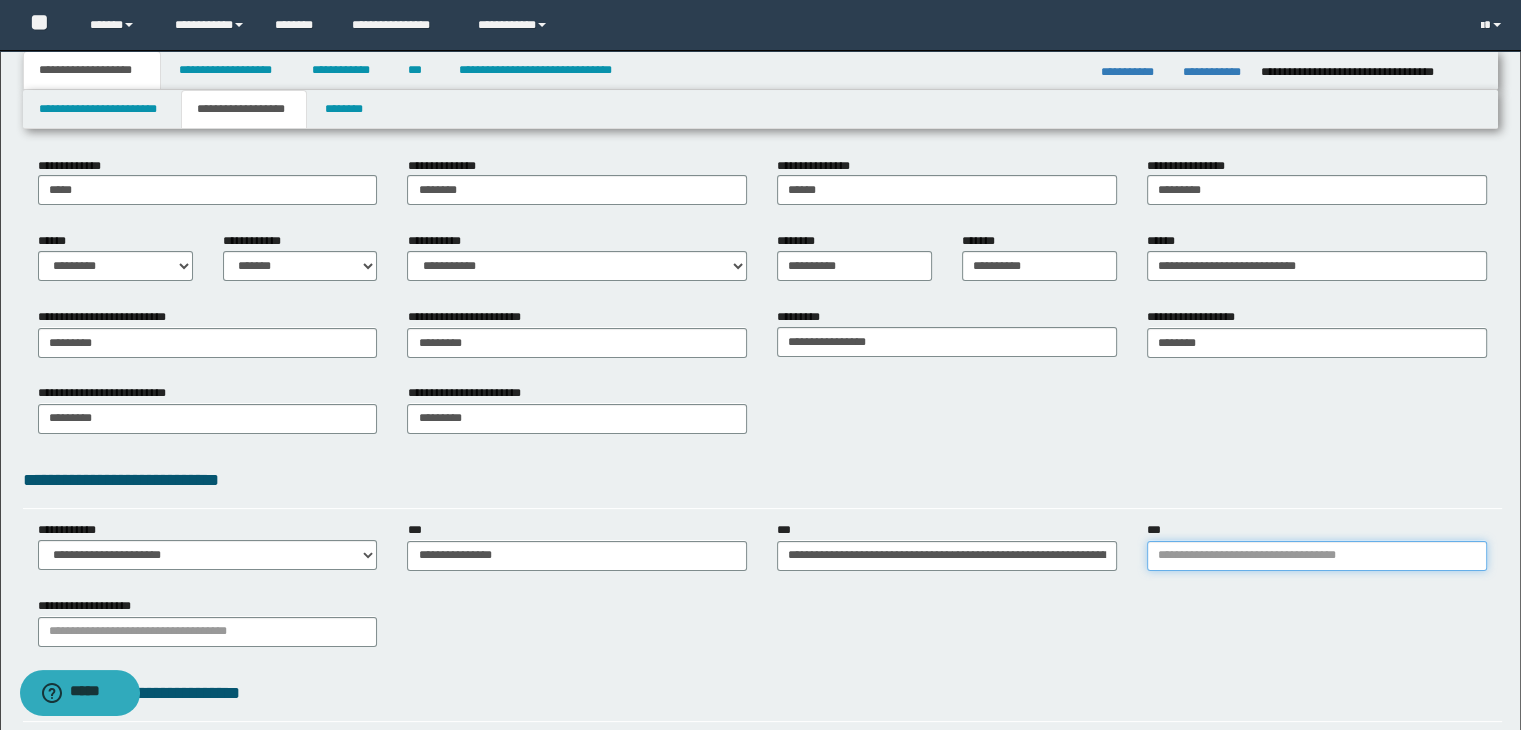 click on "***" at bounding box center (1317, 556) 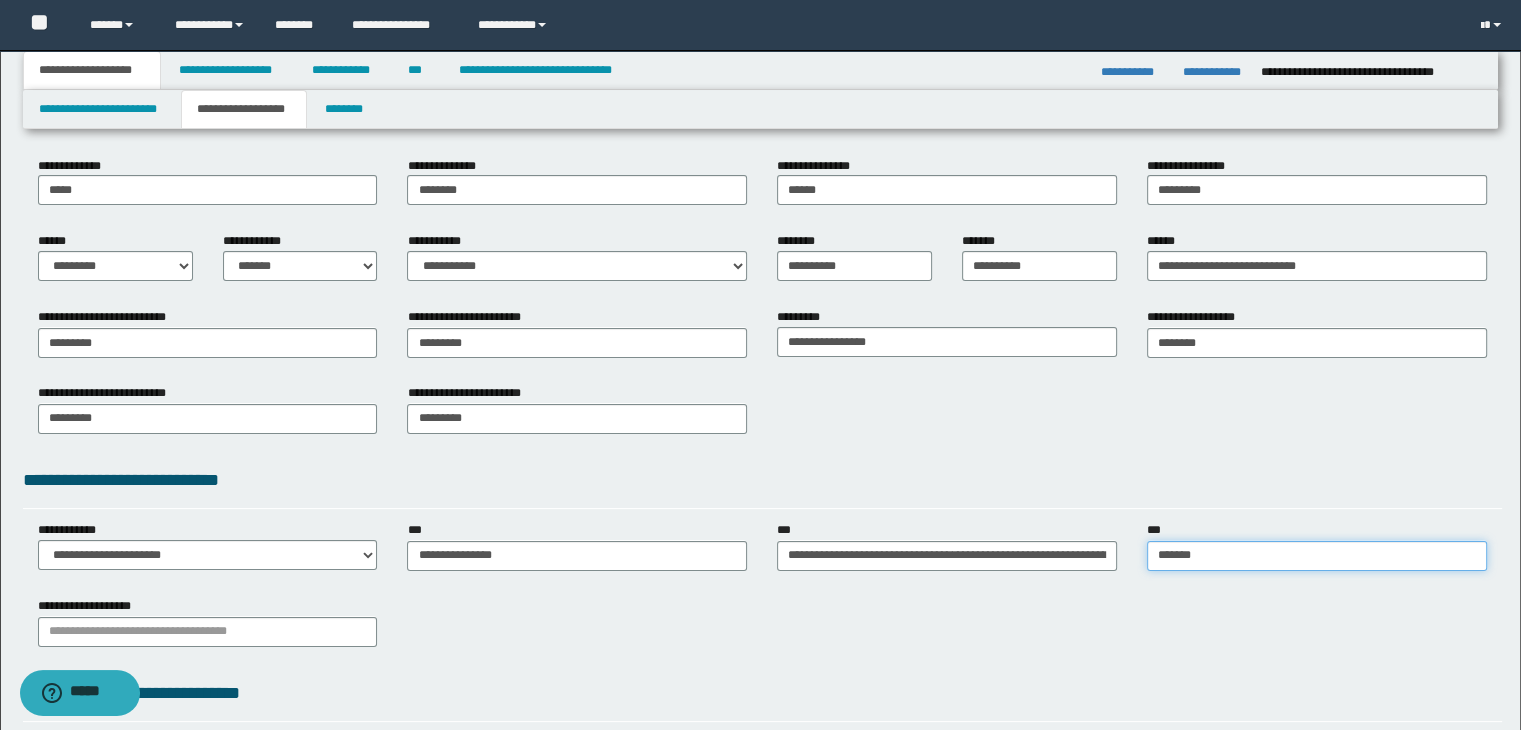 type on "********" 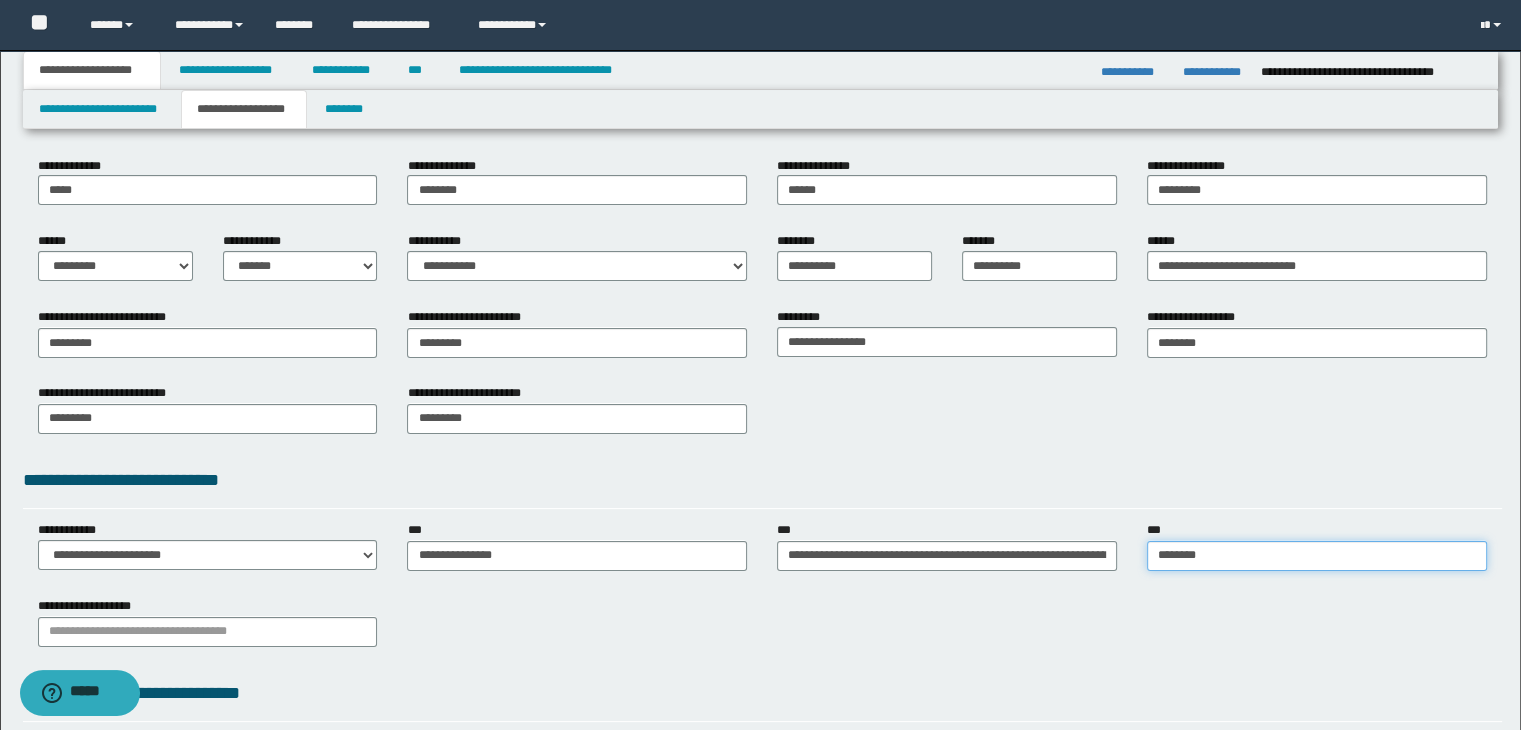 type on "**********" 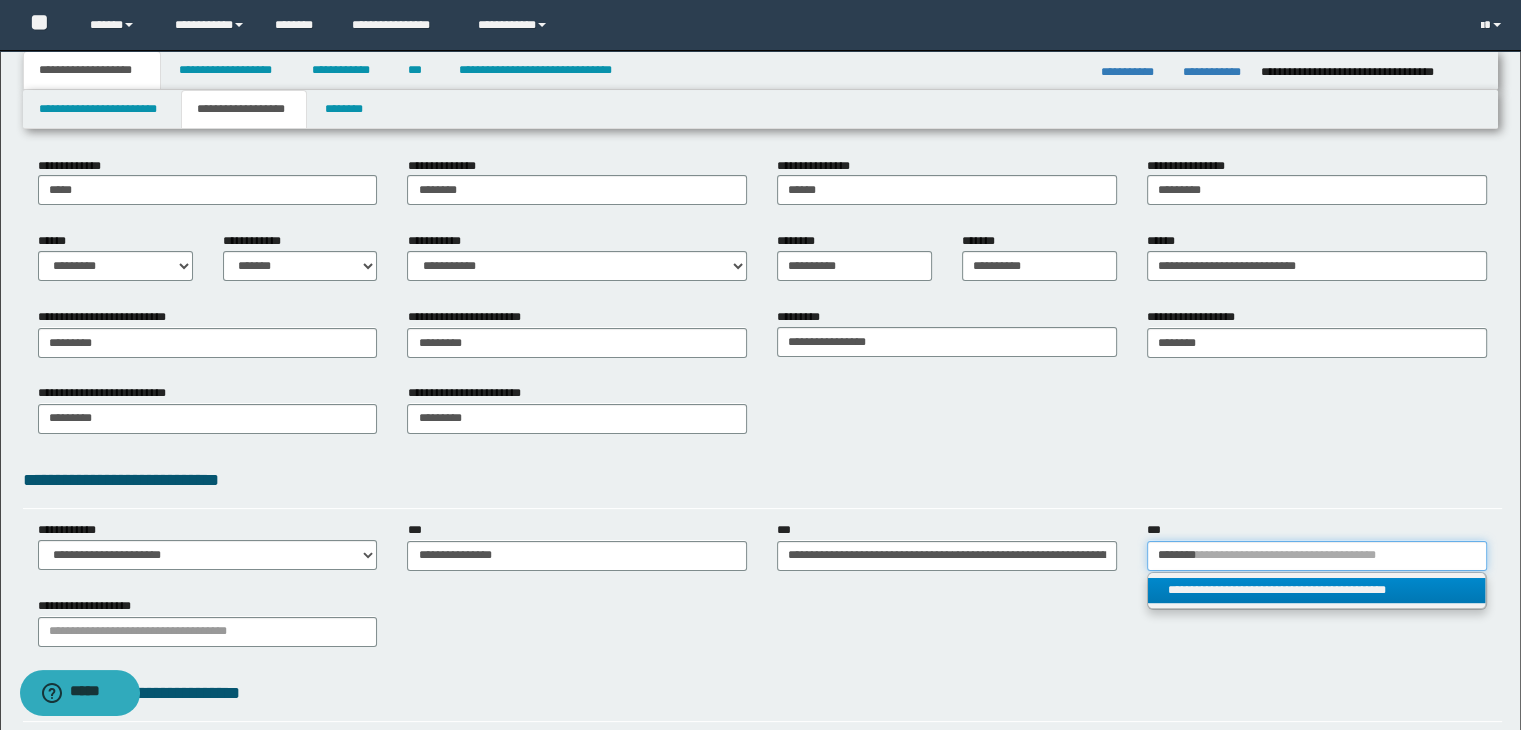 type on "********" 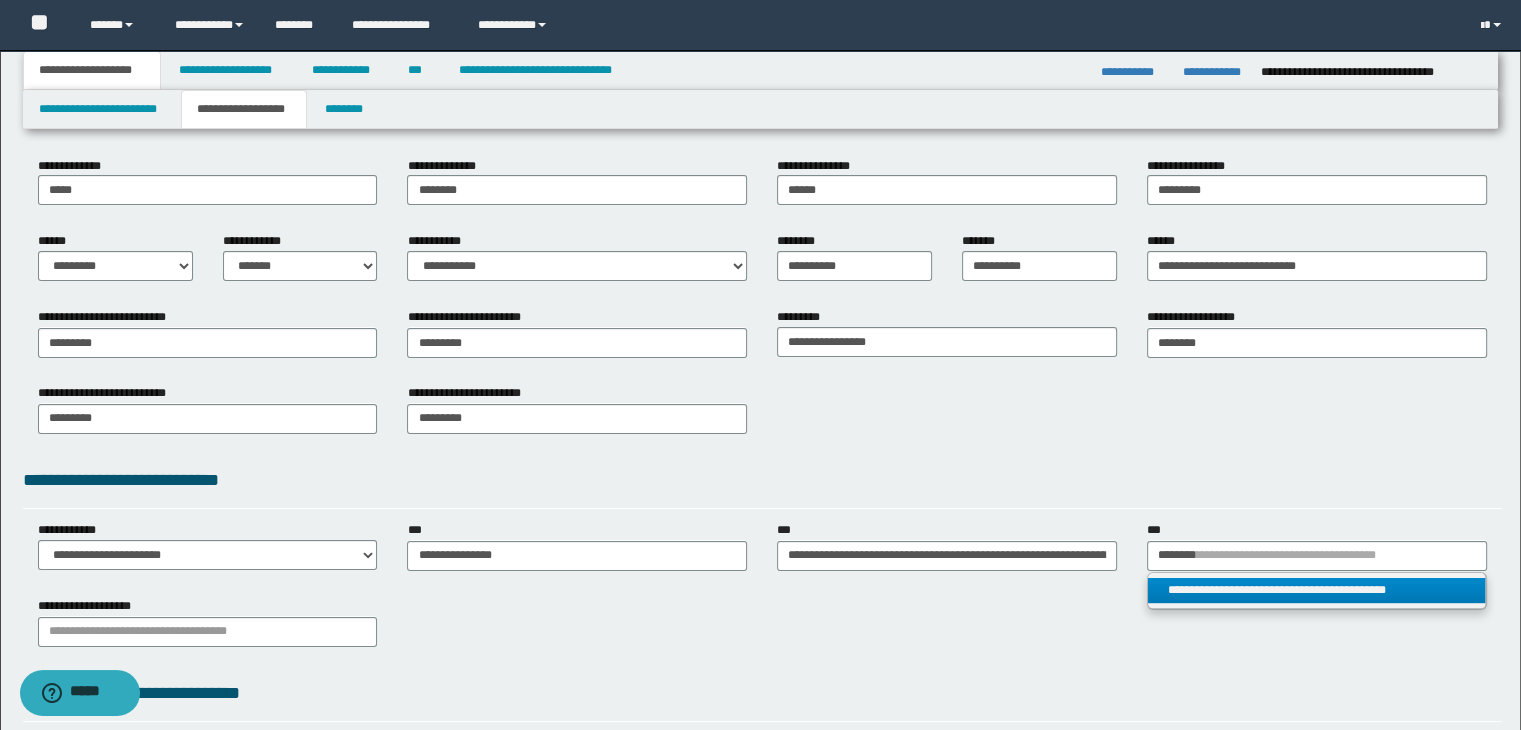 type 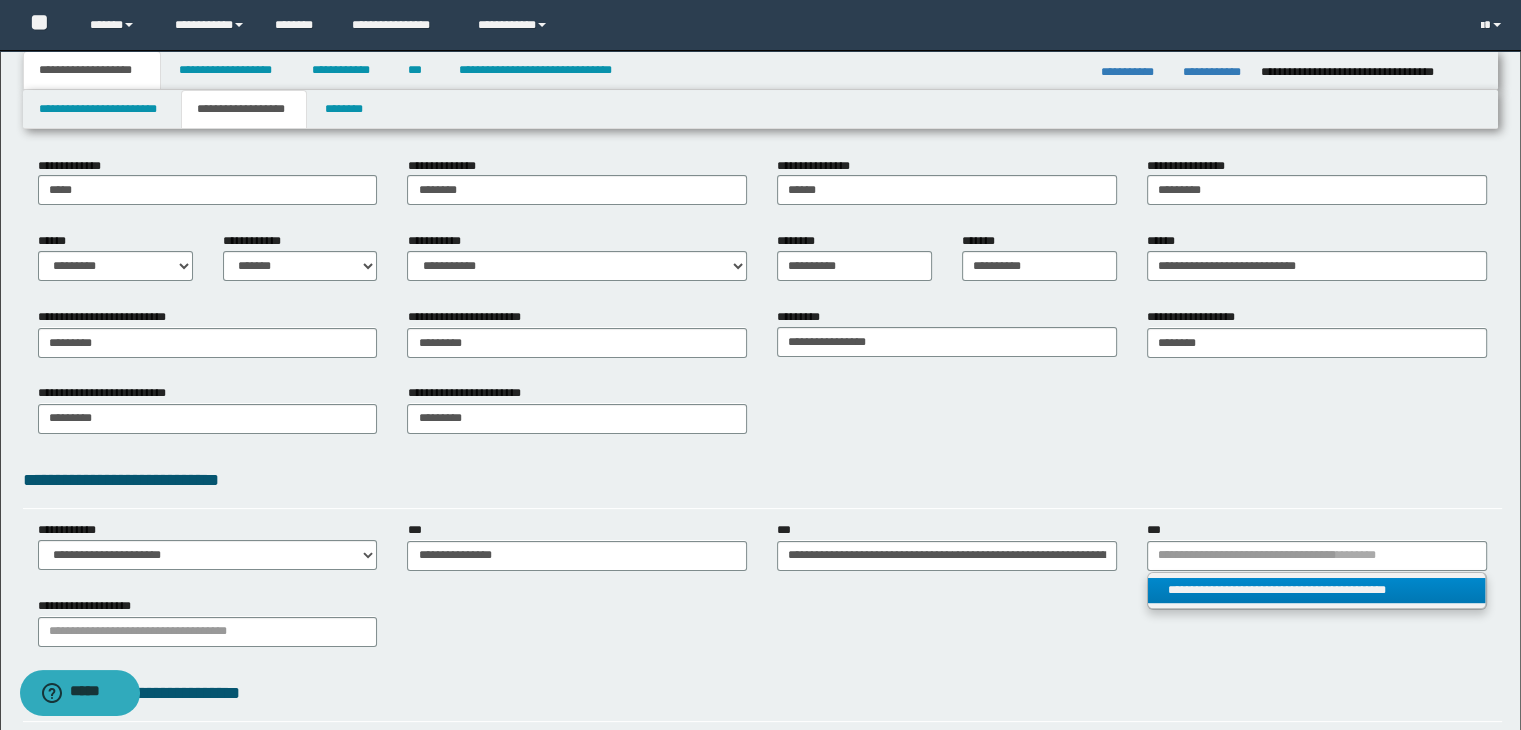 click on "**********" at bounding box center (1317, 590) 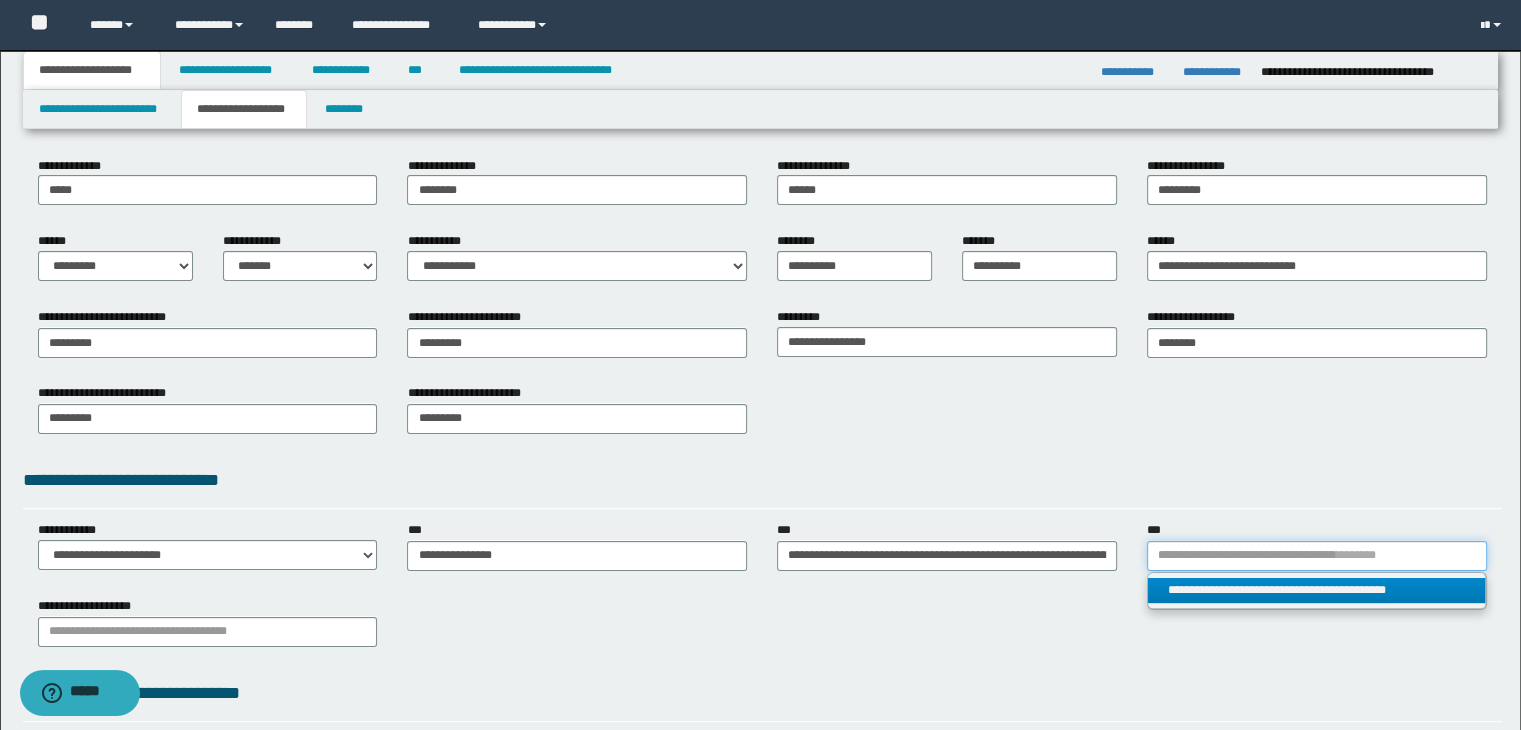 type 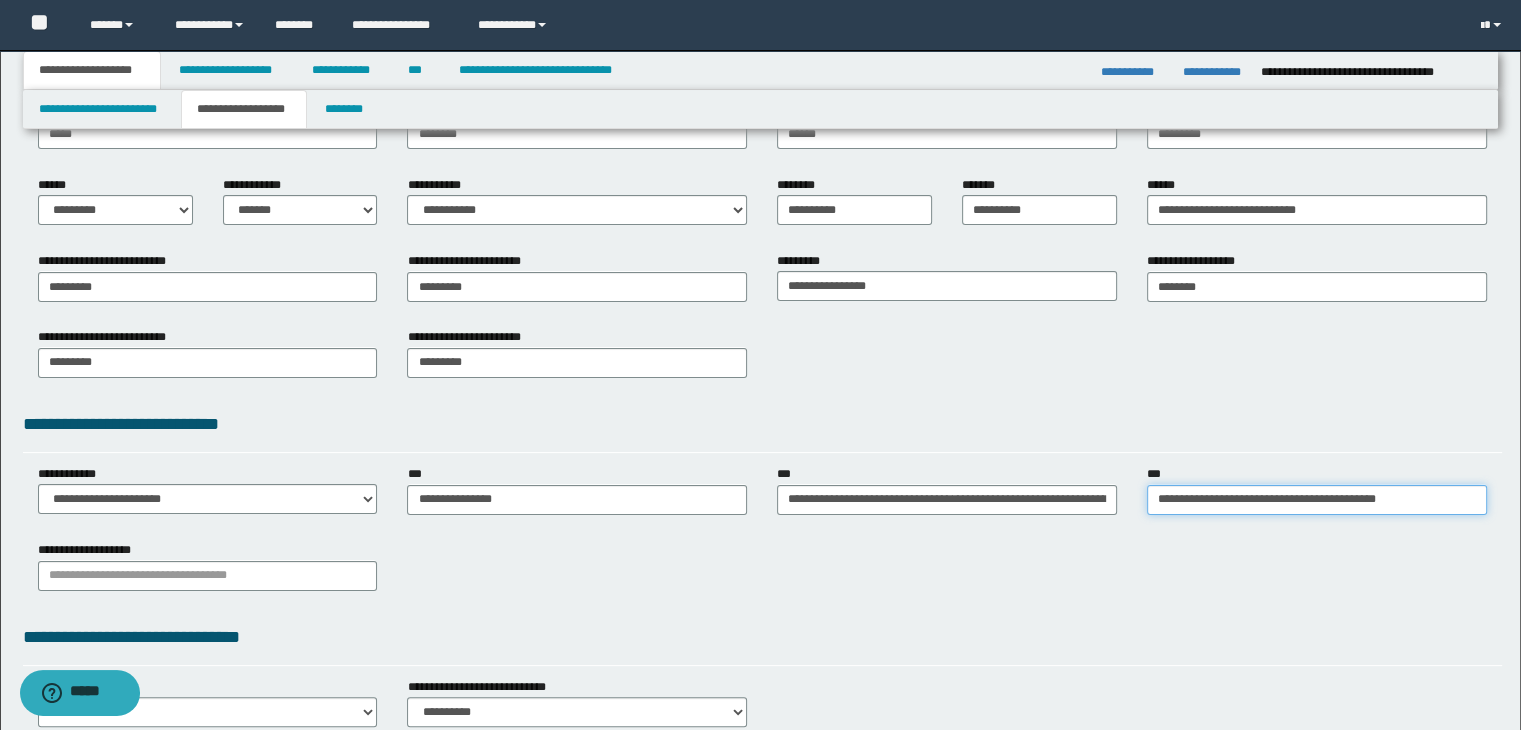scroll, scrollTop: 376, scrollLeft: 0, axis: vertical 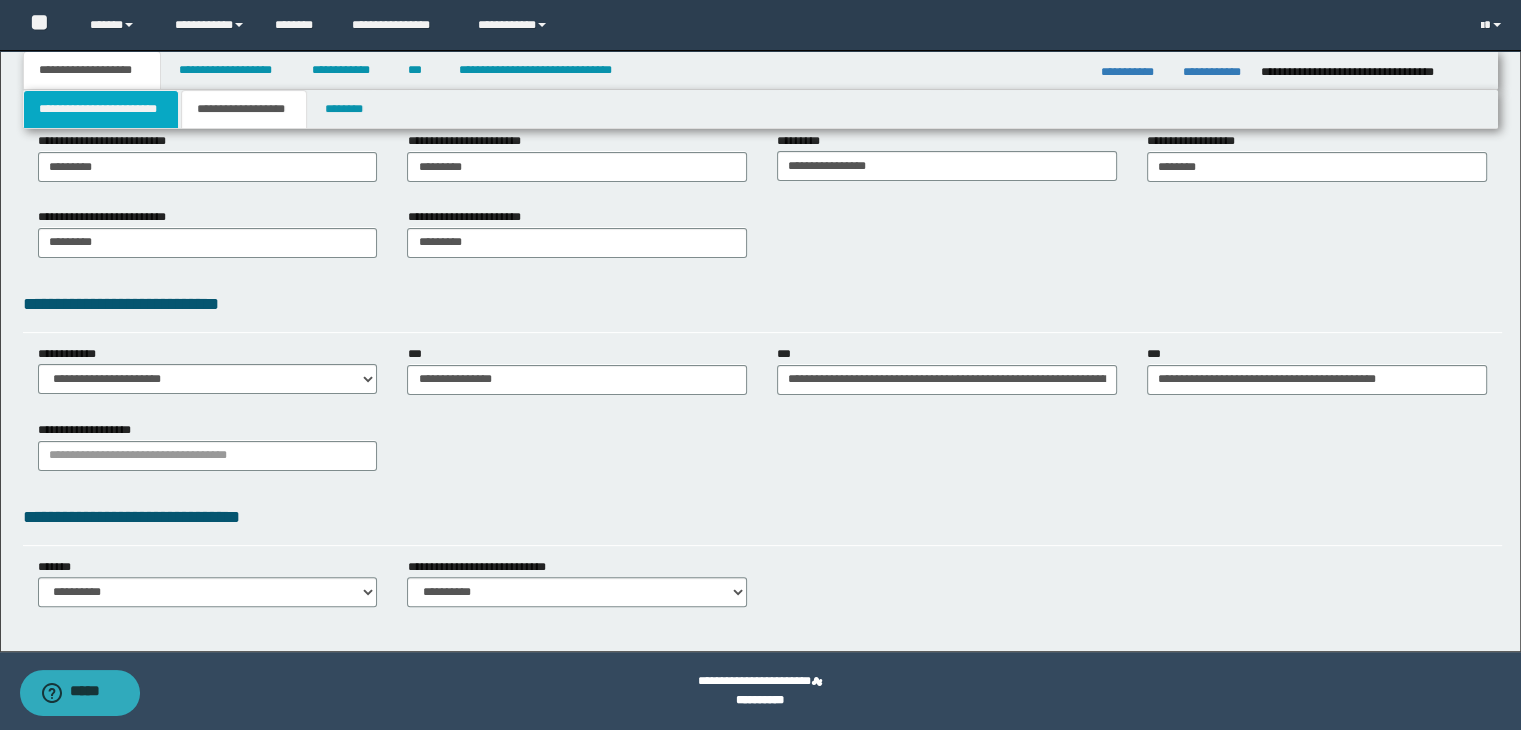 click on "**********" at bounding box center [101, 109] 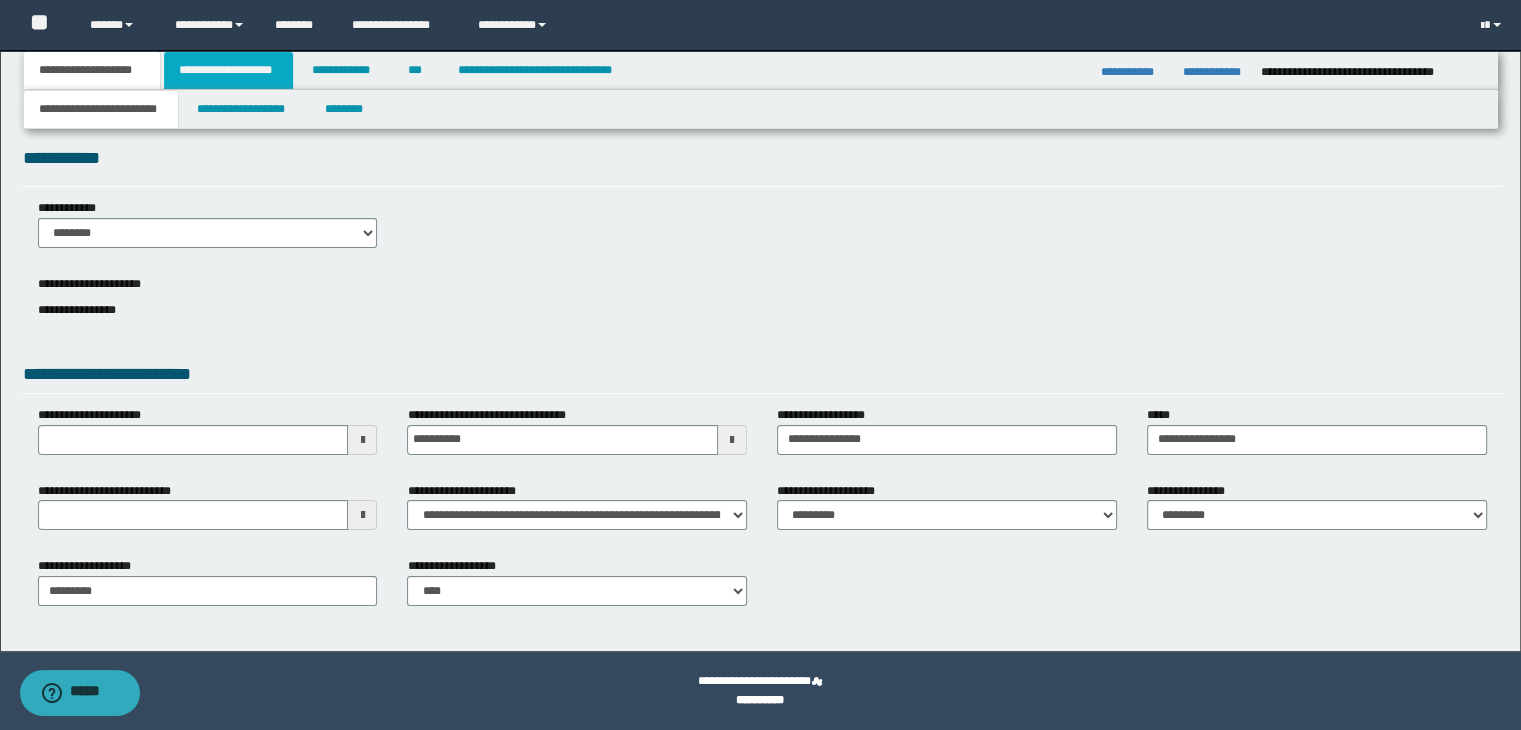 click on "**********" at bounding box center [228, 70] 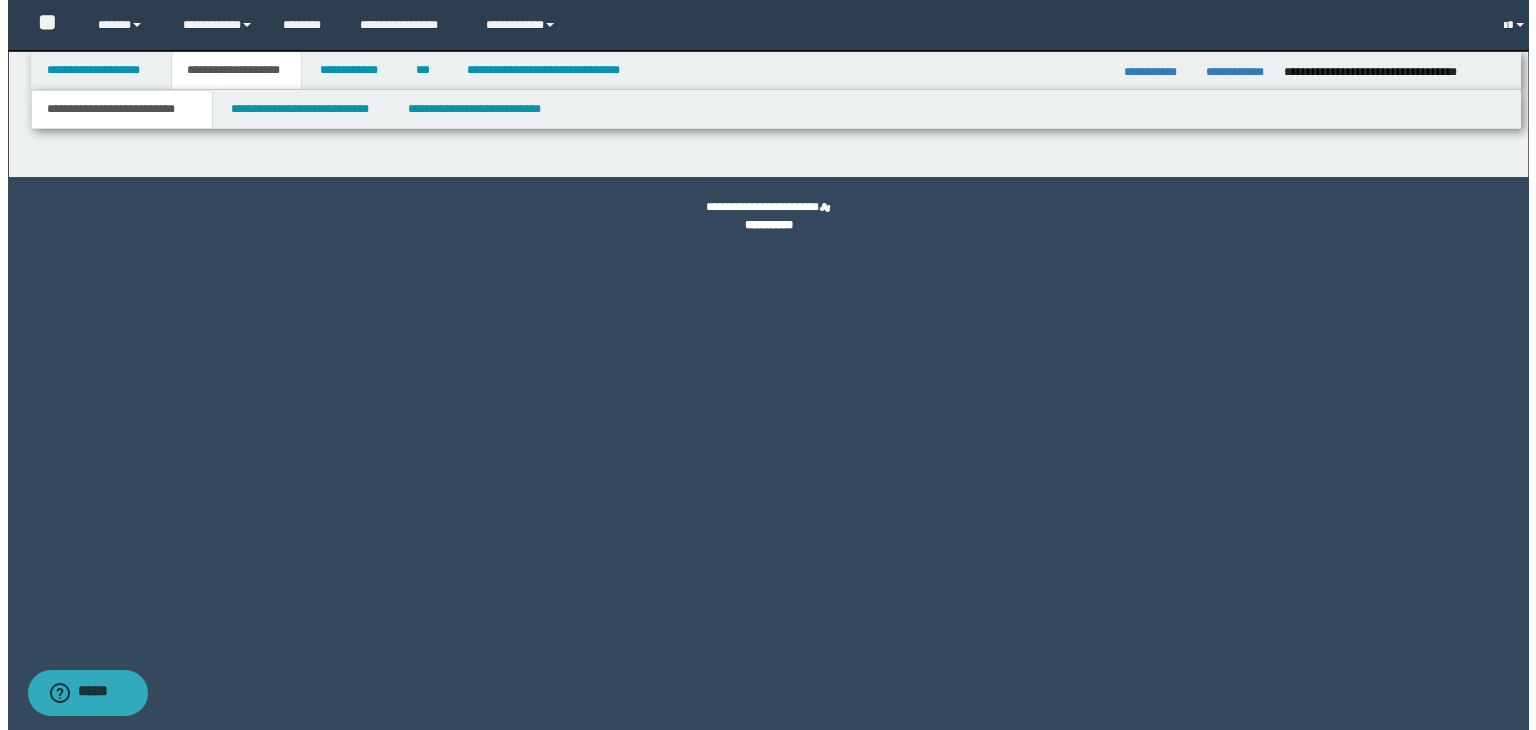 scroll, scrollTop: 0, scrollLeft: 0, axis: both 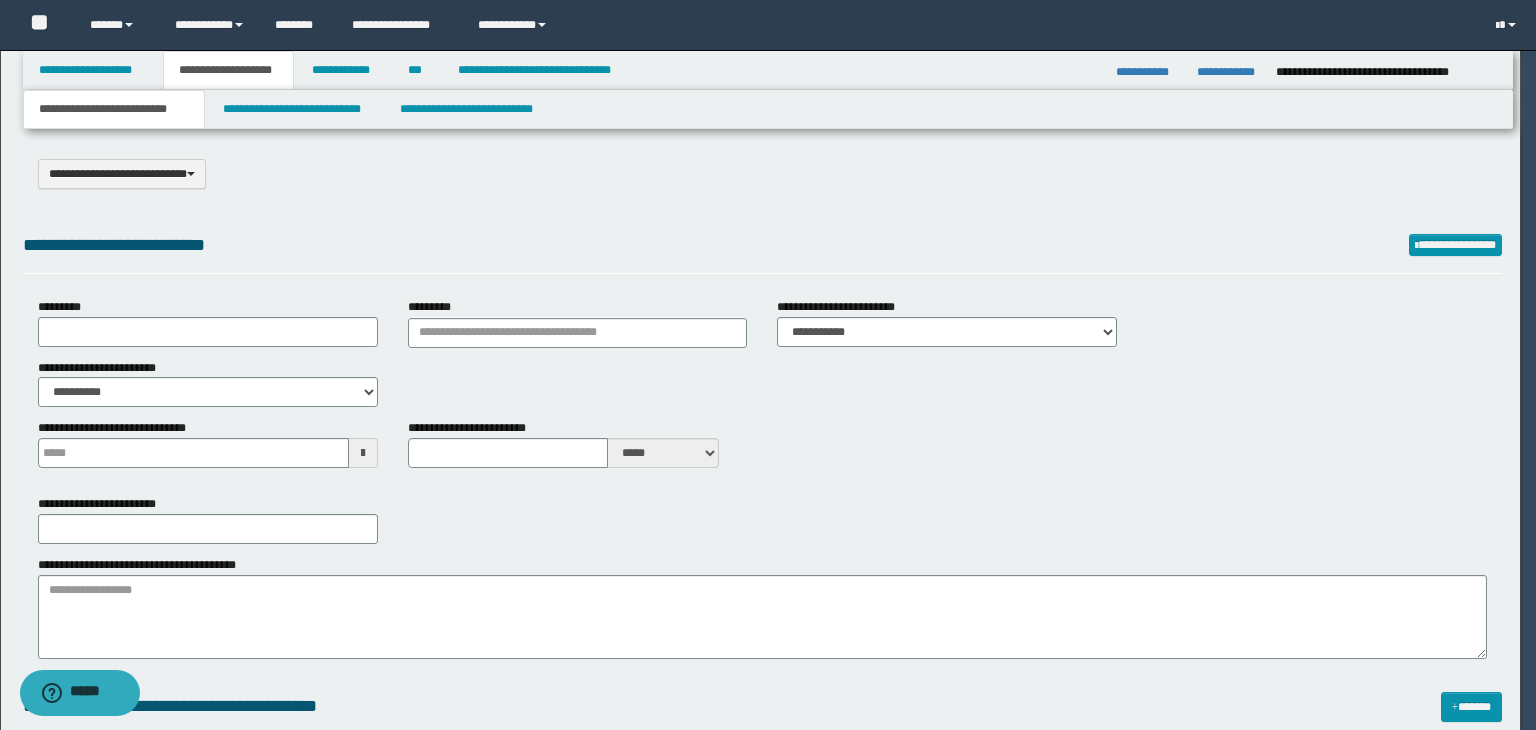 select on "*" 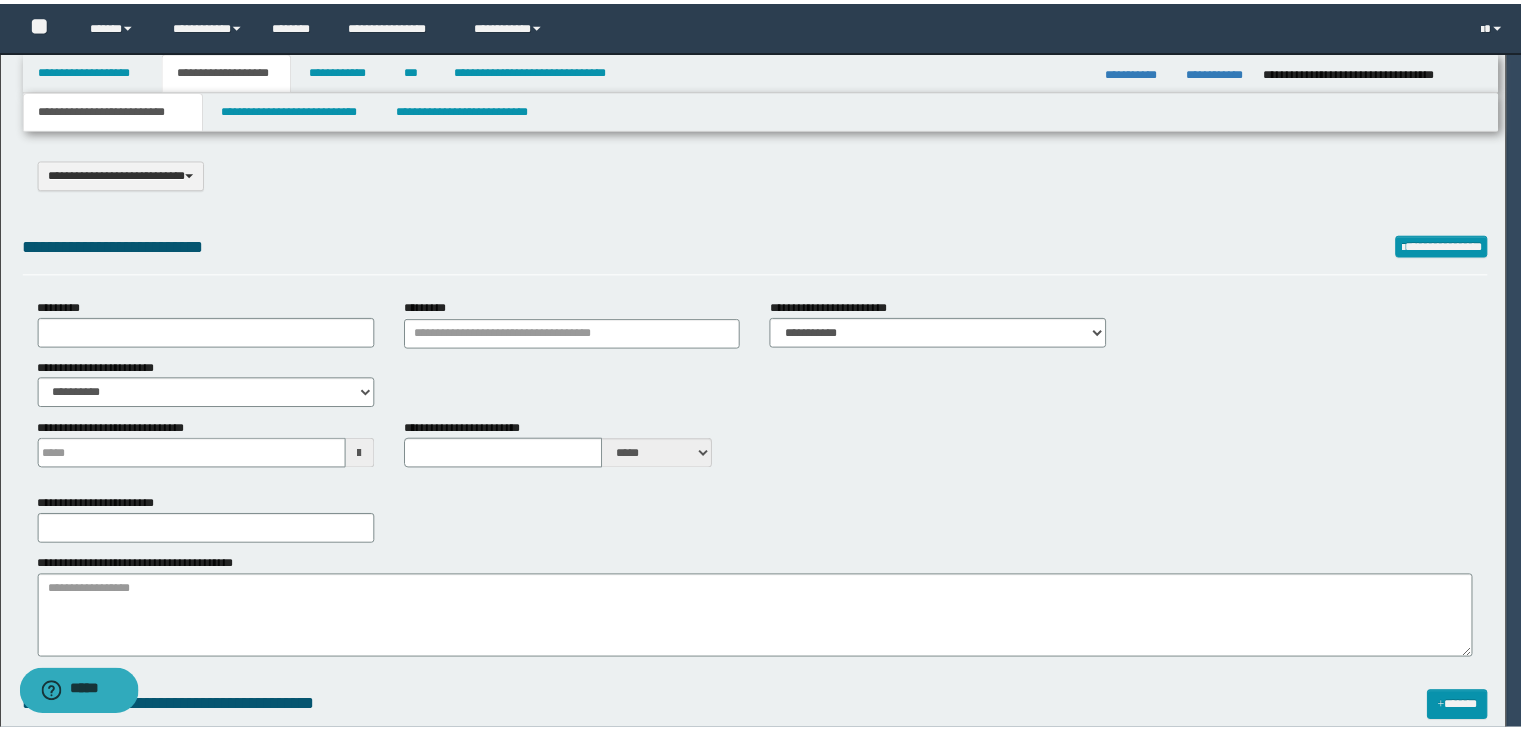 scroll, scrollTop: 0, scrollLeft: 0, axis: both 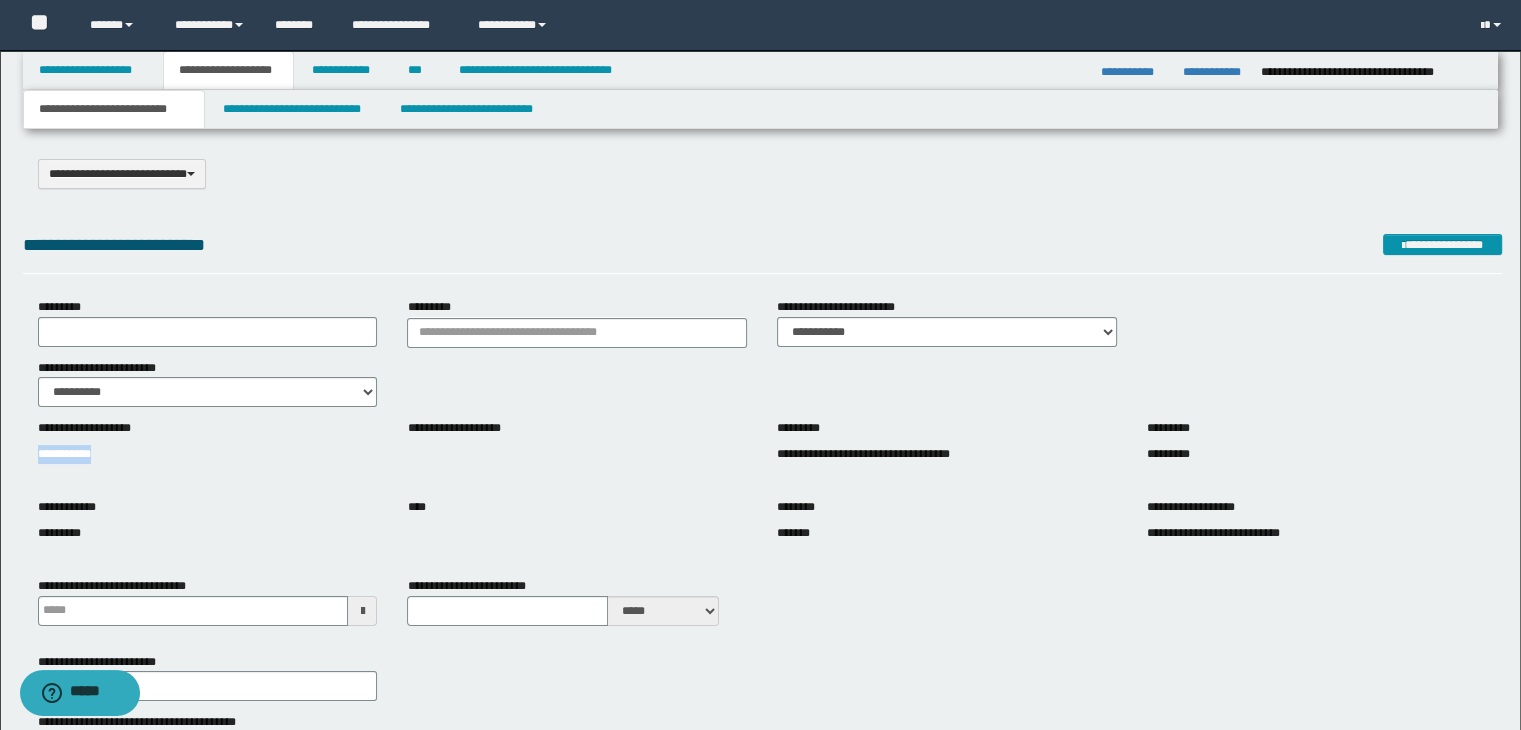 drag, startPoint x: 102, startPoint y: 457, endPoint x: 0, endPoint y: 471, distance: 102.9563 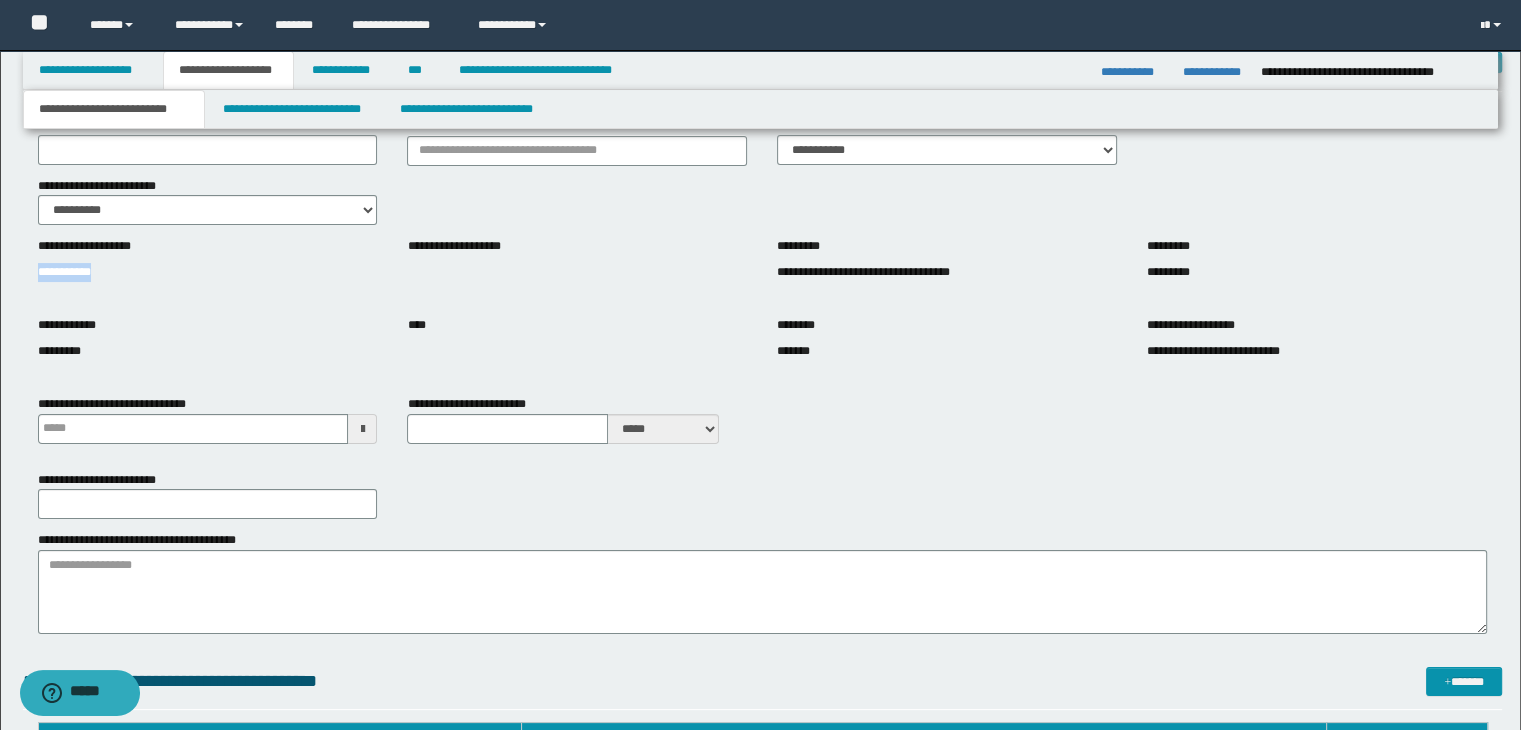 scroll, scrollTop: 200, scrollLeft: 0, axis: vertical 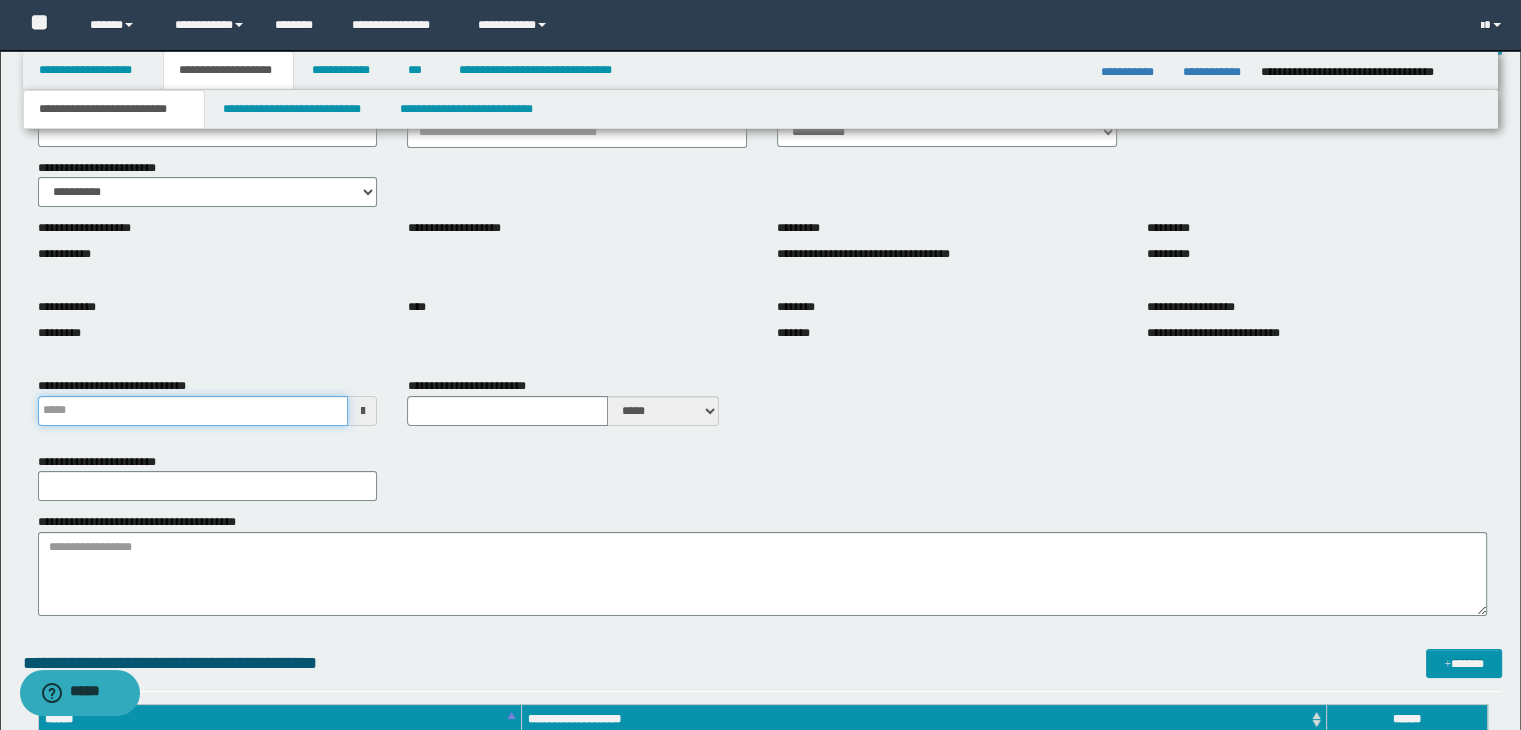 click on "**********" at bounding box center (193, 411) 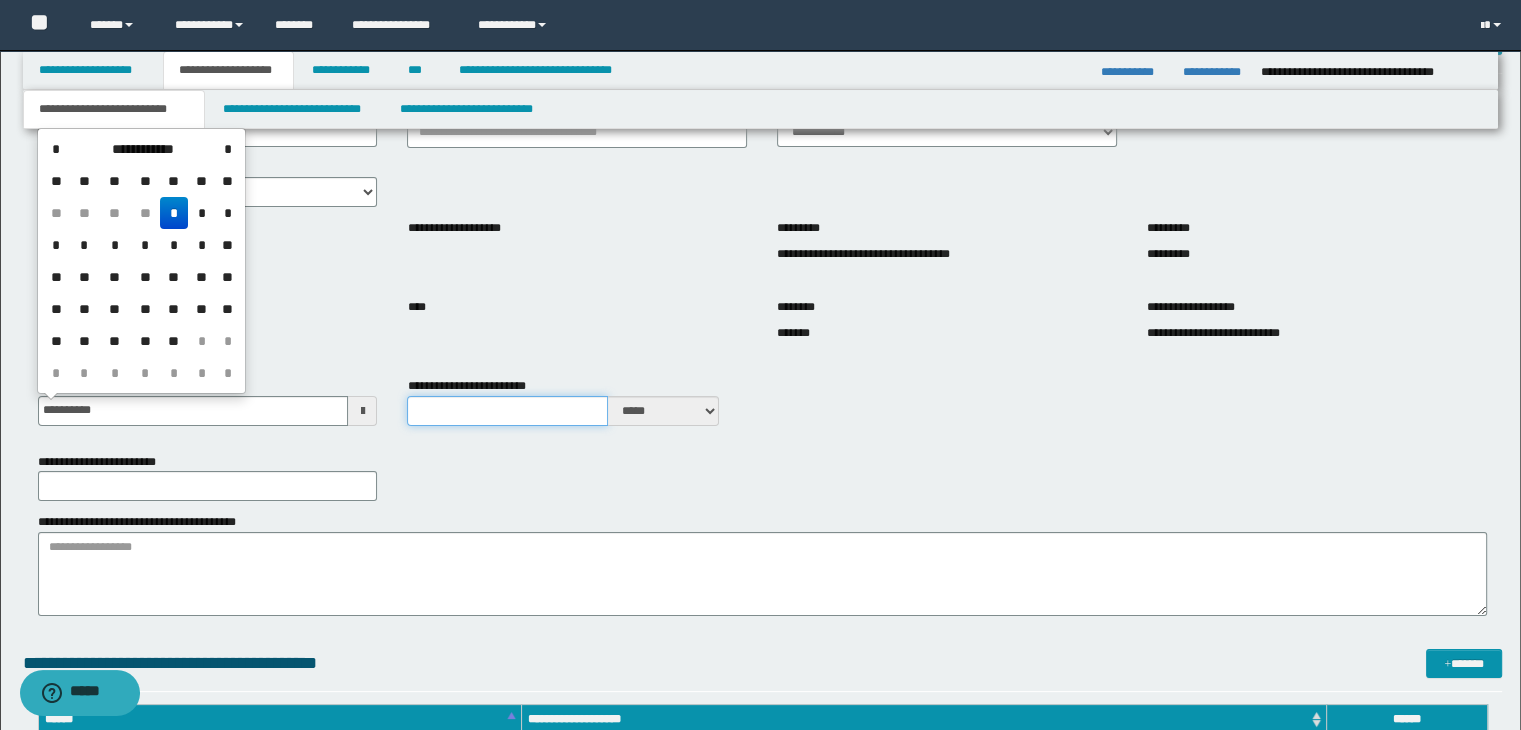 type on "**********" 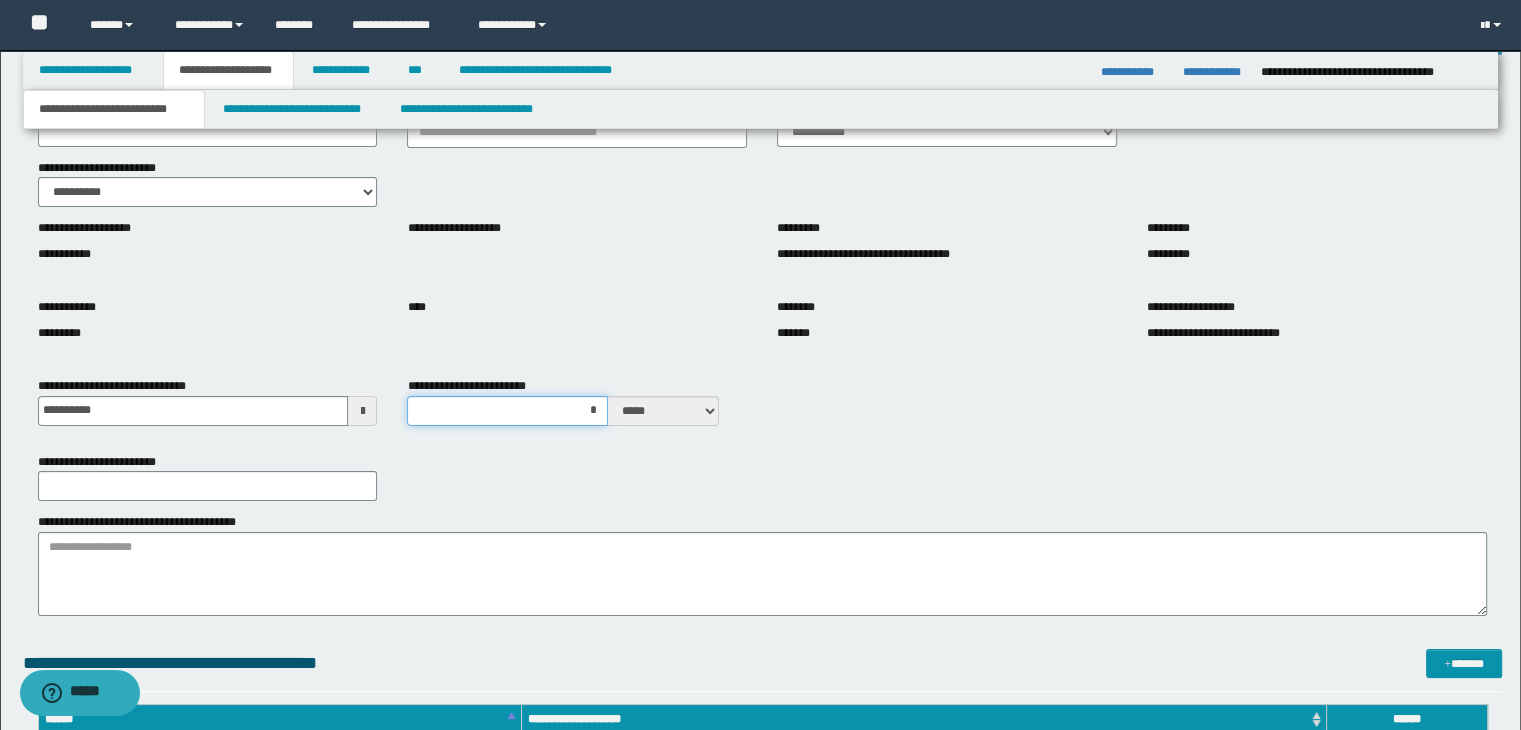 type on "**" 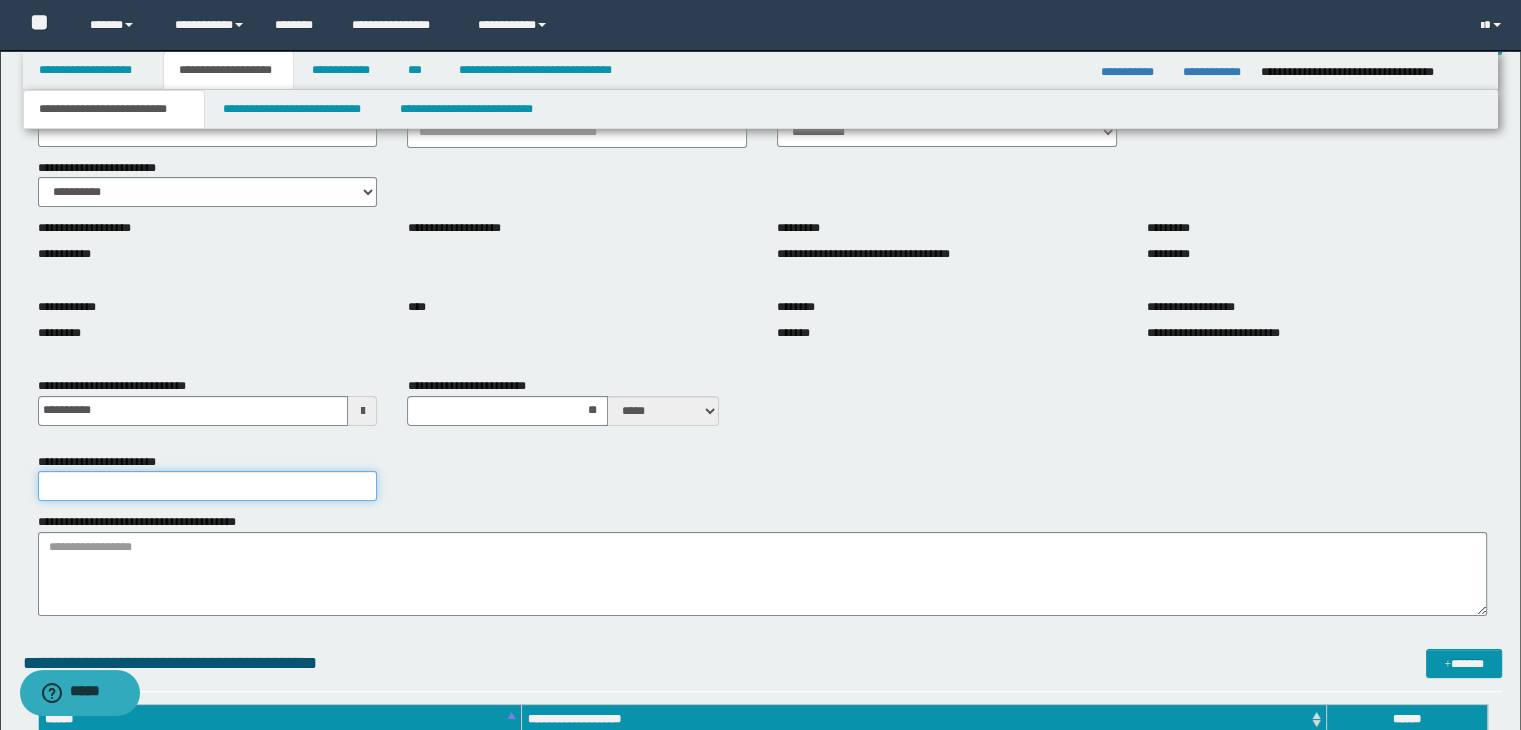 click on "**********" at bounding box center (208, 486) 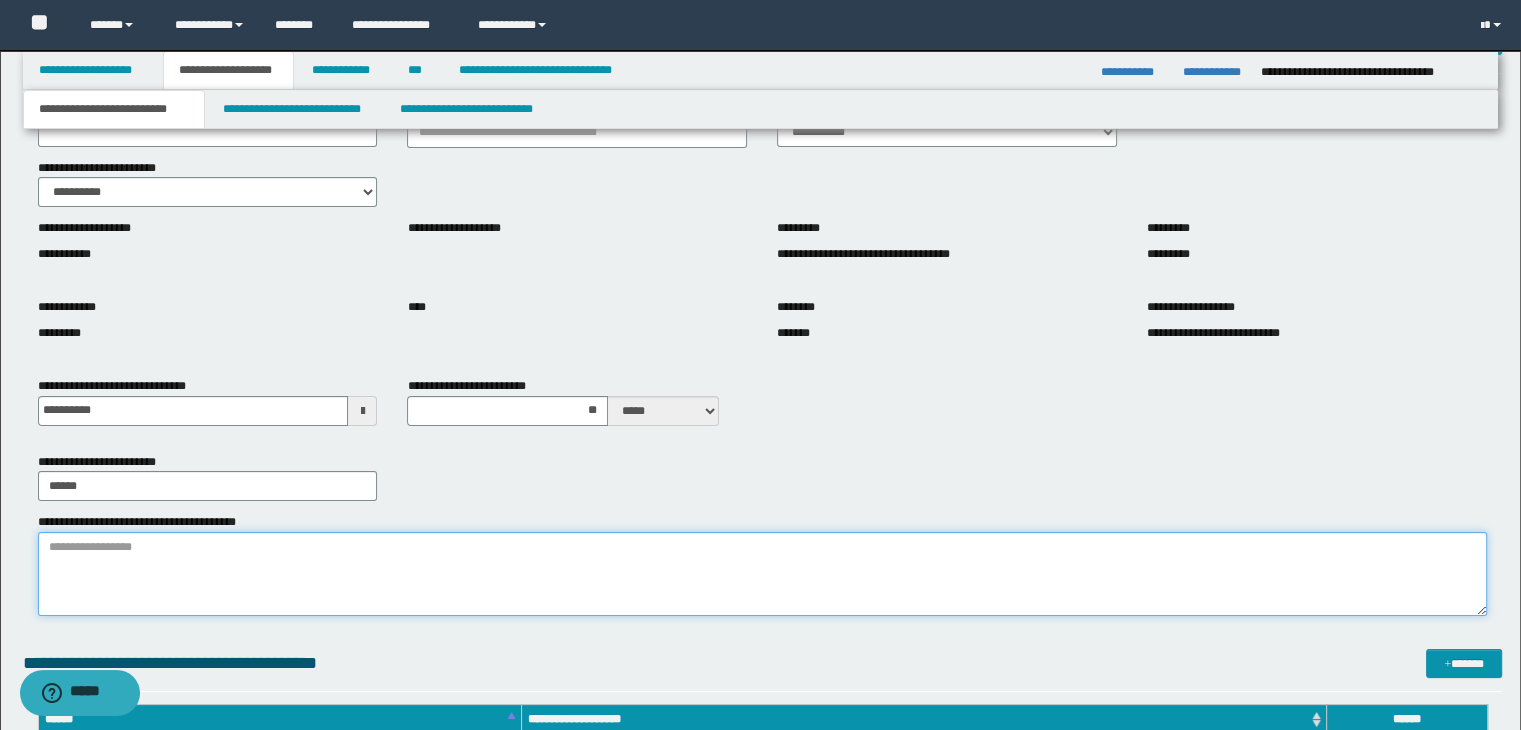 click on "**********" at bounding box center (763, 574) 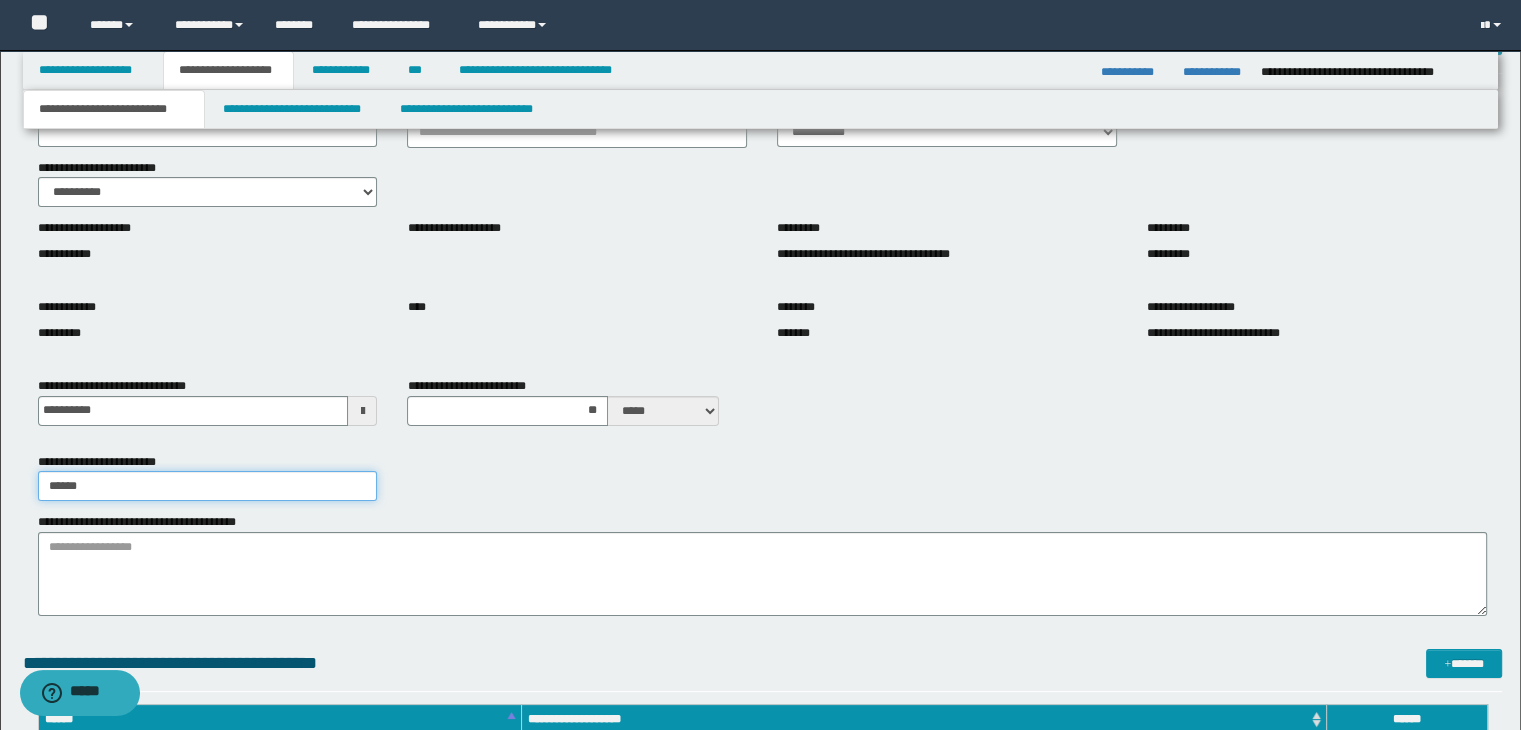 click on "******" at bounding box center [208, 486] 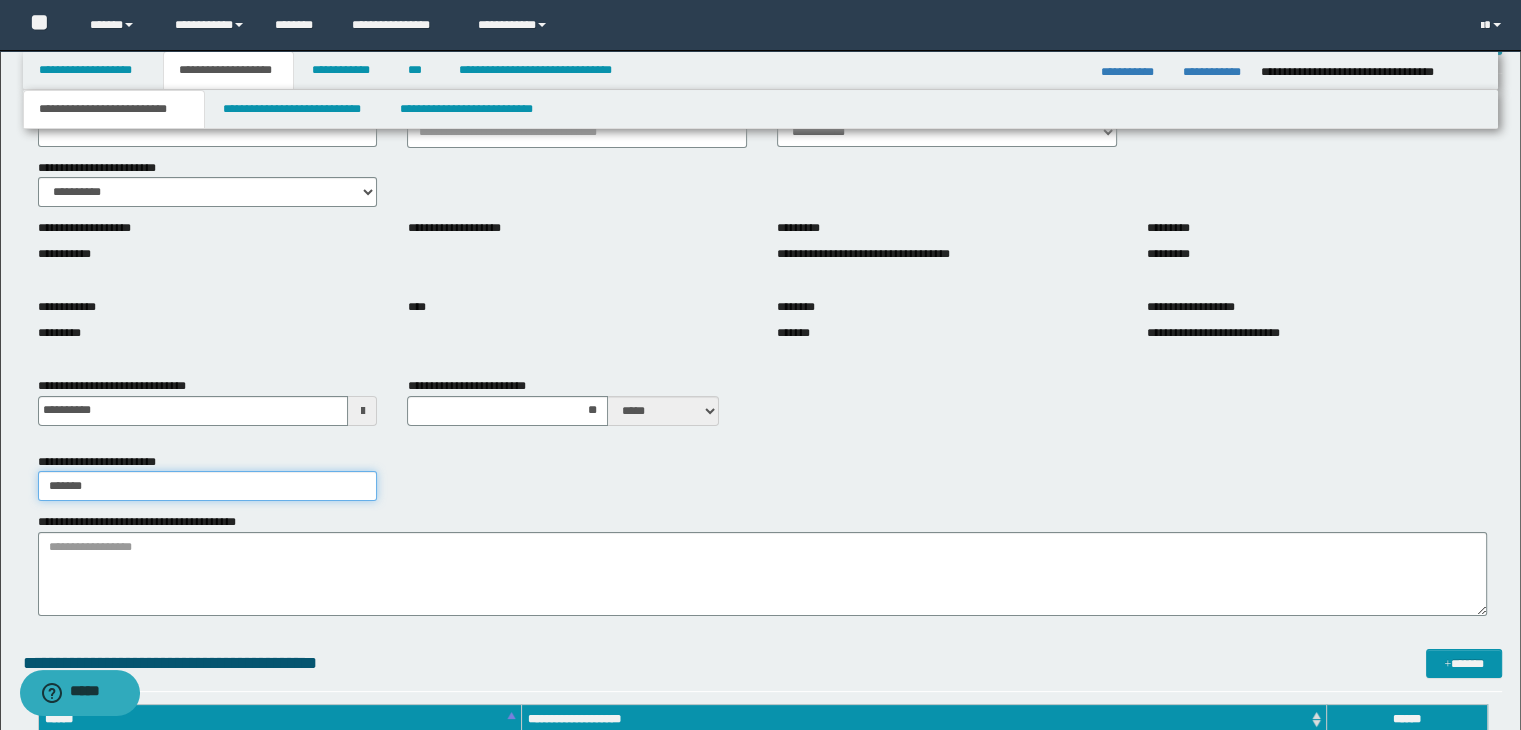 type on "*******" 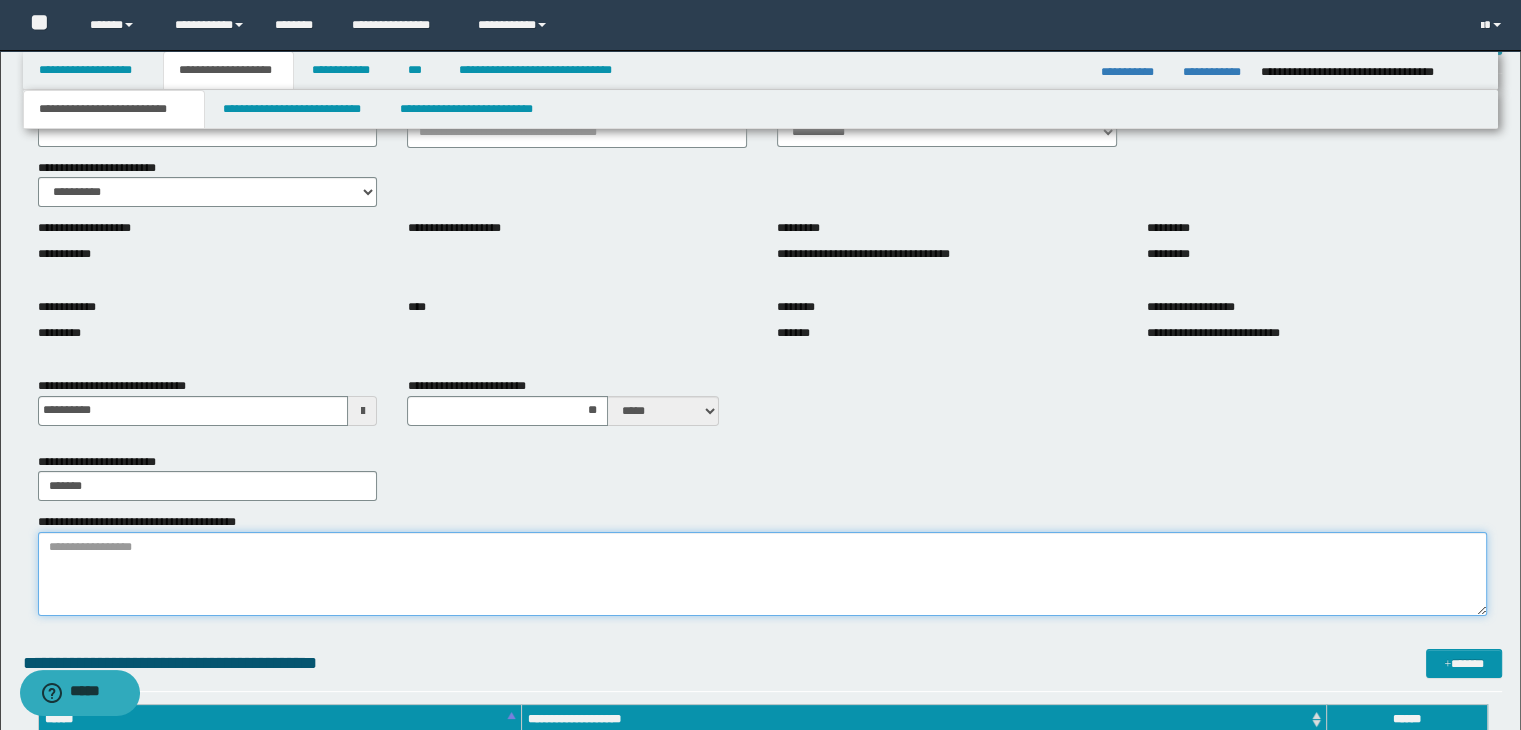 click on "**********" at bounding box center (763, 574) 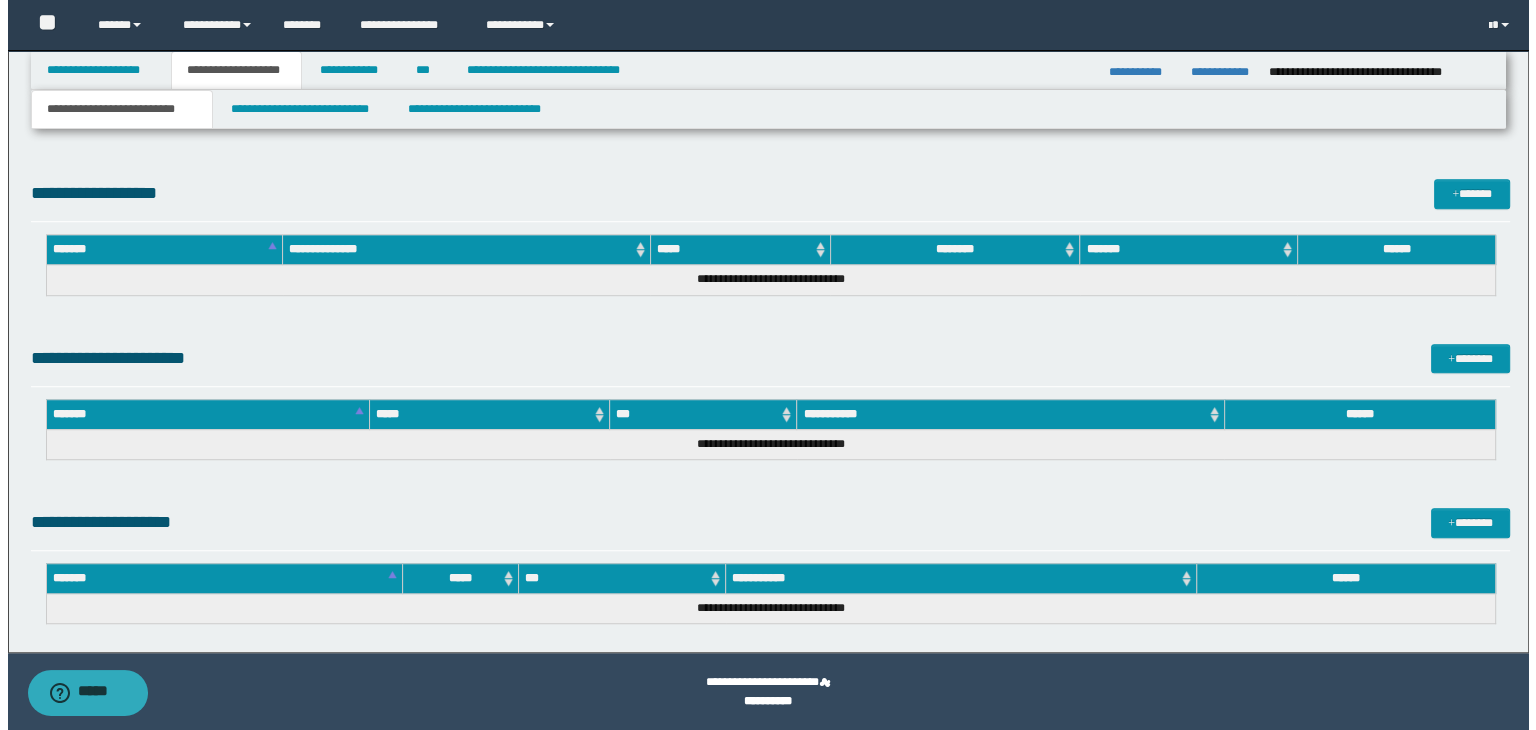scroll, scrollTop: 1281, scrollLeft: 0, axis: vertical 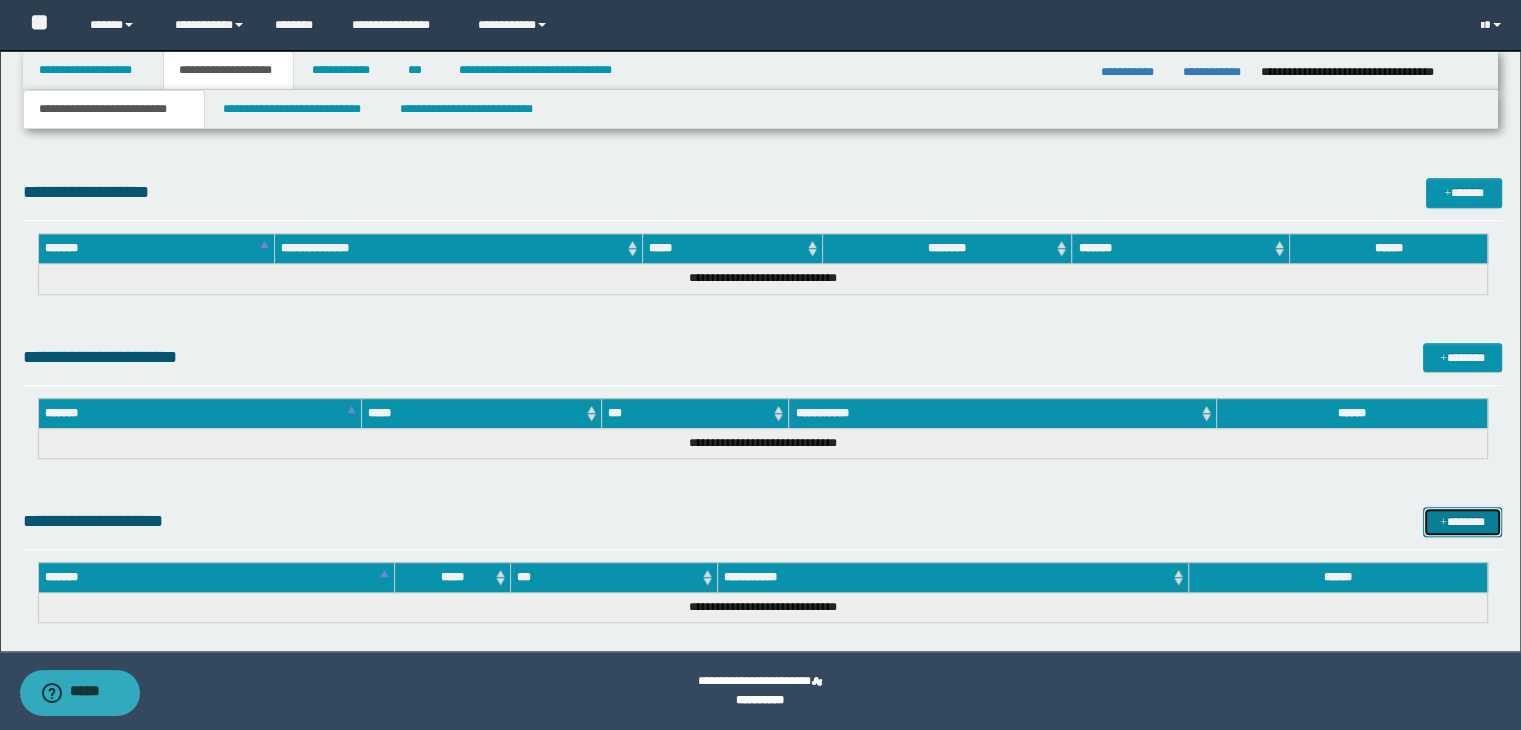 click on "*******" at bounding box center [1462, 522] 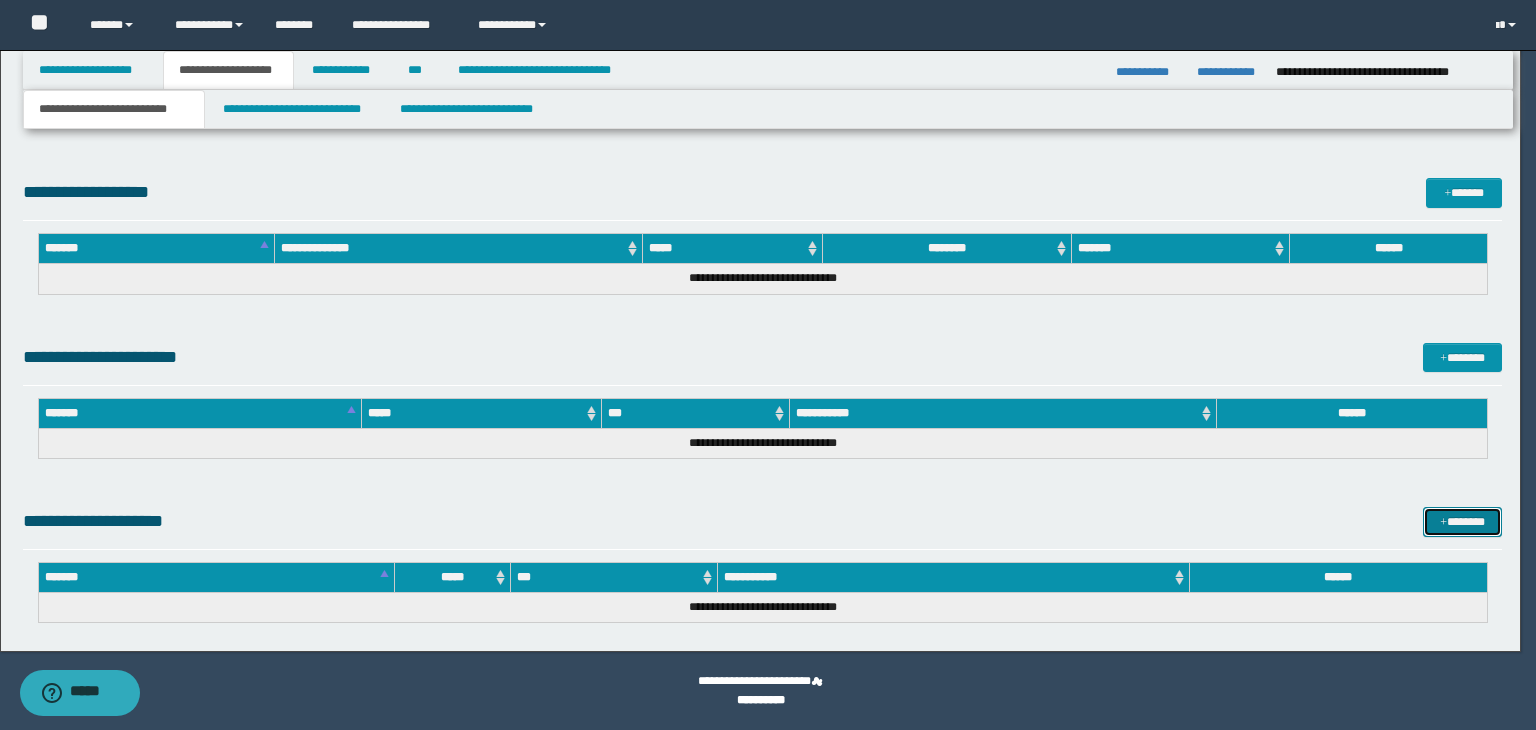 type 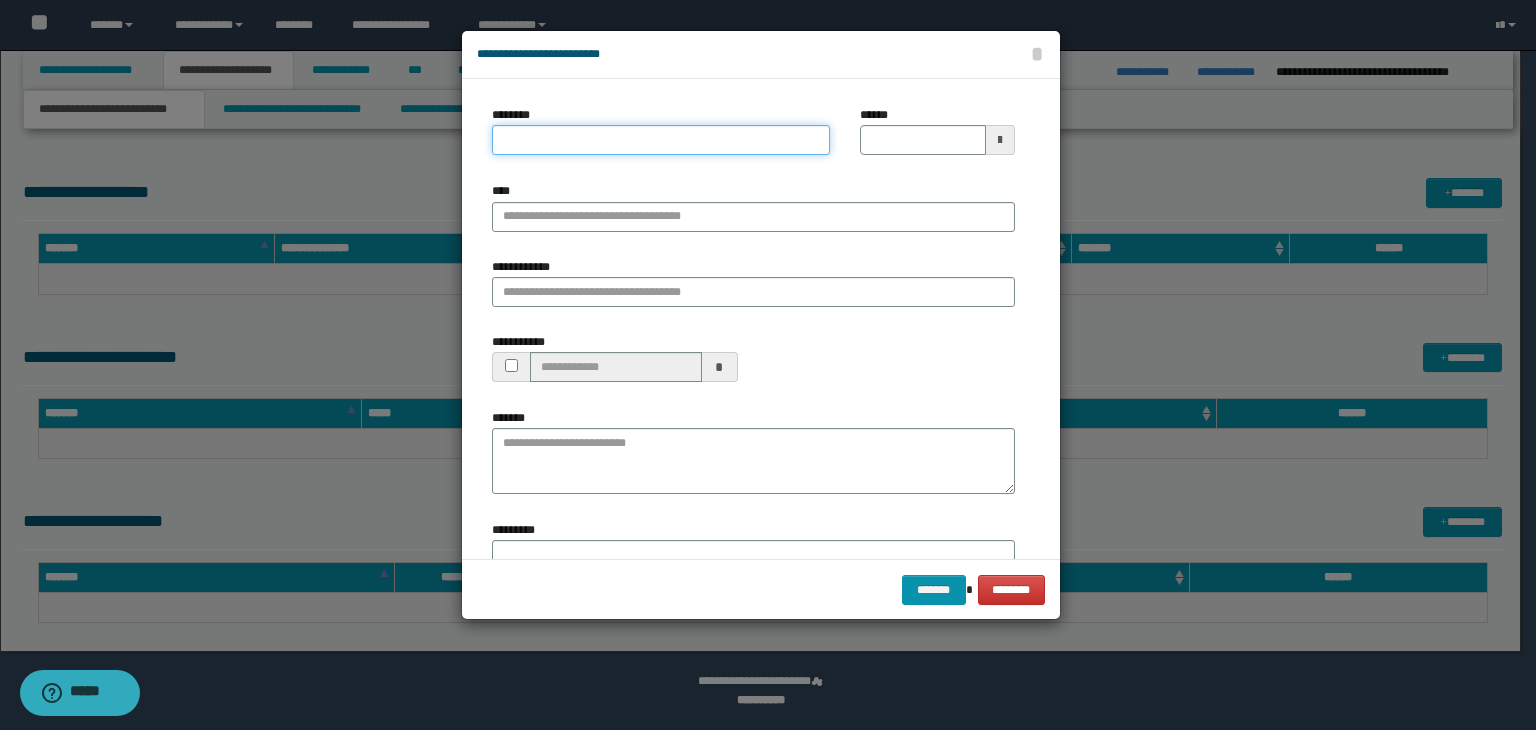 click on "********" at bounding box center (661, 140) 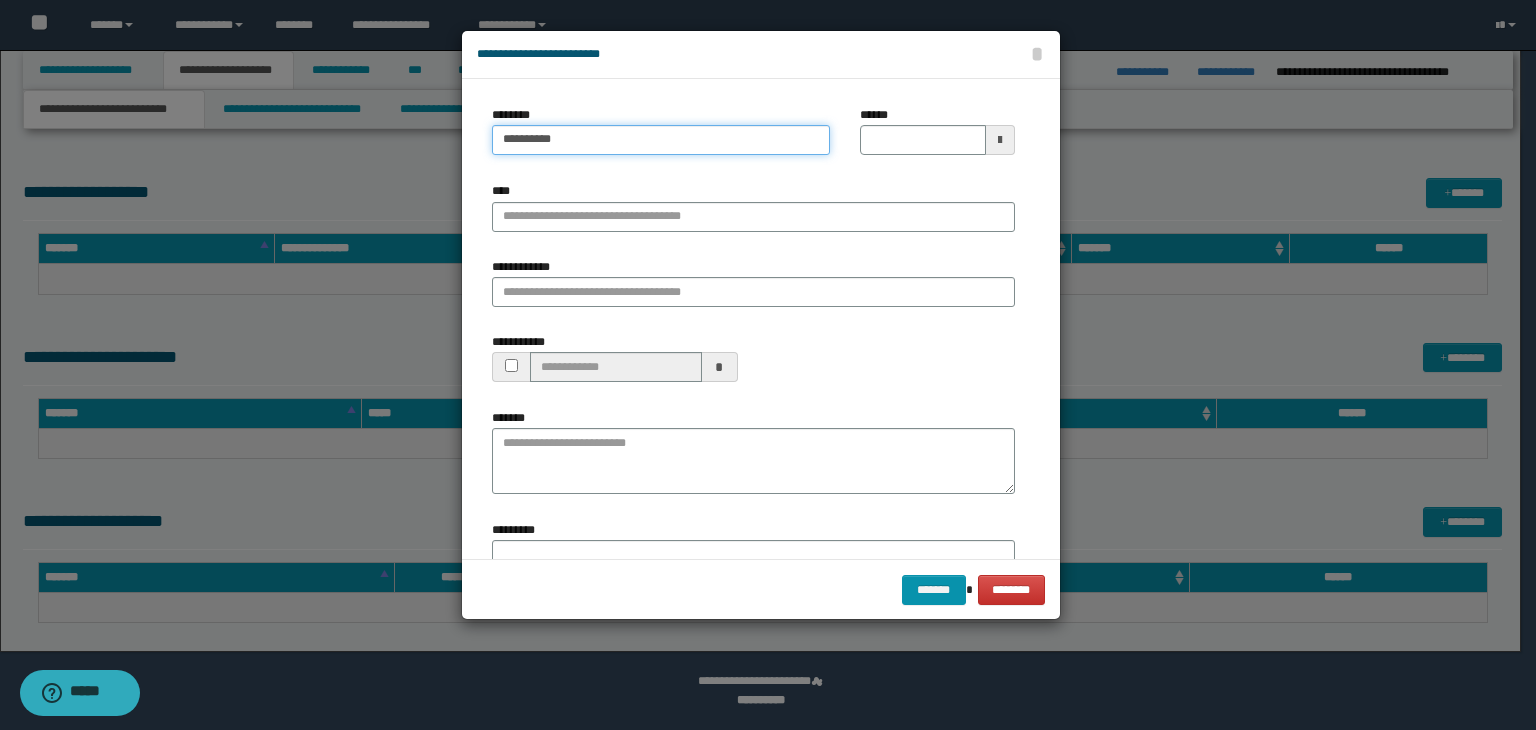 type 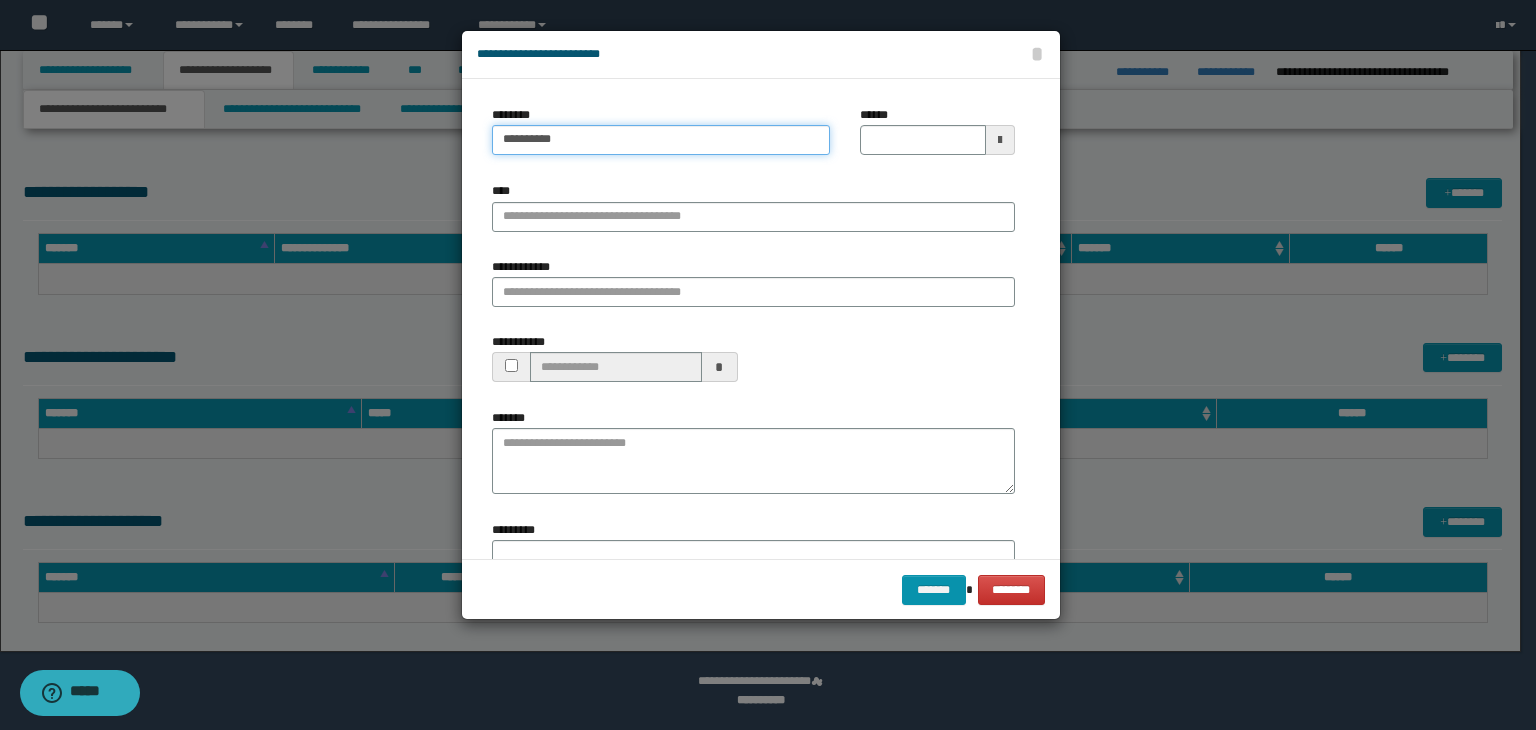 type 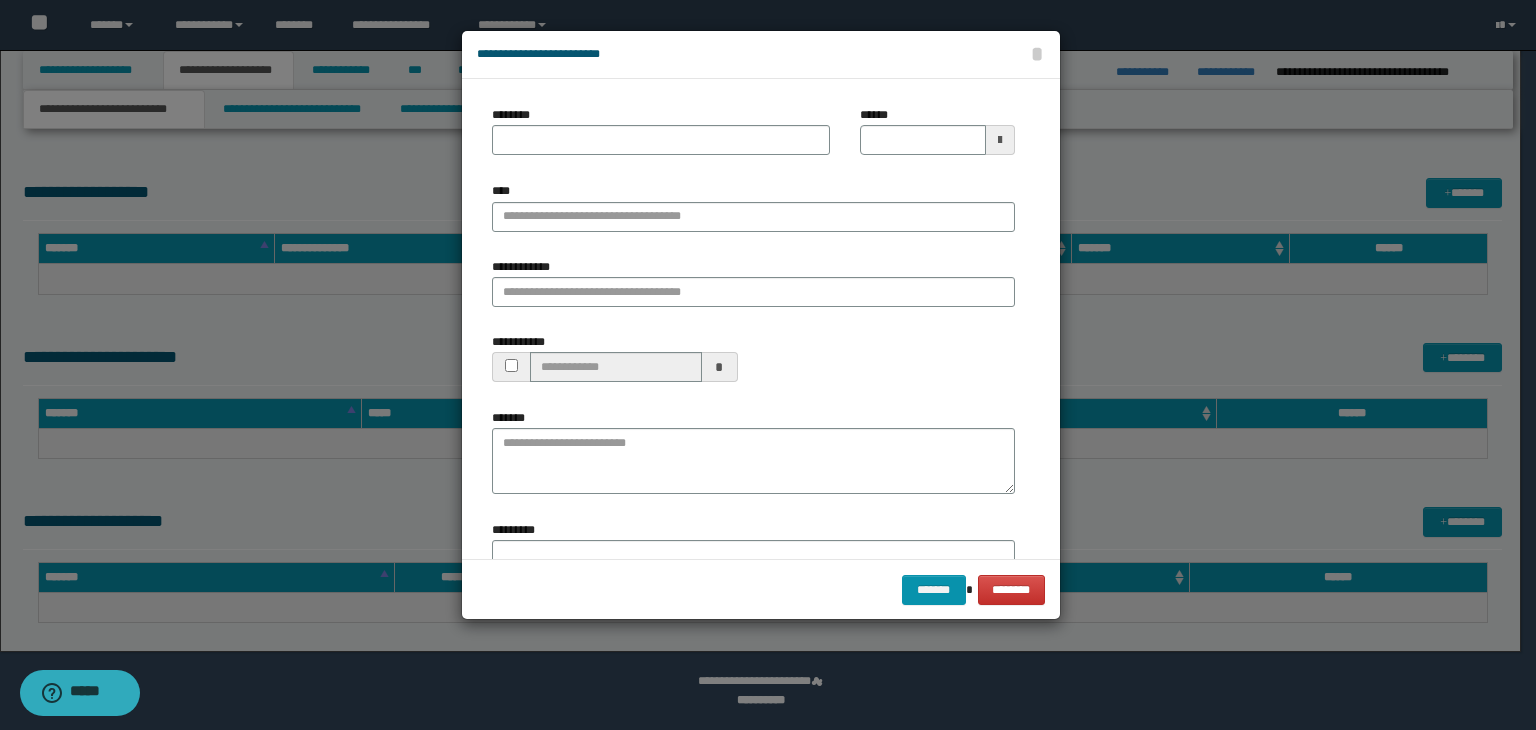 click at bounding box center (768, 365) 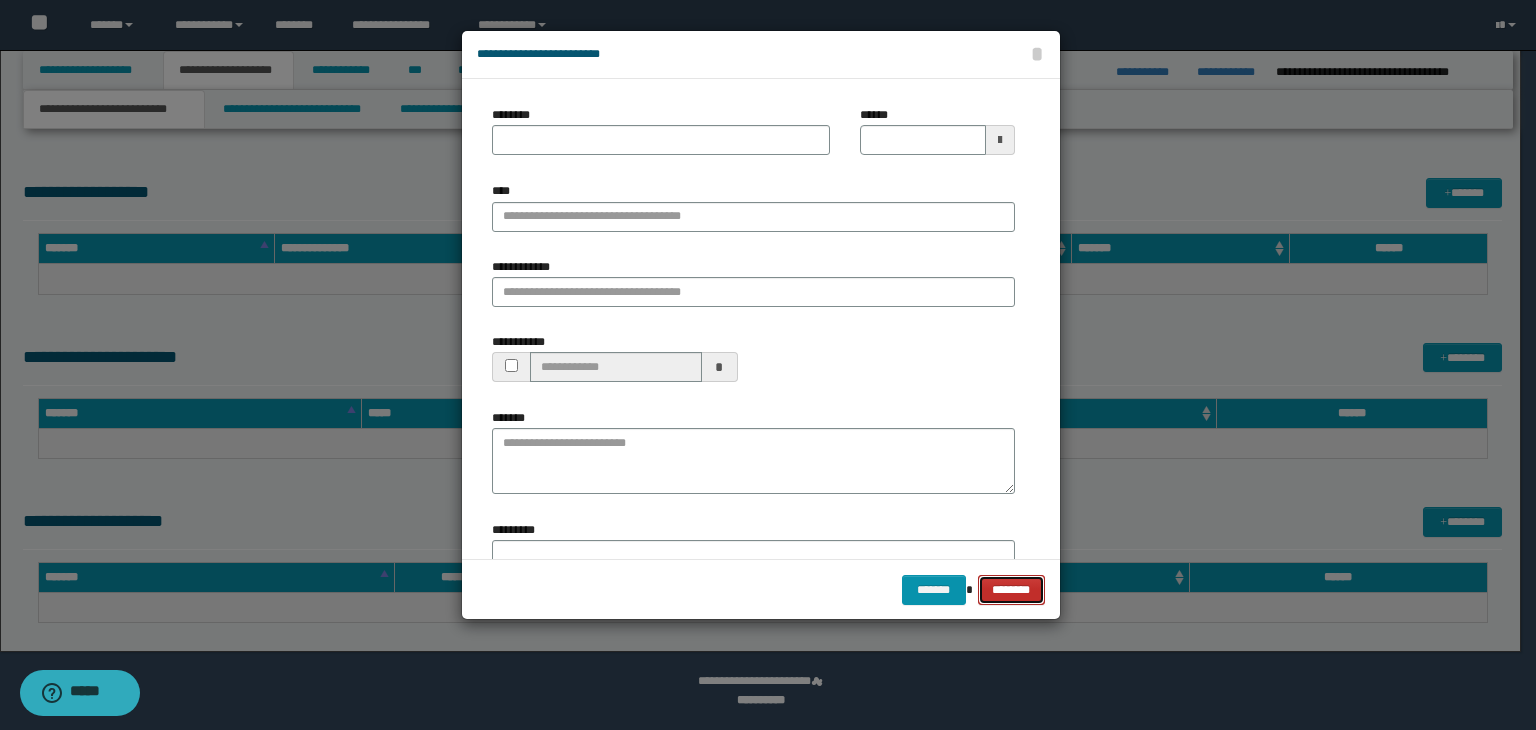 click on "********" at bounding box center [1011, 590] 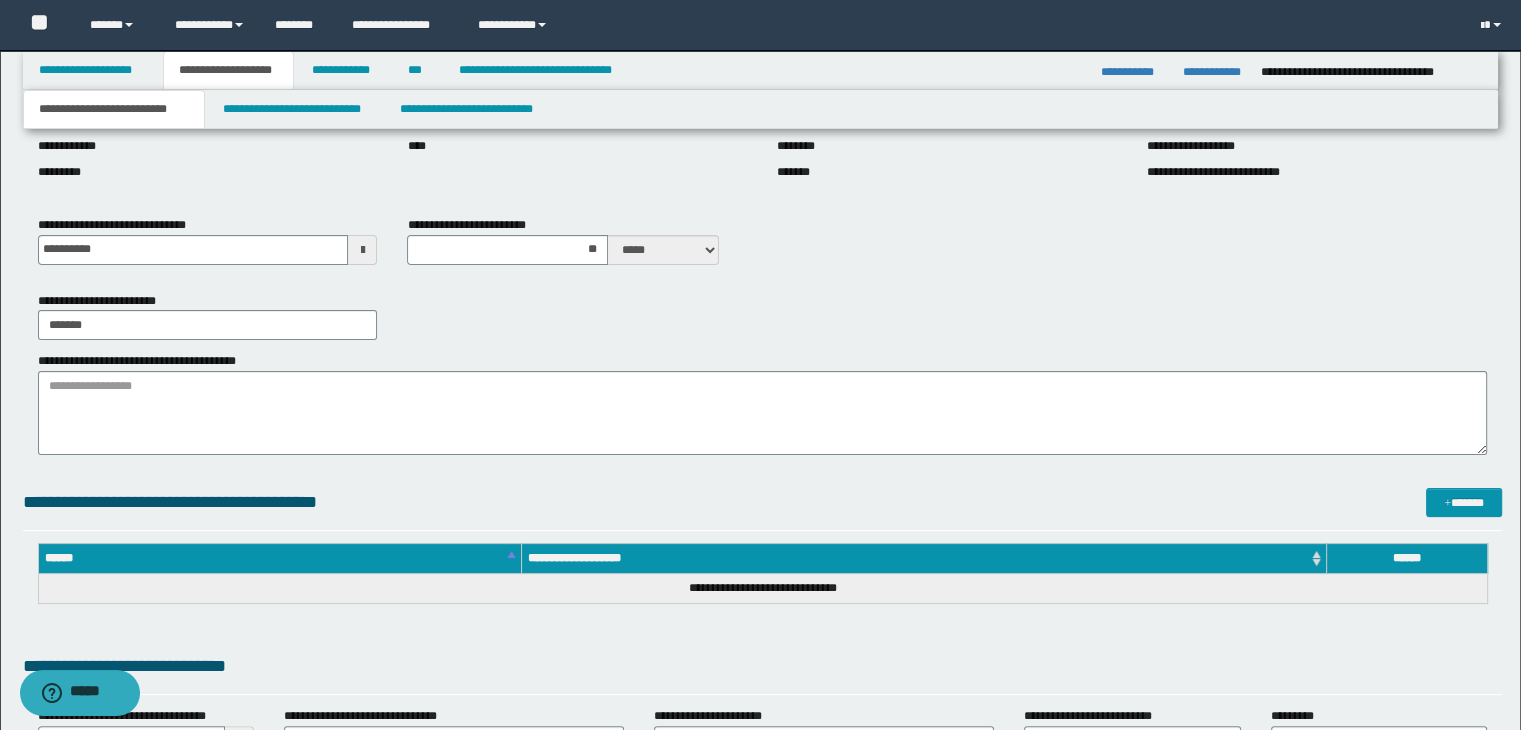 scroll, scrollTop: 0, scrollLeft: 0, axis: both 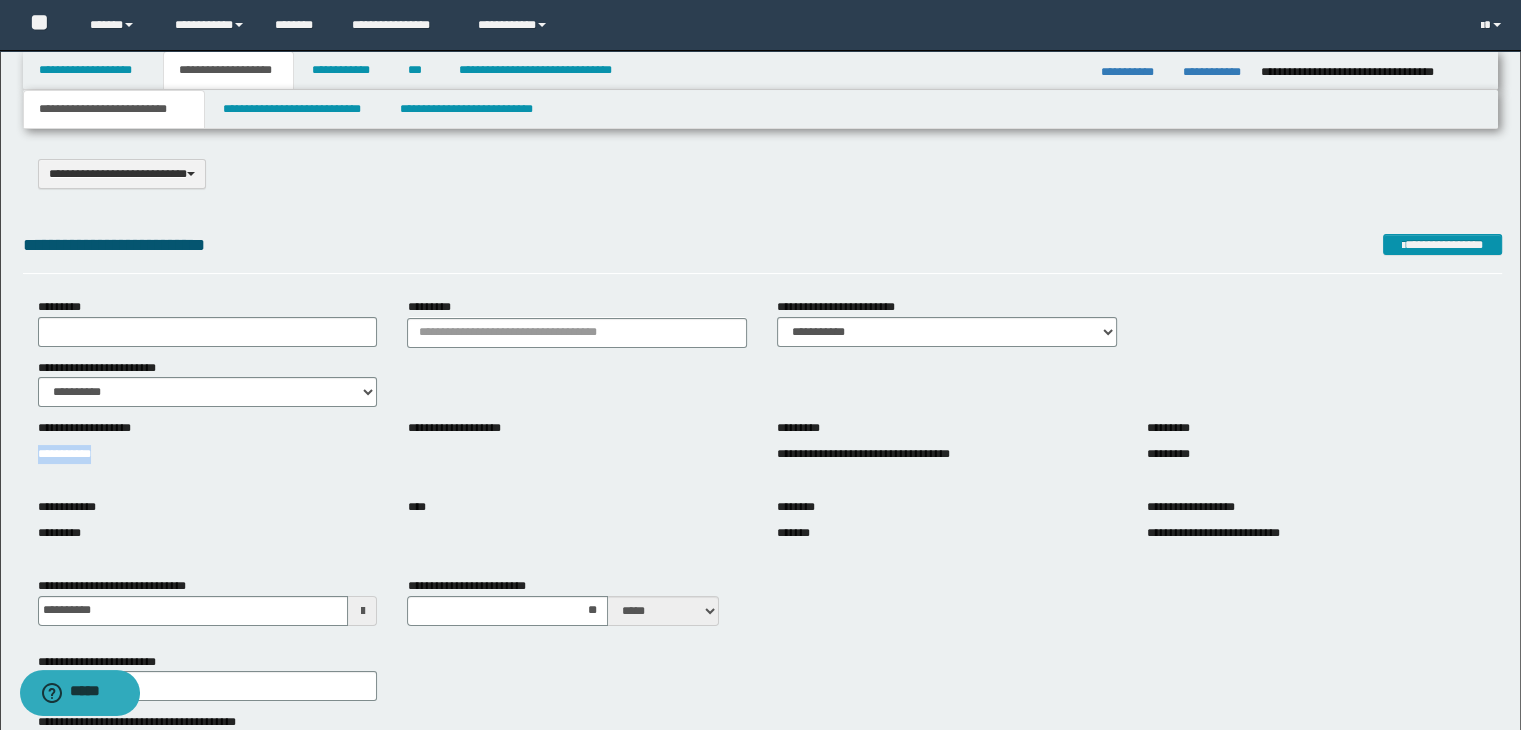 drag, startPoint x: 76, startPoint y: 457, endPoint x: 0, endPoint y: 464, distance: 76.321686 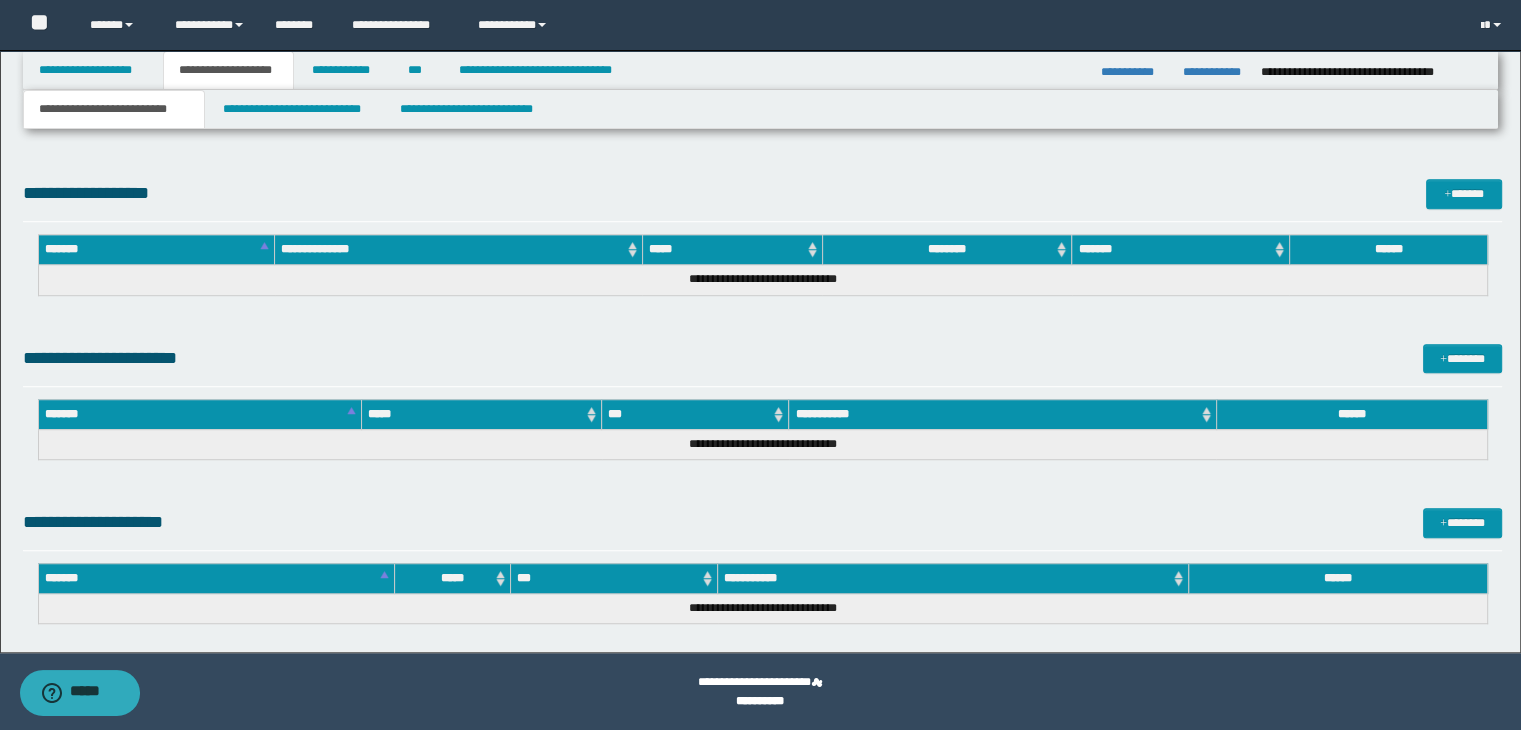 scroll, scrollTop: 1281, scrollLeft: 0, axis: vertical 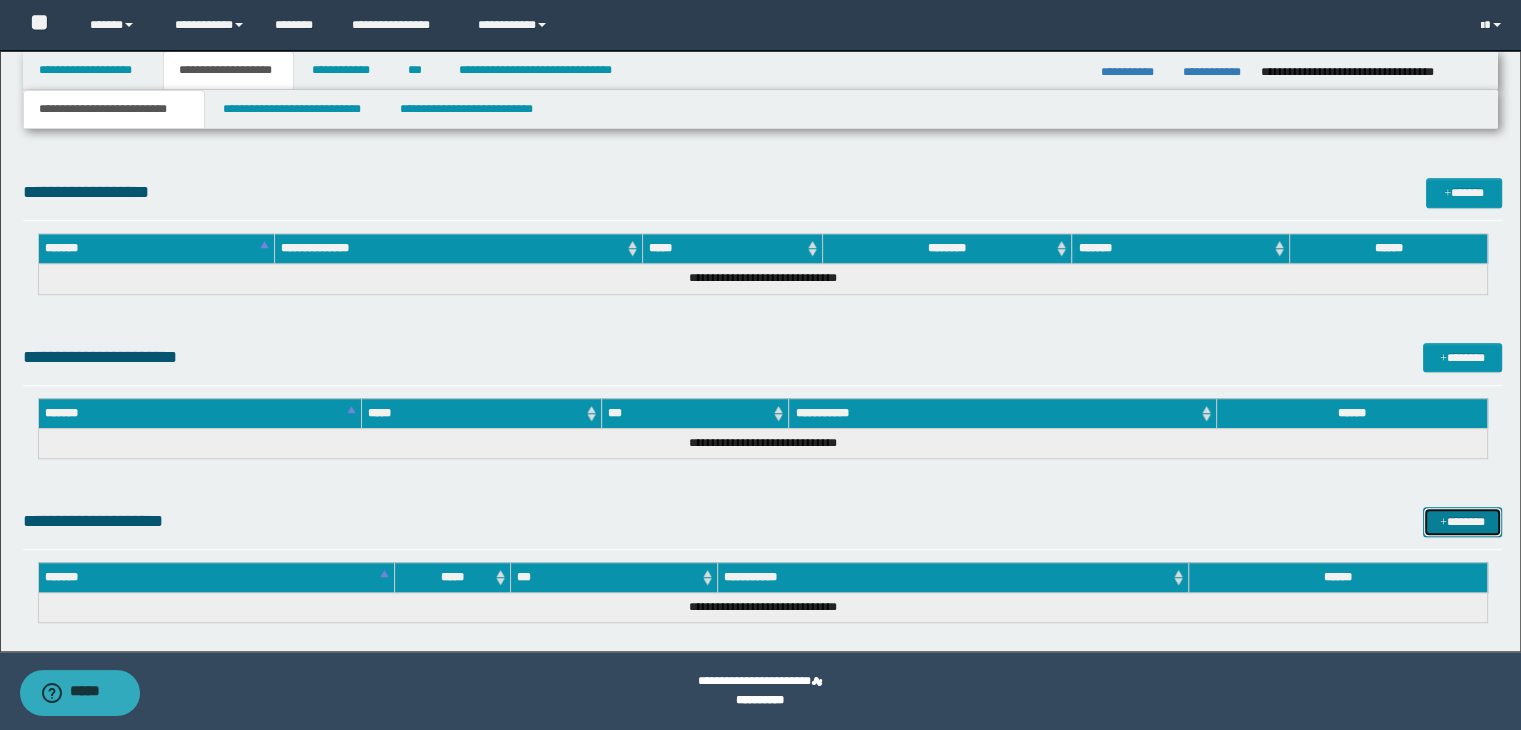 click on "*******" at bounding box center [1462, 522] 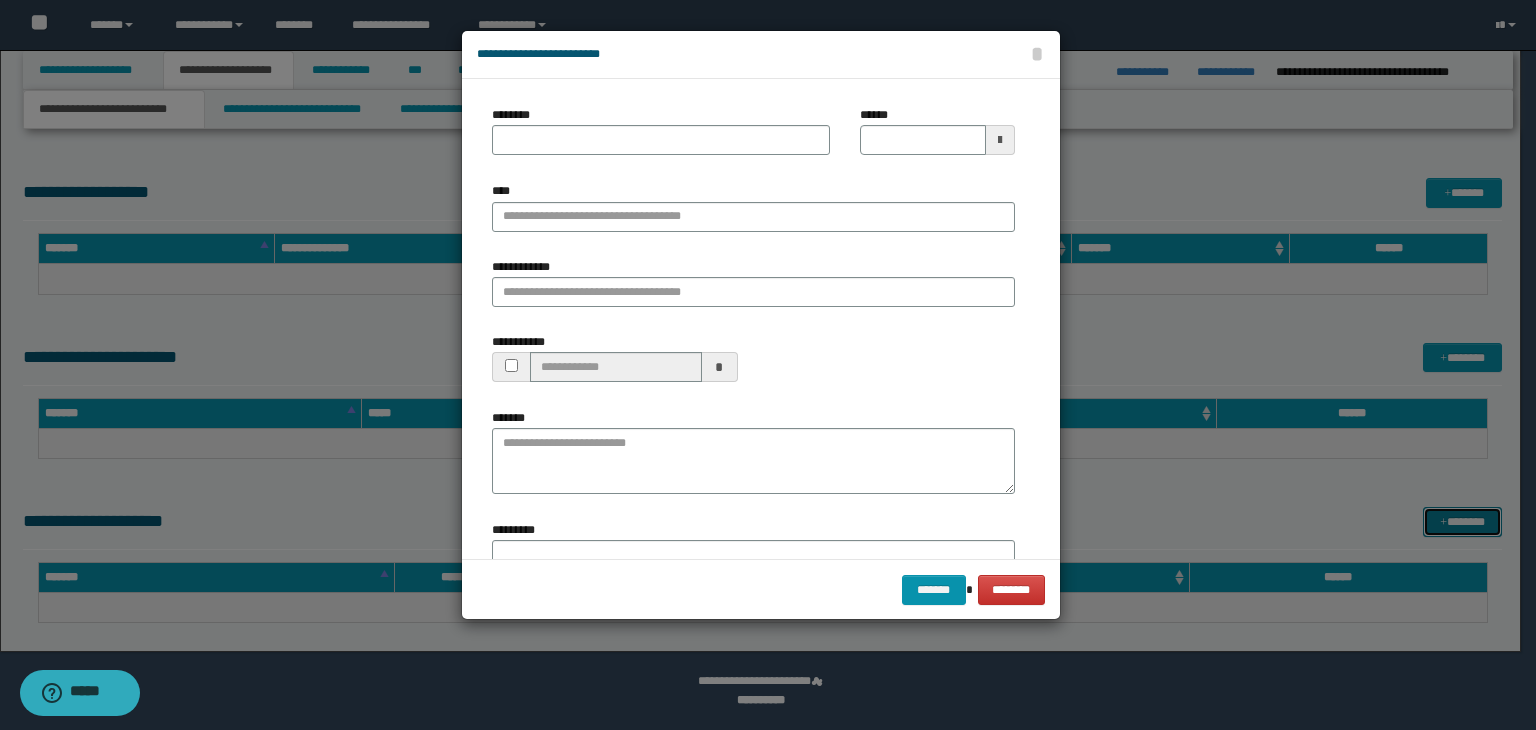 type 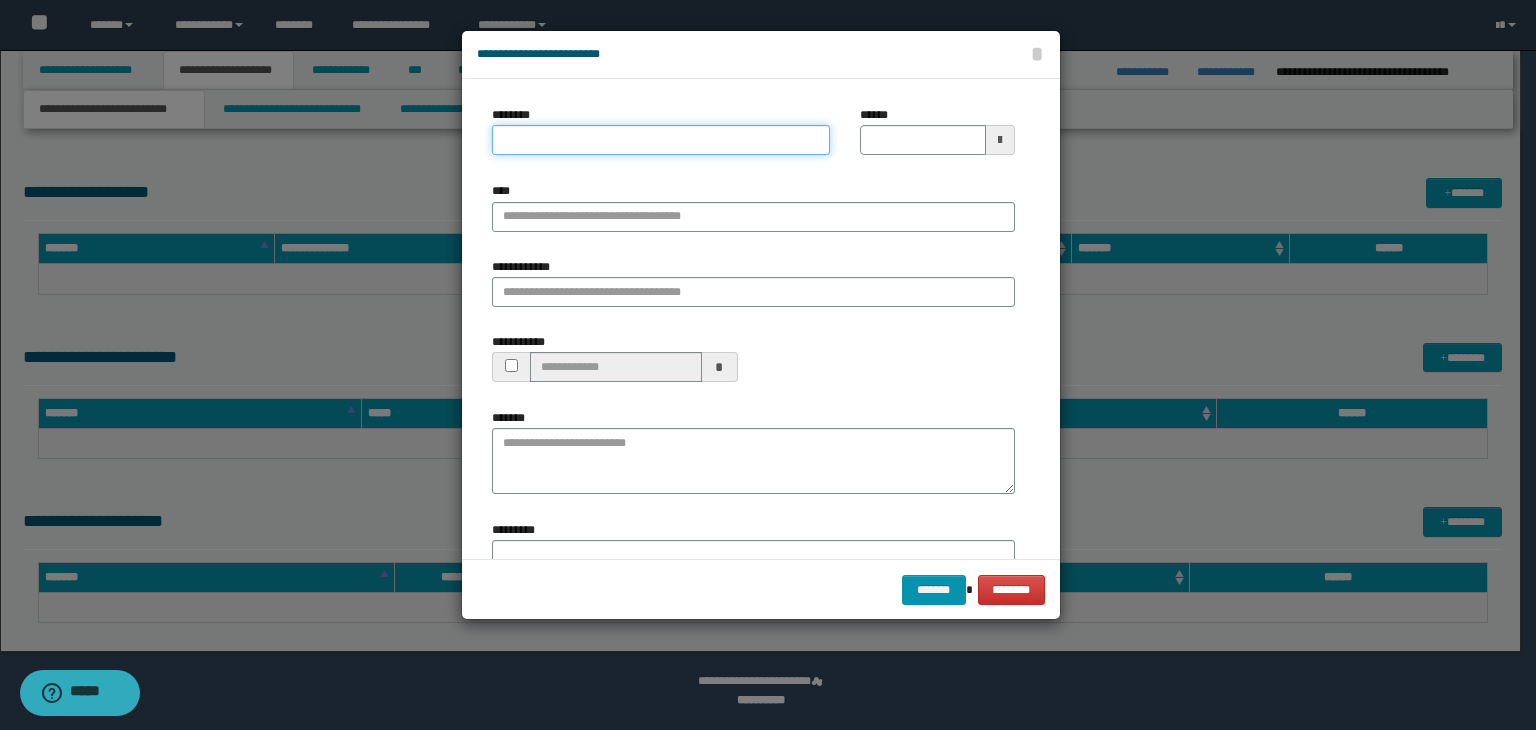 click on "********" at bounding box center [661, 140] 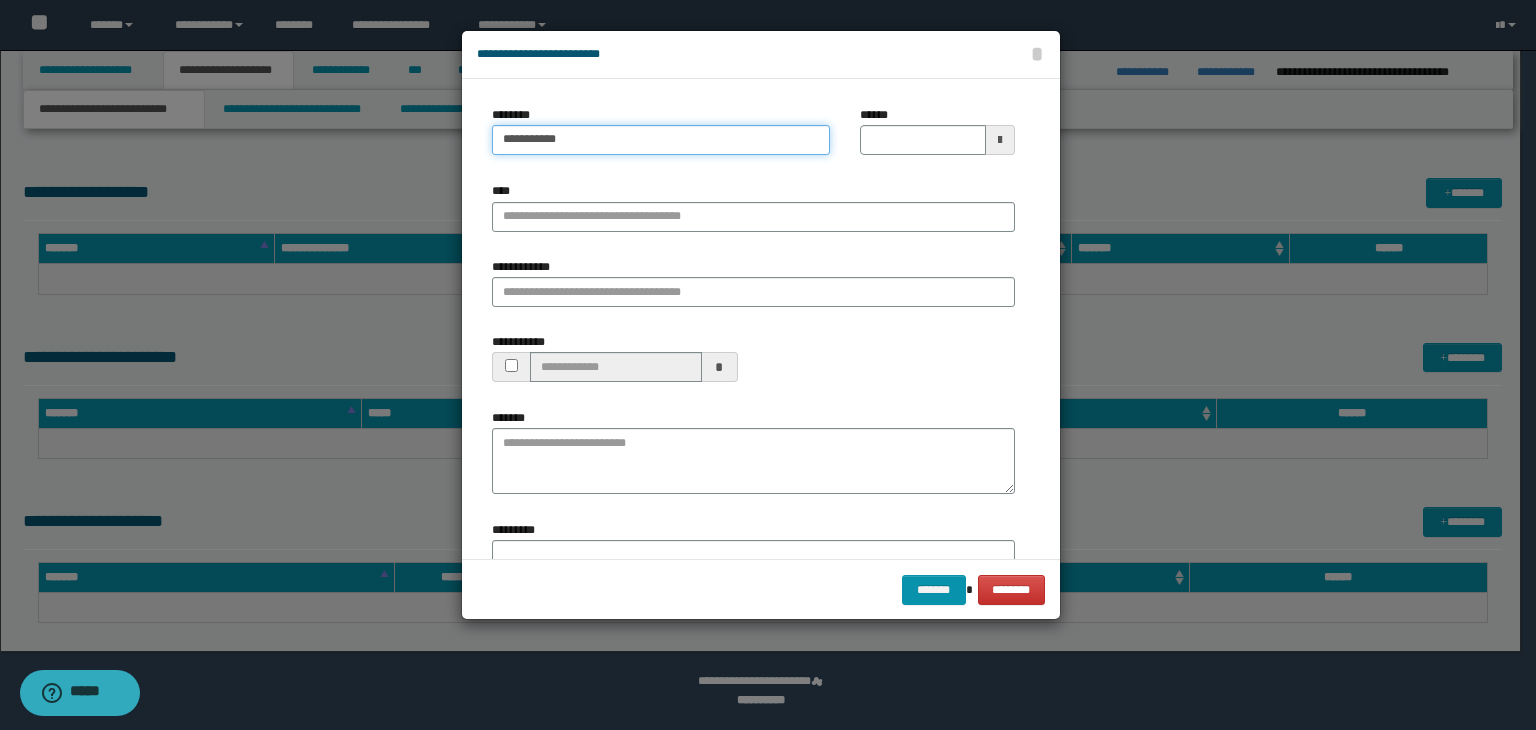 type on "**********" 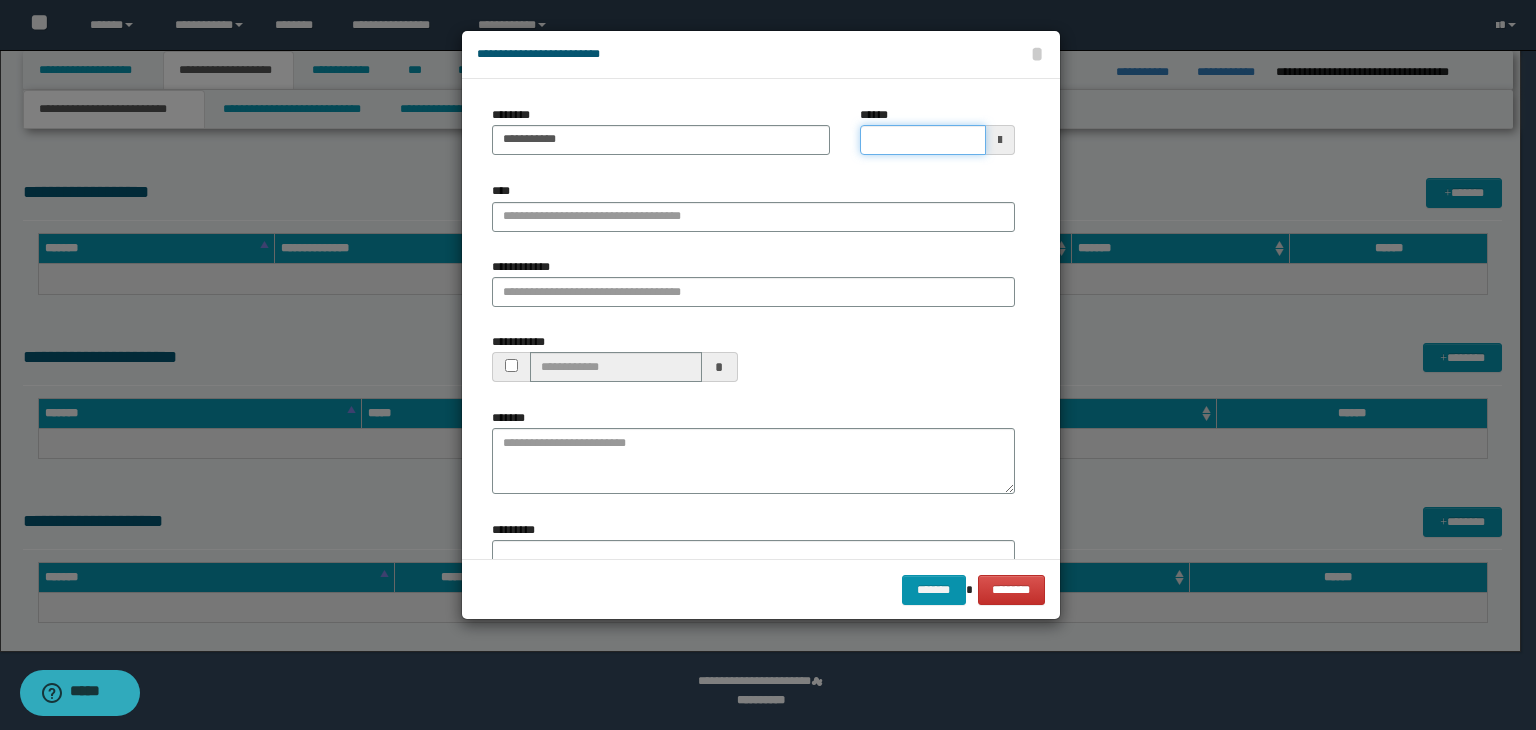 click on "******" at bounding box center (922, 140) 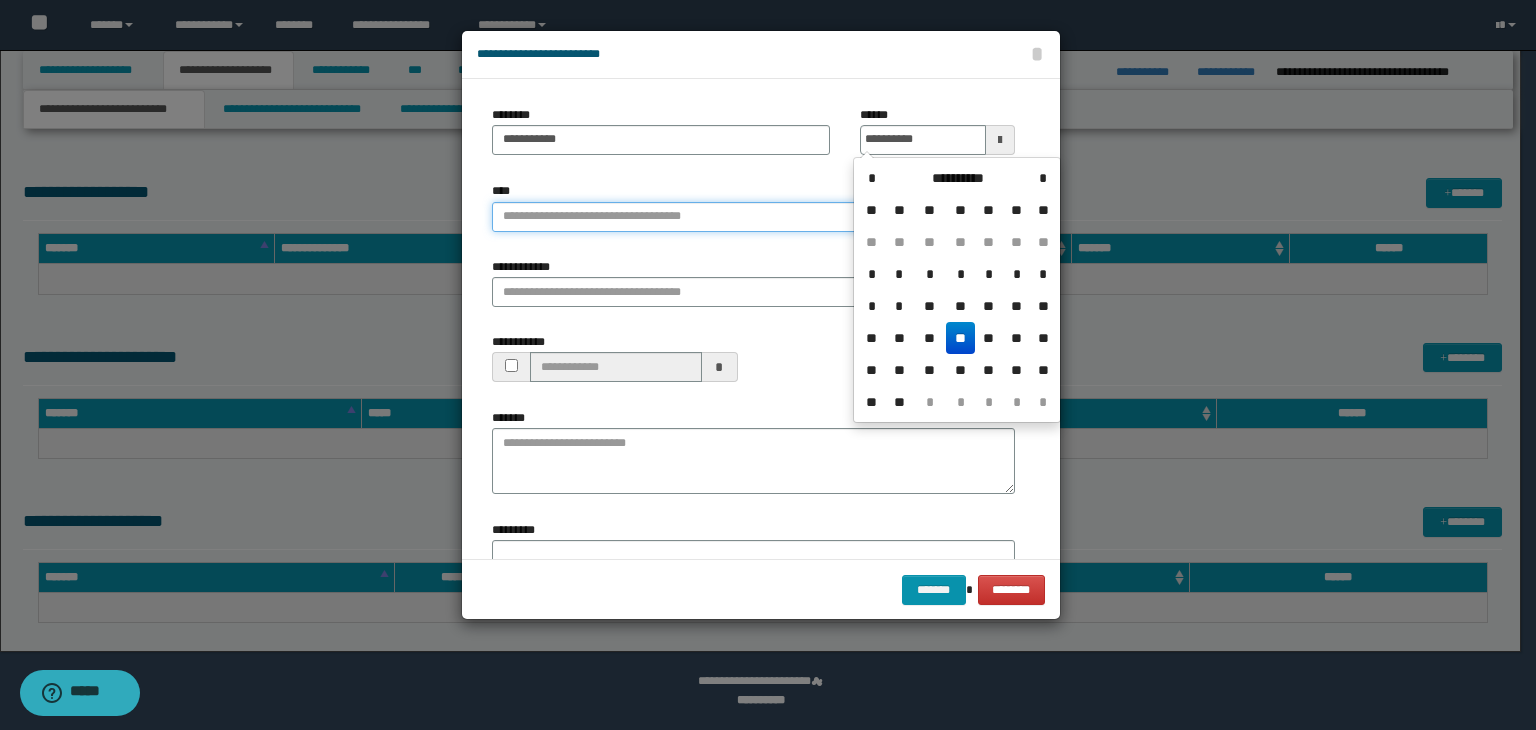 type on "**********" 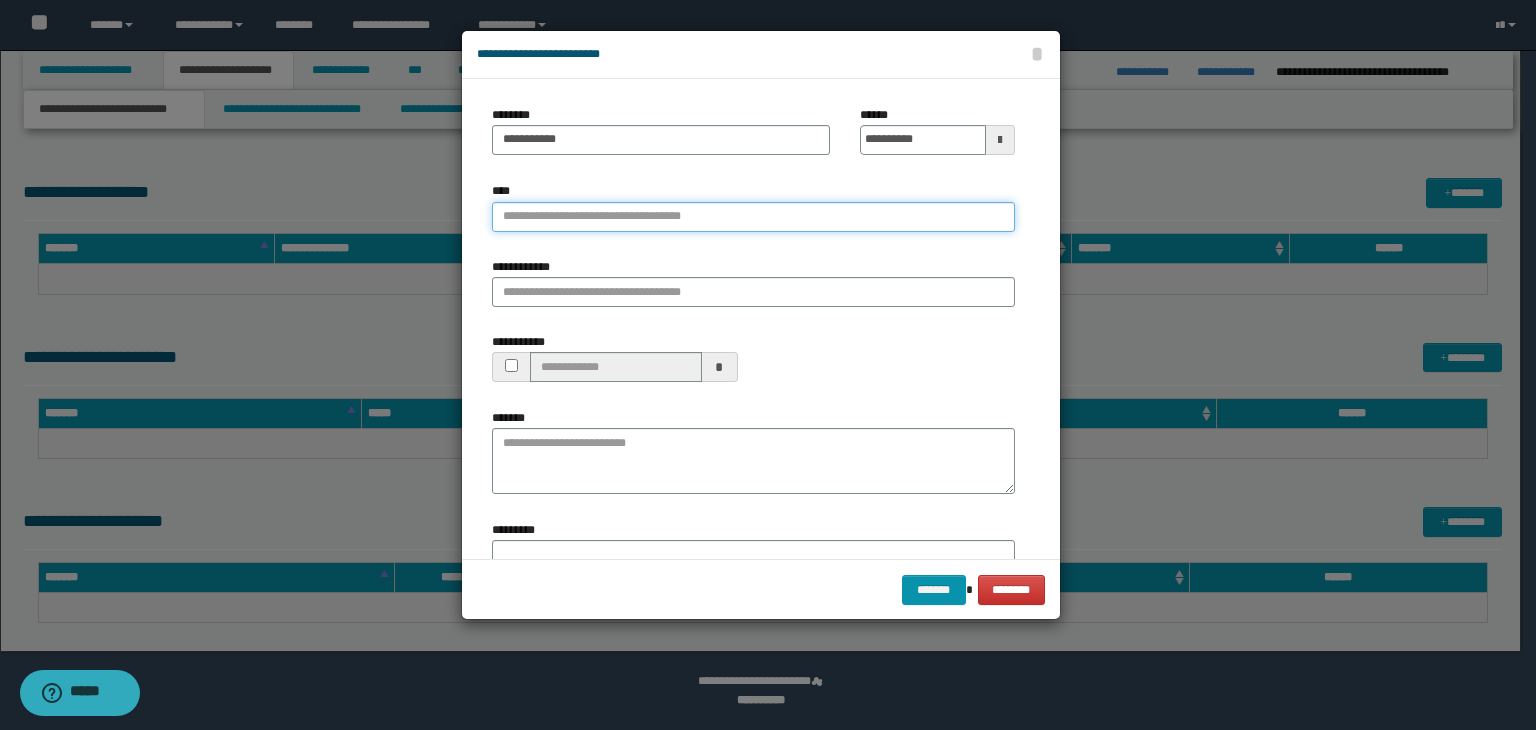 click on "****" at bounding box center (753, 217) 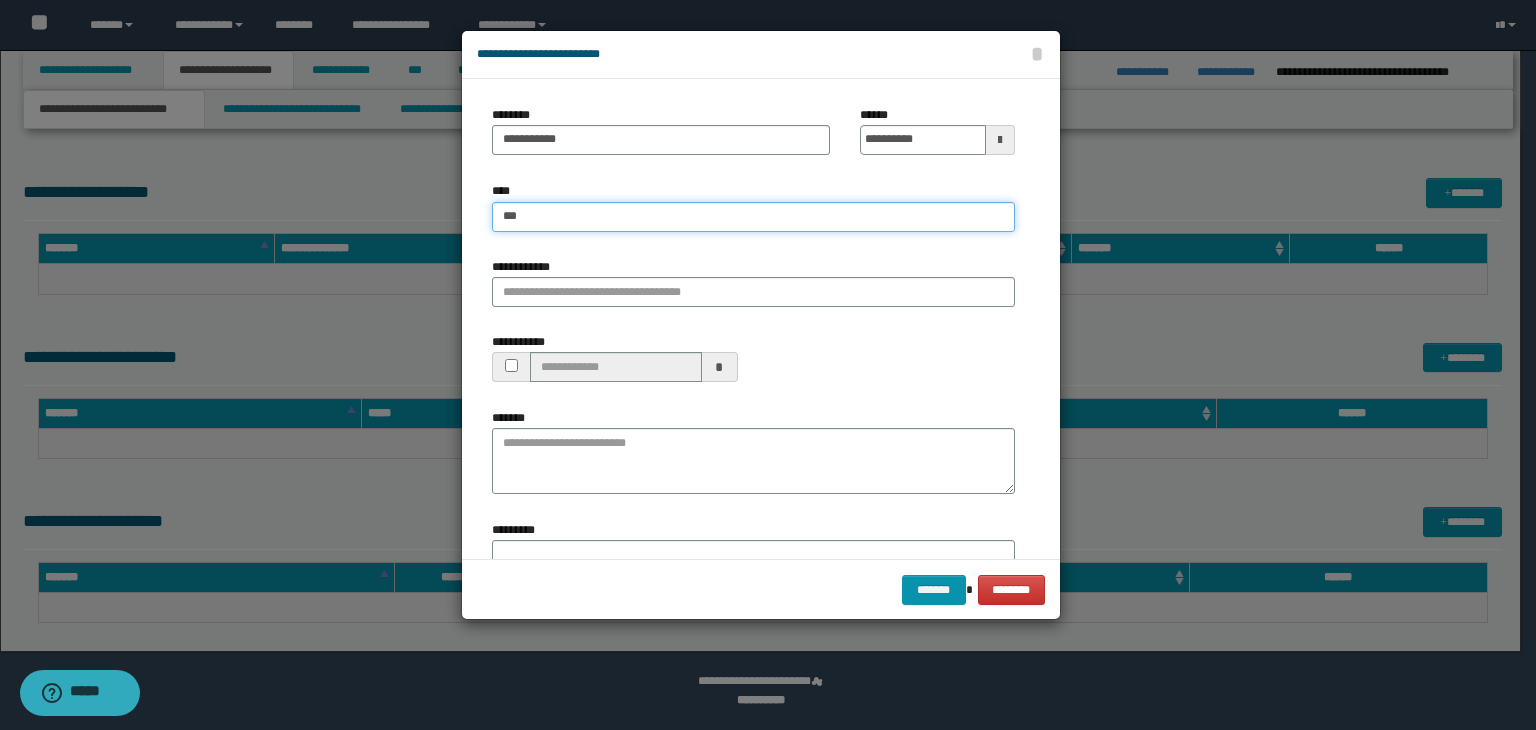 type on "****" 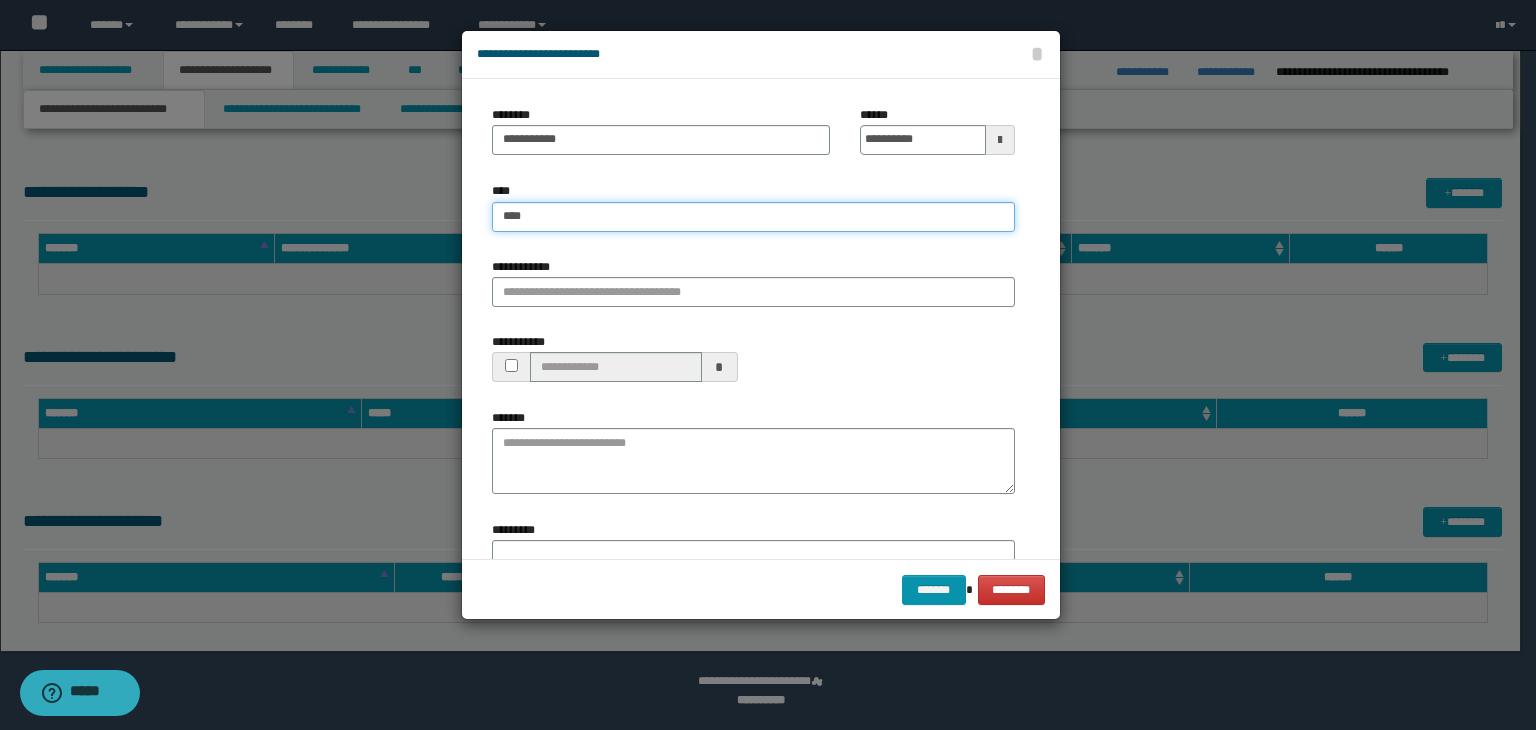 type on "****" 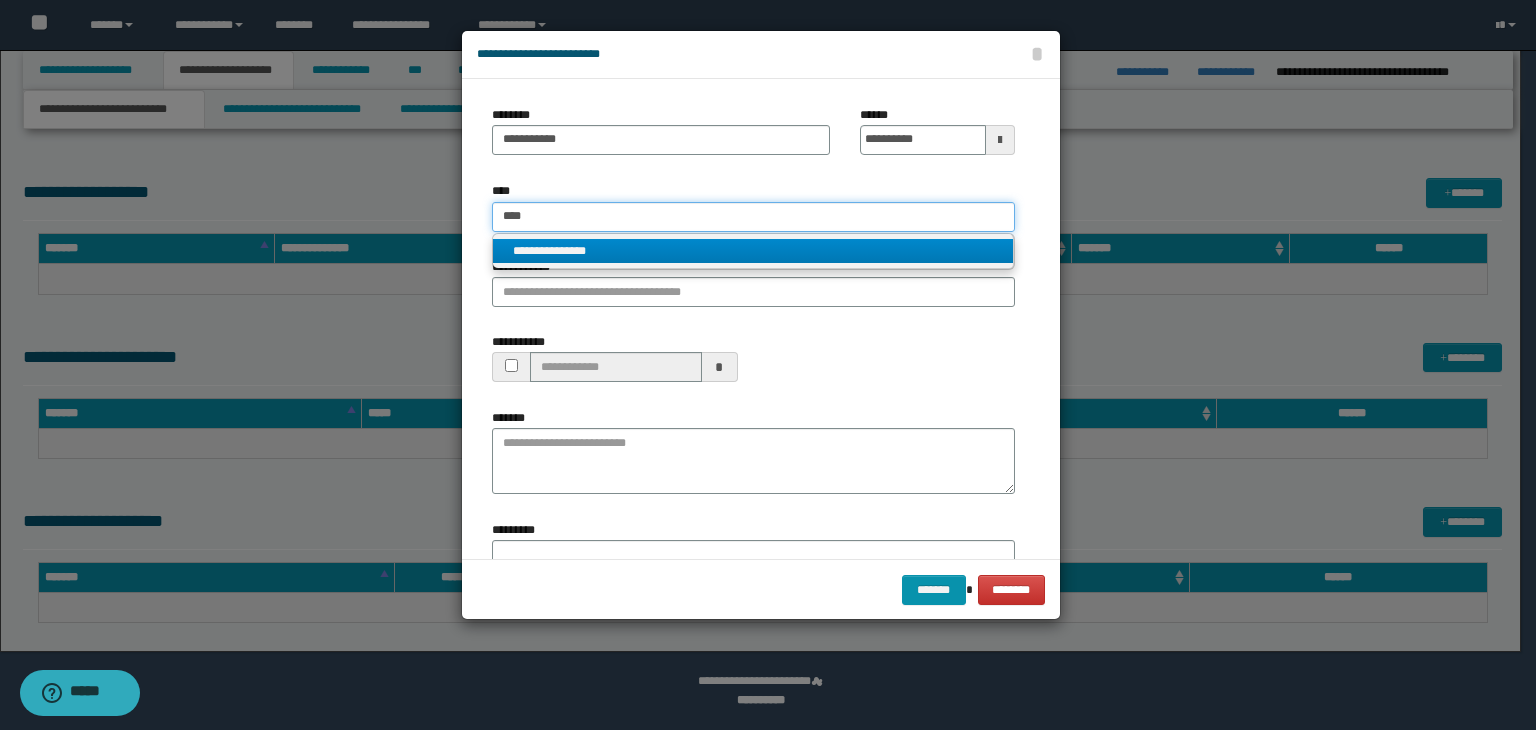 type on "****" 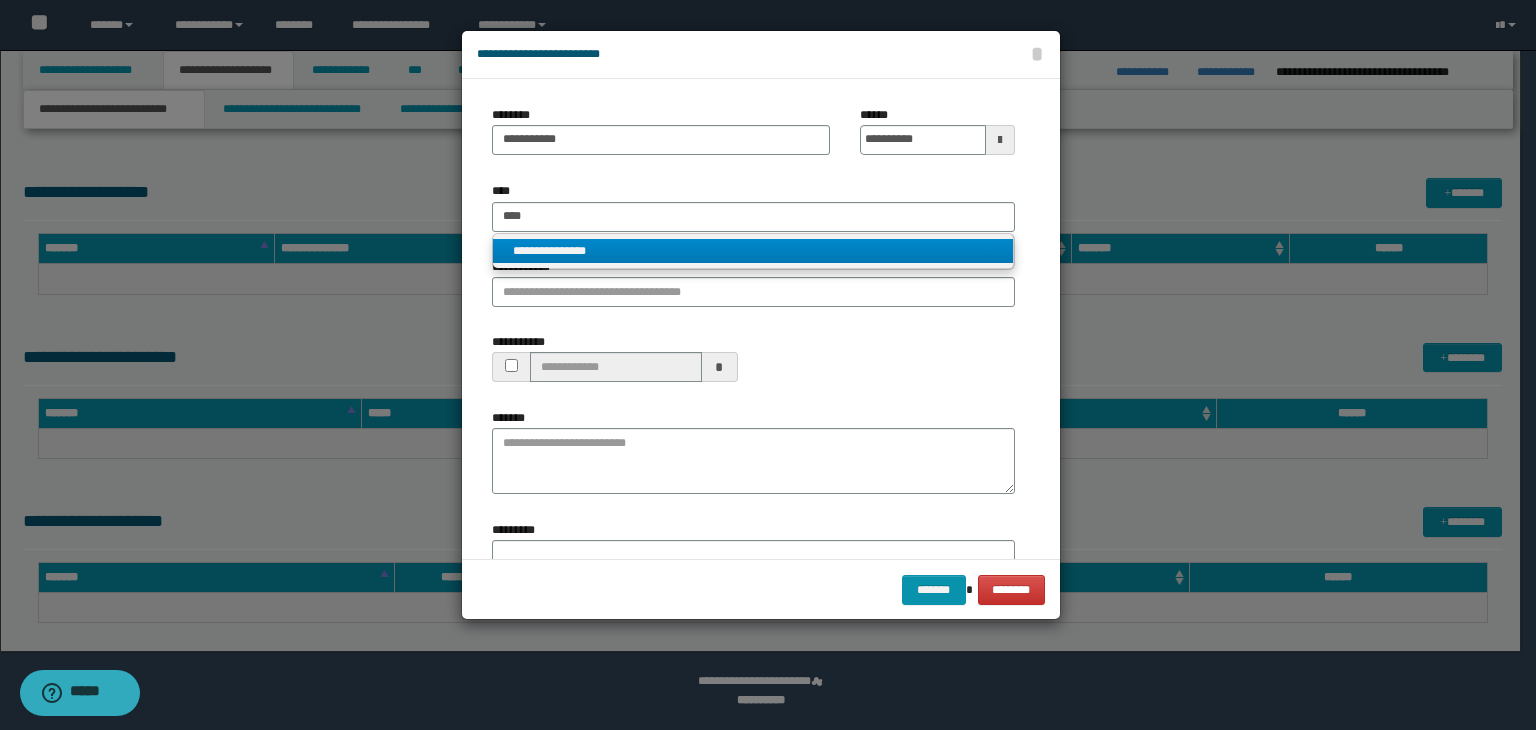 click on "**********" at bounding box center [753, 251] 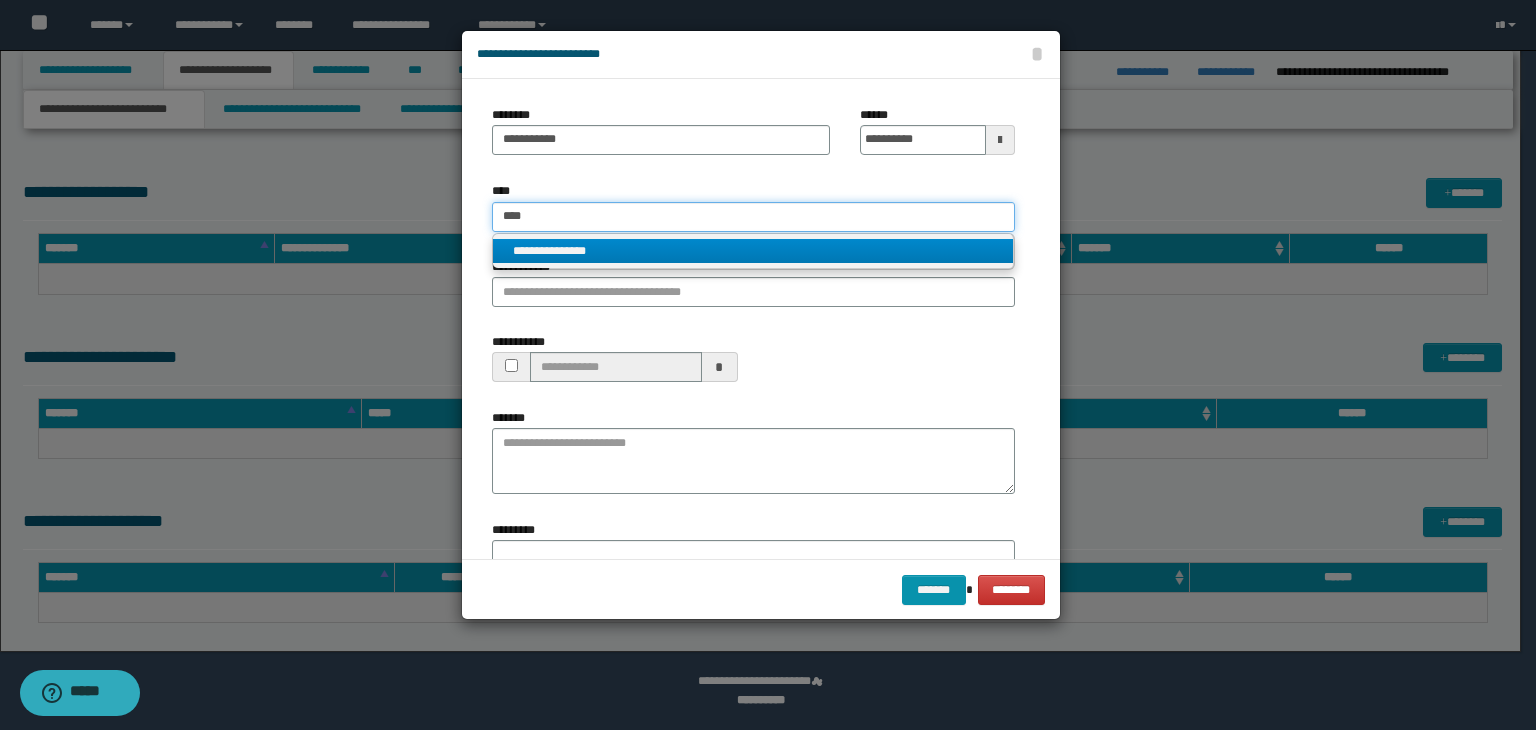 type 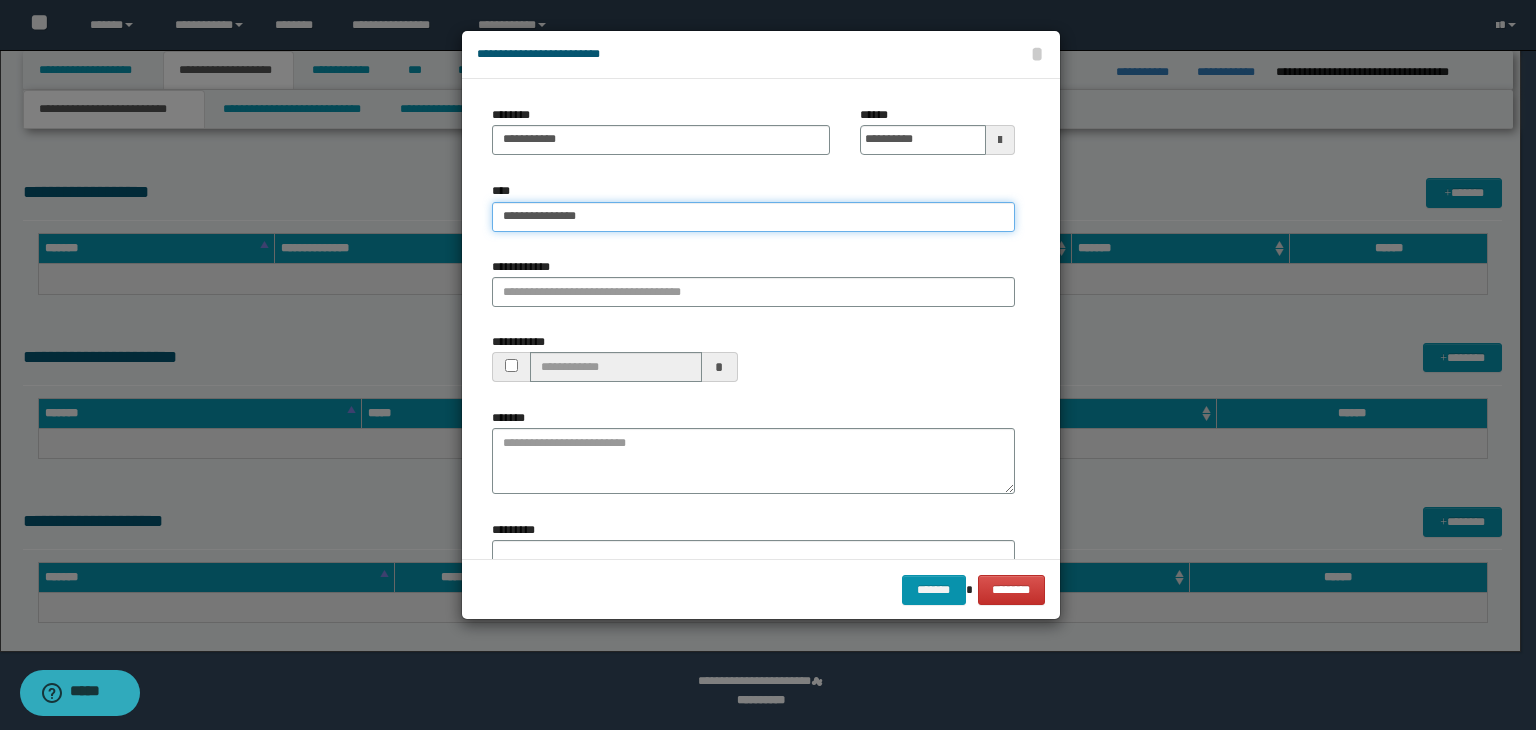 type on "**********" 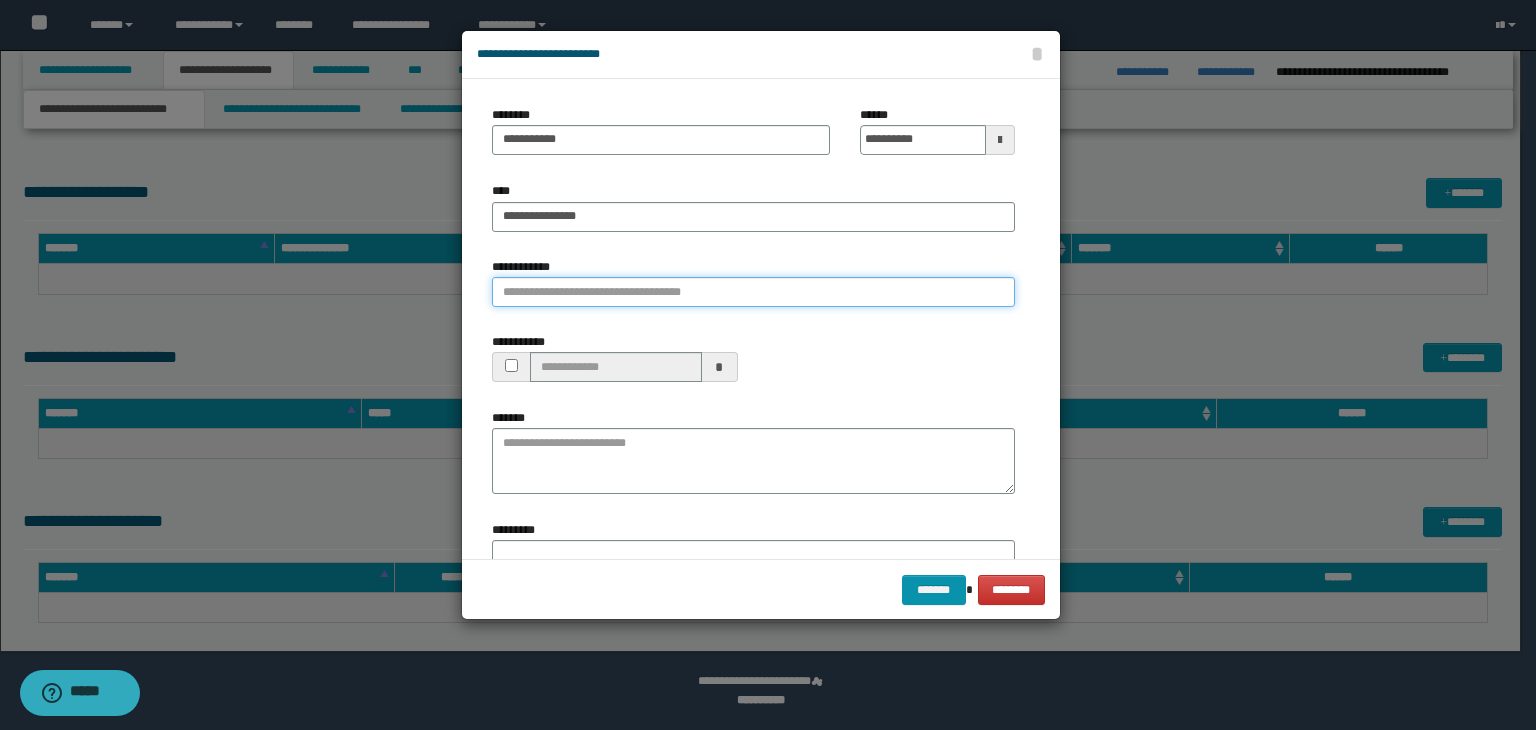 type 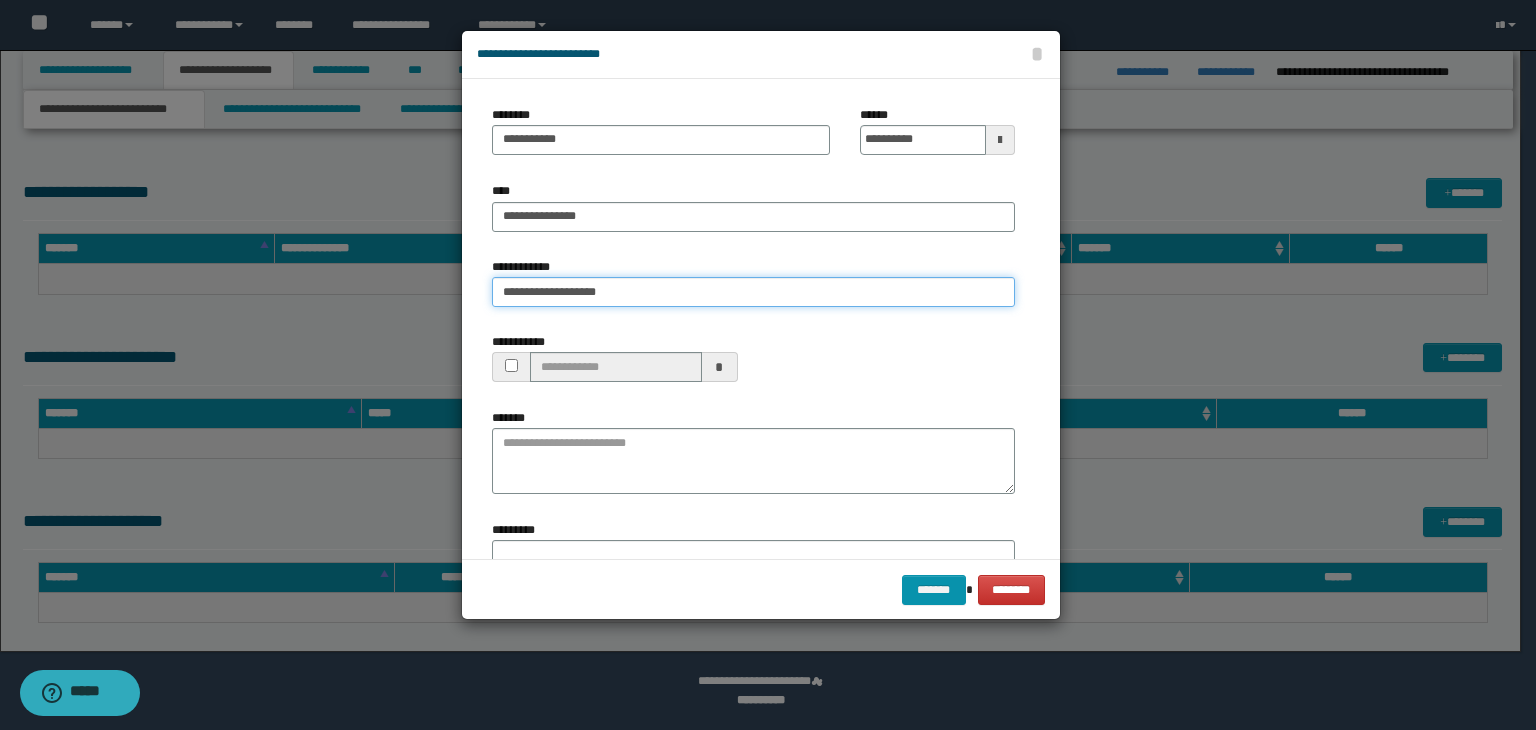type on "**********" 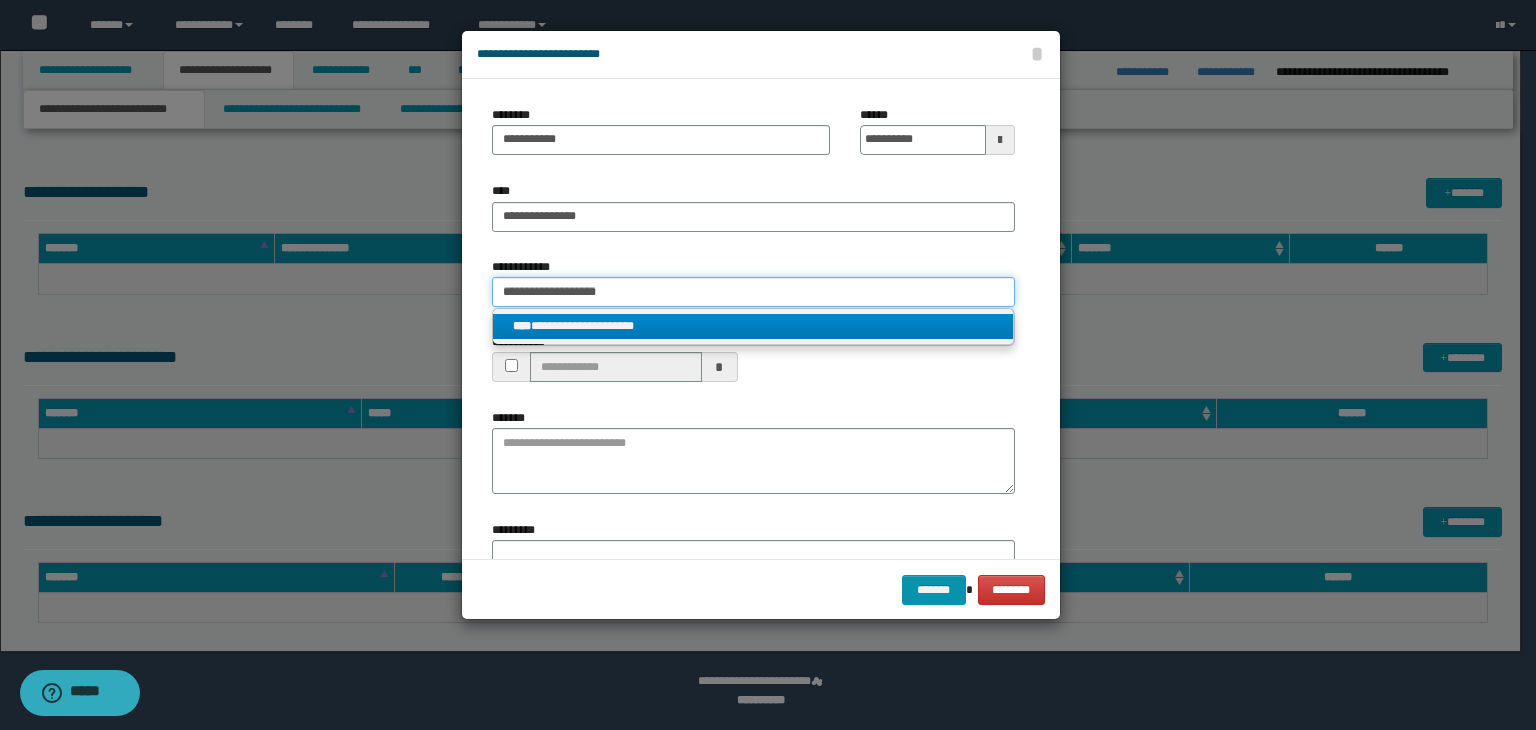 type on "**********" 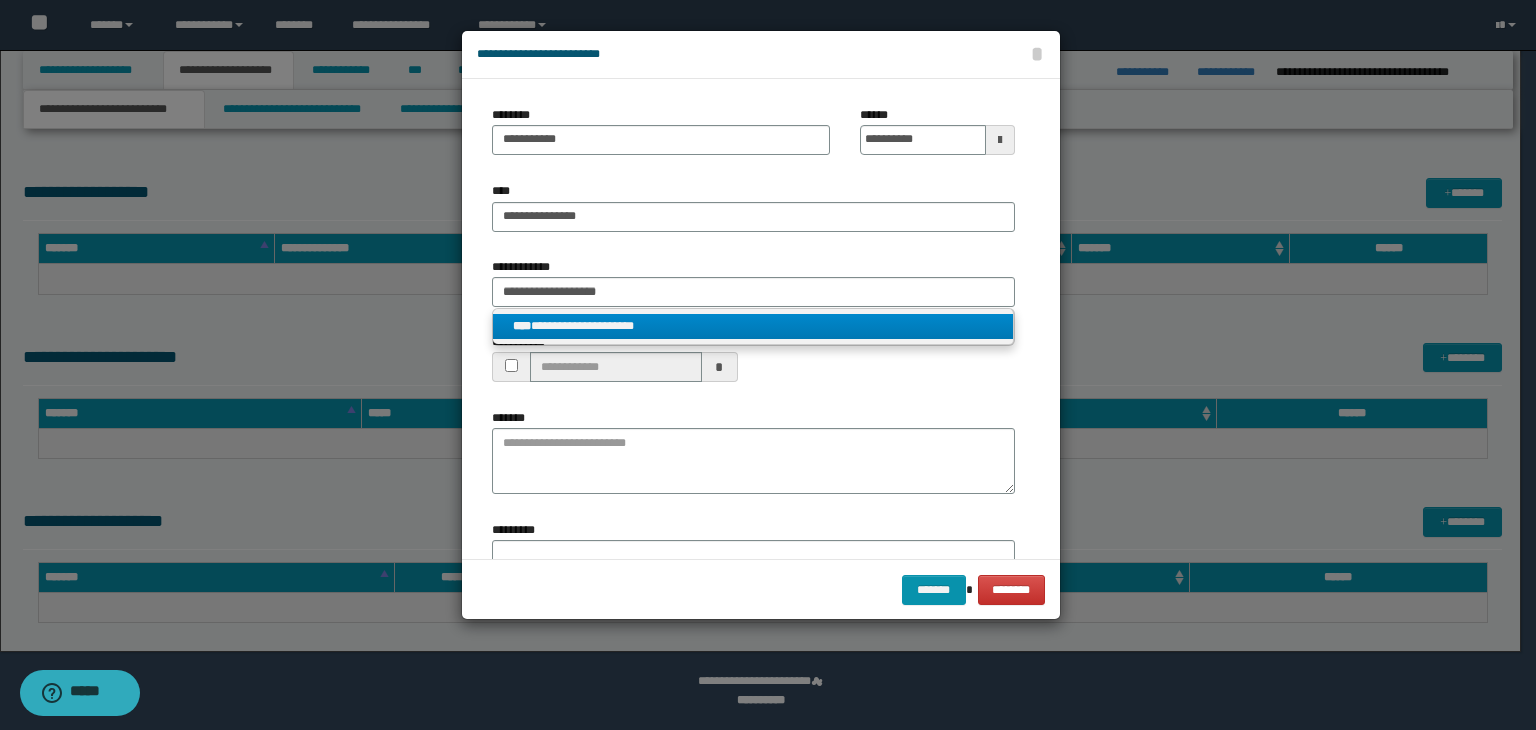 click on "**********" at bounding box center [753, 326] 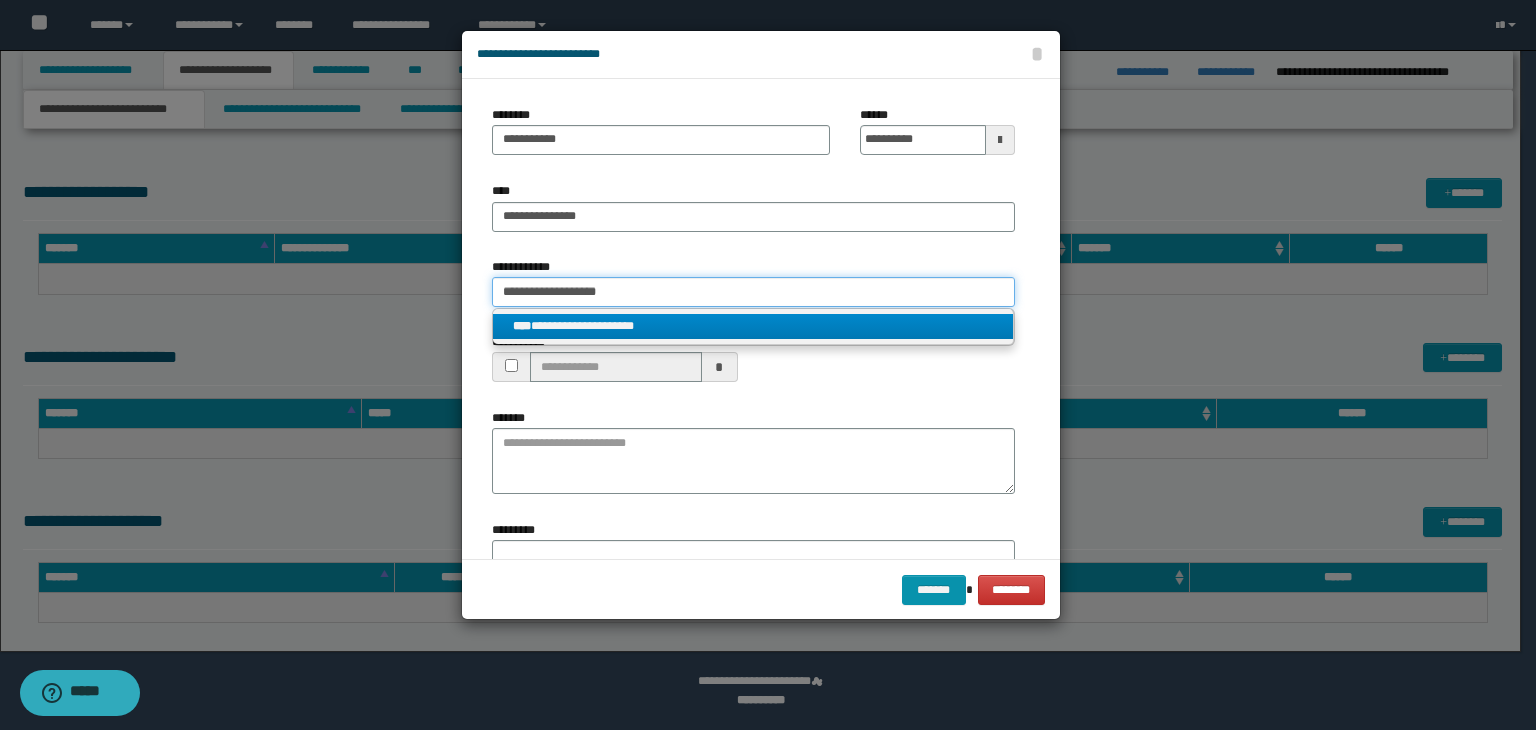 type 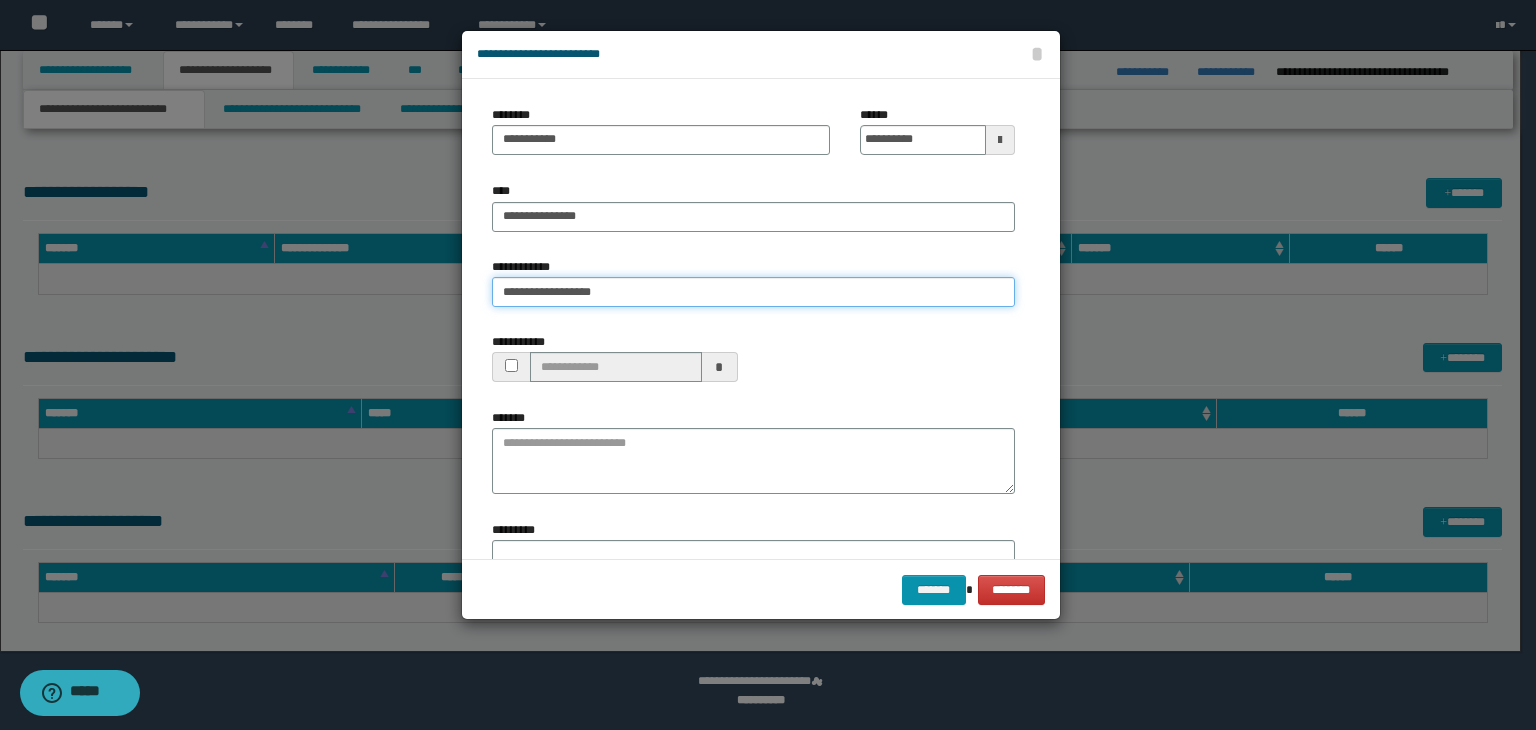 type on "**********" 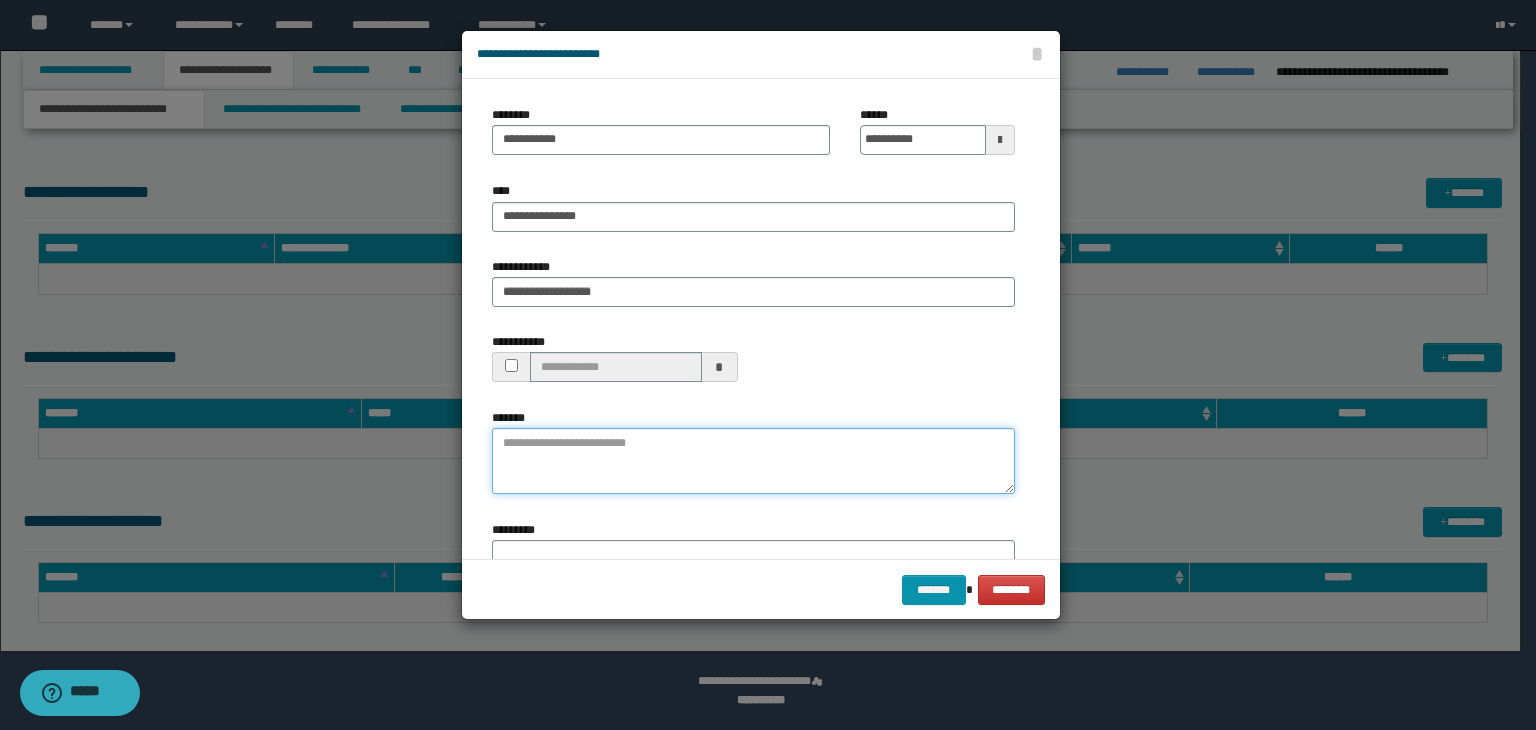 type 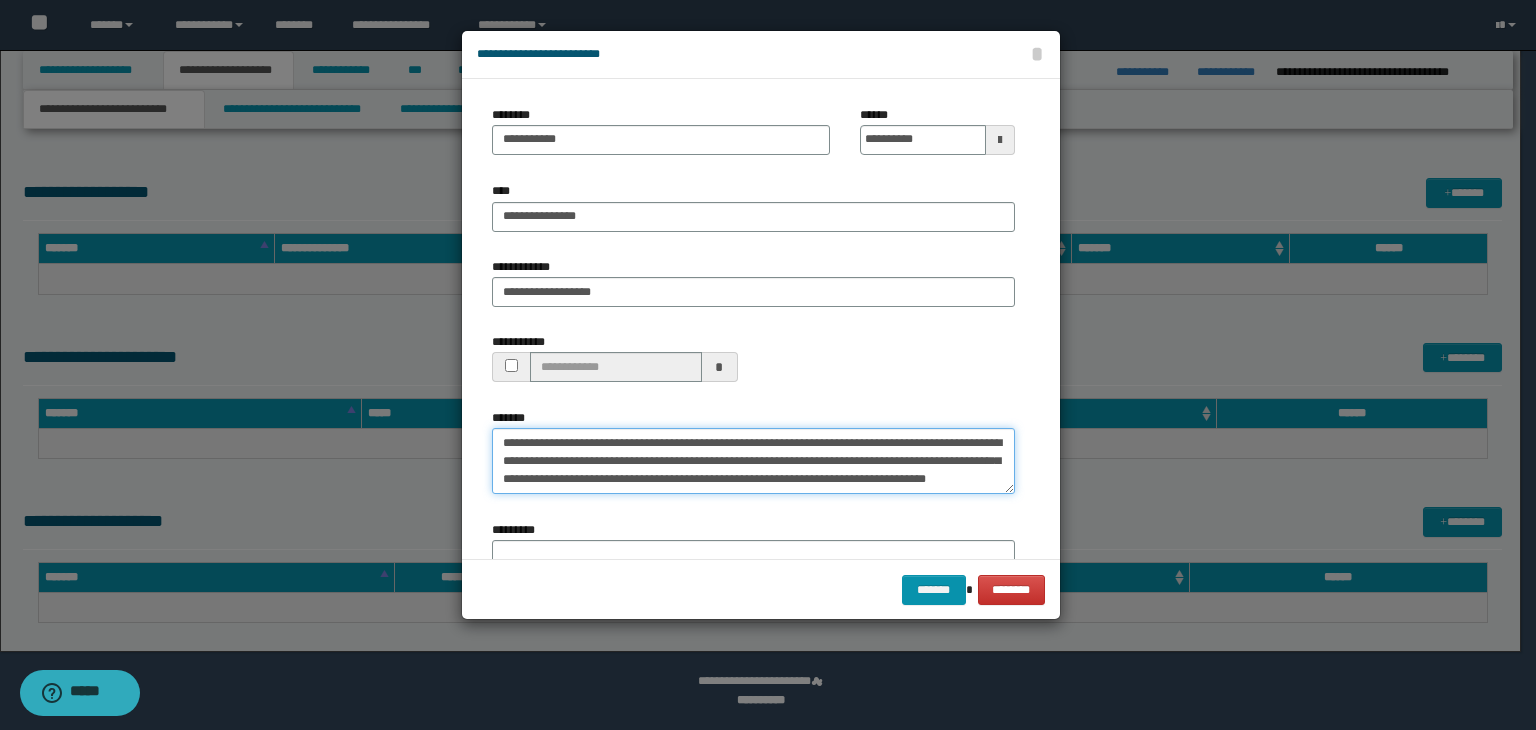 click on "**********" at bounding box center [753, 461] 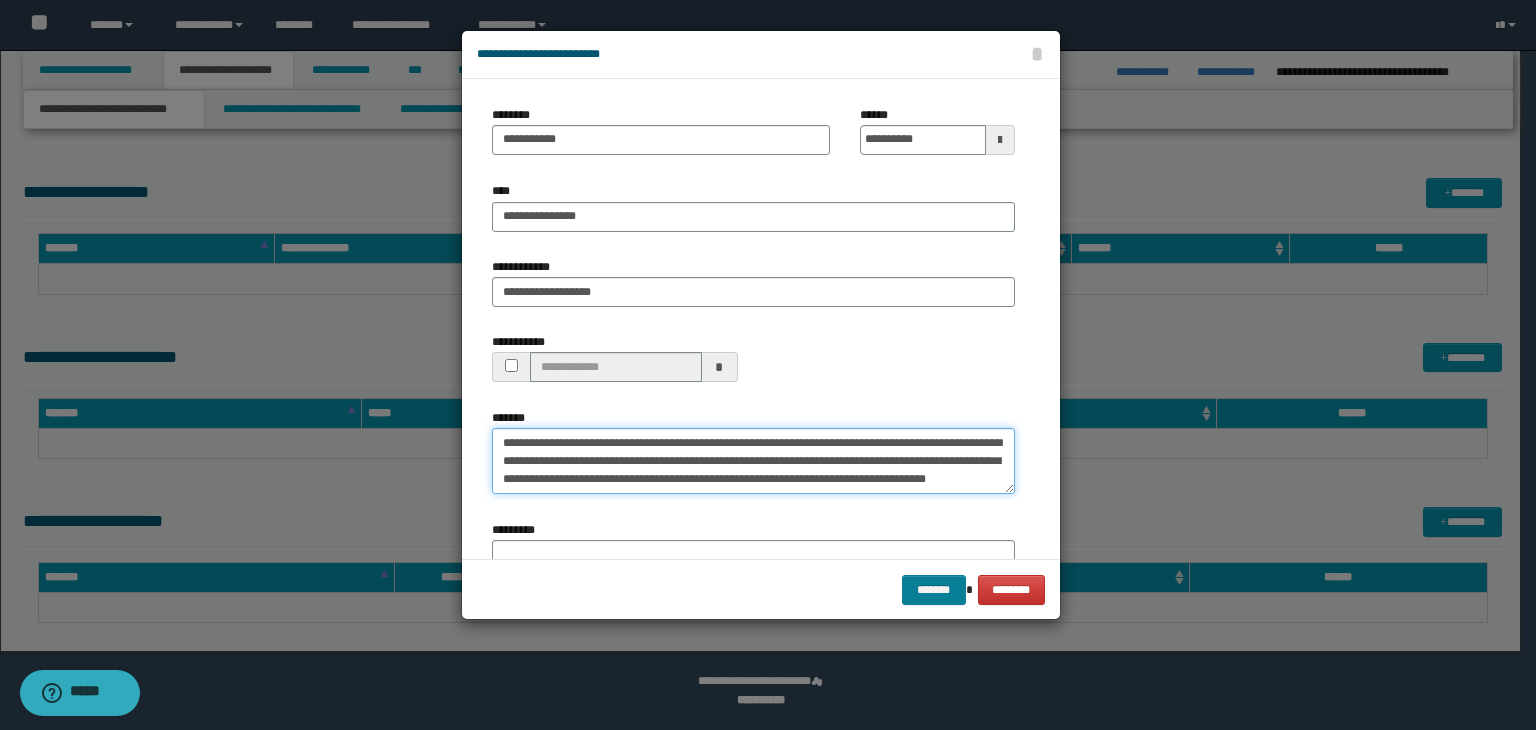 type on "**********" 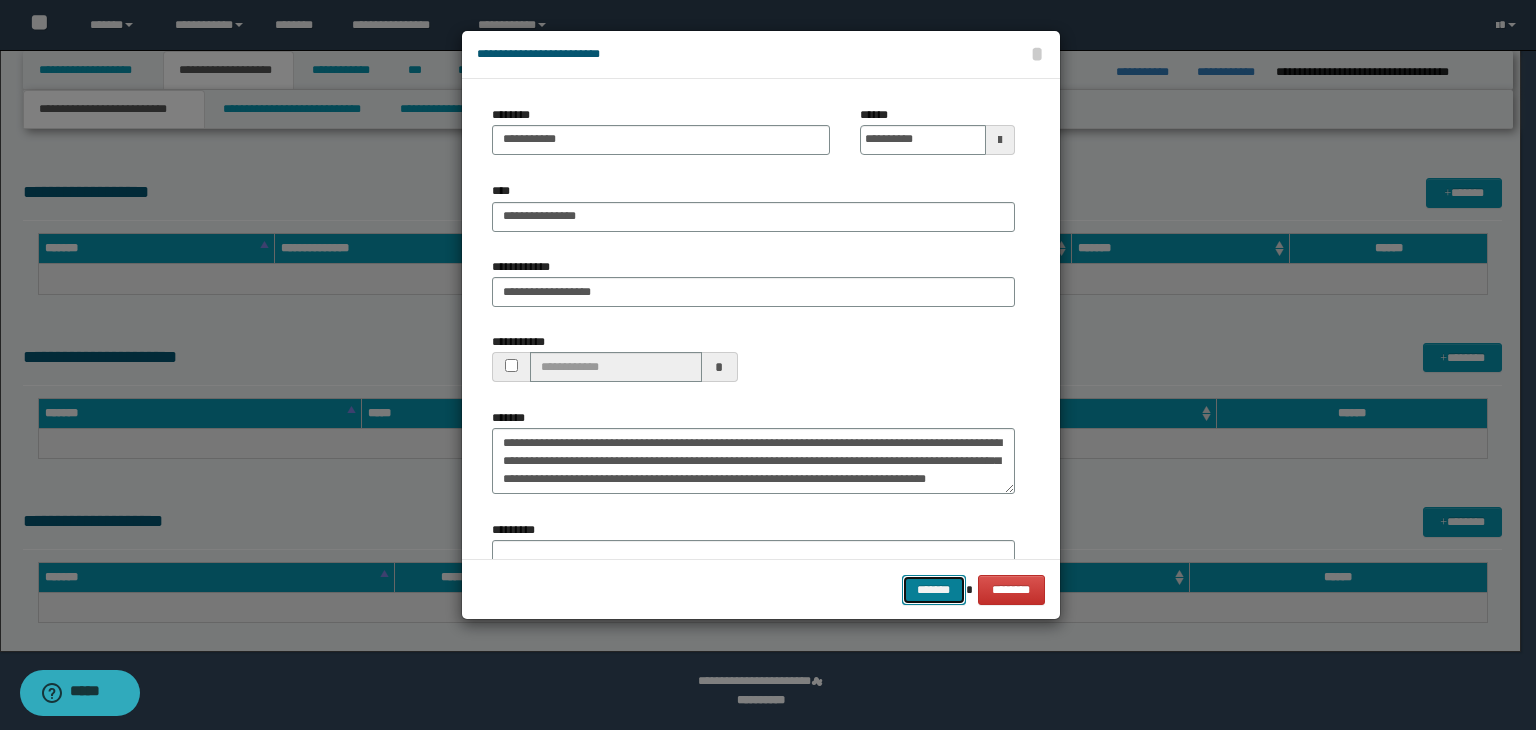 click on "*******" at bounding box center [934, 590] 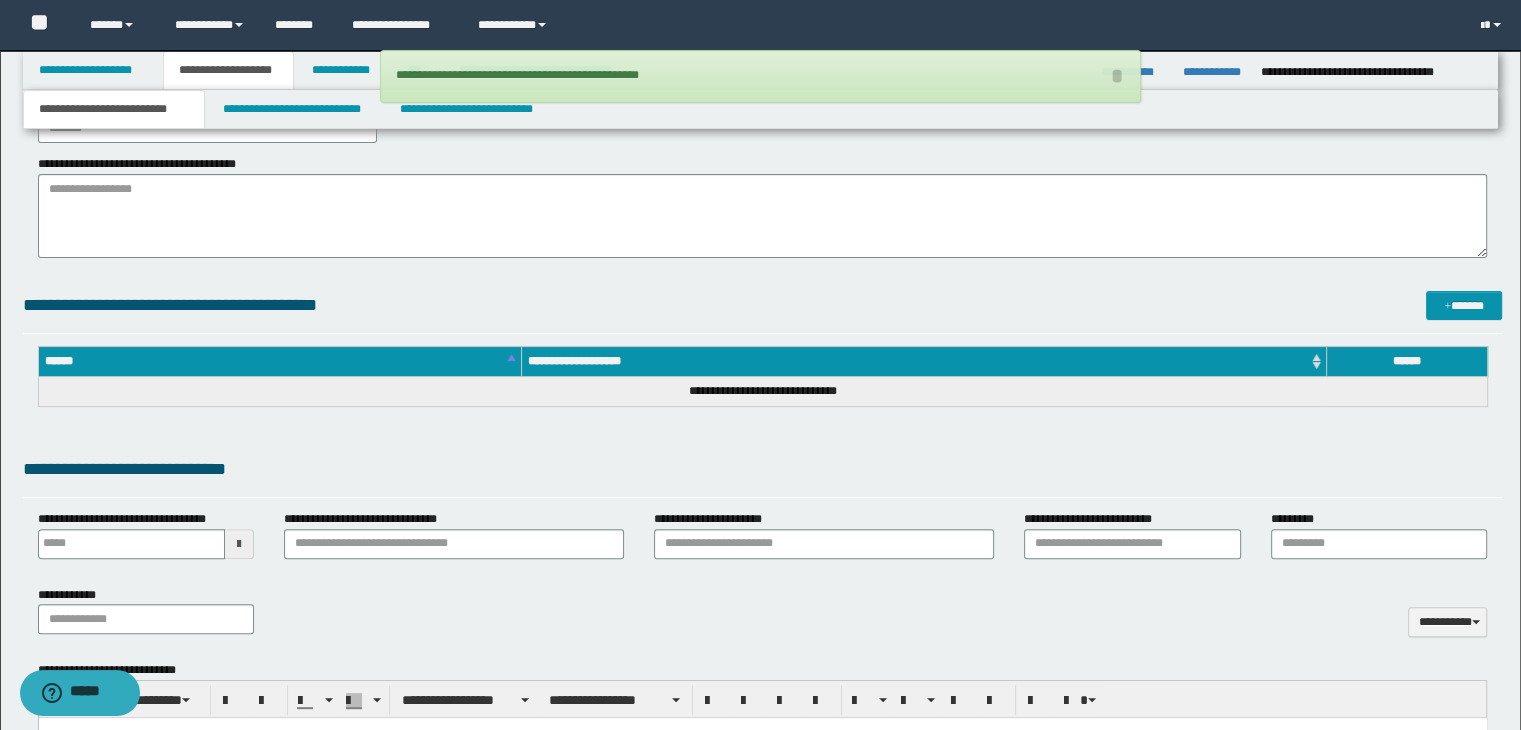 scroll, scrollTop: 381, scrollLeft: 0, axis: vertical 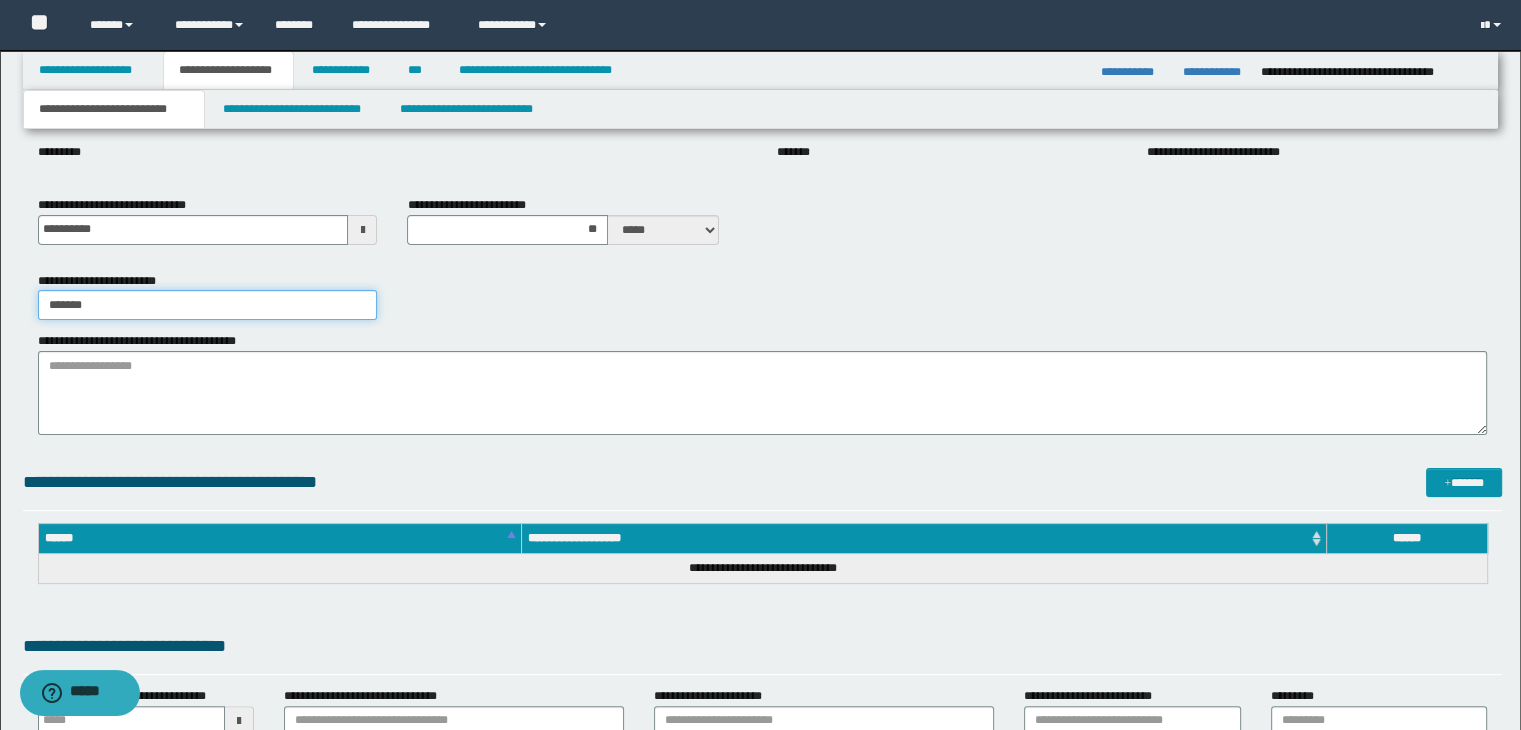 drag, startPoint x: 115, startPoint y: 309, endPoint x: 21, endPoint y: 322, distance: 94.89468 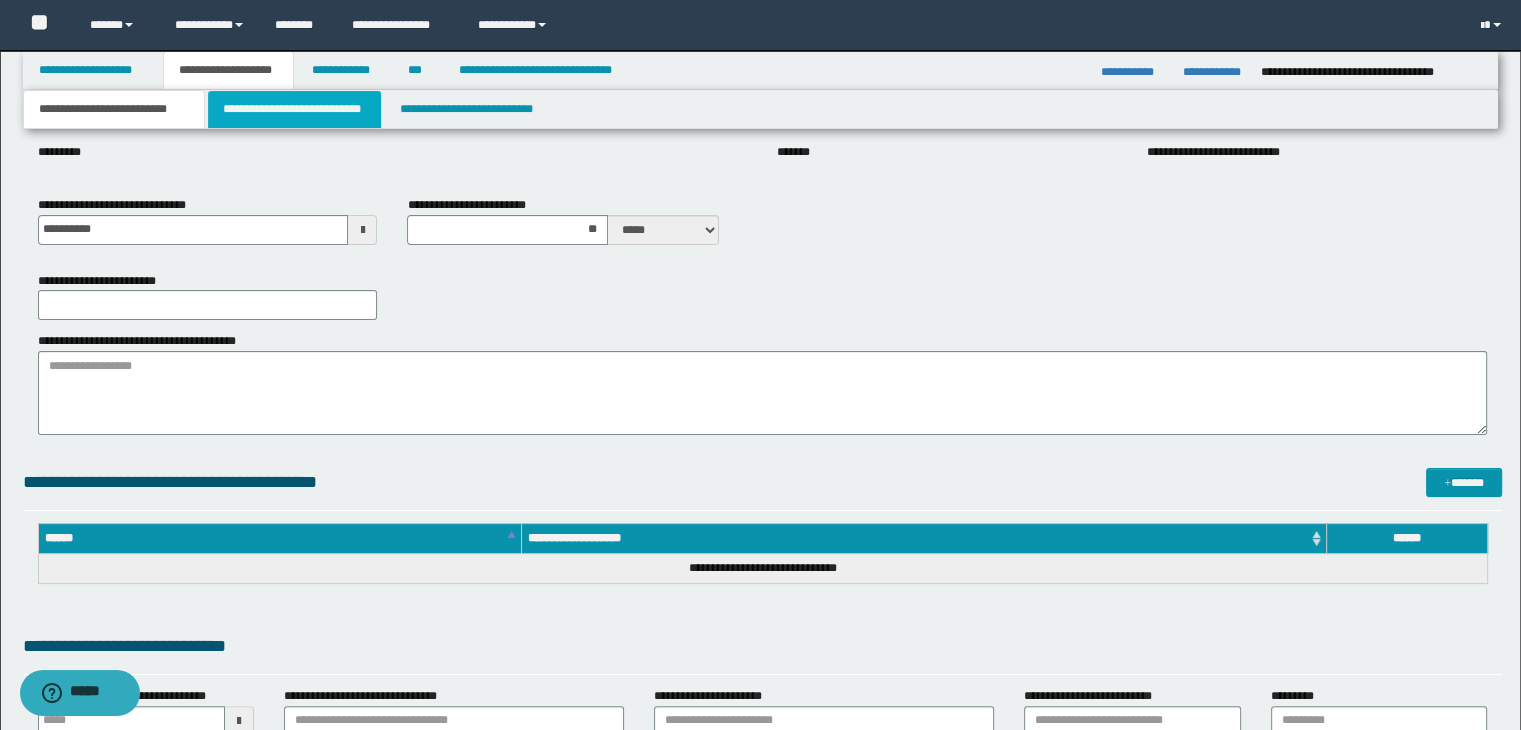 click on "**********" at bounding box center [294, 109] 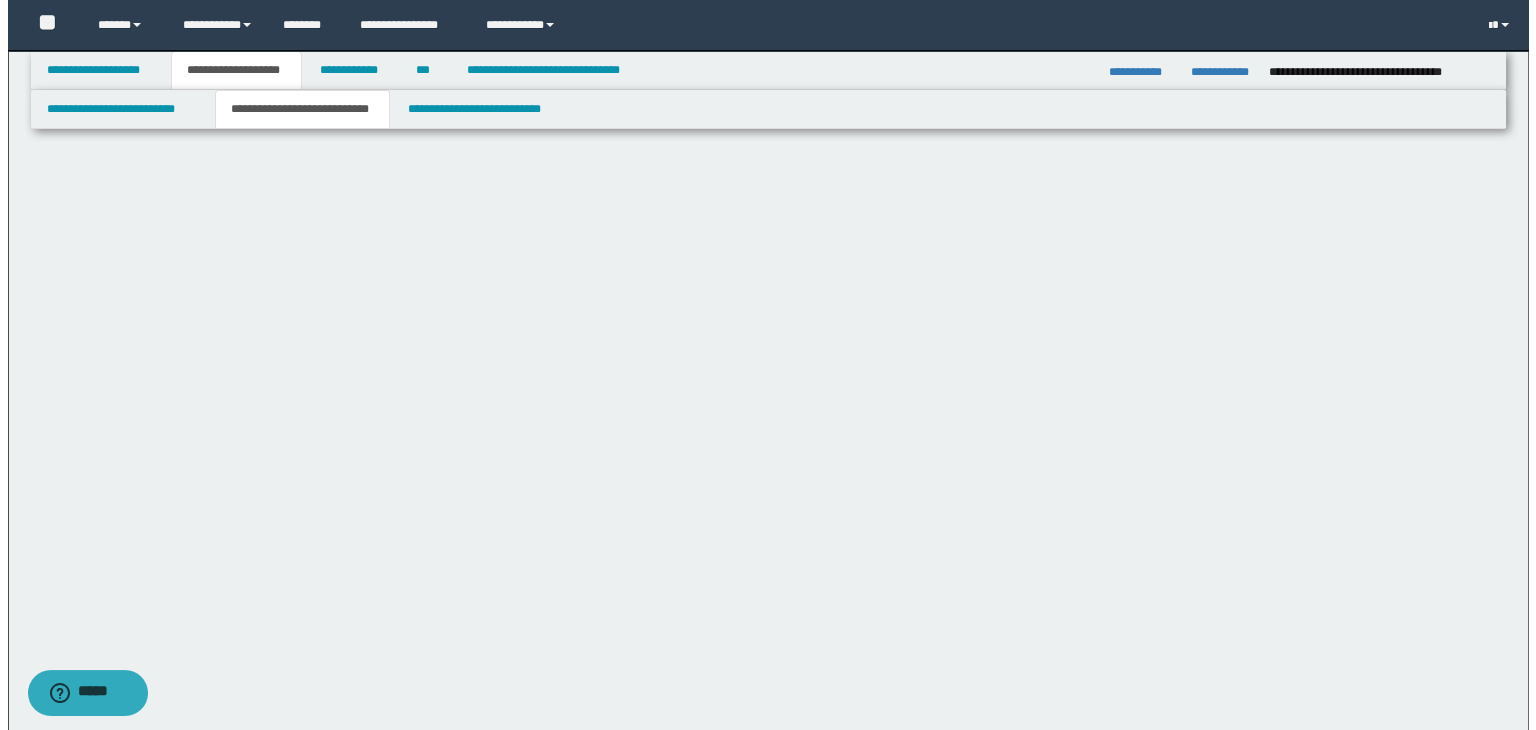scroll, scrollTop: 0, scrollLeft: 0, axis: both 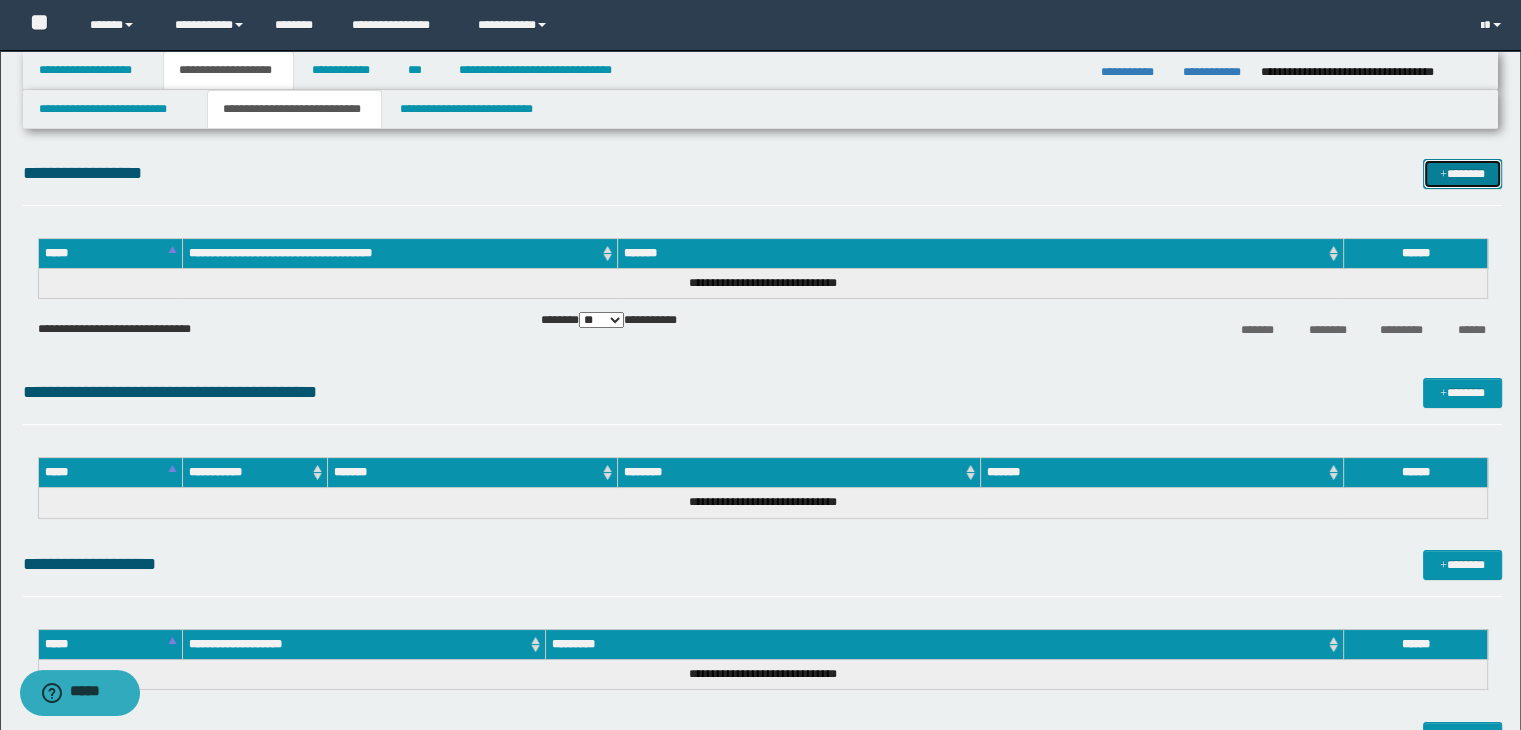 click on "*******" at bounding box center [1462, 174] 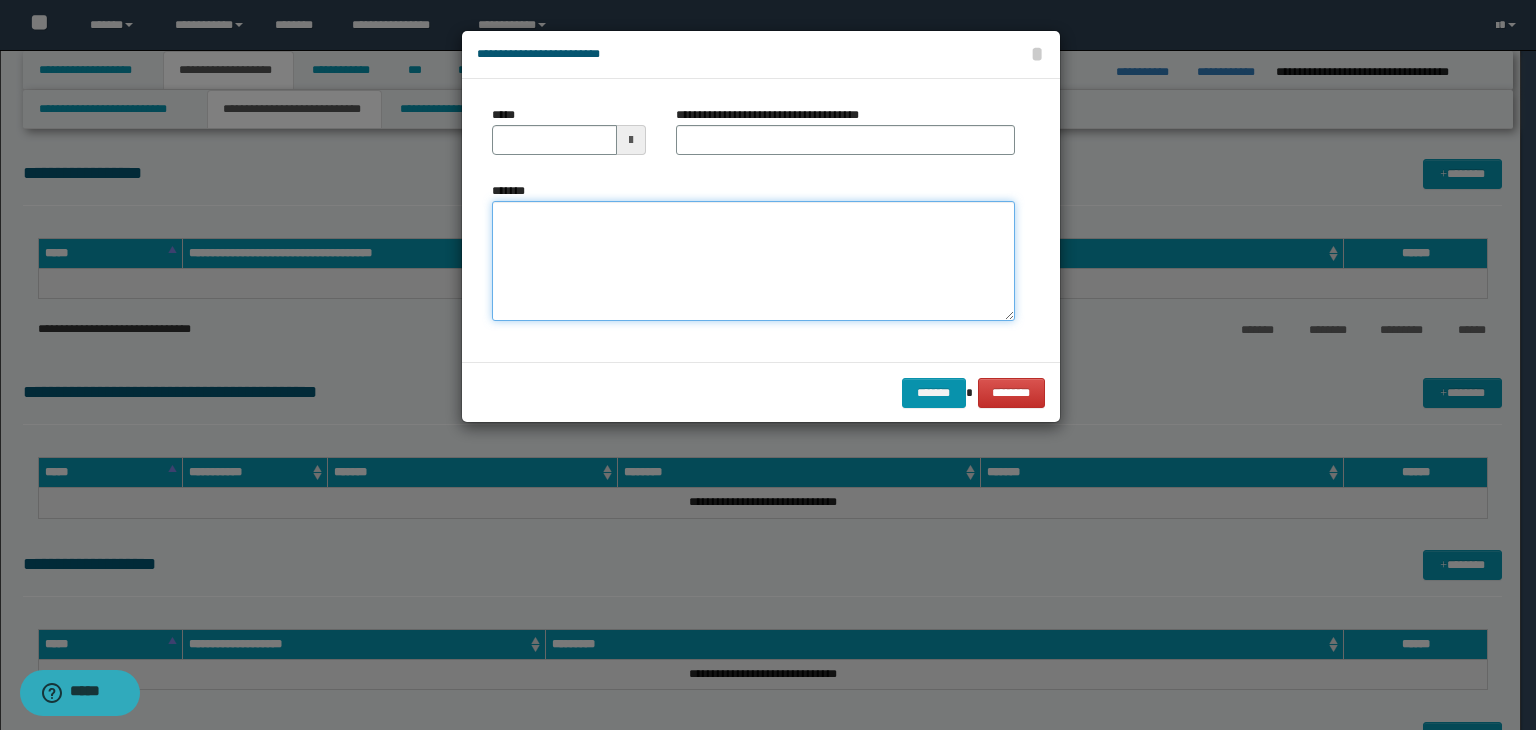 drag, startPoint x: 677, startPoint y: 289, endPoint x: 784, endPoint y: 331, distance: 114.947815 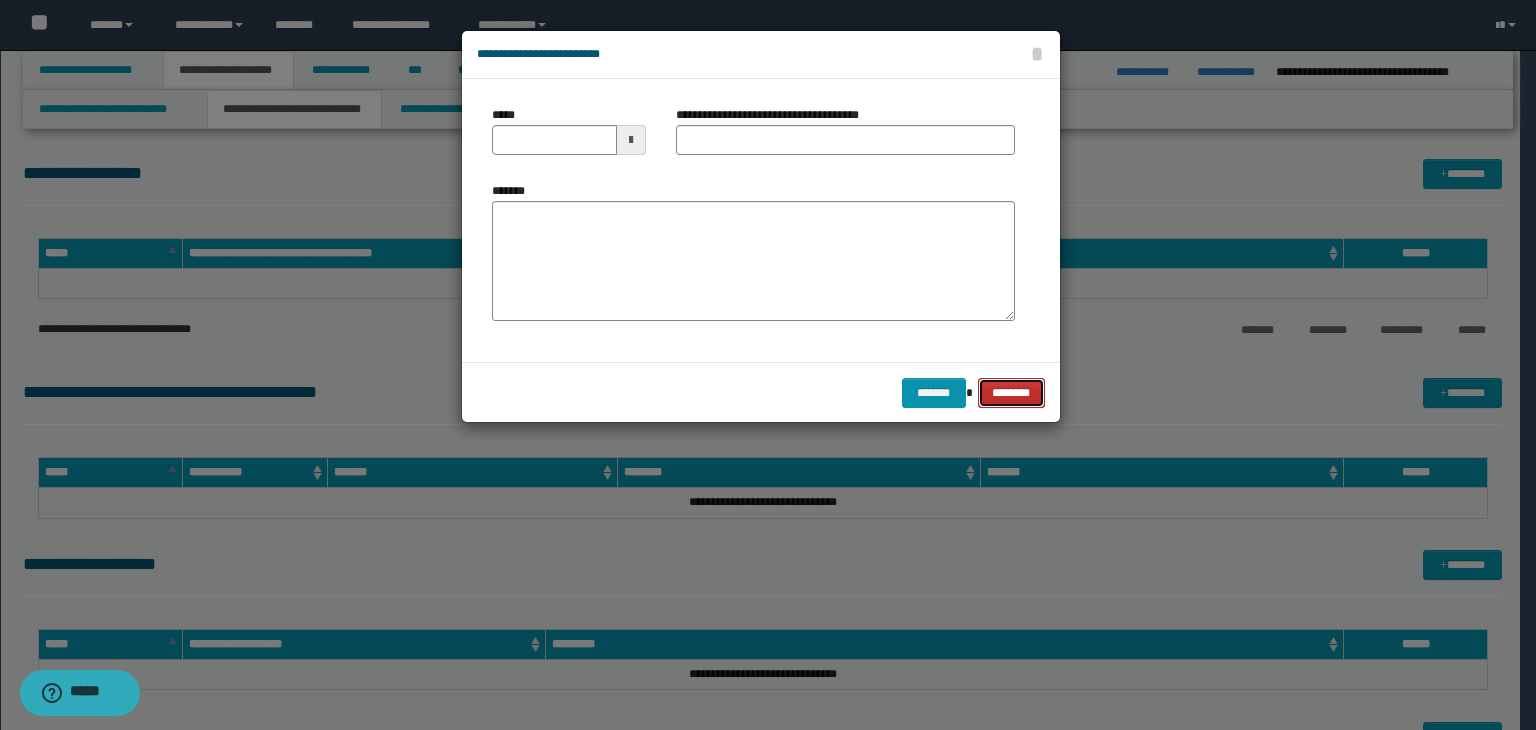 drag, startPoint x: 1007, startPoint y: 386, endPoint x: 1030, endPoint y: 394, distance: 24.351591 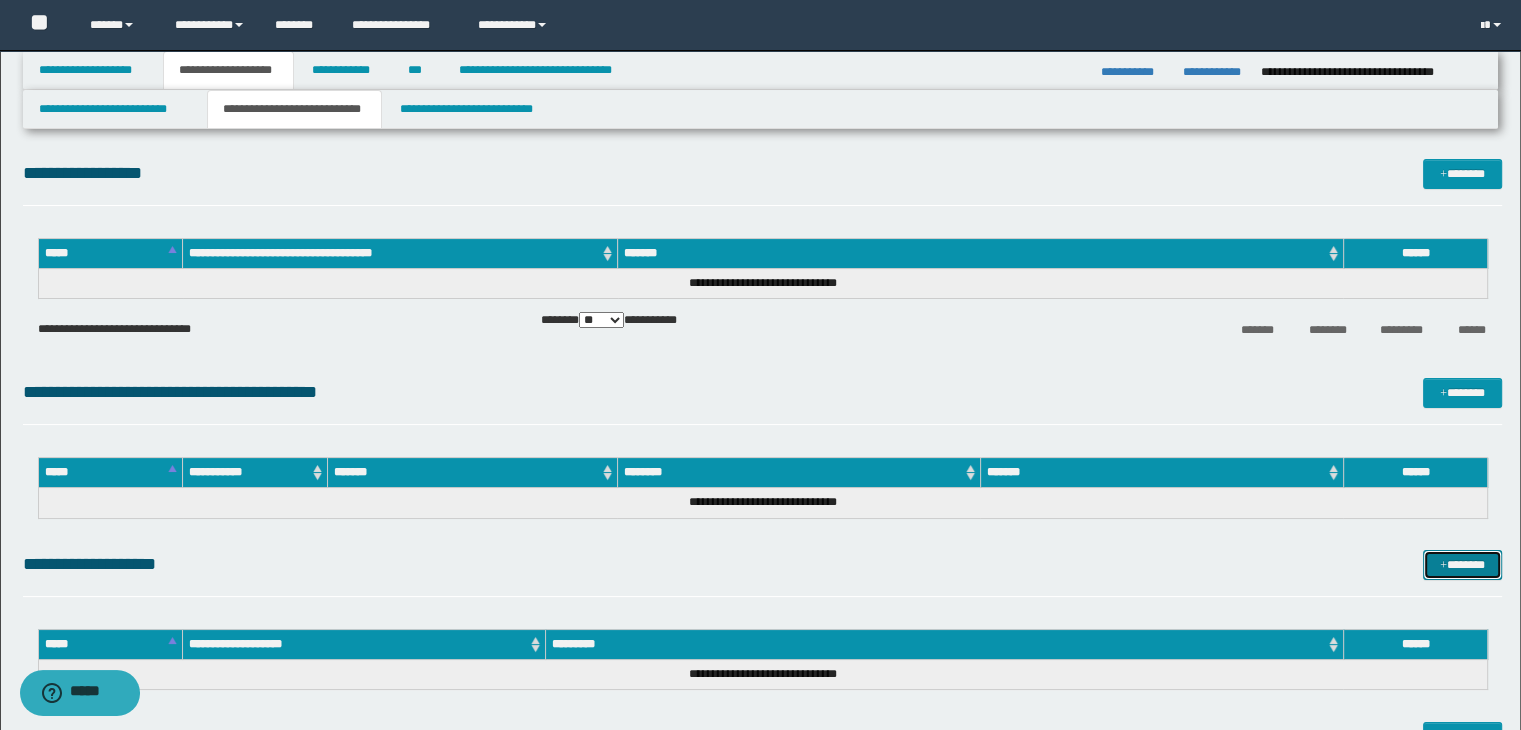 click on "*******" at bounding box center (1462, 565) 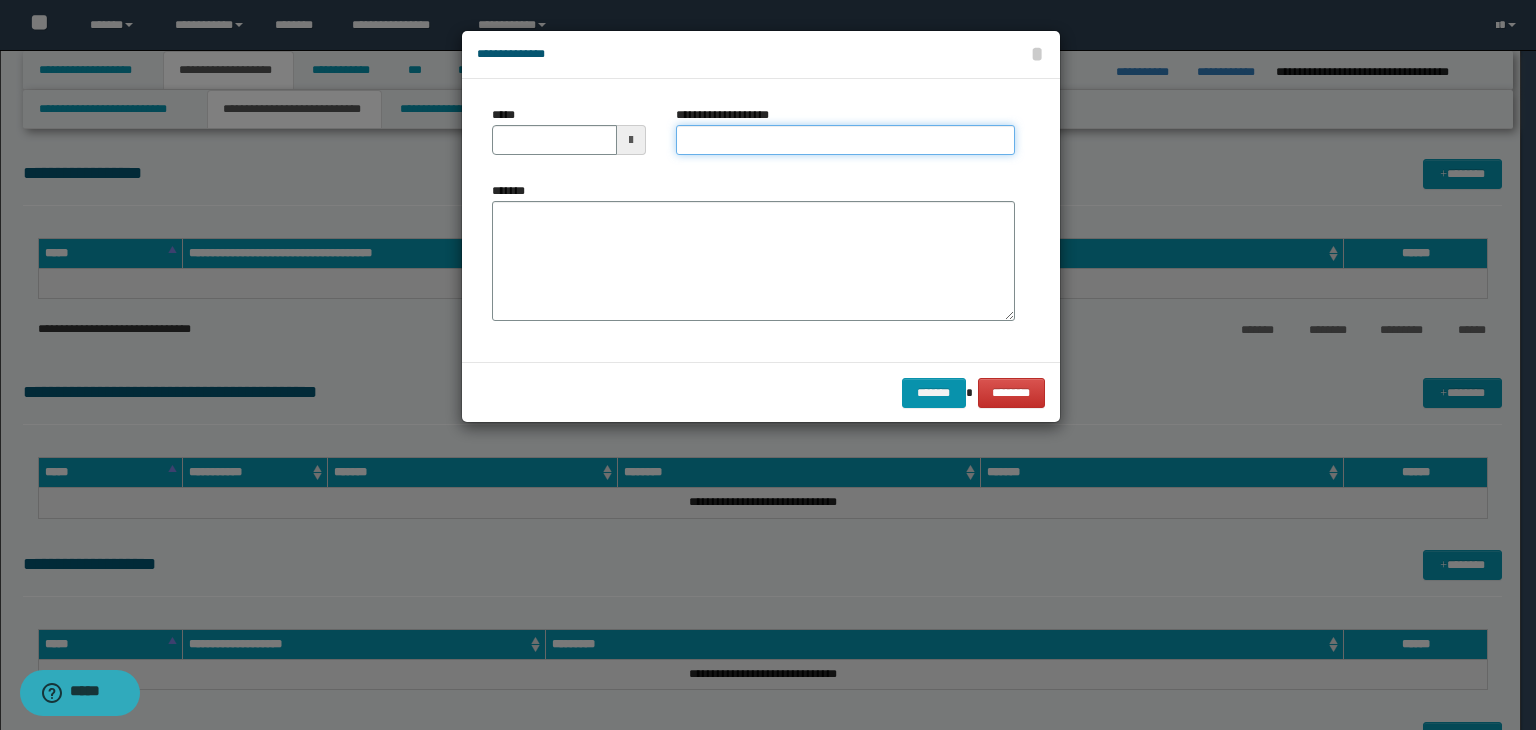 click on "**********" at bounding box center [845, 140] 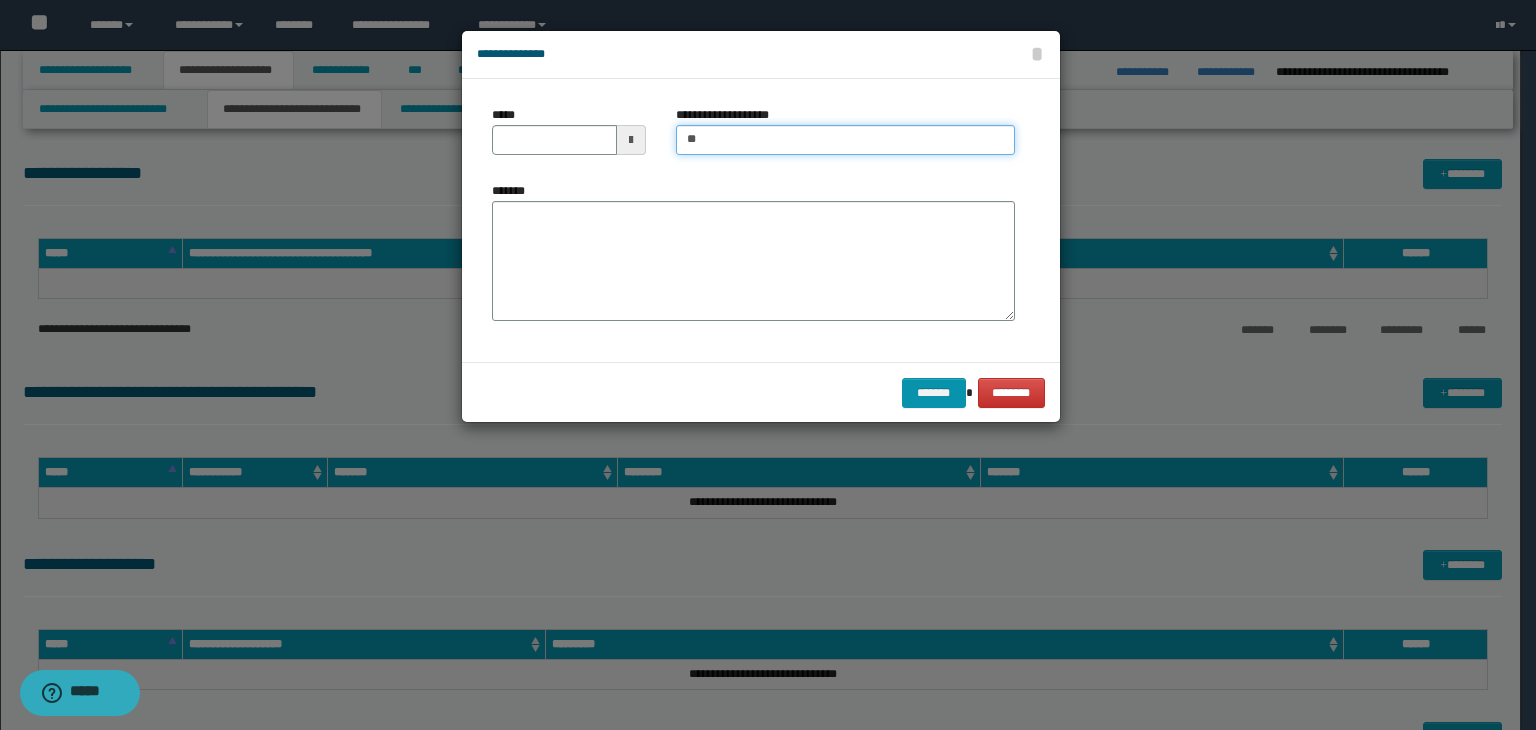 type on "**********" 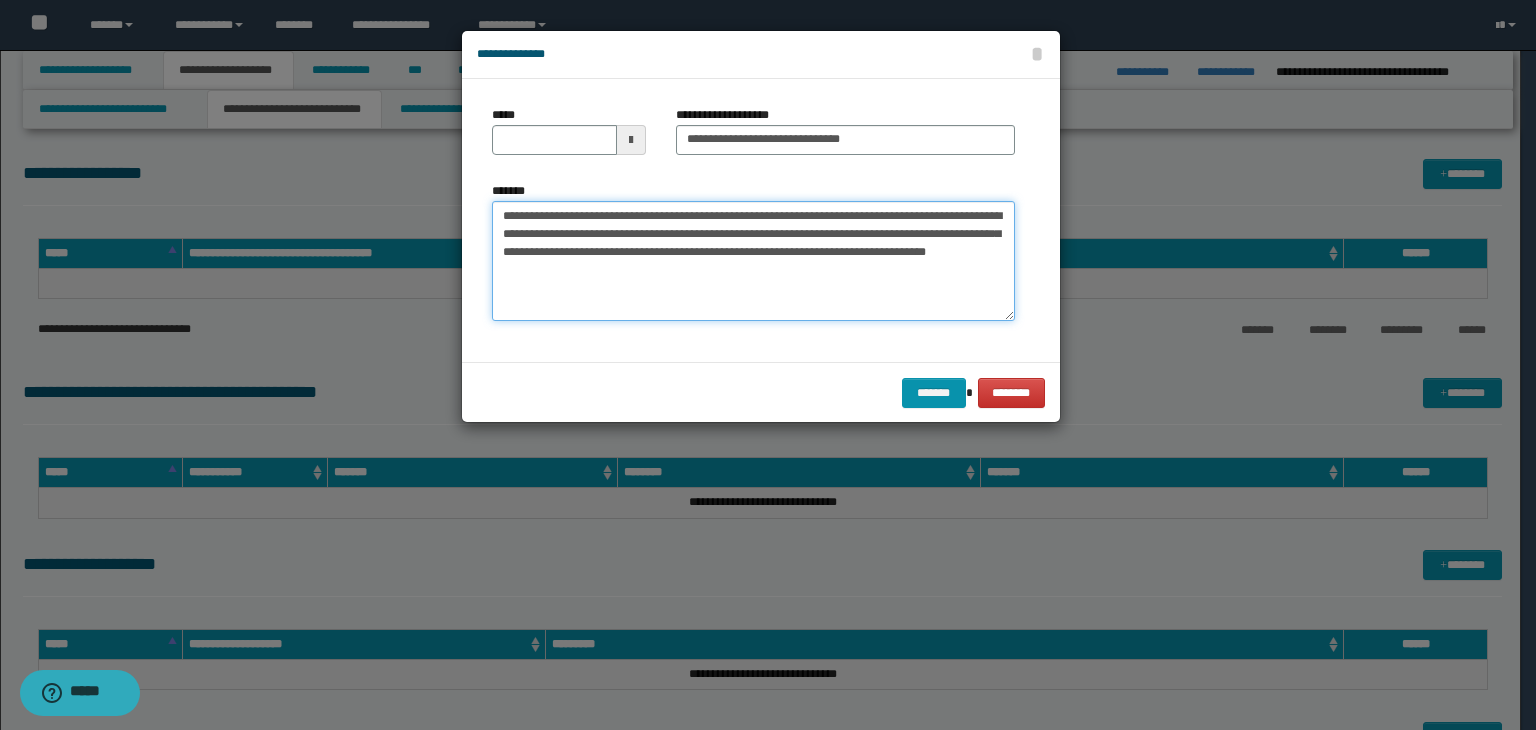 click on "**********" at bounding box center (753, 261) 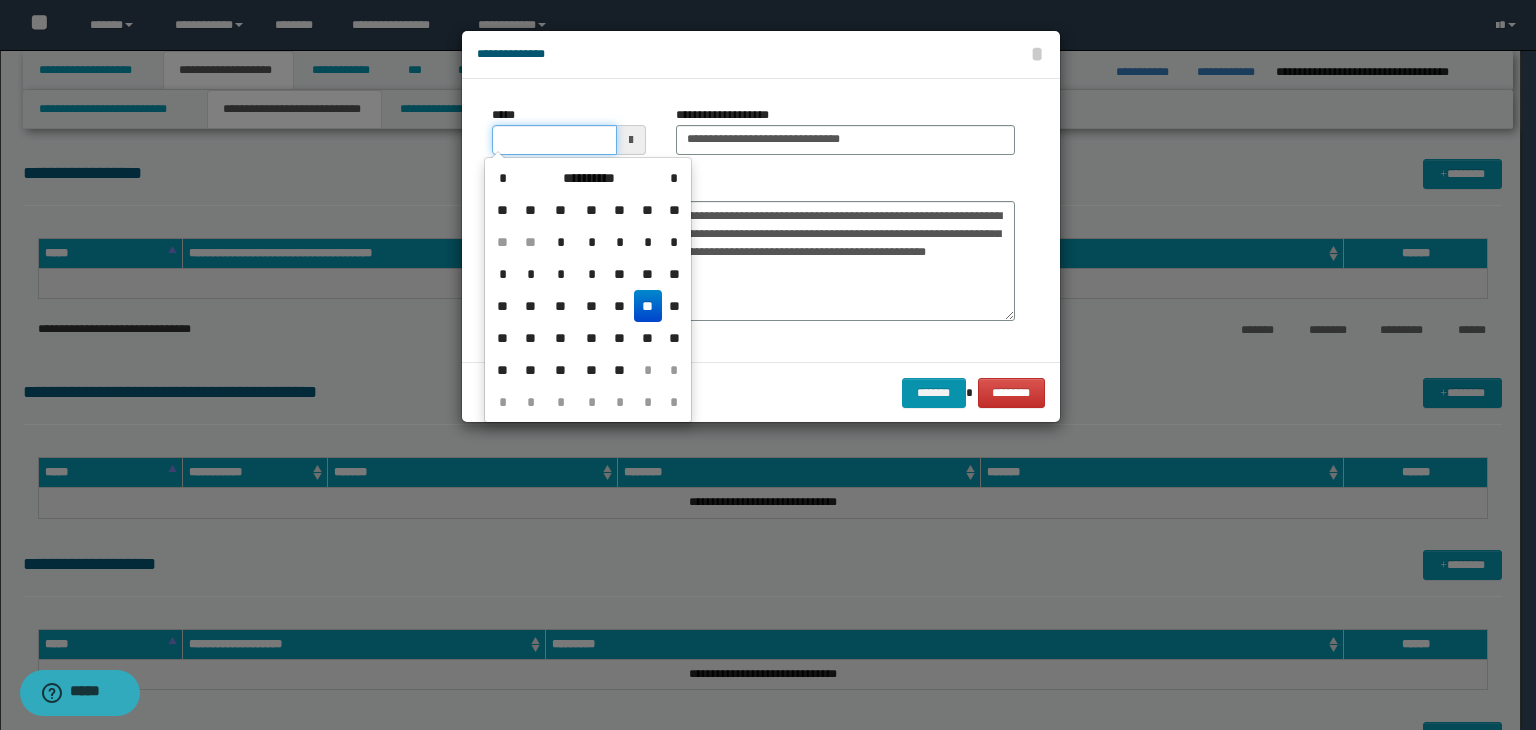 click on "*****" at bounding box center (554, 140) 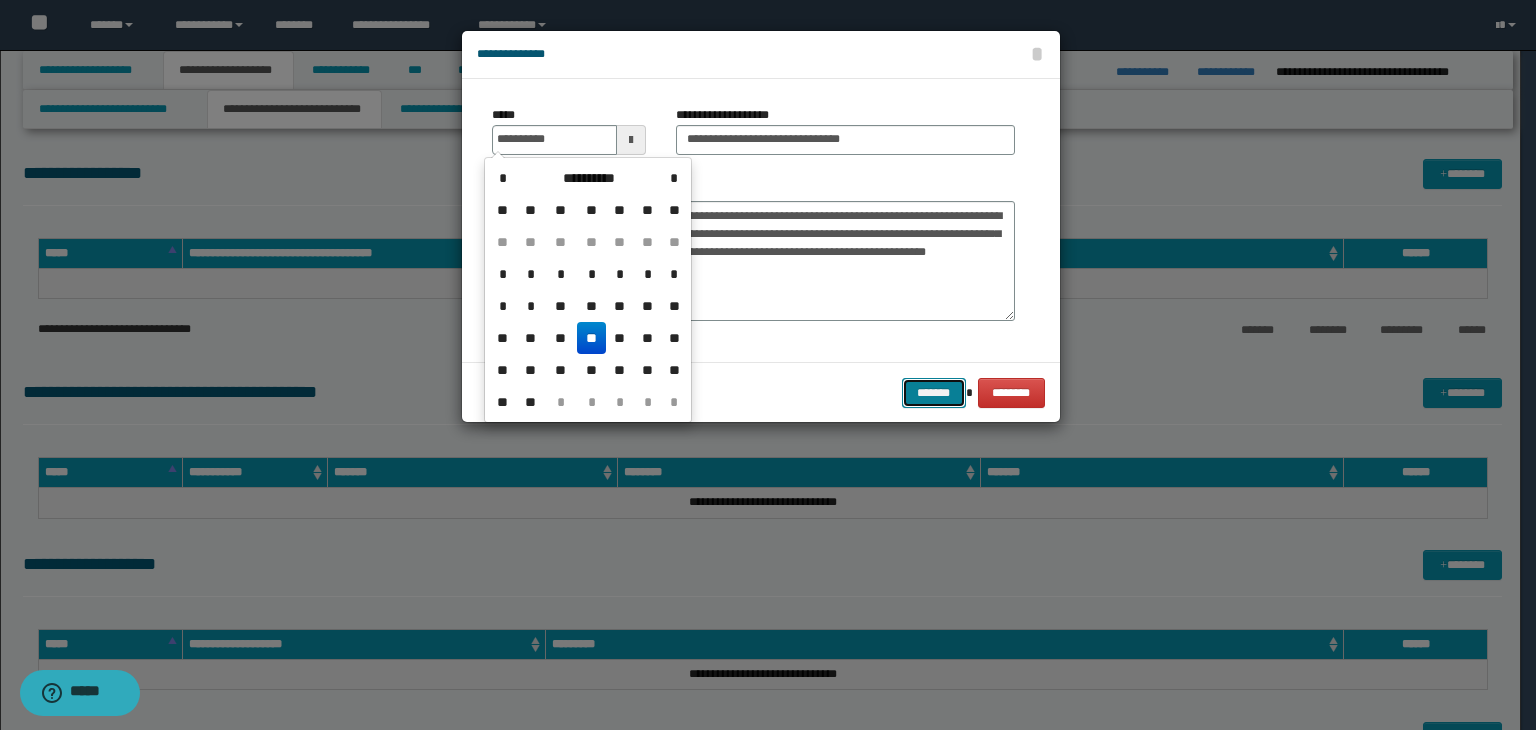 type on "**********" 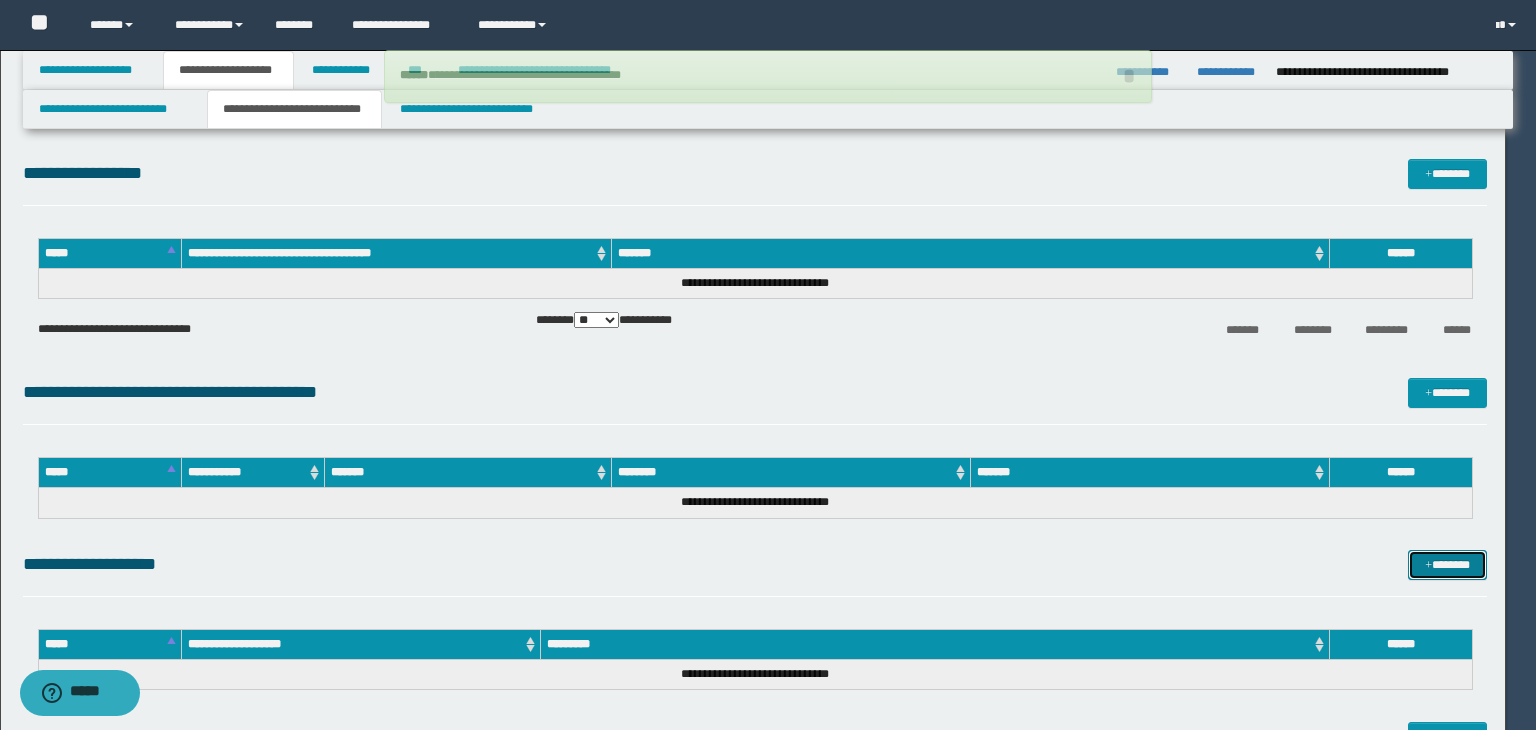 type 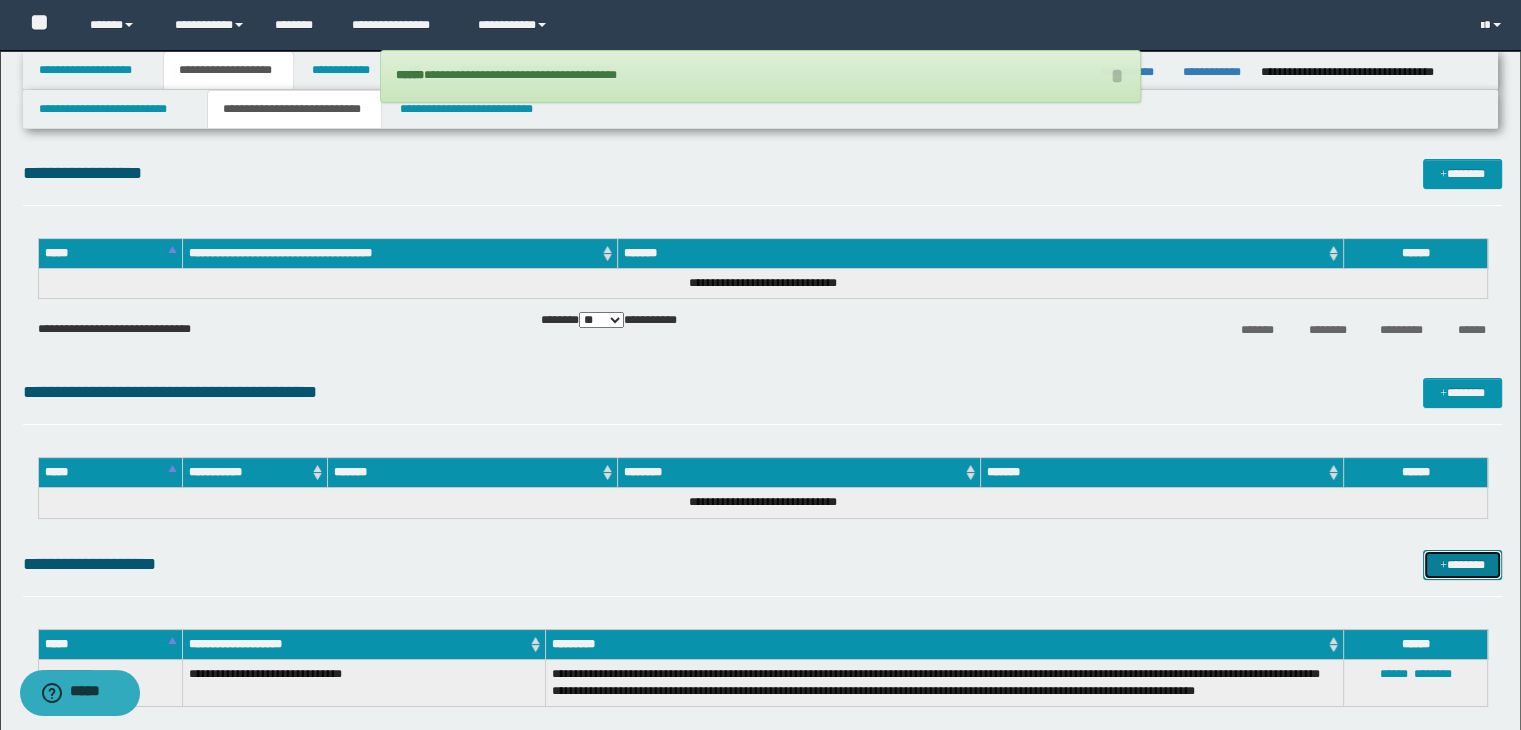 click on "*******" at bounding box center (1462, 565) 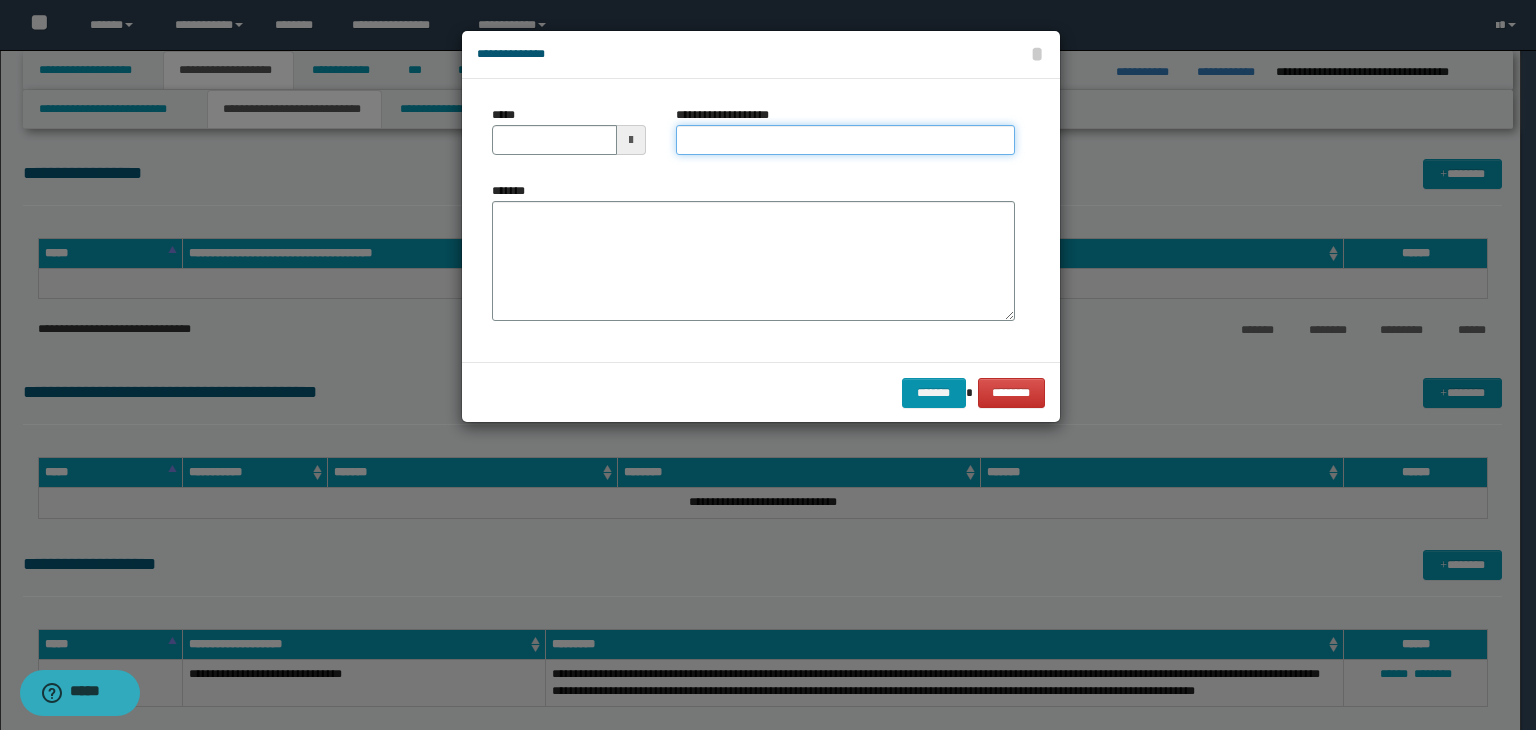 type on "**********" 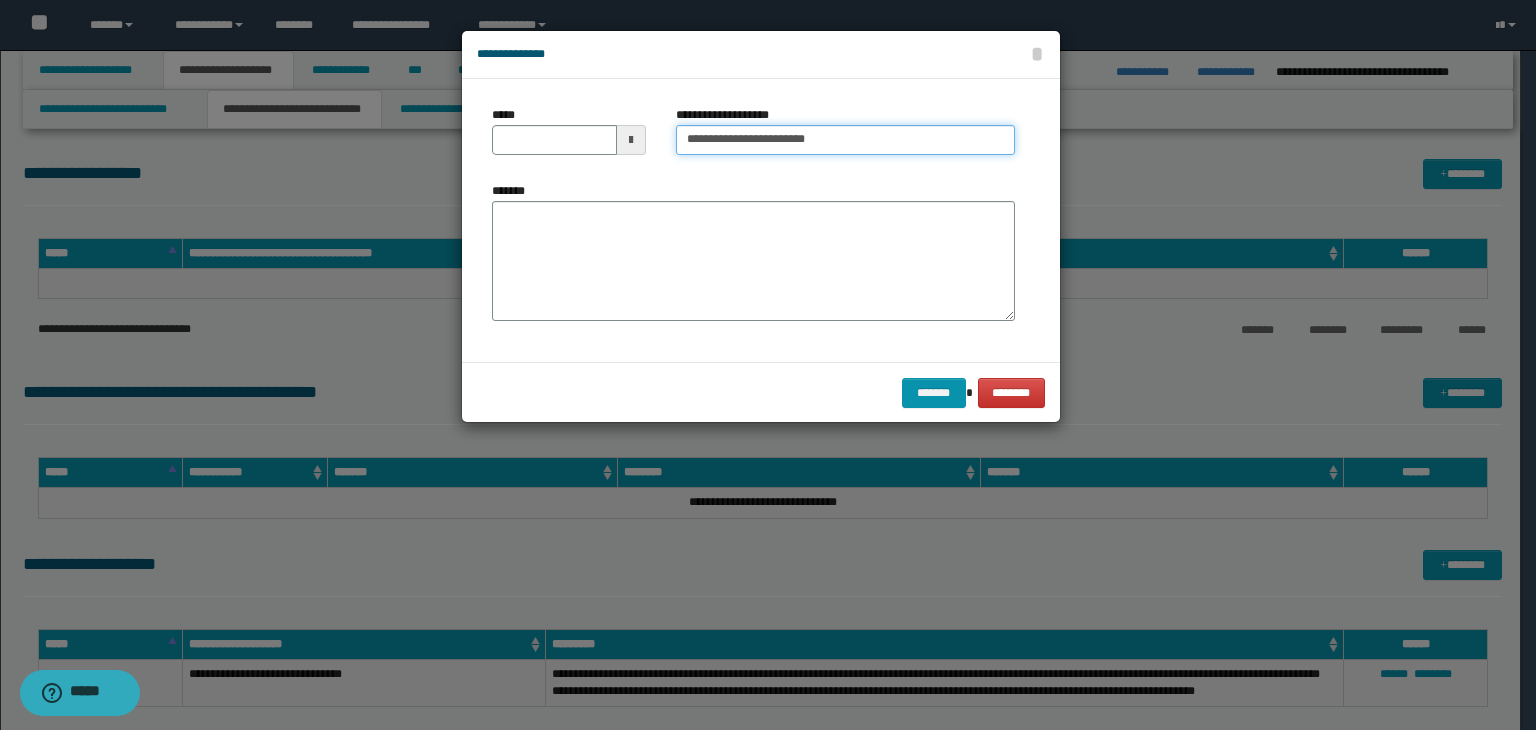 type 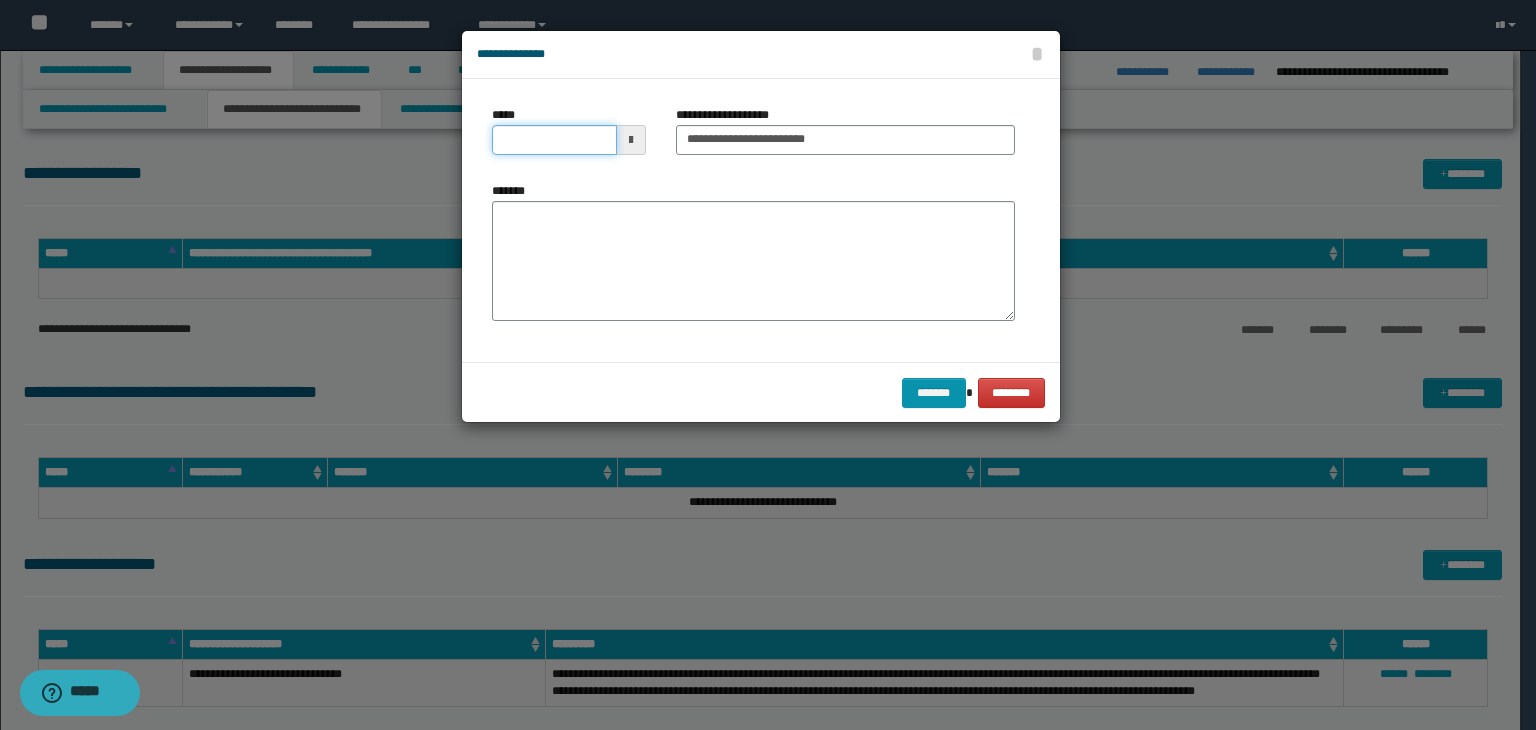 click on "*****" at bounding box center (554, 140) 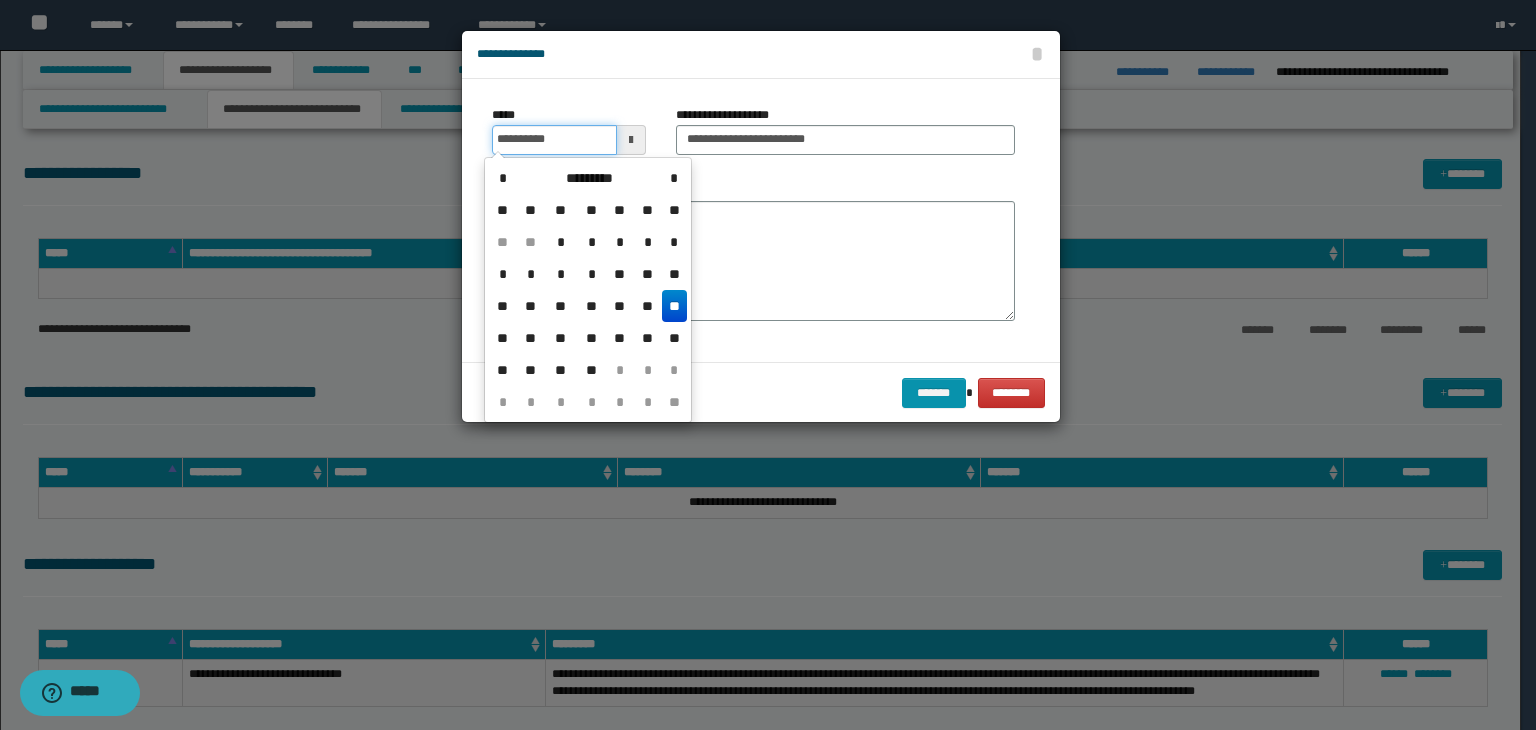 type on "**********" 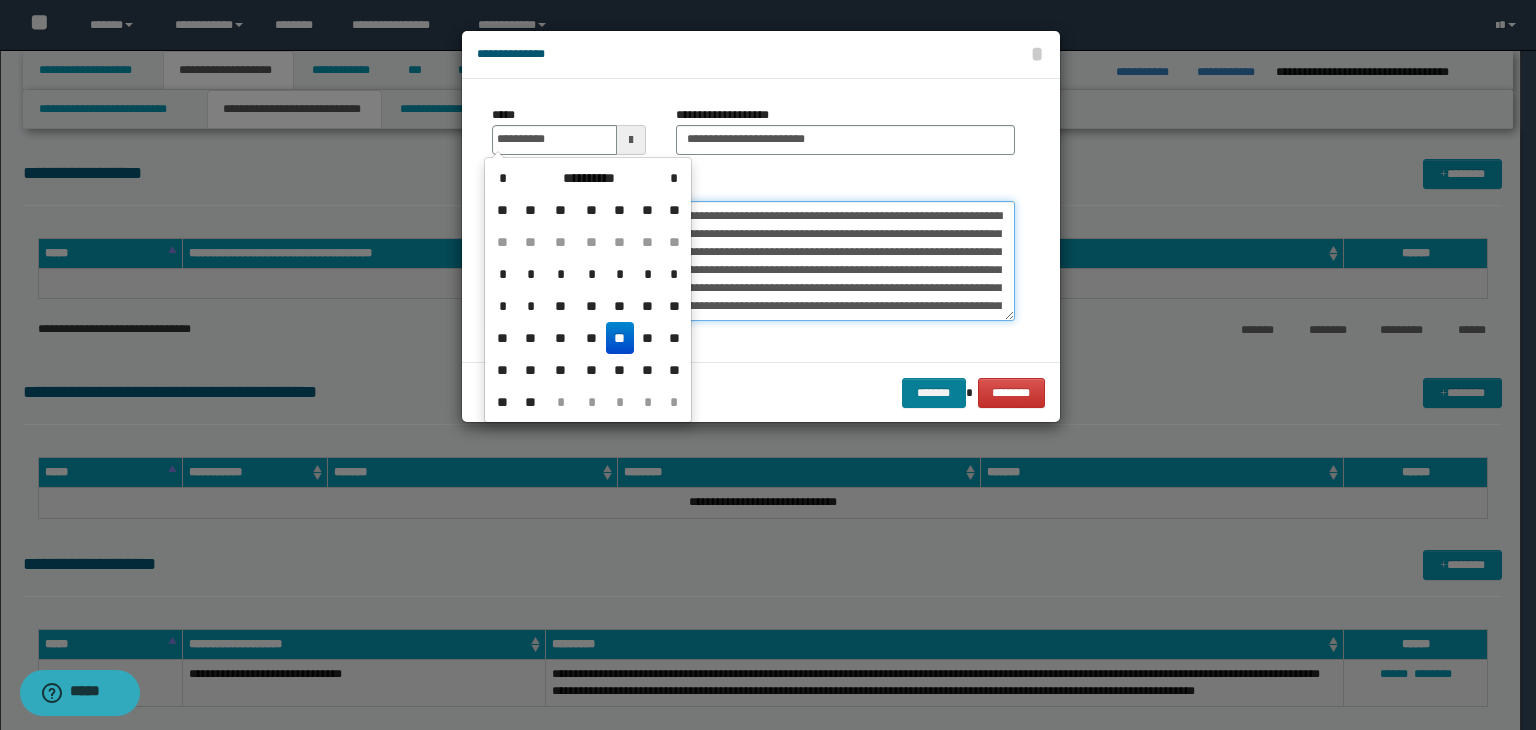 type on "**********" 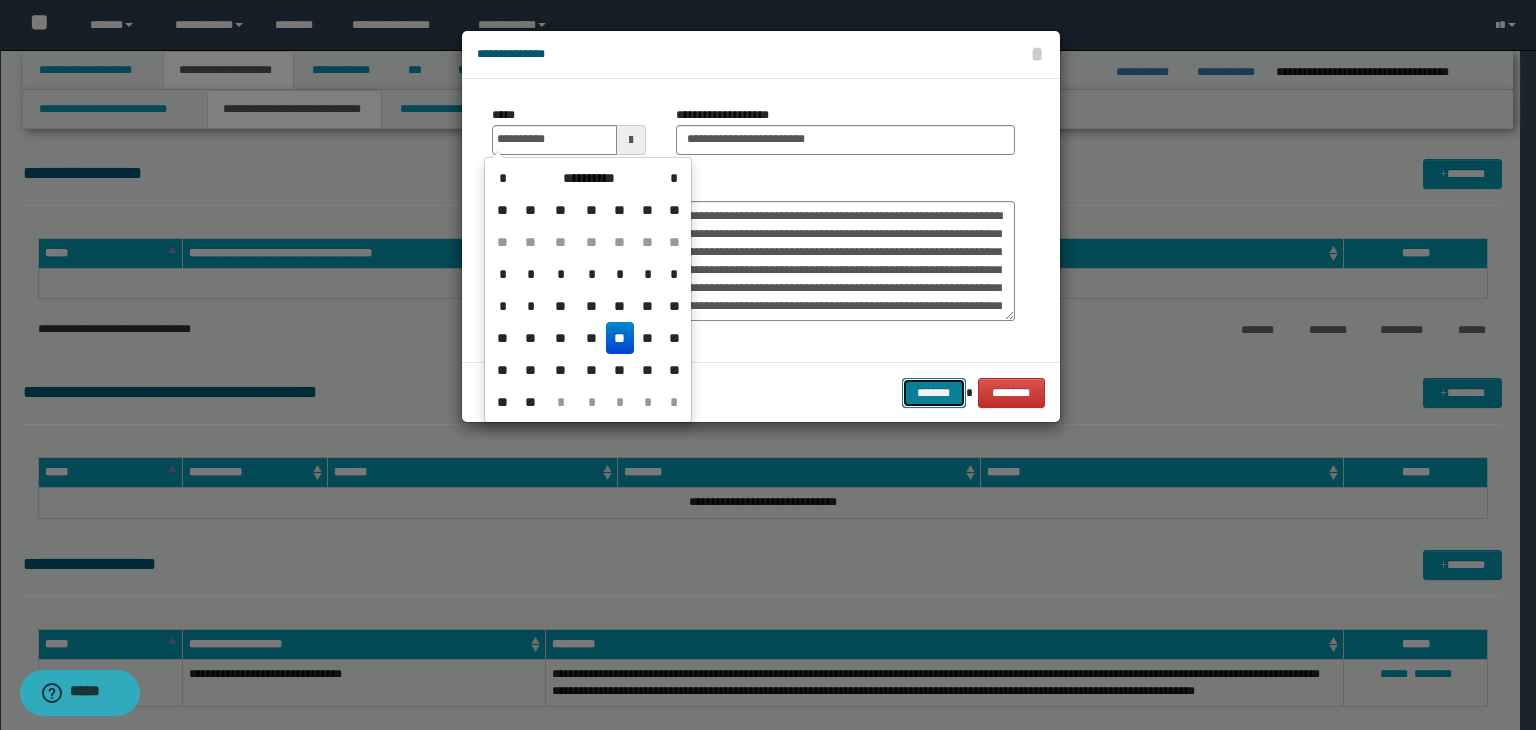 type on "**********" 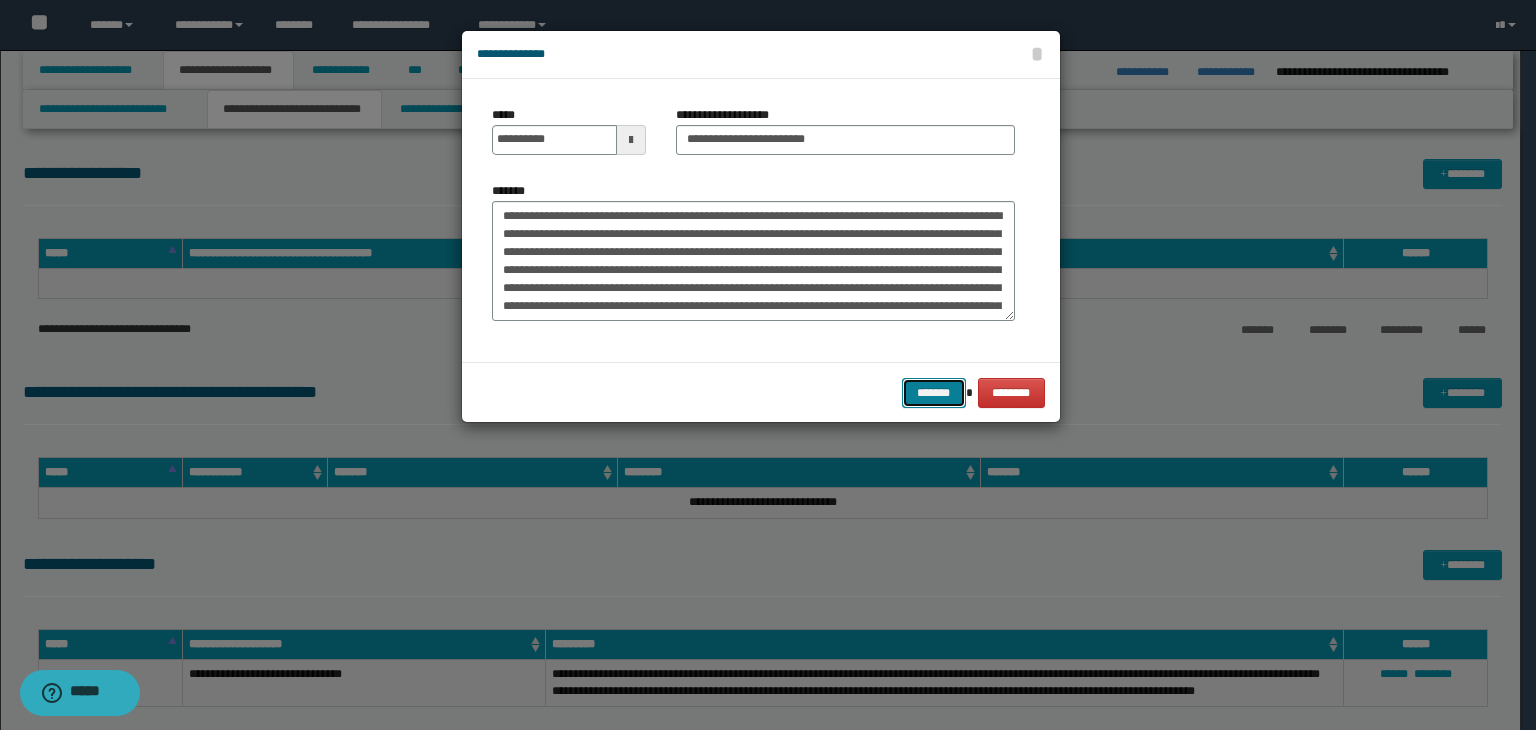 click on "*******" at bounding box center [934, 393] 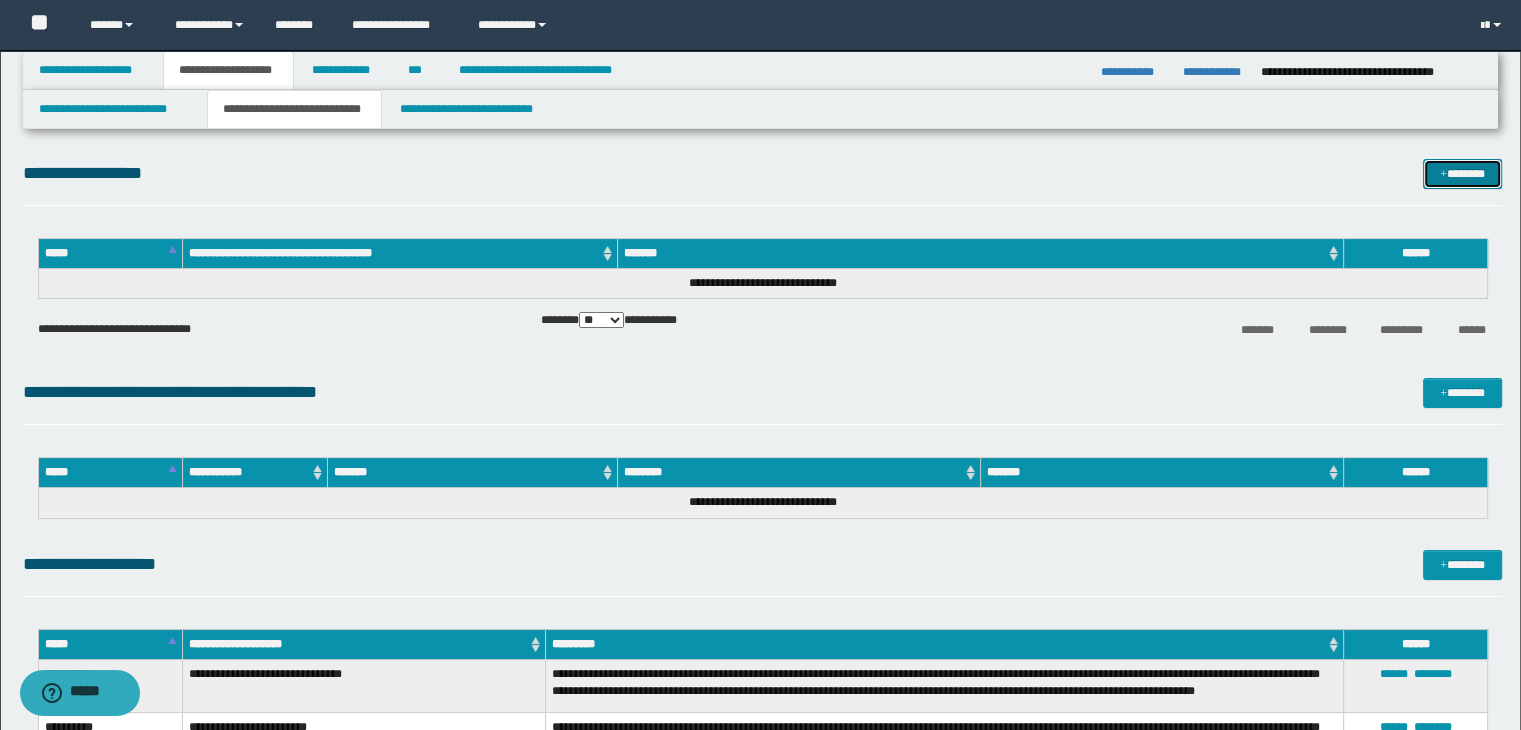 click on "*******" at bounding box center (1462, 174) 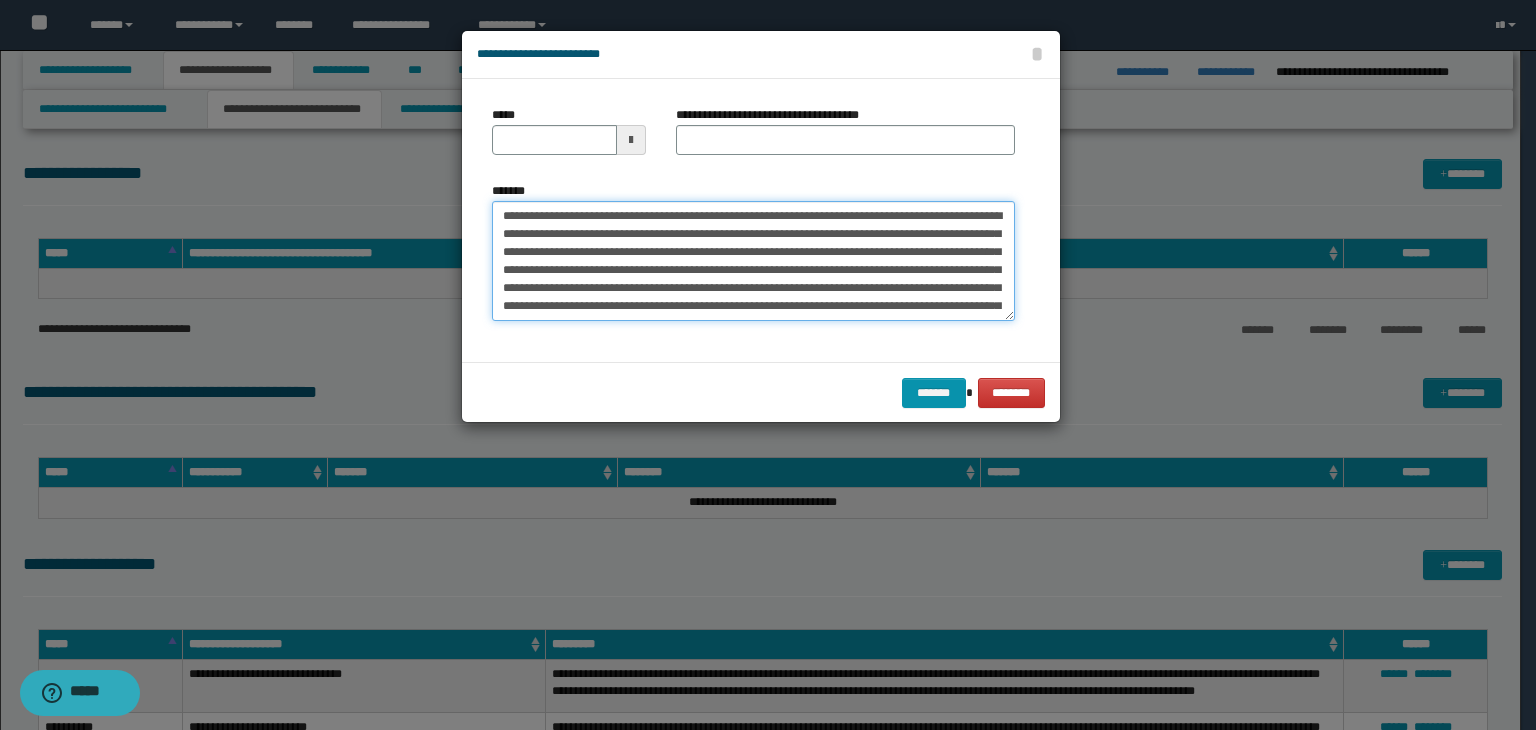 click on "*******" at bounding box center [753, 261] 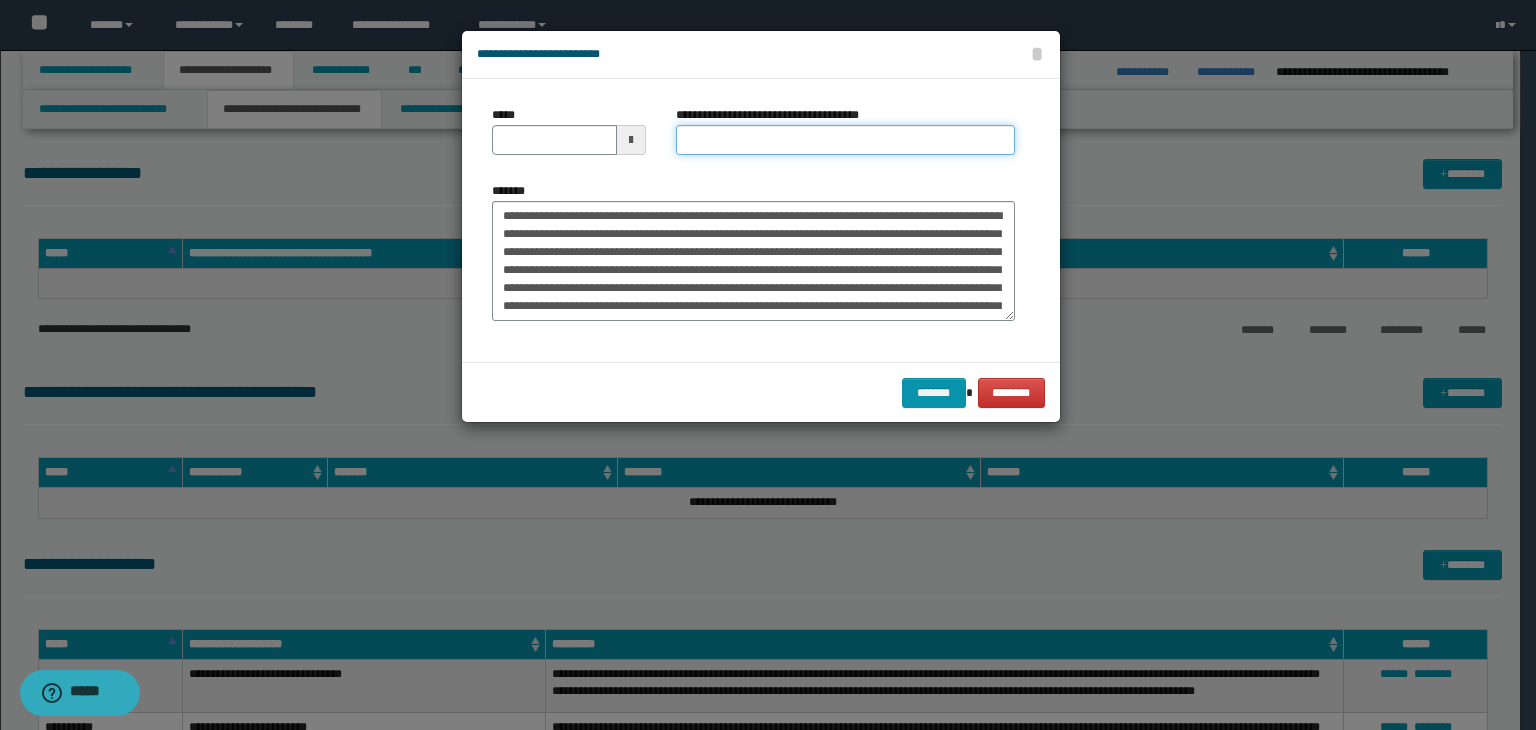 click on "**********" at bounding box center [845, 140] 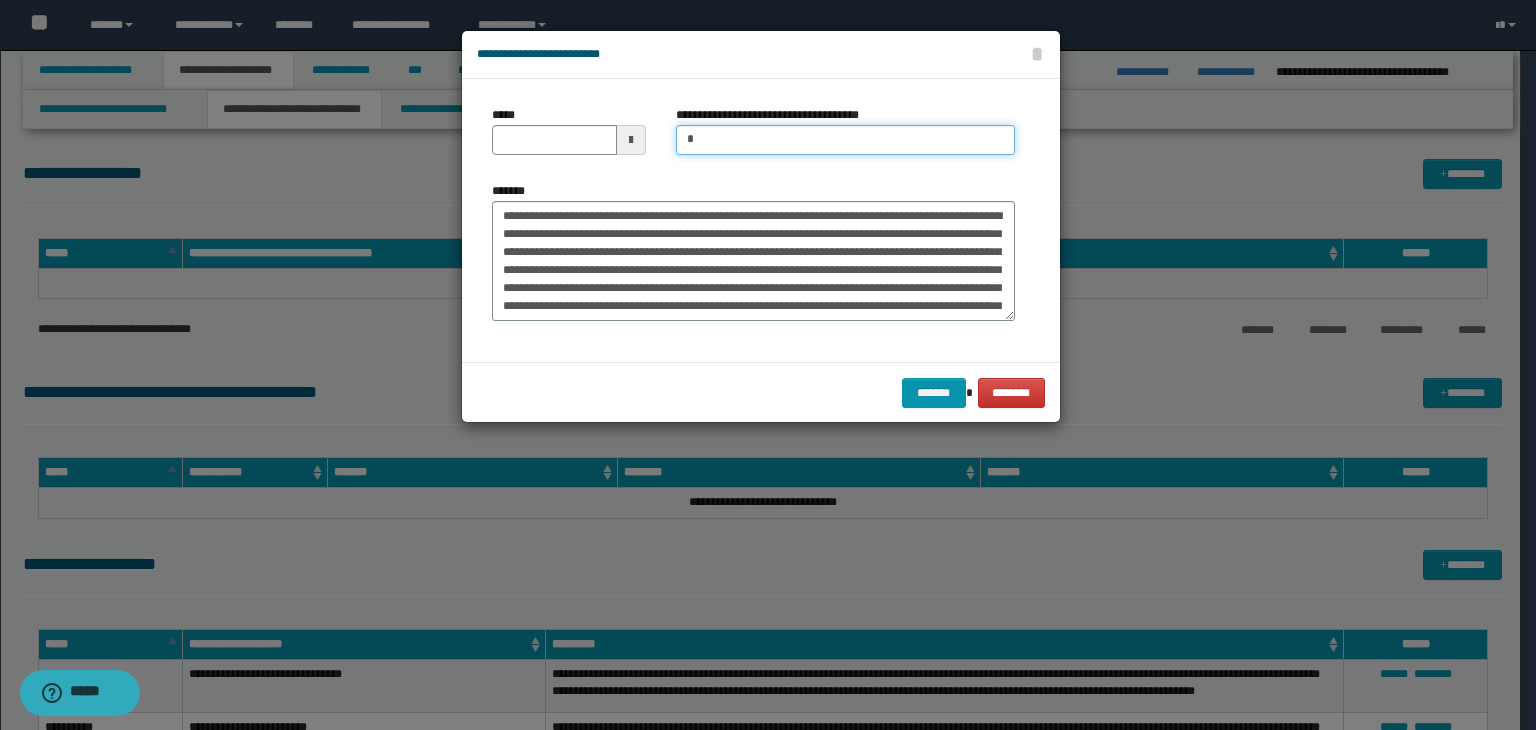 type on "**********" 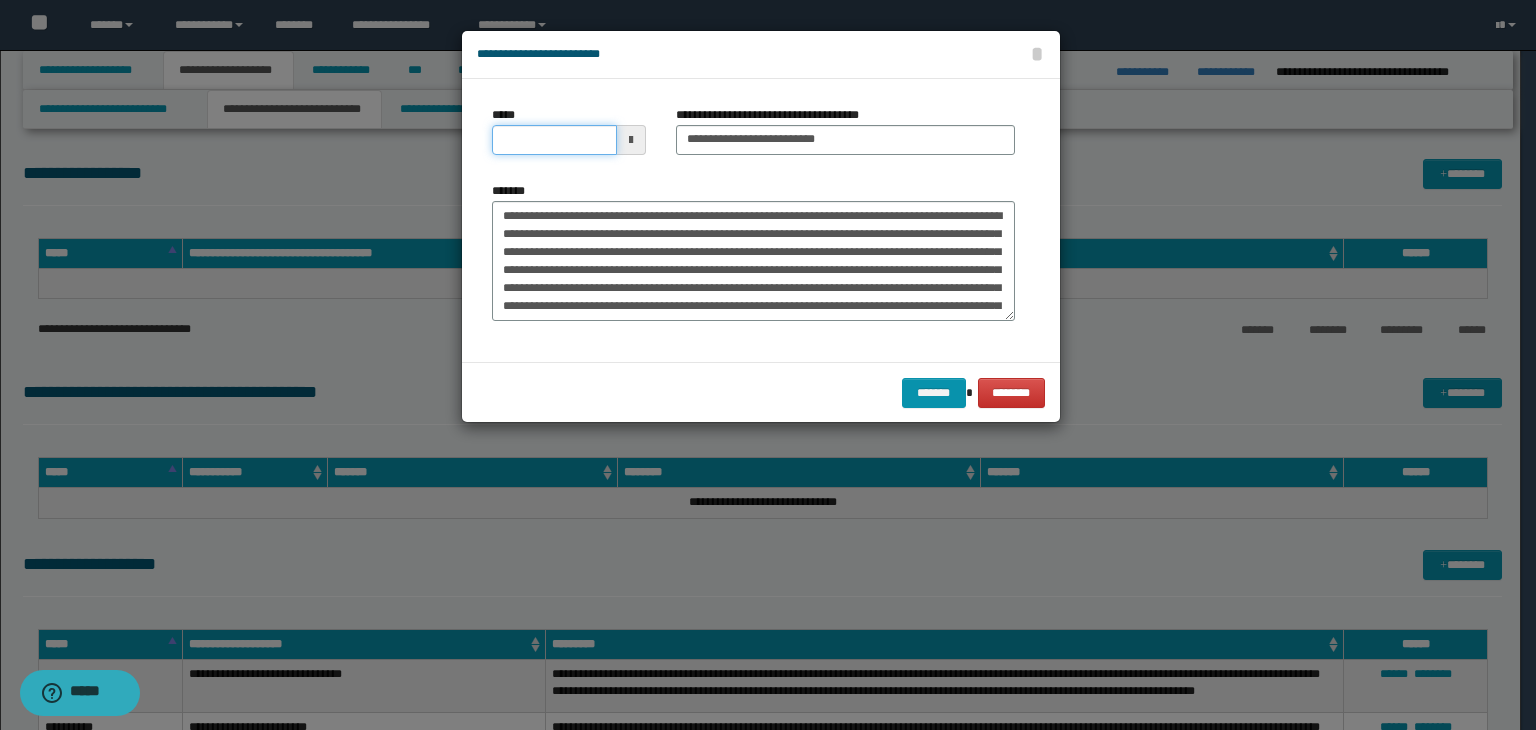 click on "*****" at bounding box center (554, 140) 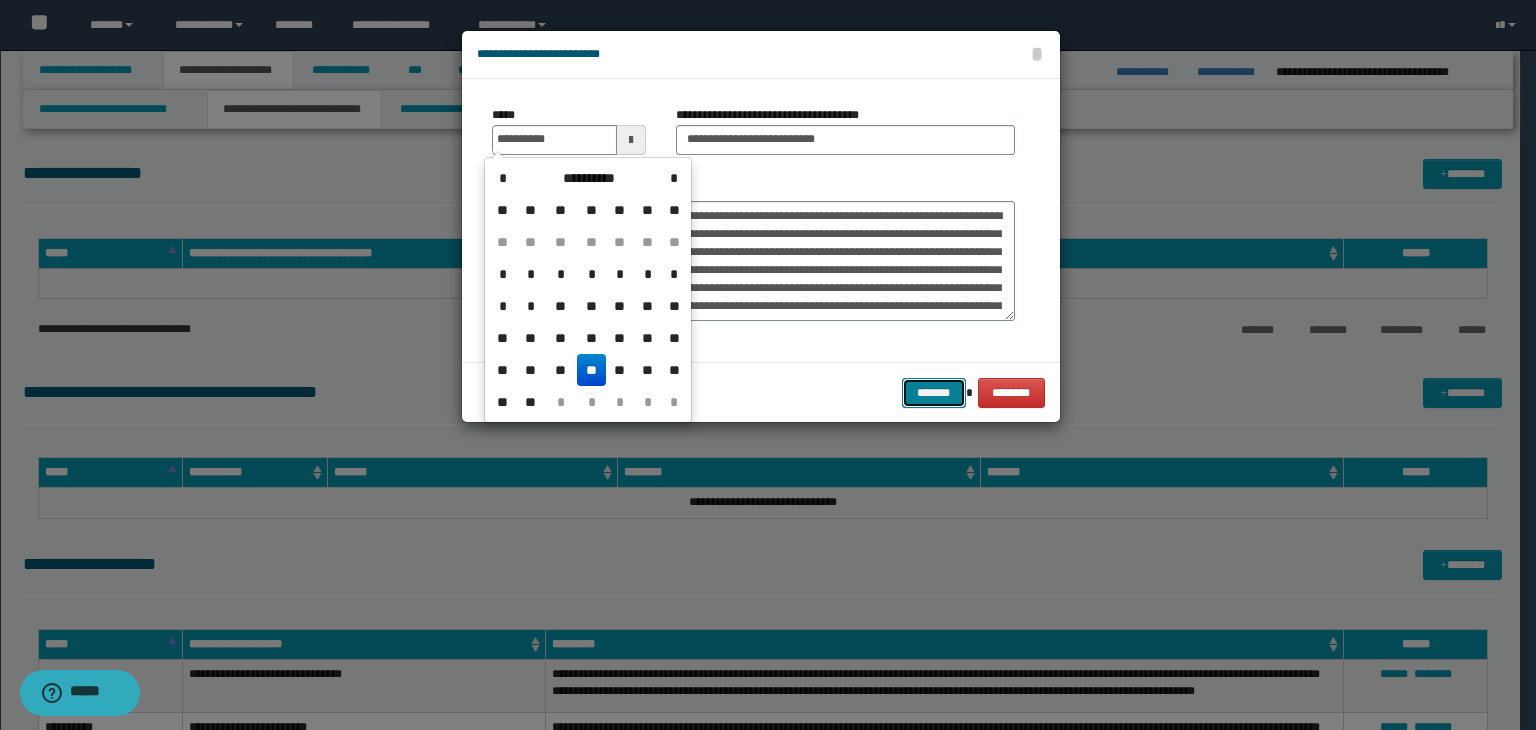 type on "**********" 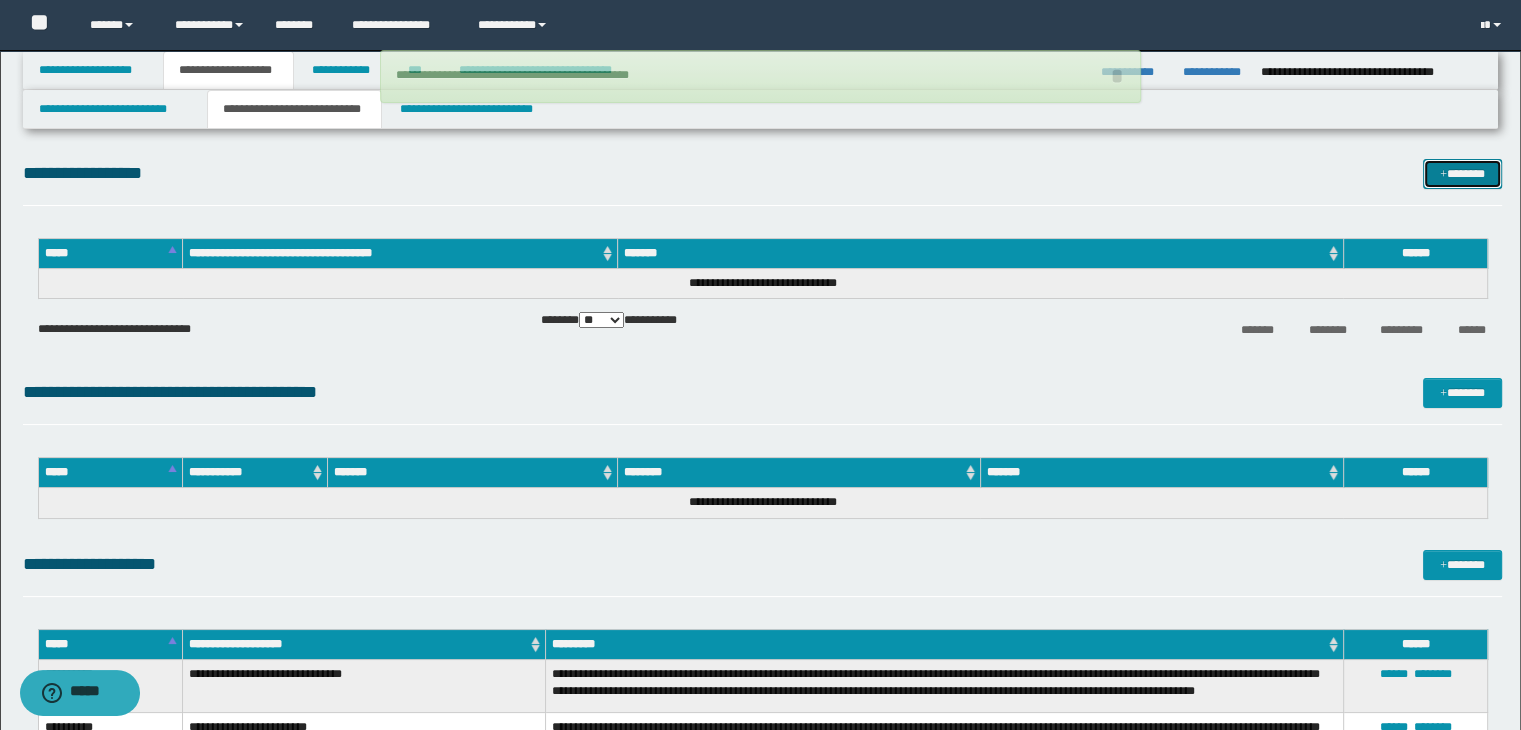 type 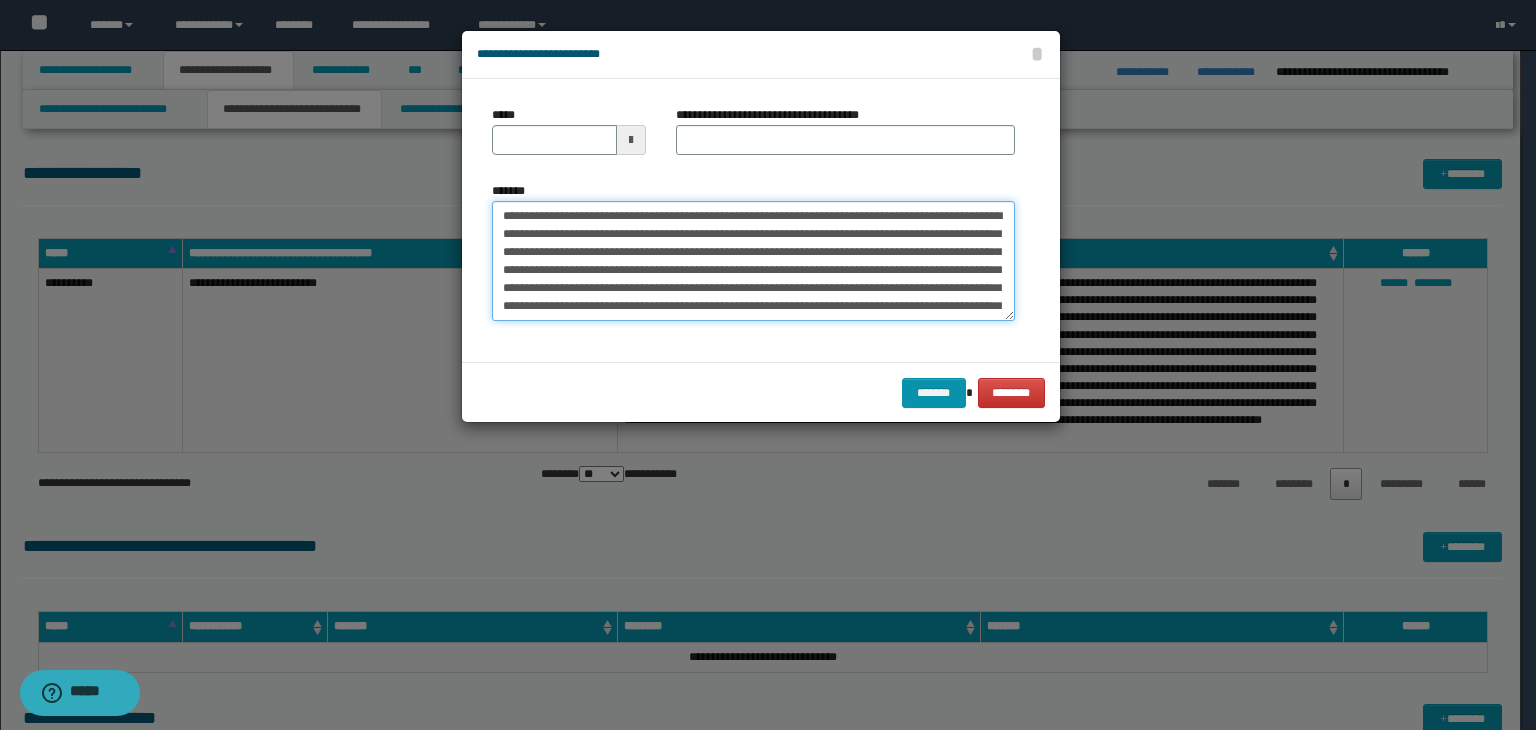 type on "**********" 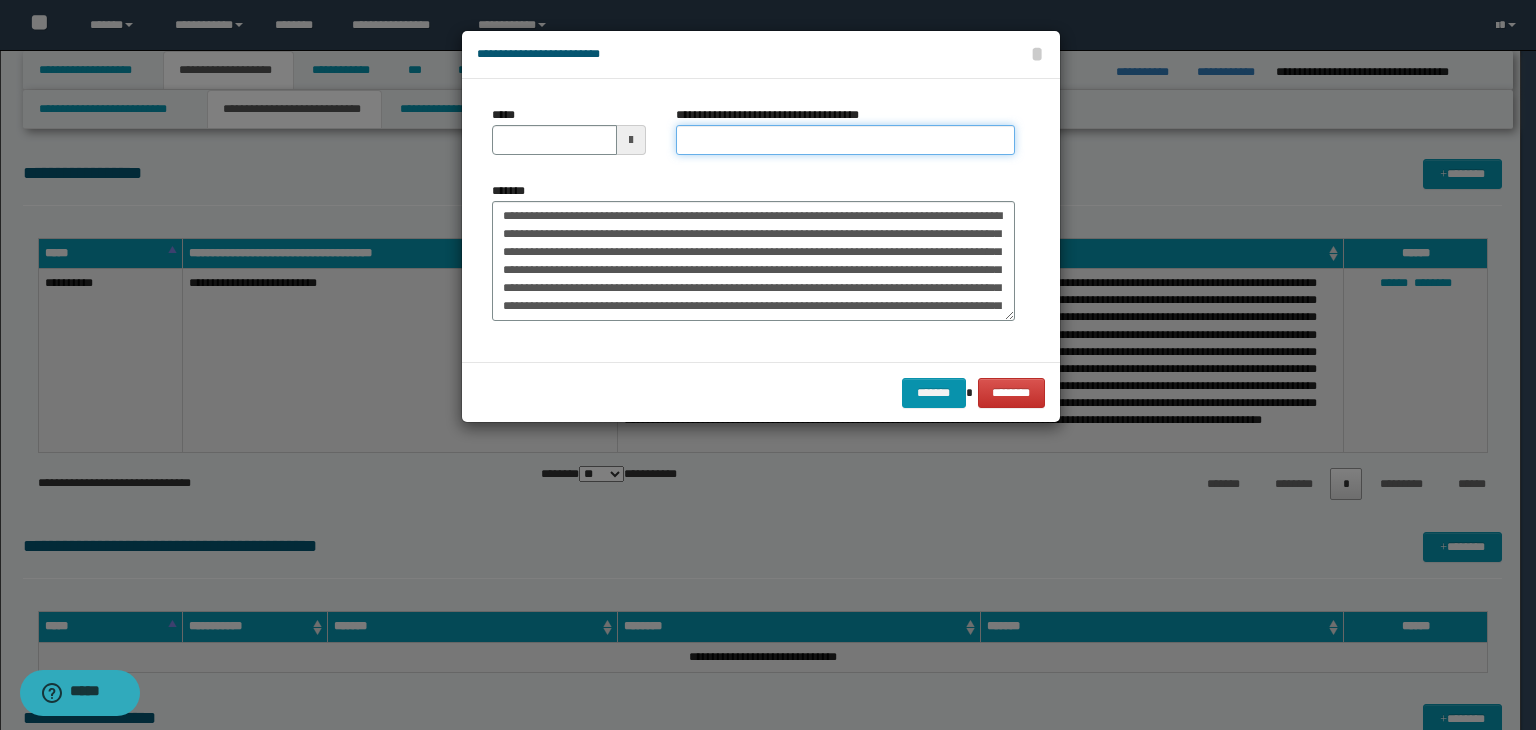 click on "**********" at bounding box center (845, 140) 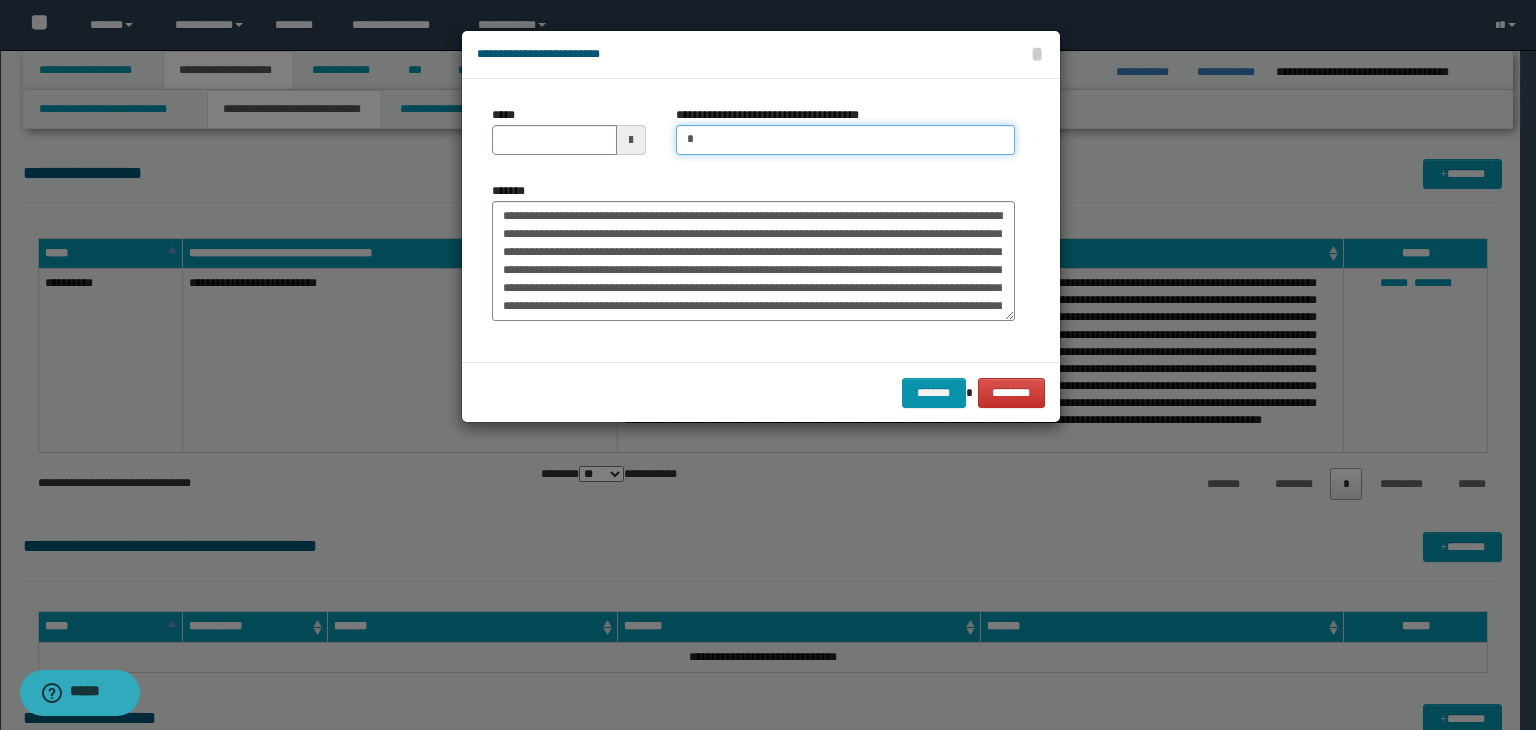 type on "**********" 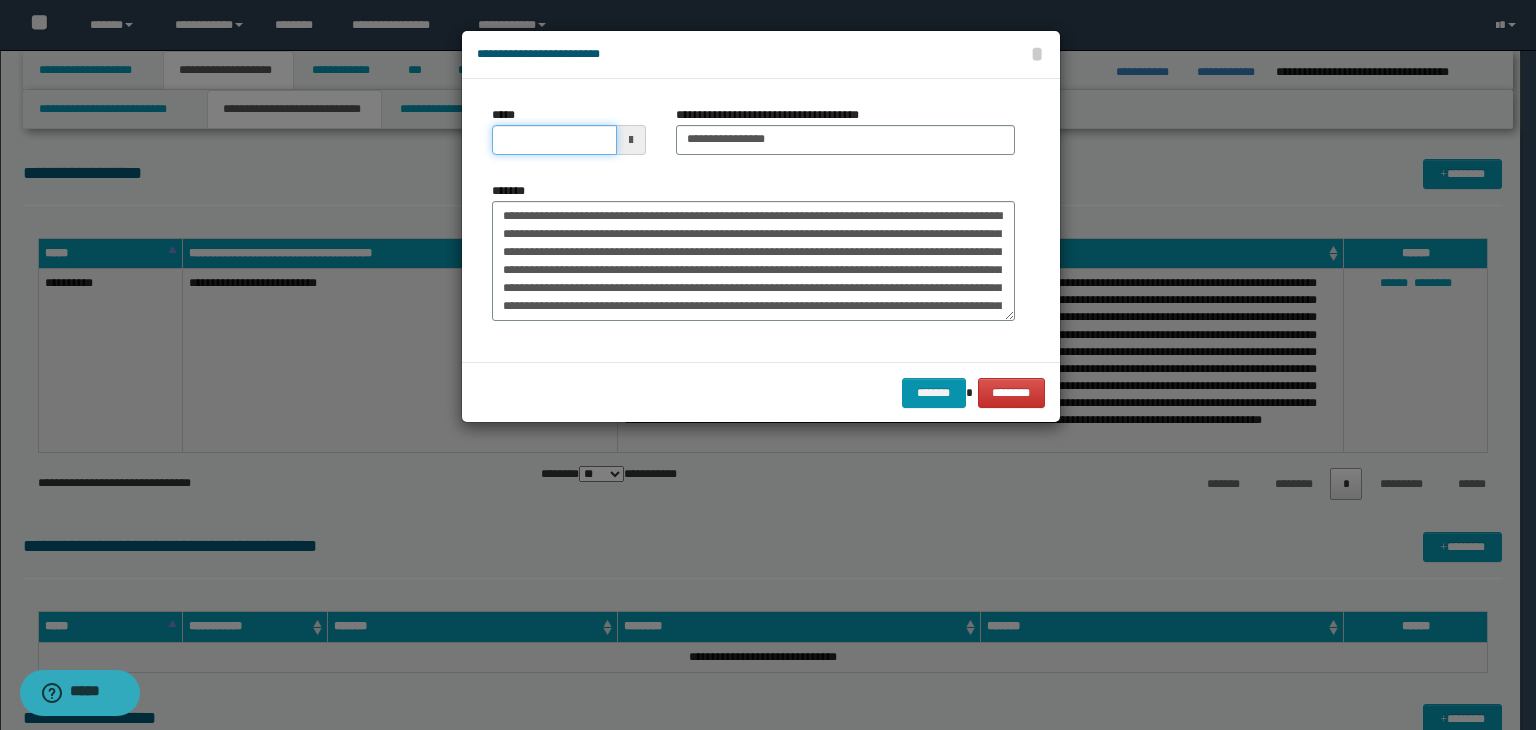 click on "*****" at bounding box center (554, 140) 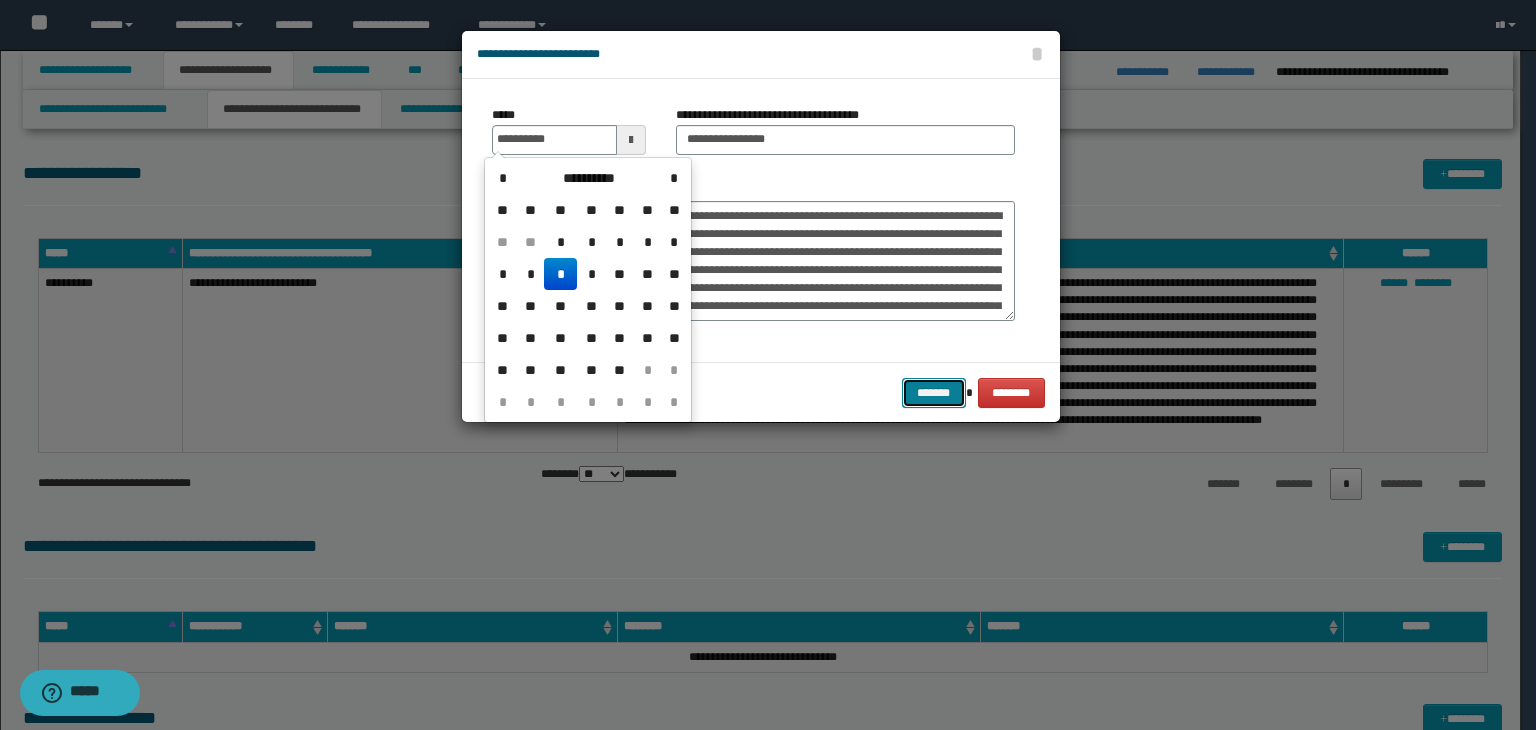 type on "**********" 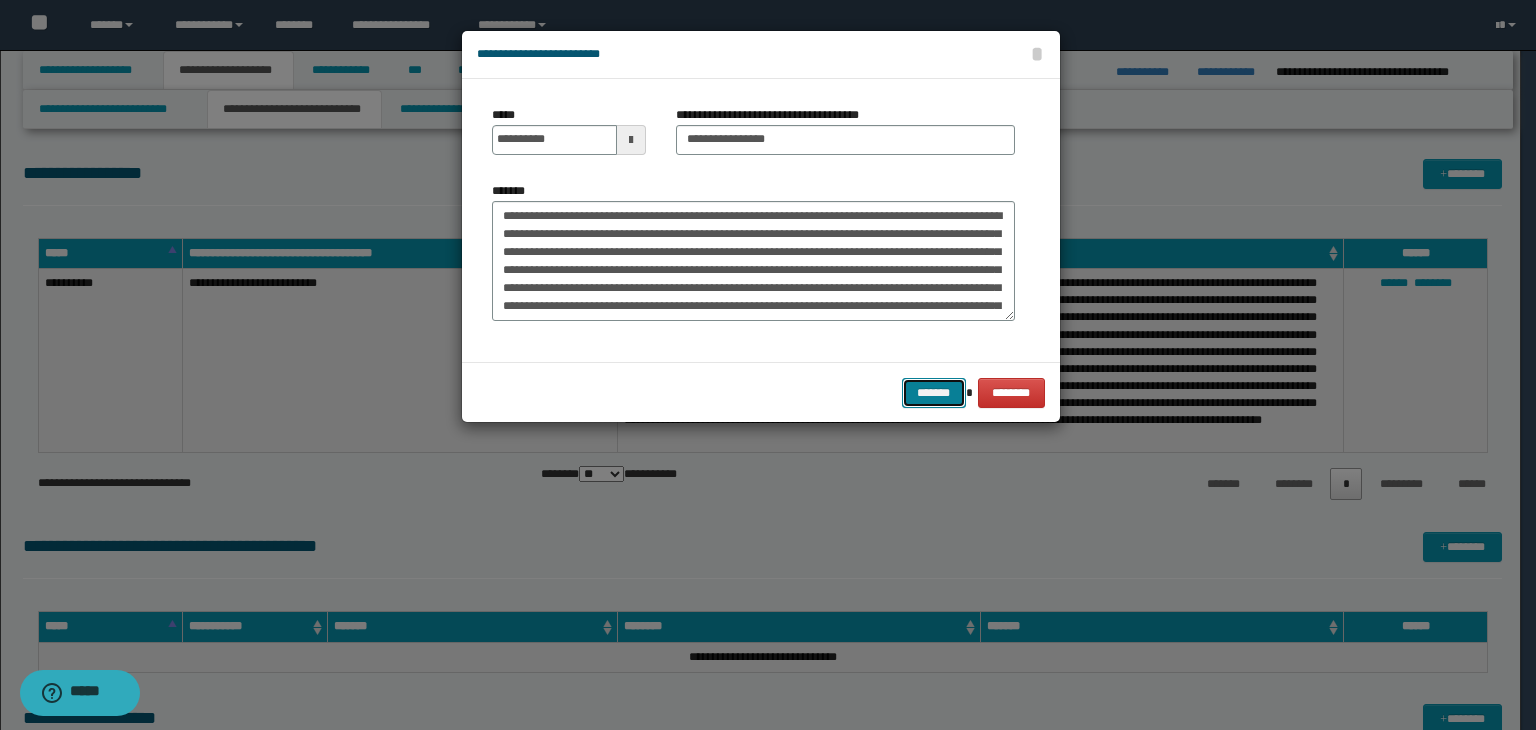 click on "*******" at bounding box center [934, 393] 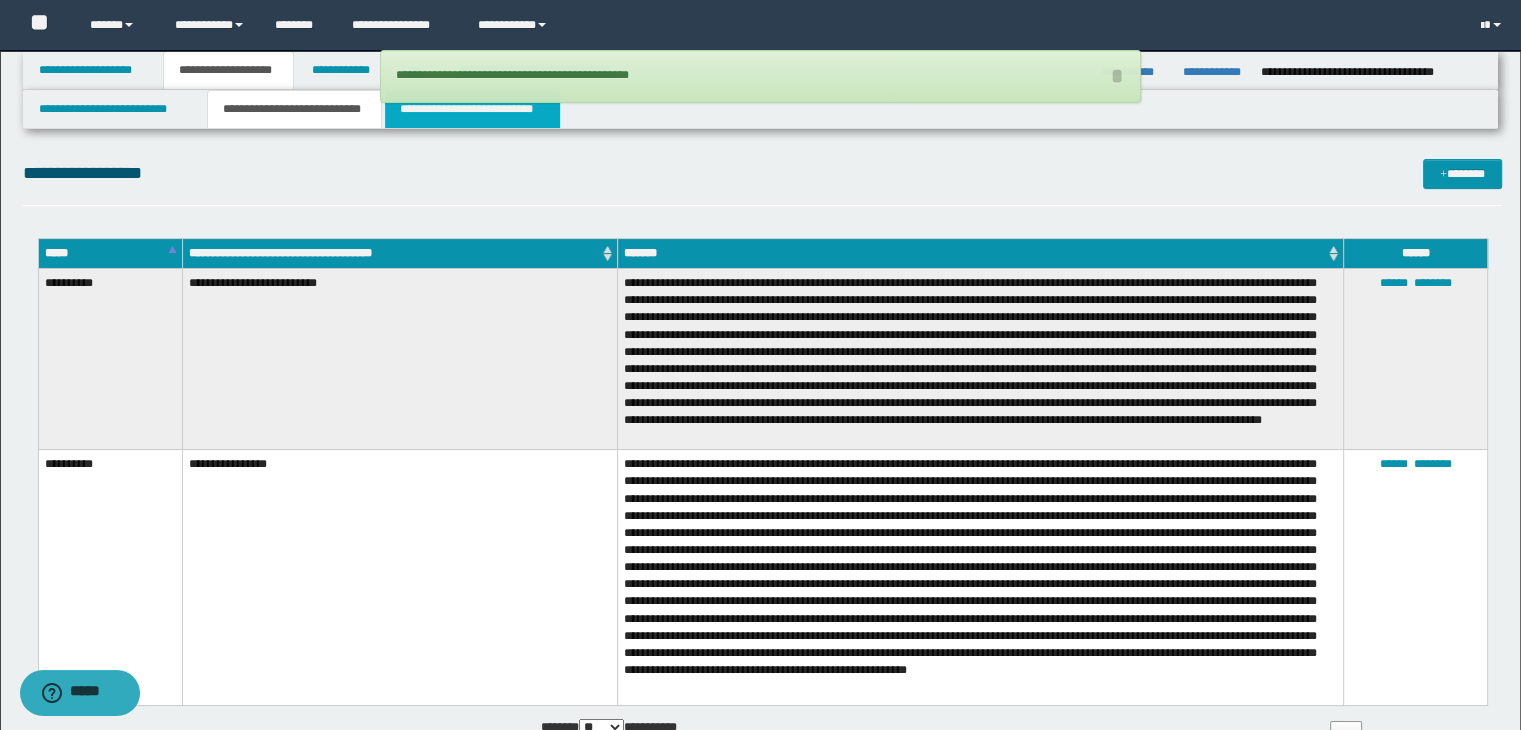 click on "**********" at bounding box center [472, 109] 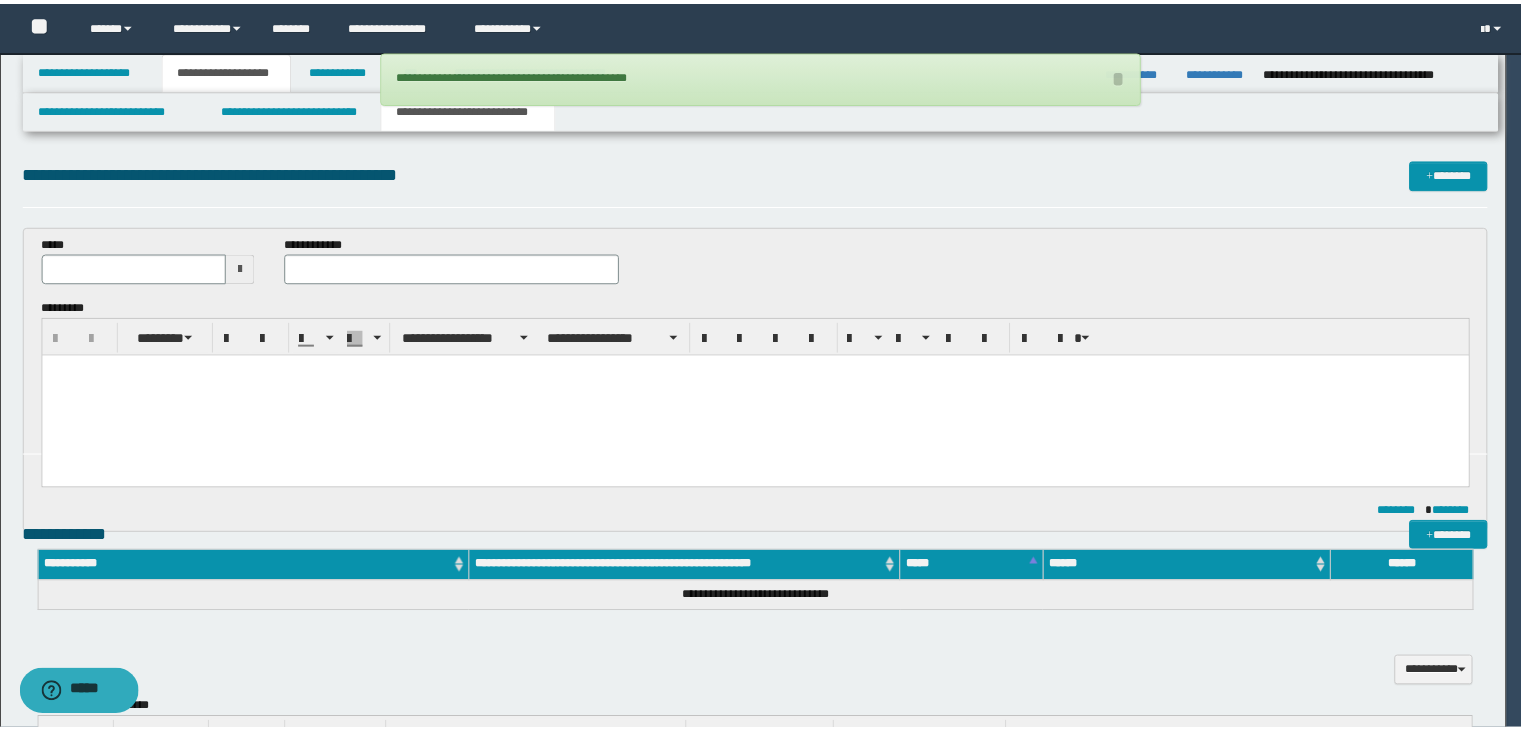 scroll, scrollTop: 0, scrollLeft: 0, axis: both 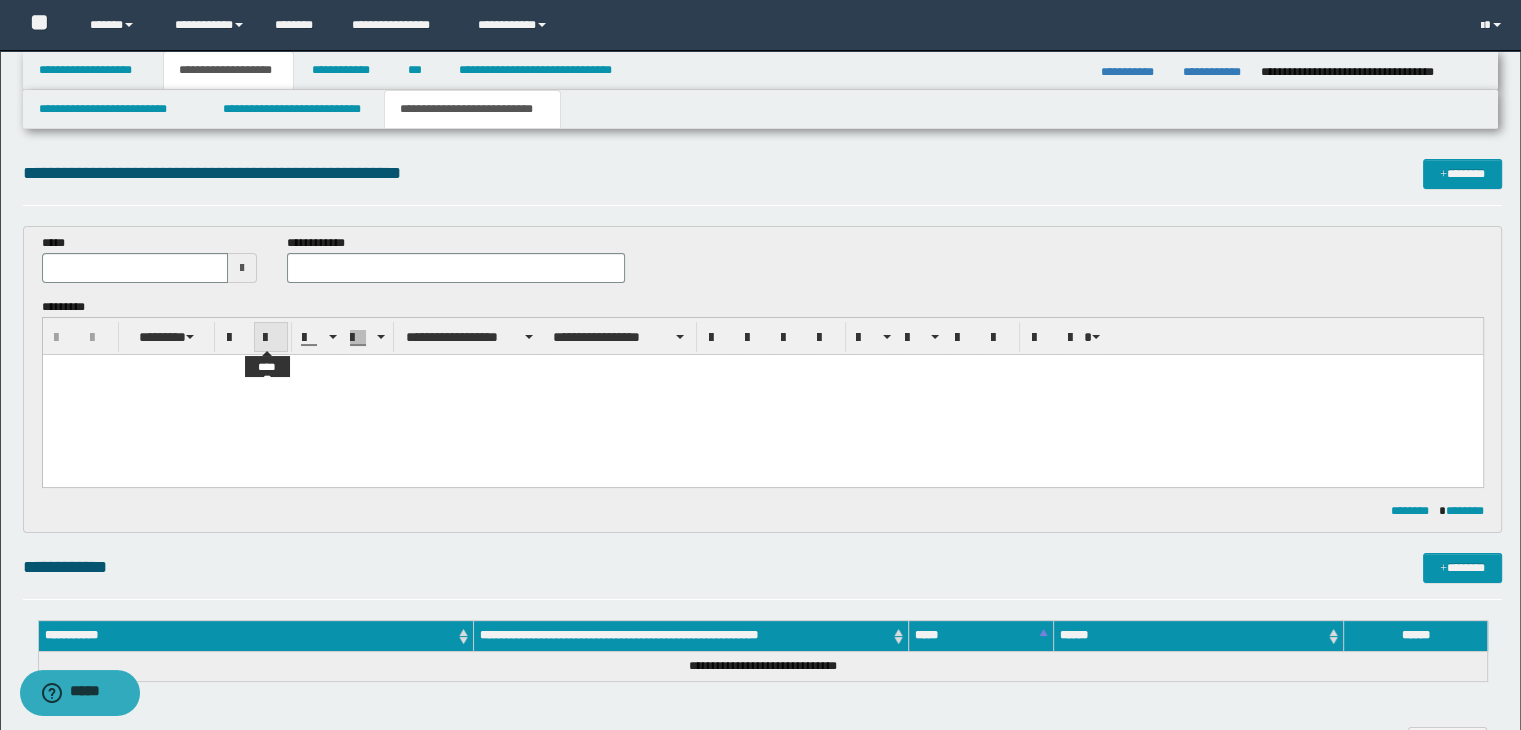 click at bounding box center [271, 337] 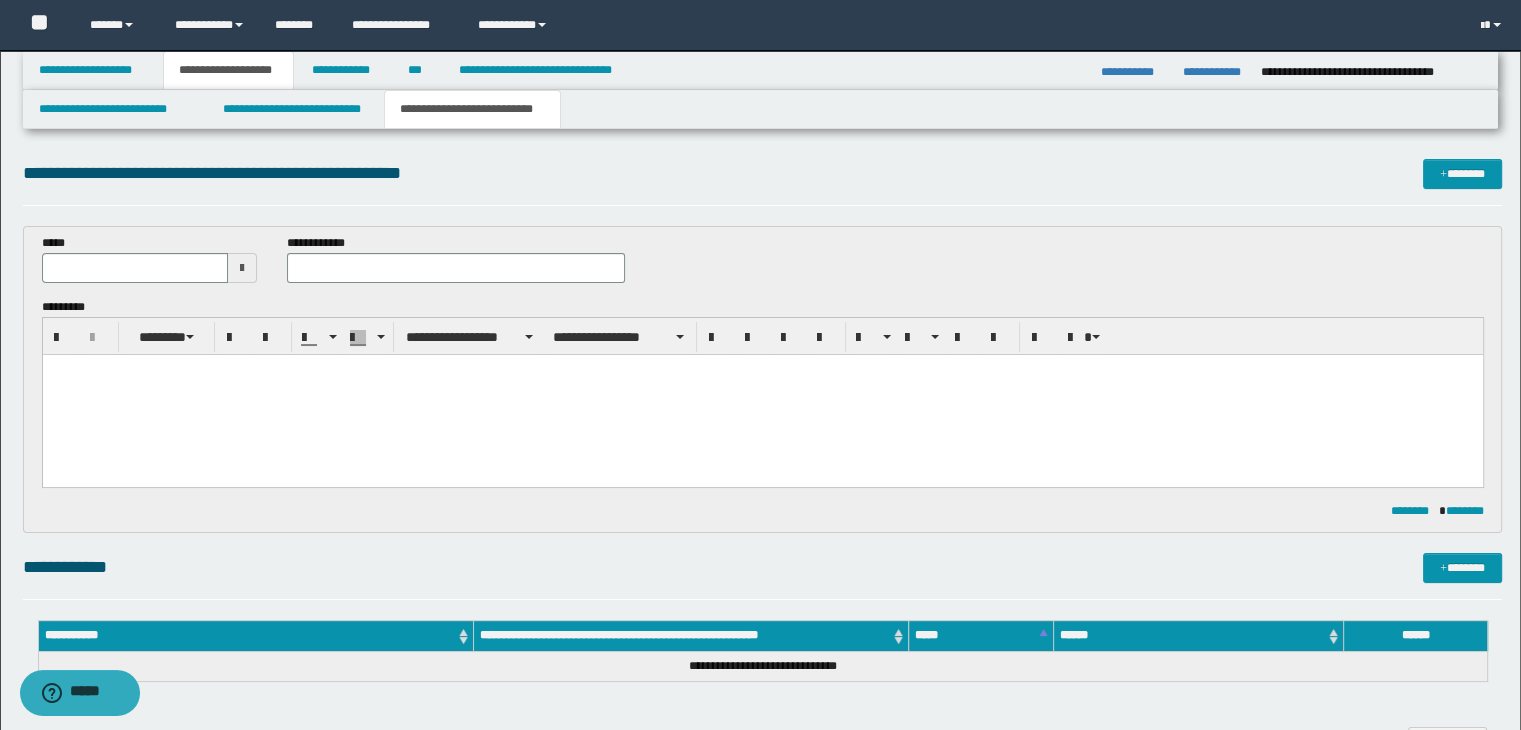 click on "﻿" at bounding box center (762, 369) 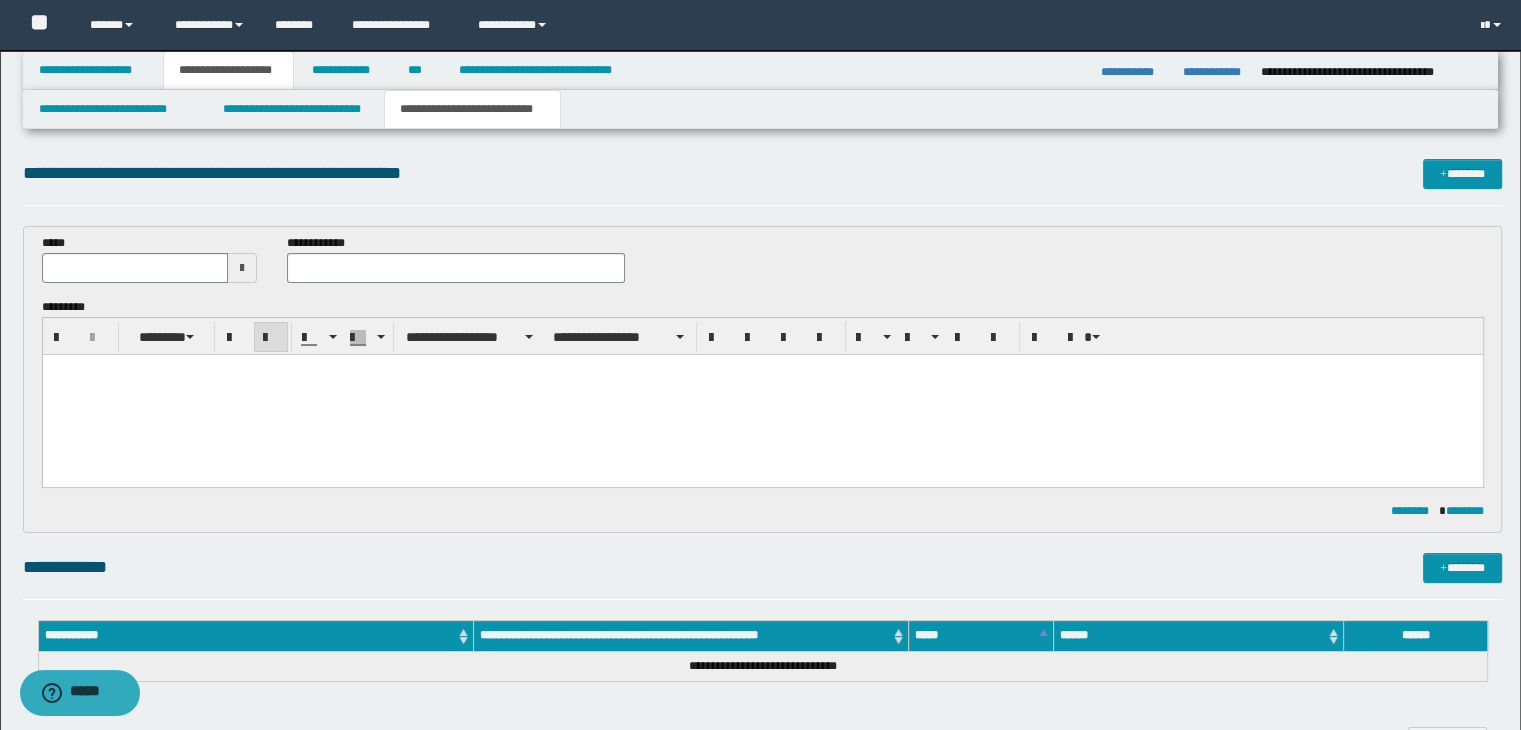 type 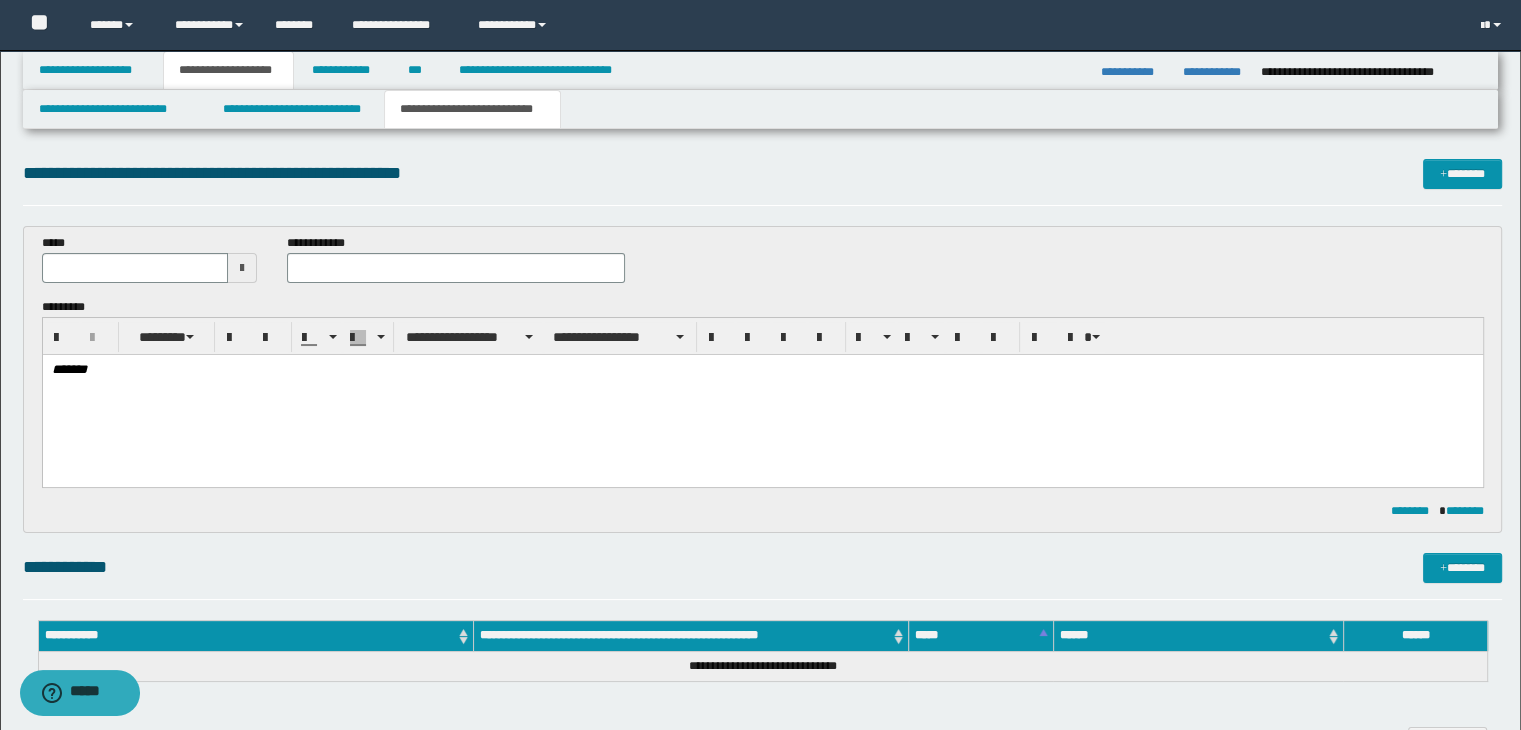 type 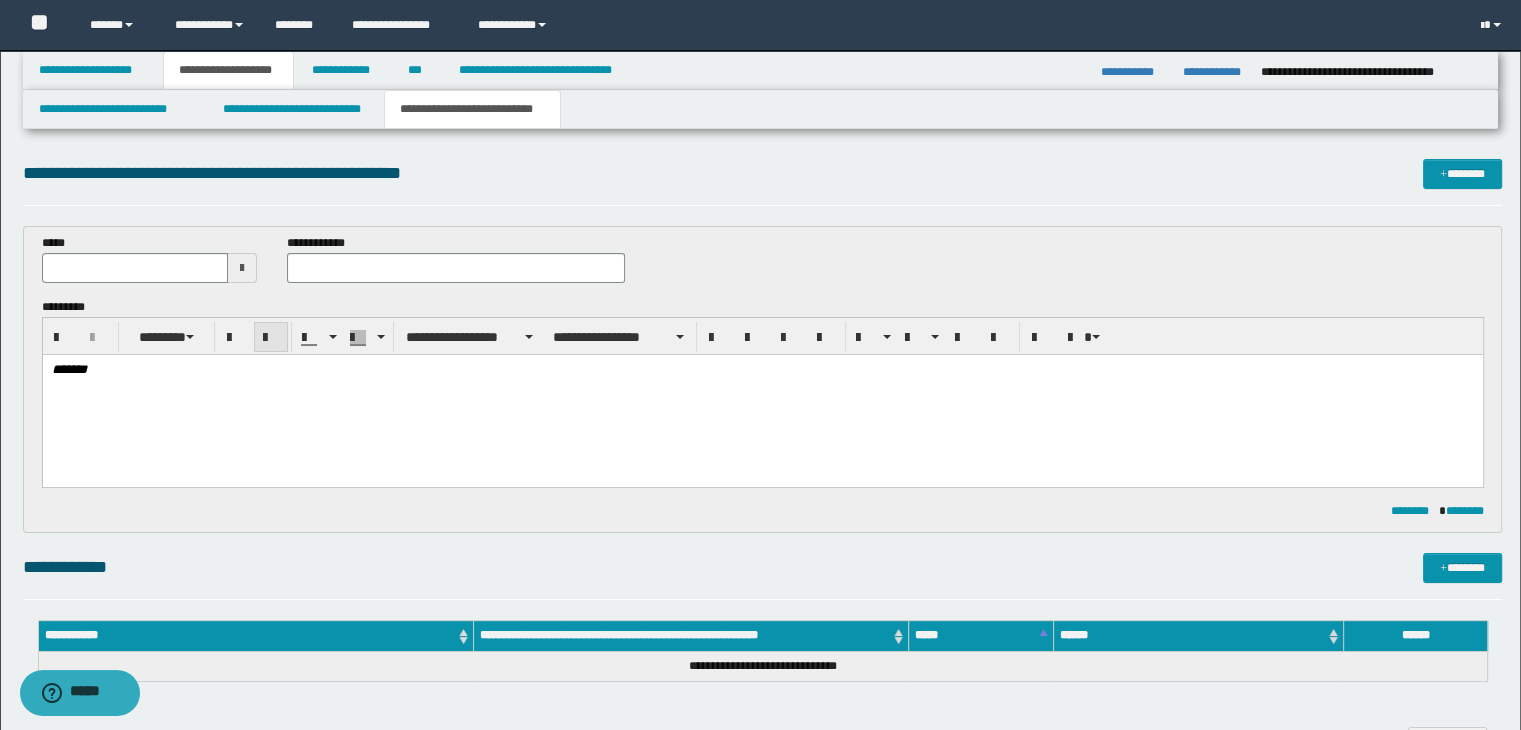click at bounding box center [271, 337] 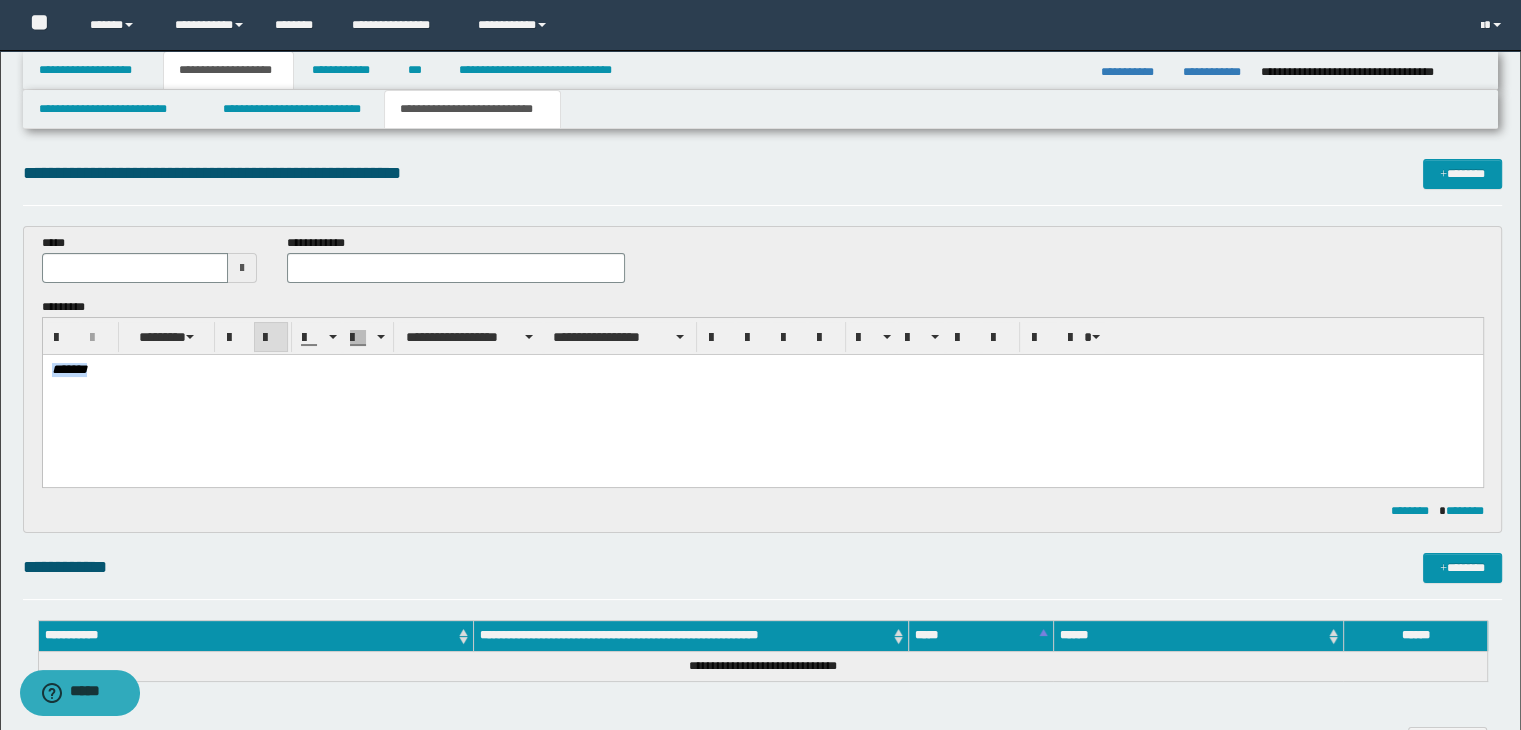 drag, startPoint x: 147, startPoint y: 374, endPoint x: 0, endPoint y: 386, distance: 147.48898 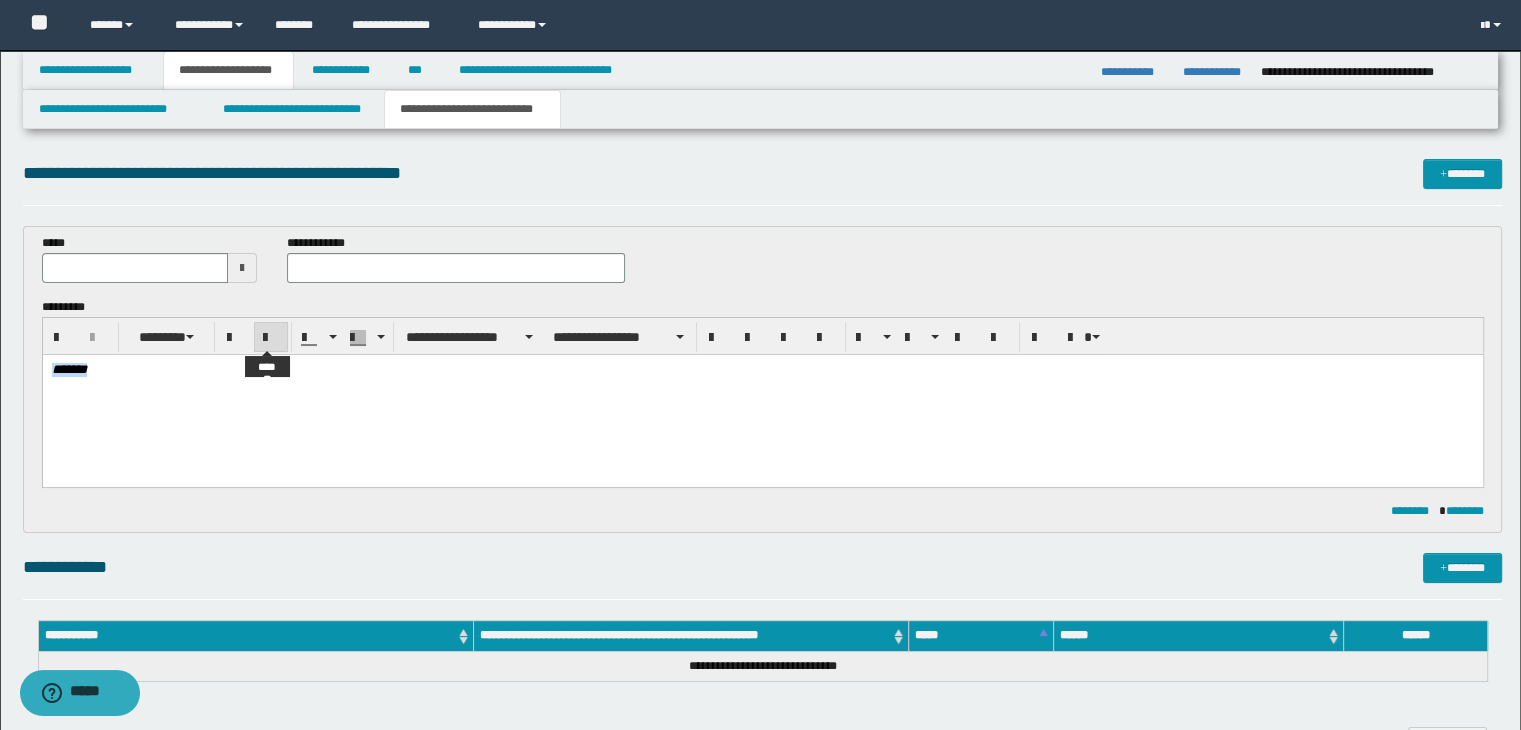 click at bounding box center [271, 338] 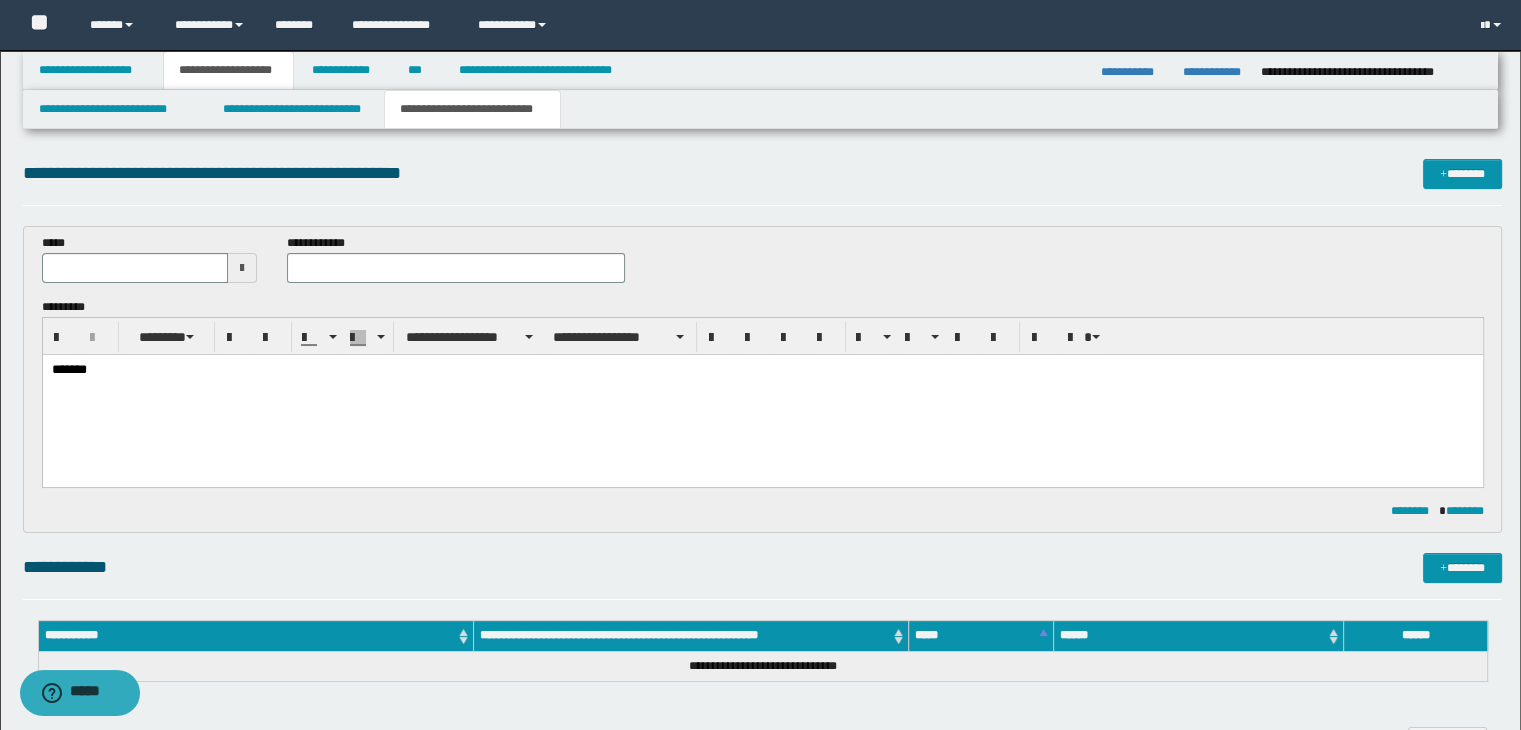 click on "[PHONE]" at bounding box center (762, 369) 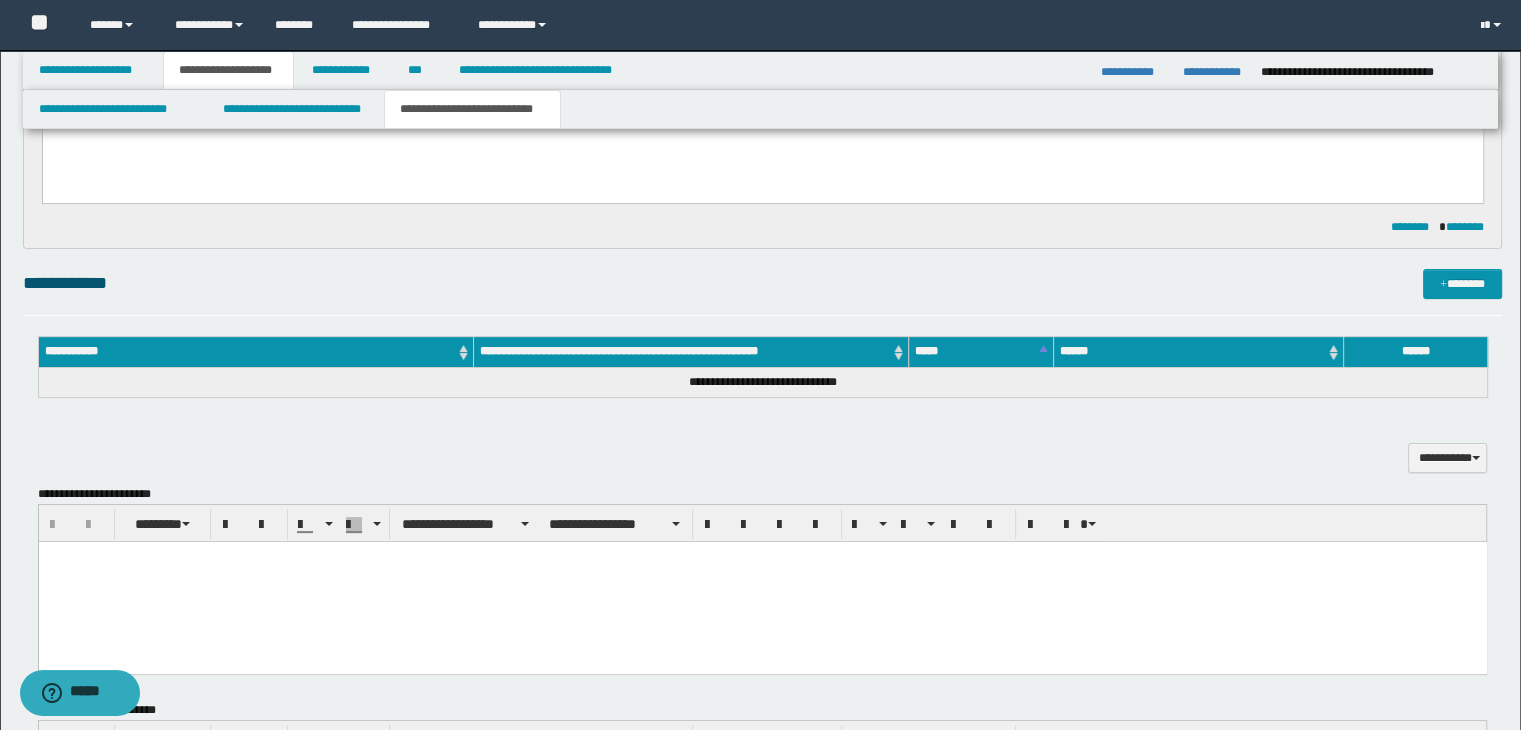 scroll, scrollTop: 300, scrollLeft: 0, axis: vertical 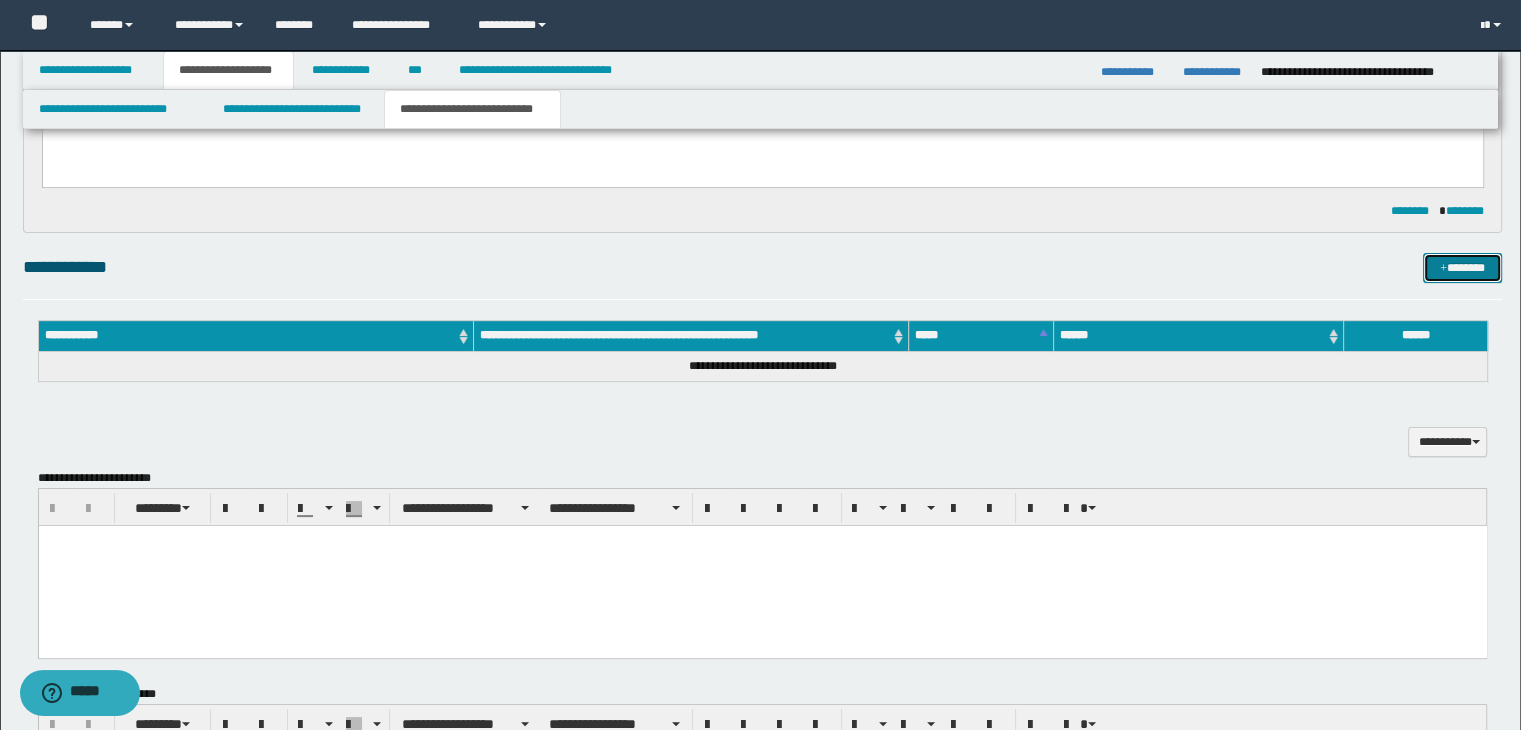 click on "*******" at bounding box center [1462, 268] 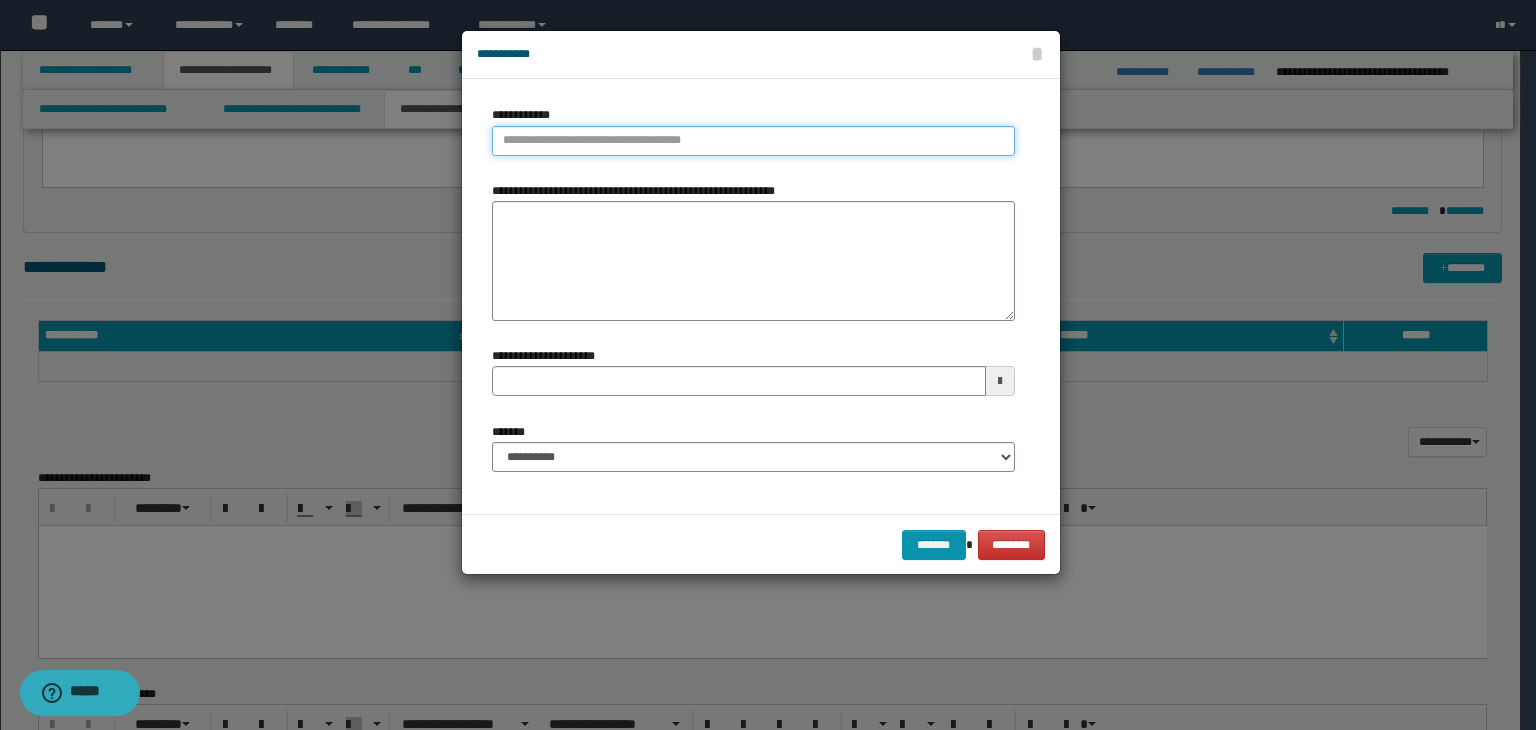 click on "**********" at bounding box center [753, 141] 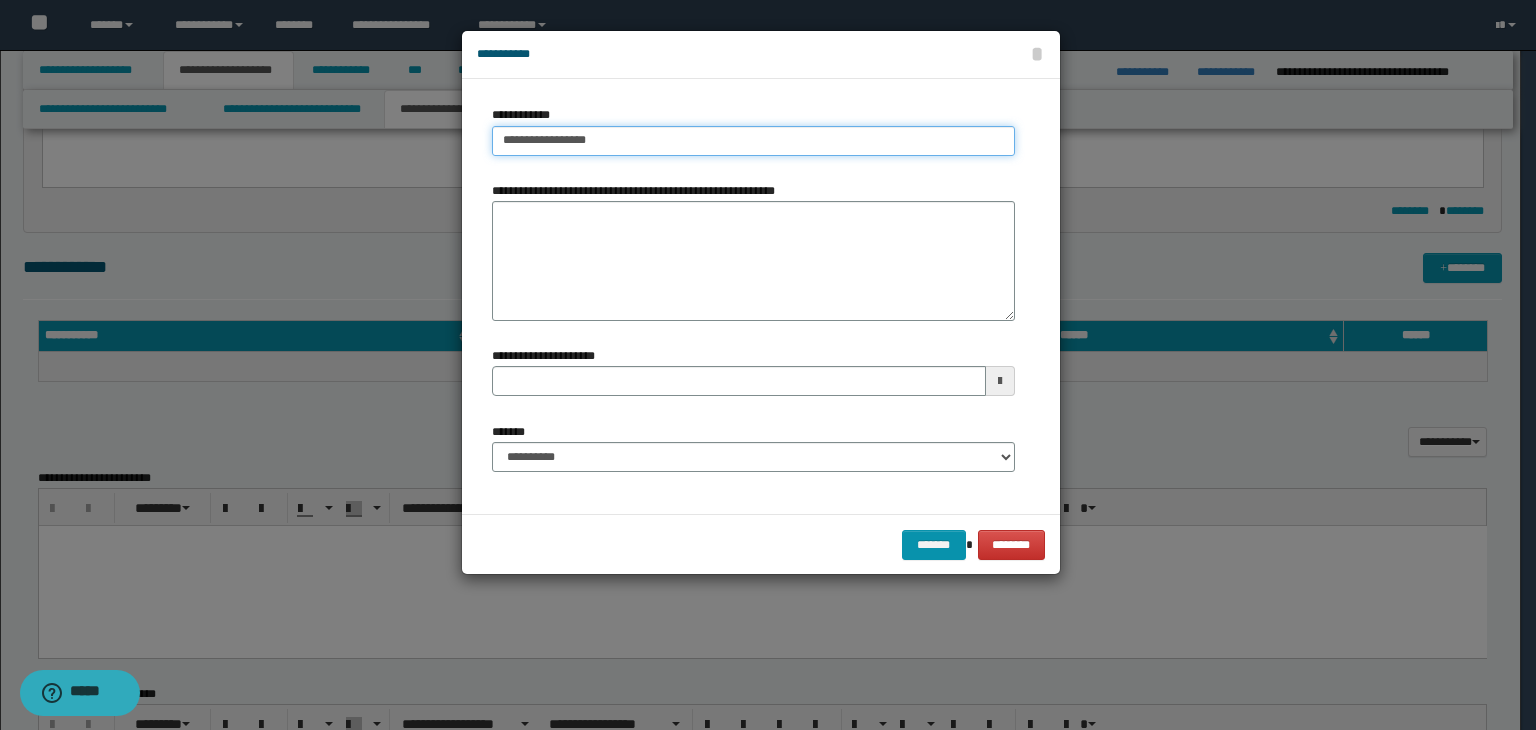 type on "**********" 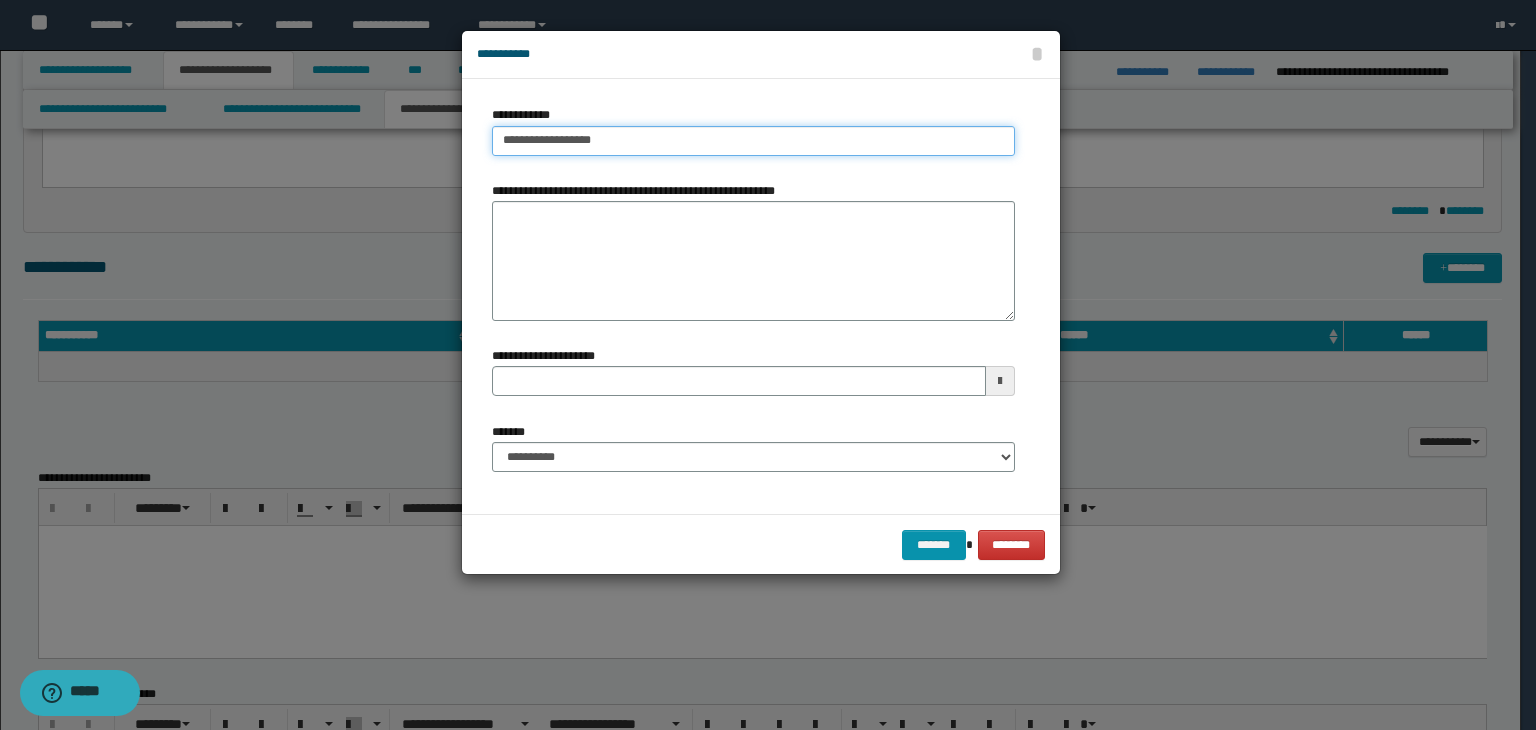 type on "**********" 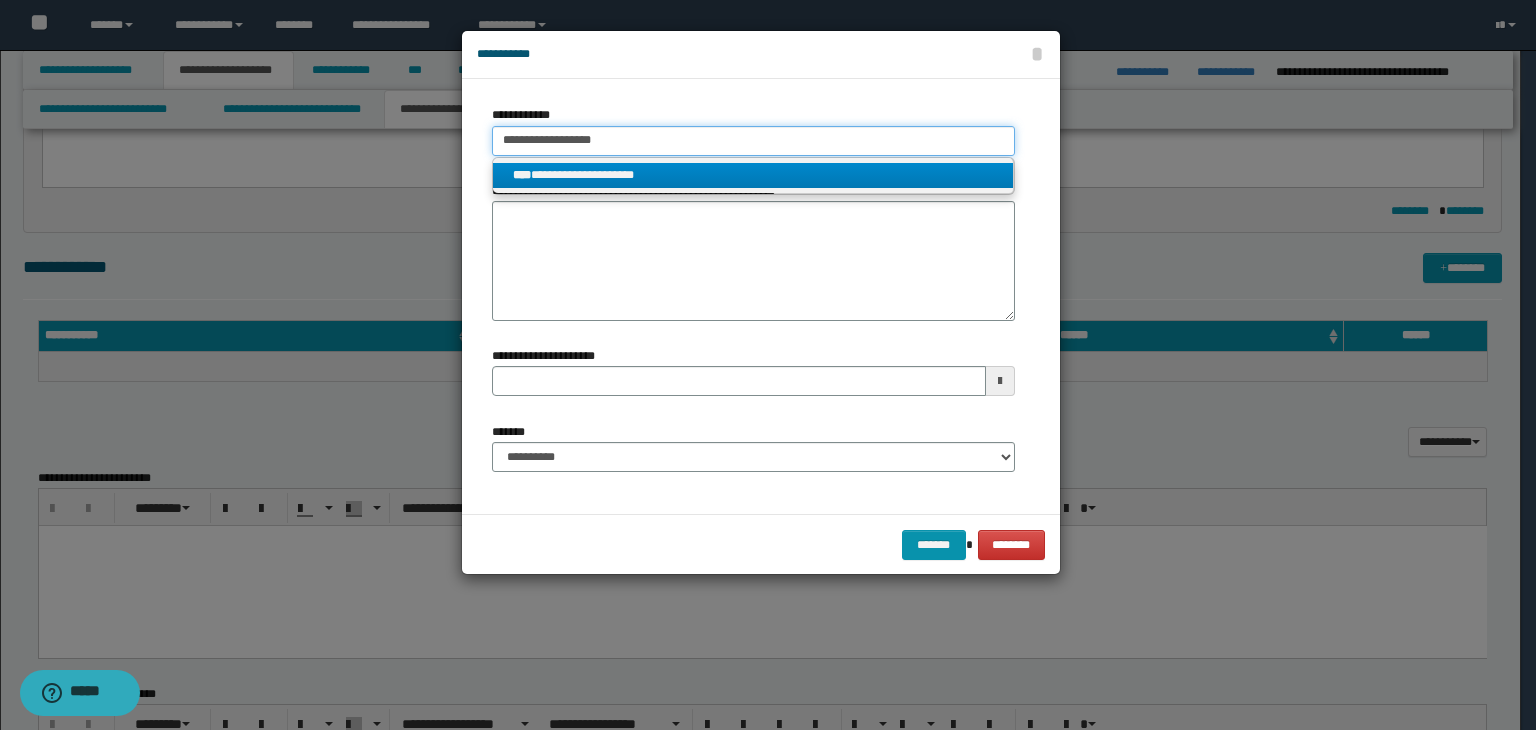 type on "**********" 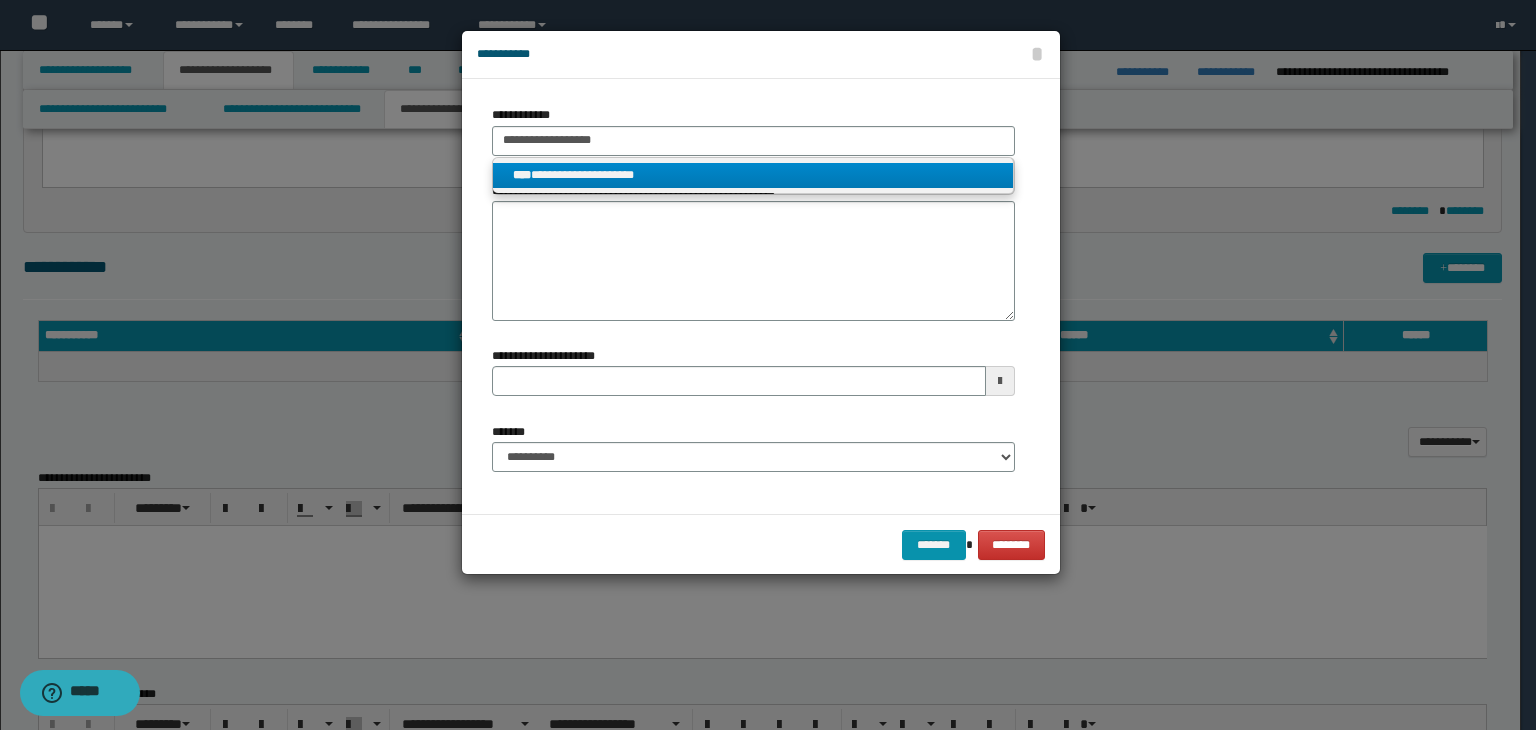 click on "**********" at bounding box center (753, 175) 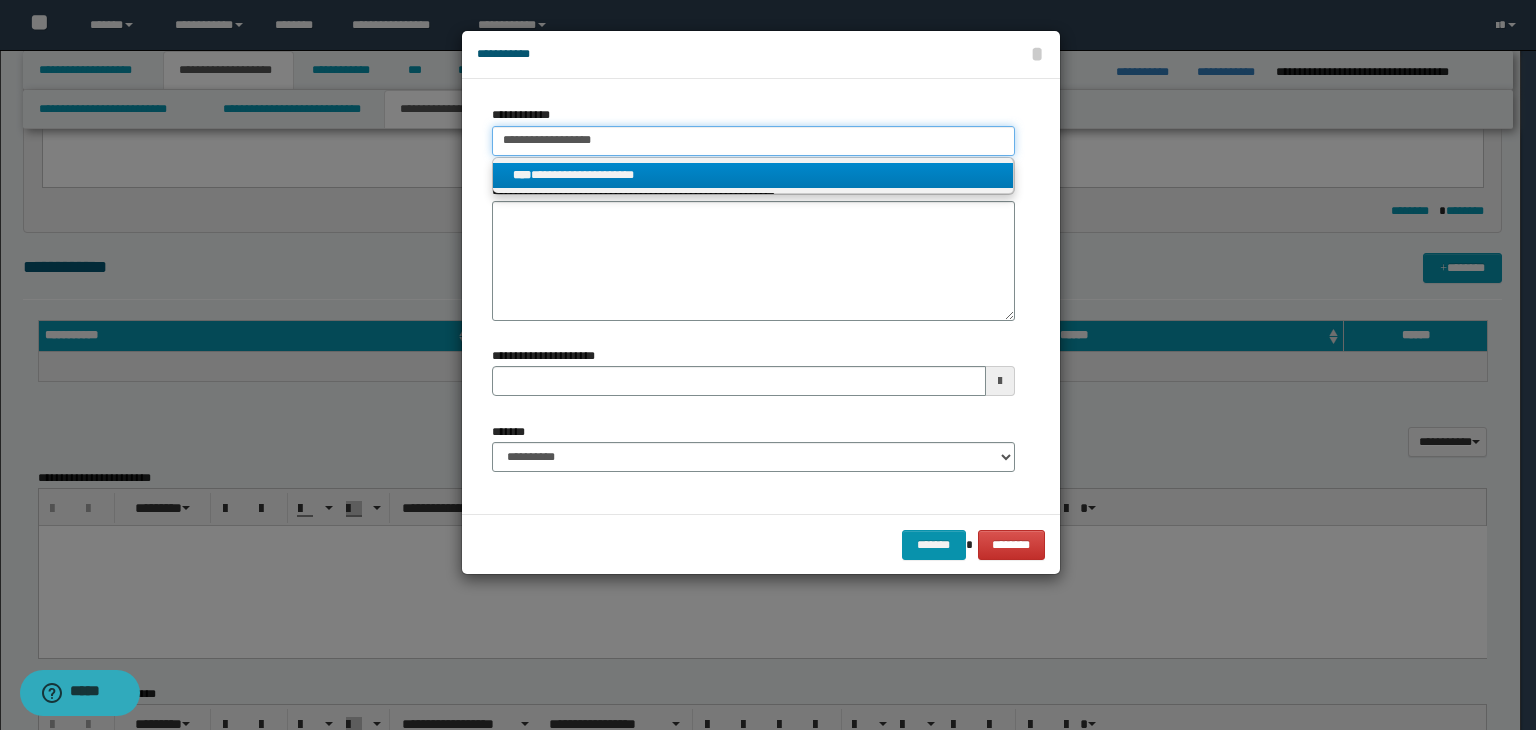 type 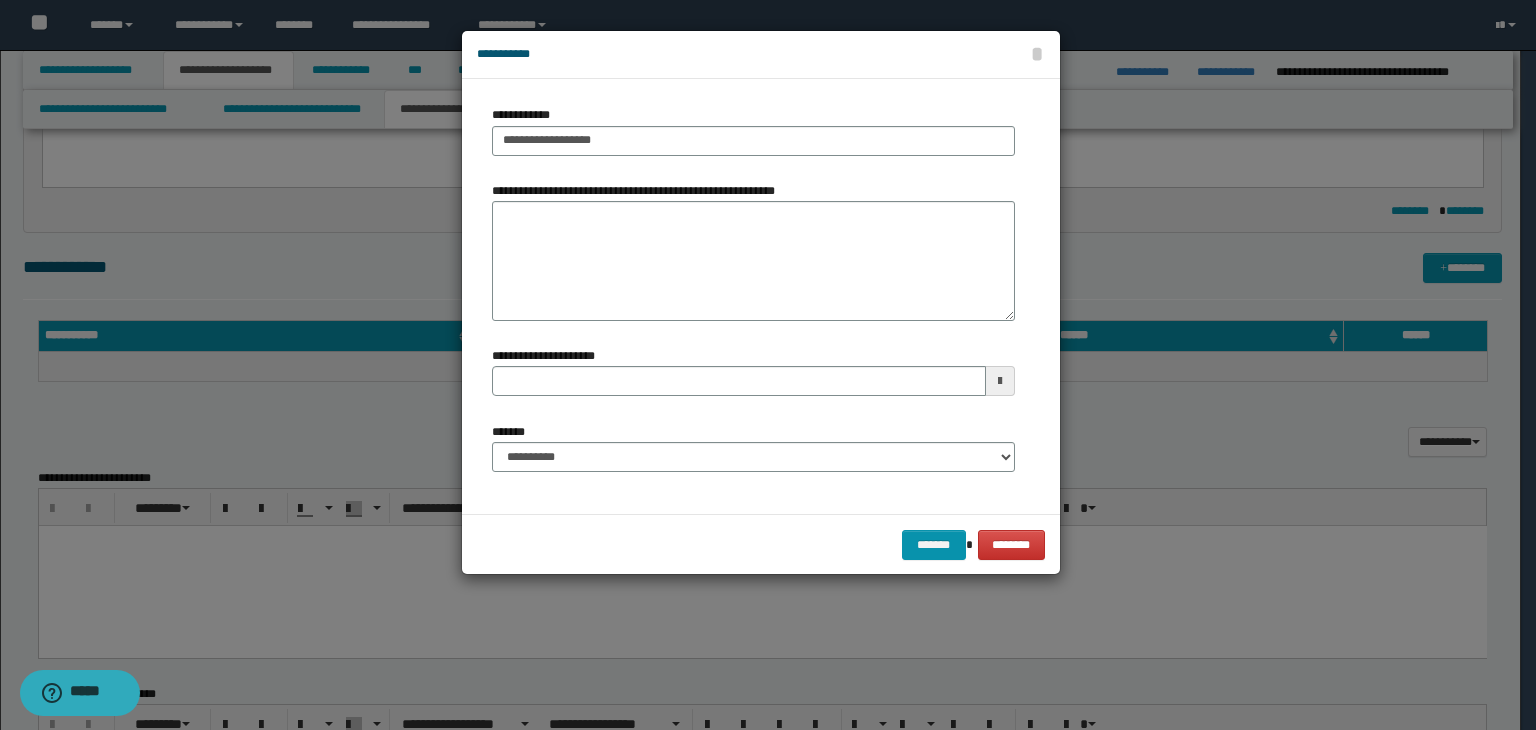 type 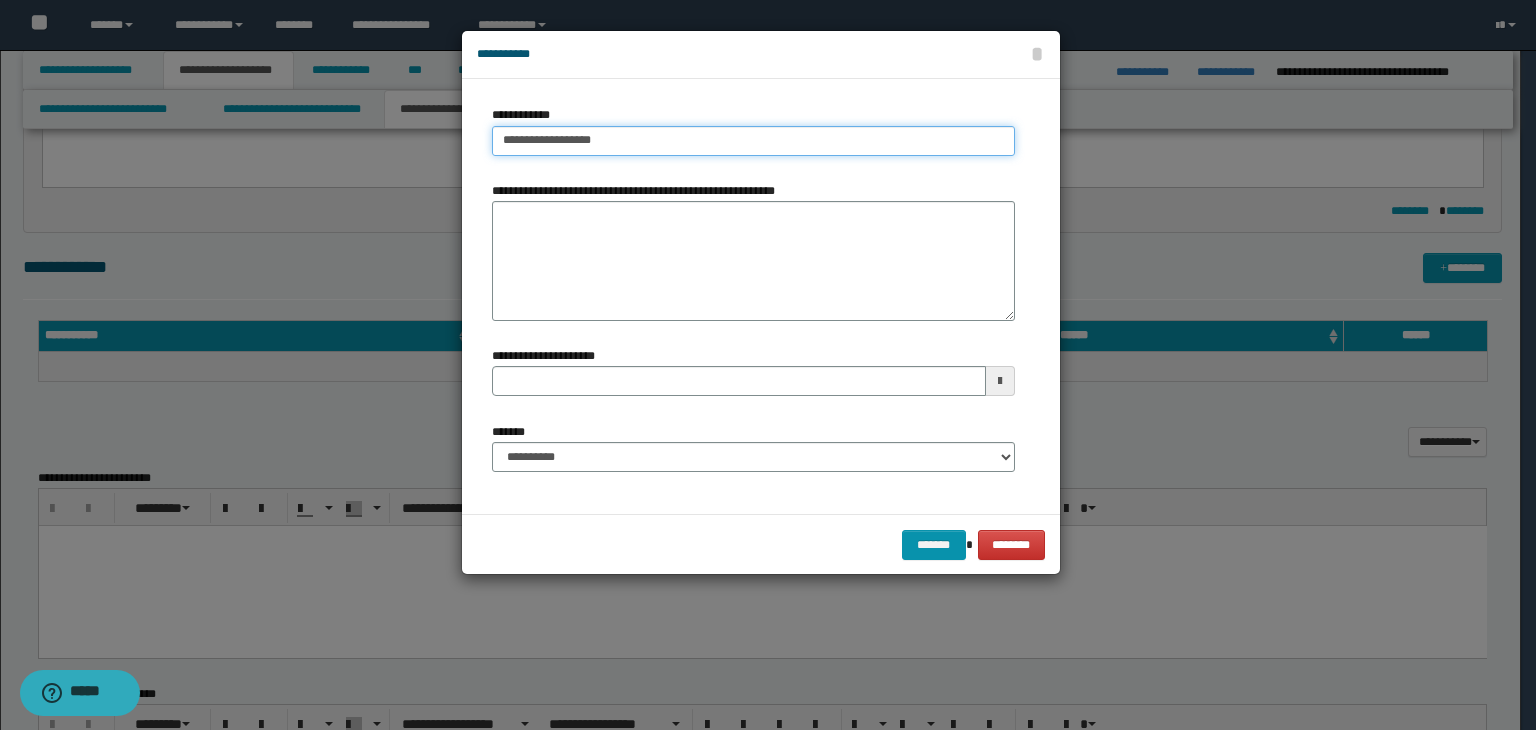 type on "**********" 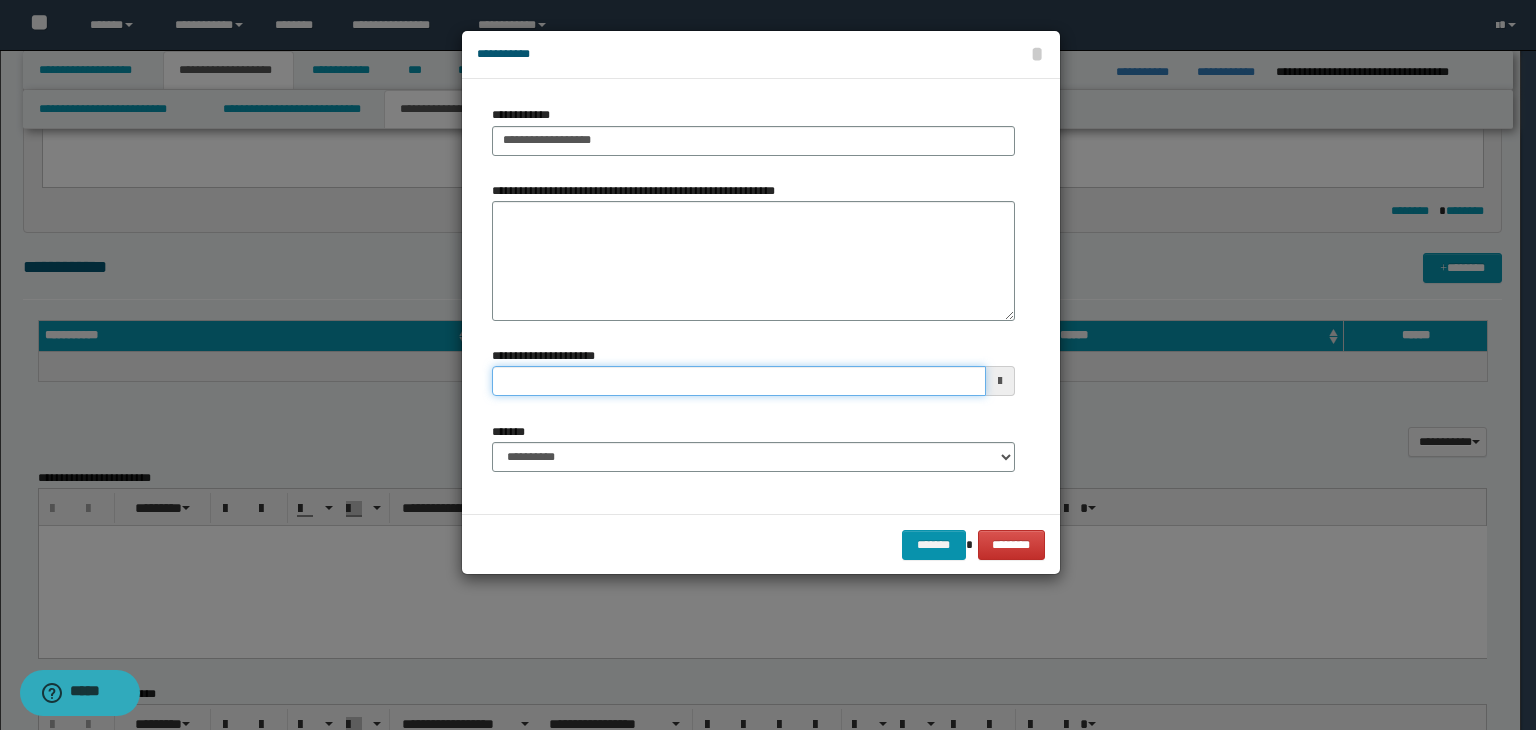 type 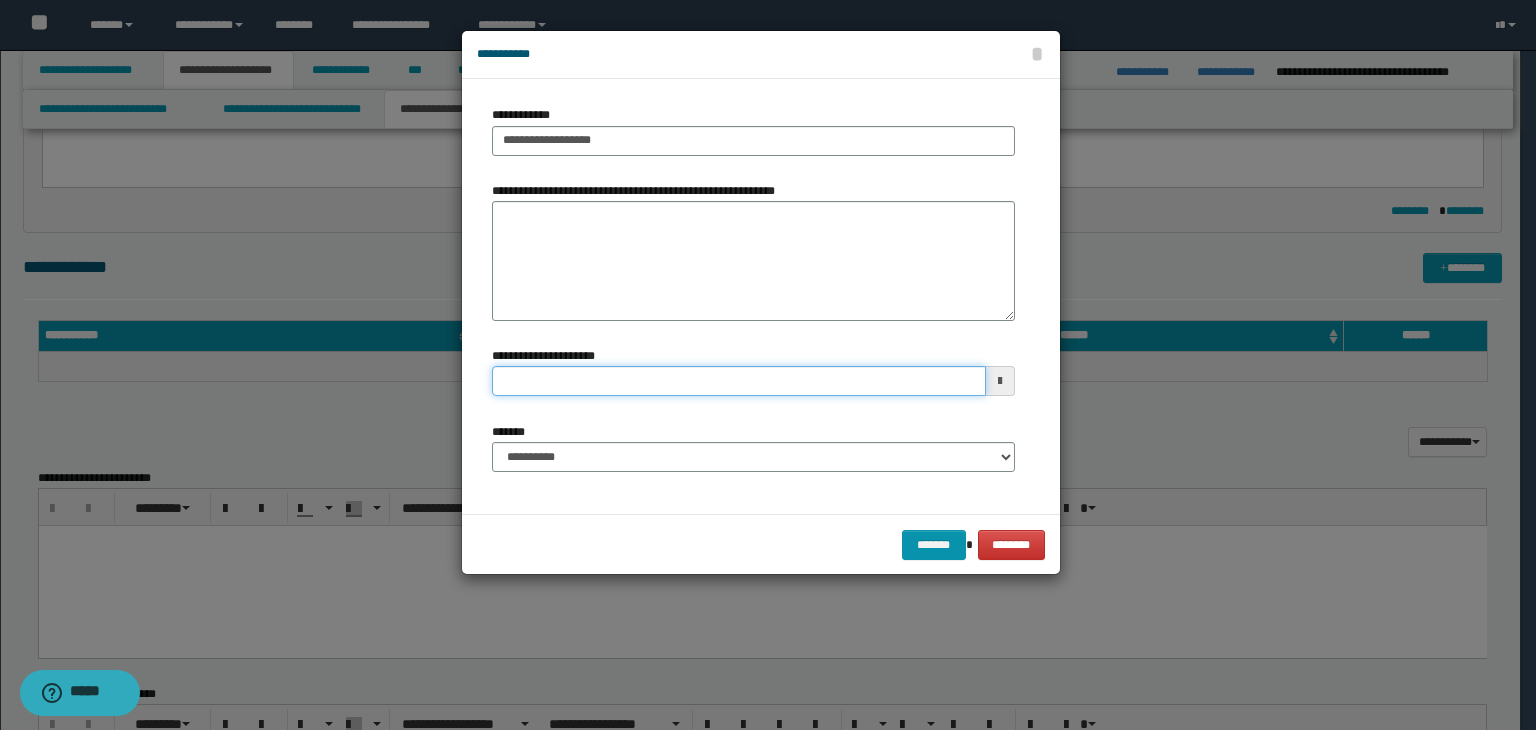 click on "**********" at bounding box center (739, 381) 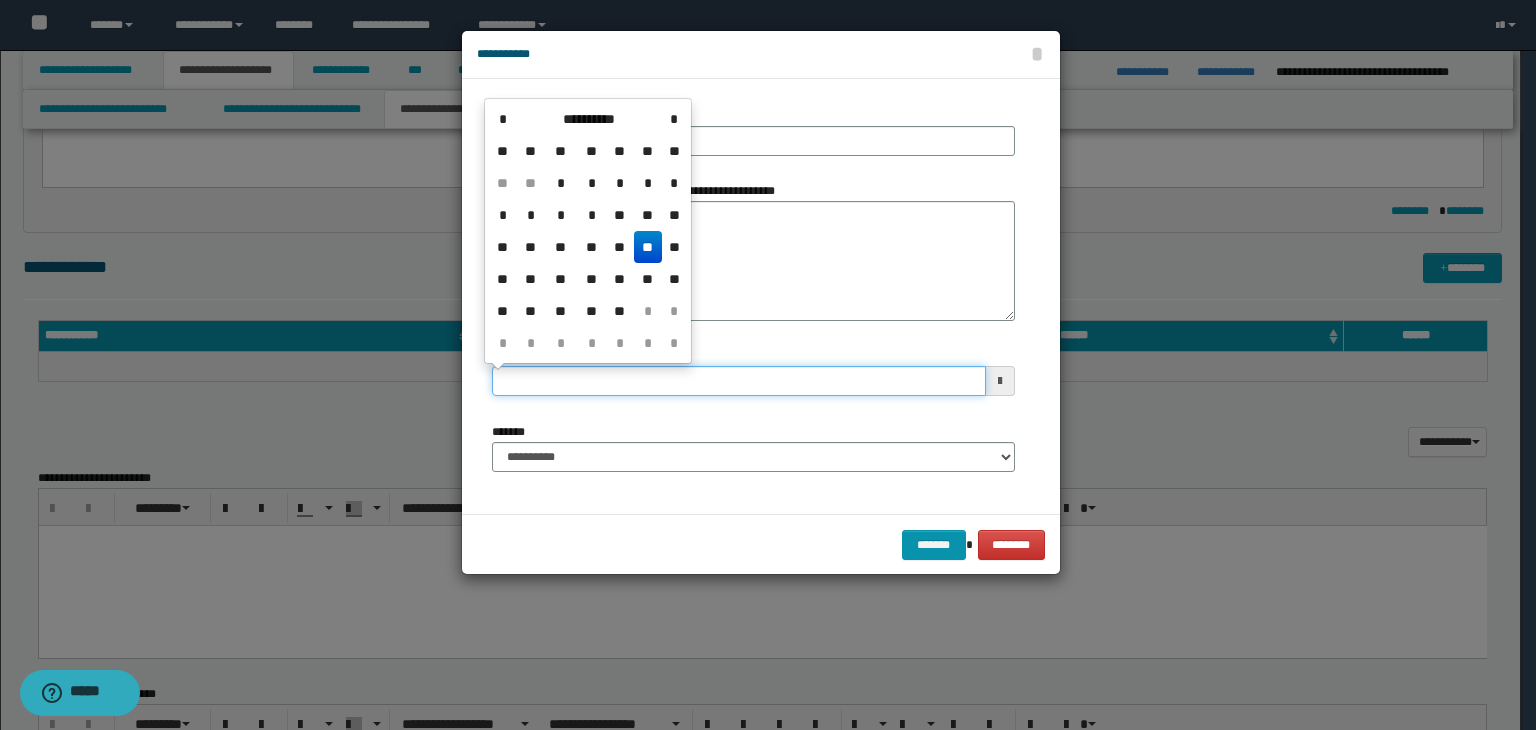 click on "**********" at bounding box center (739, 381) 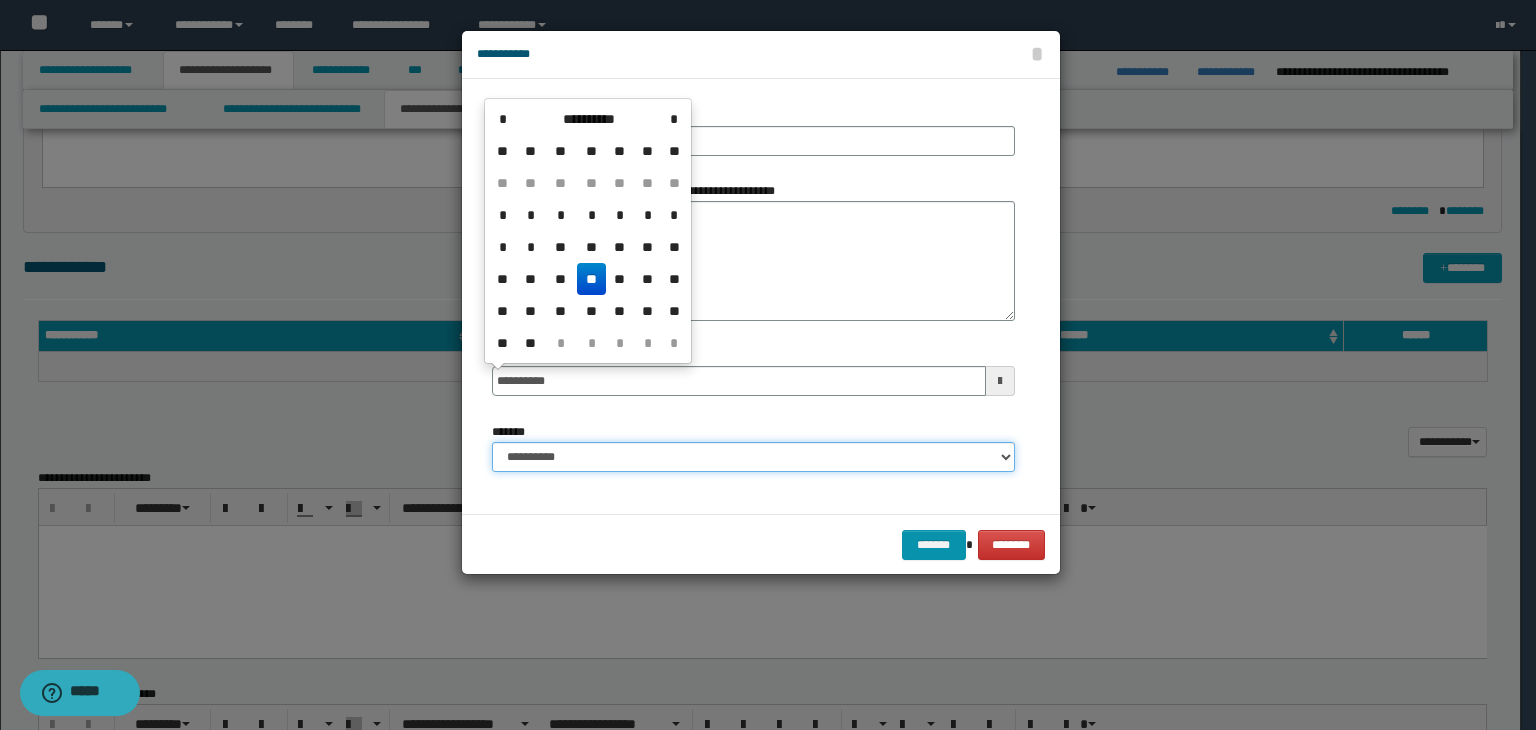 type on "**********" 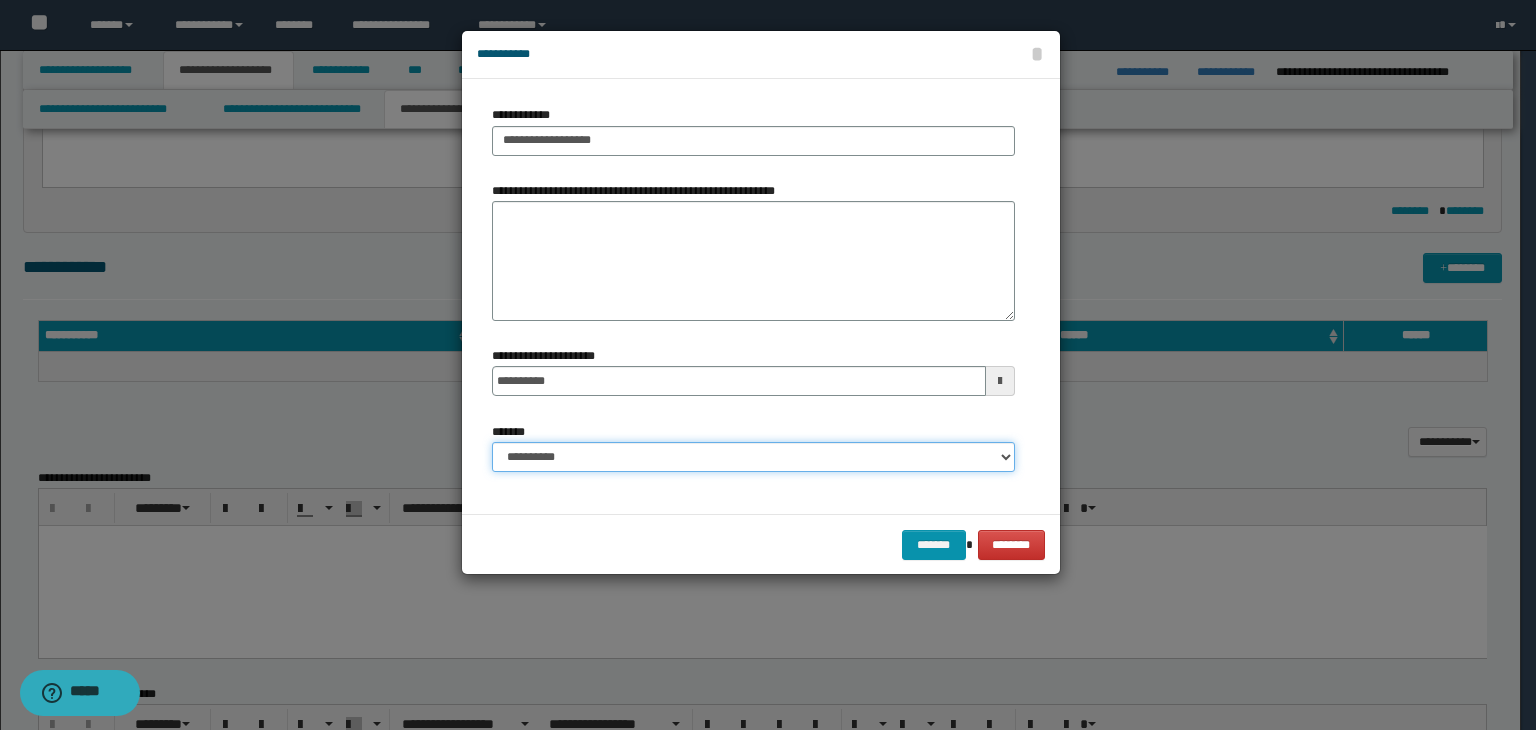 click on "**********" at bounding box center [753, 457] 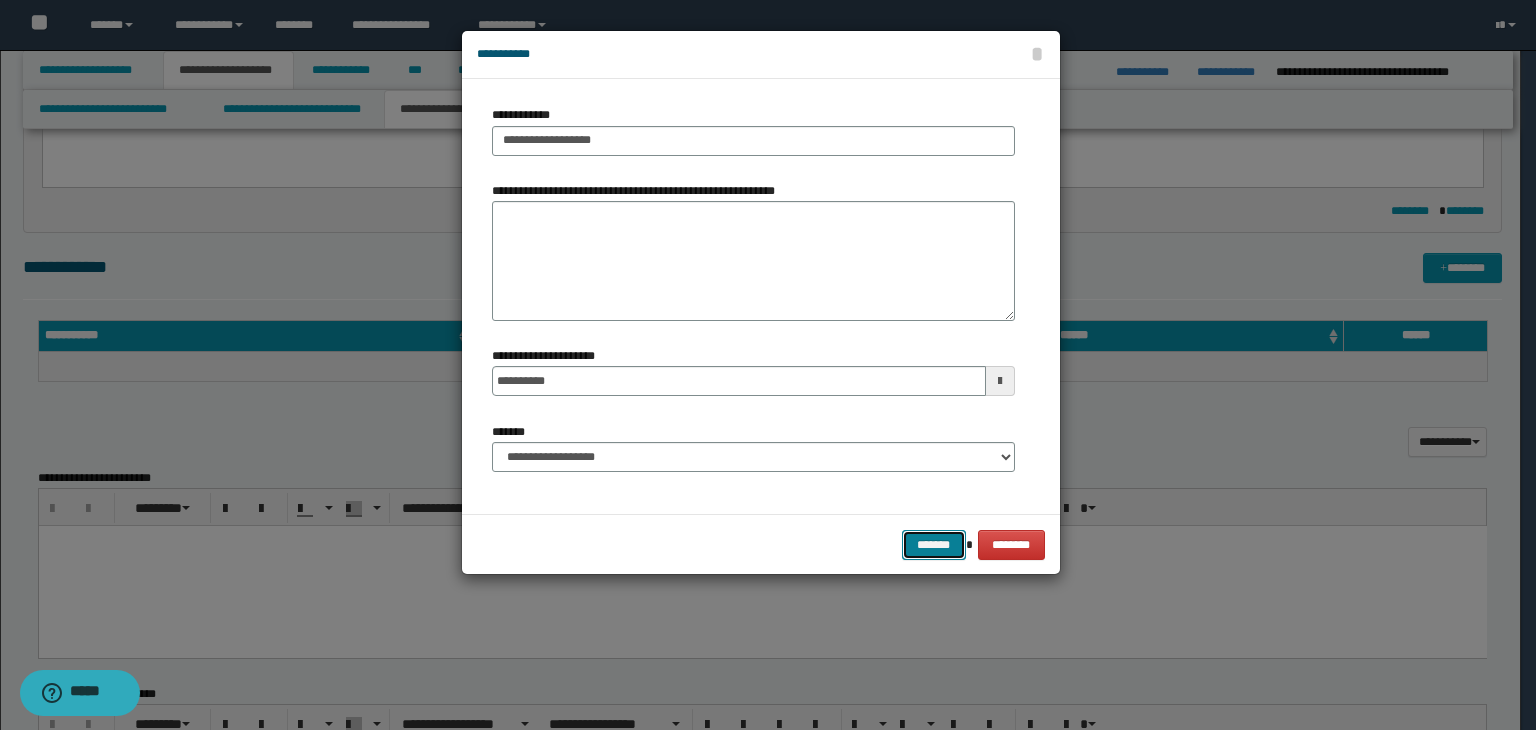 click on "*******" at bounding box center [934, 545] 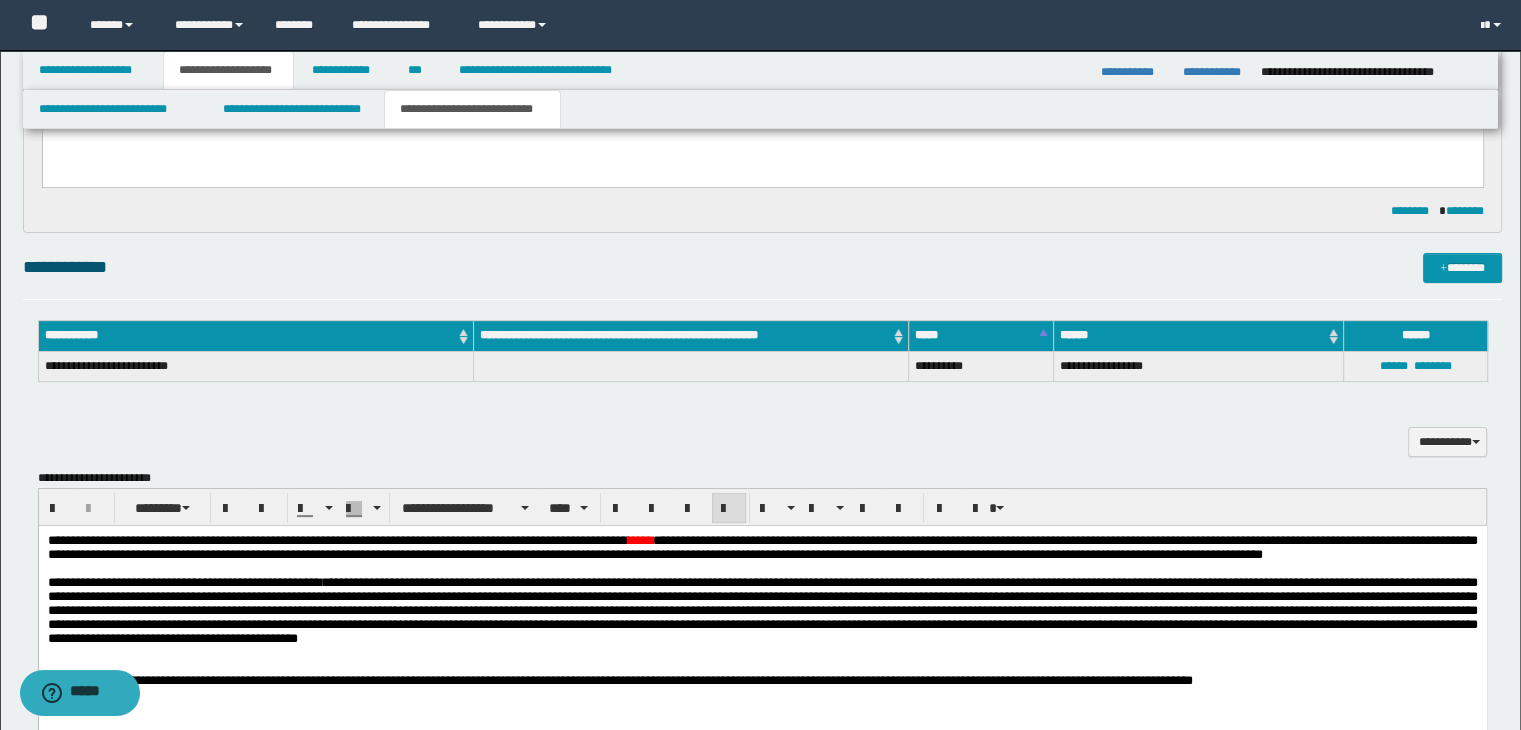 click on "[FIRST] [LAST]" at bounding box center [762, 547] 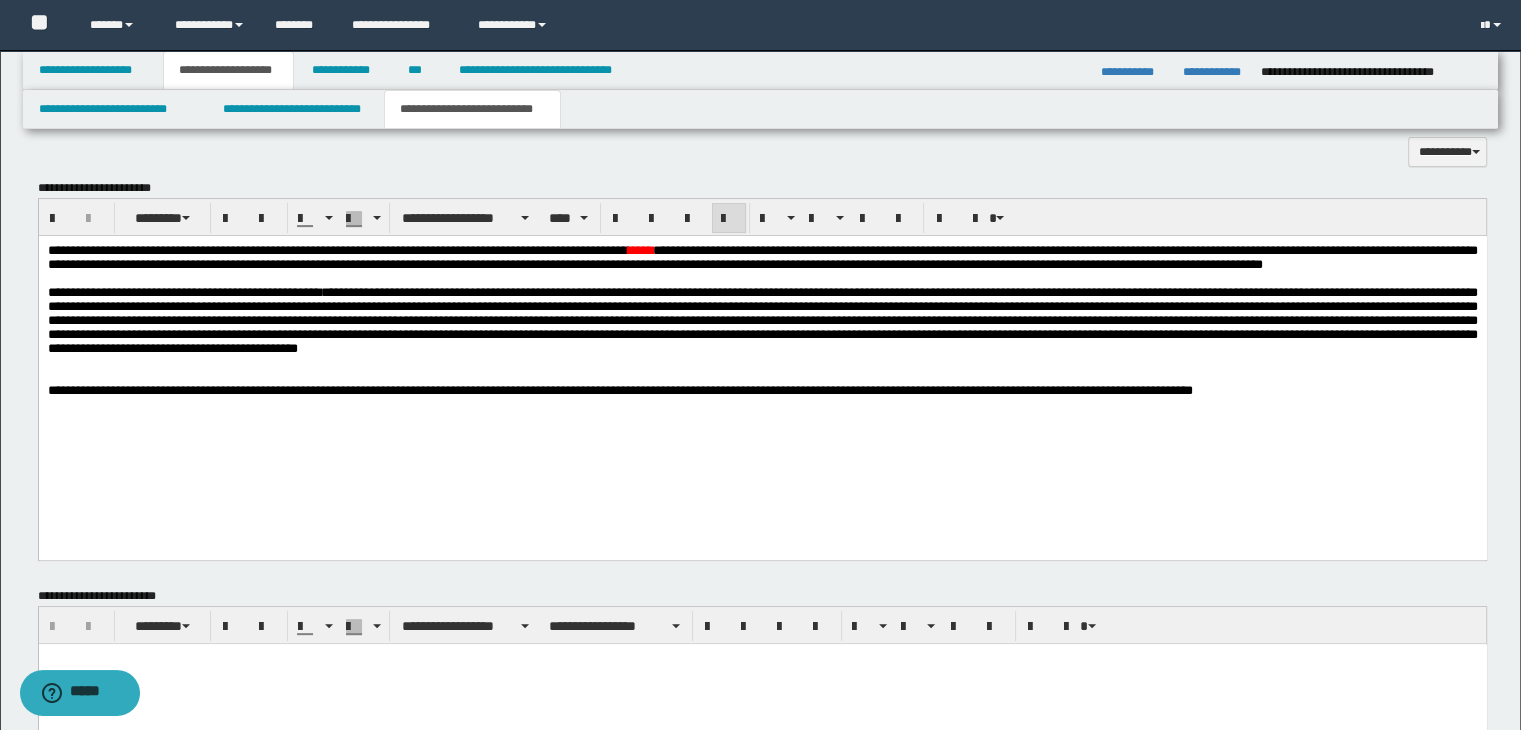 scroll, scrollTop: 600, scrollLeft: 0, axis: vertical 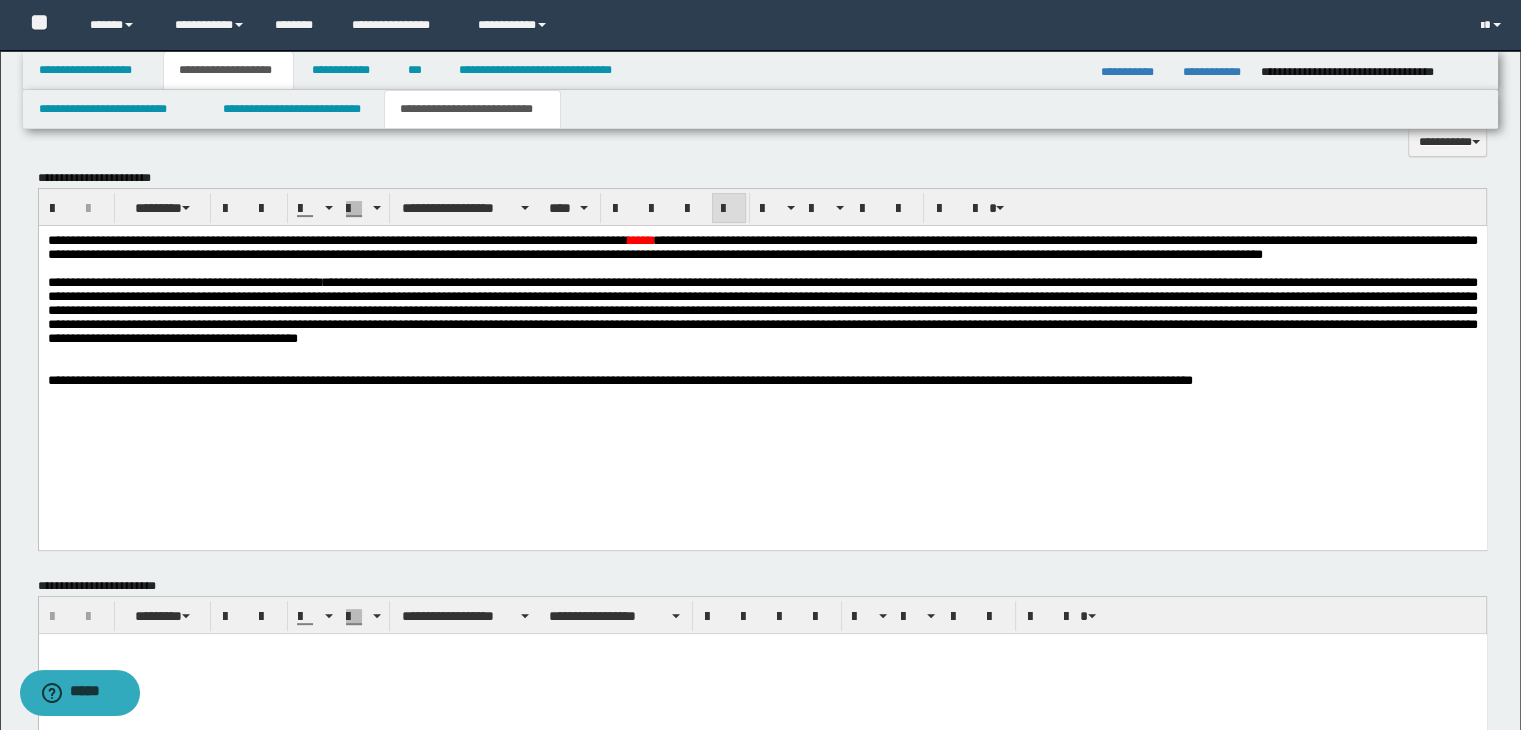 click on "**********" at bounding box center [762, 366] 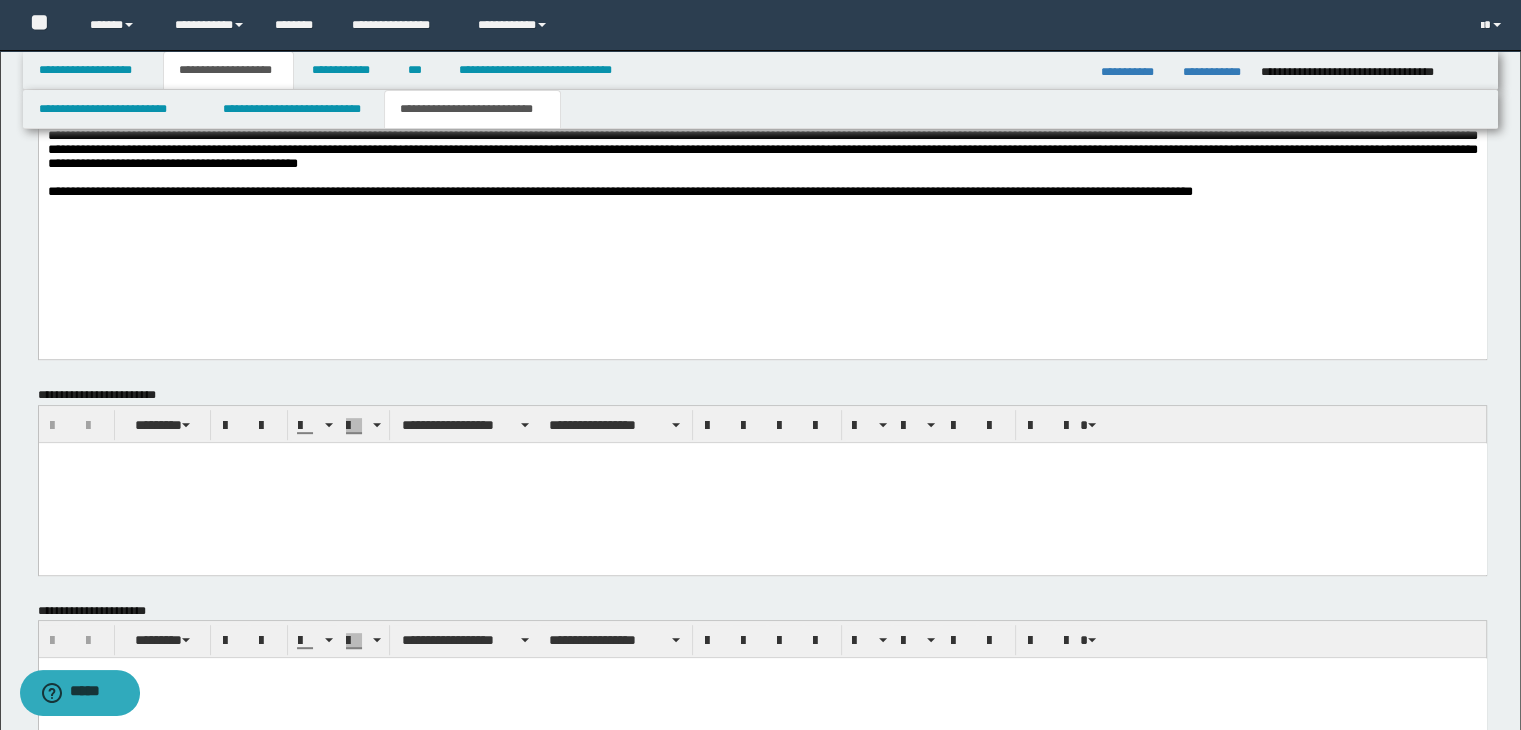 scroll, scrollTop: 958, scrollLeft: 0, axis: vertical 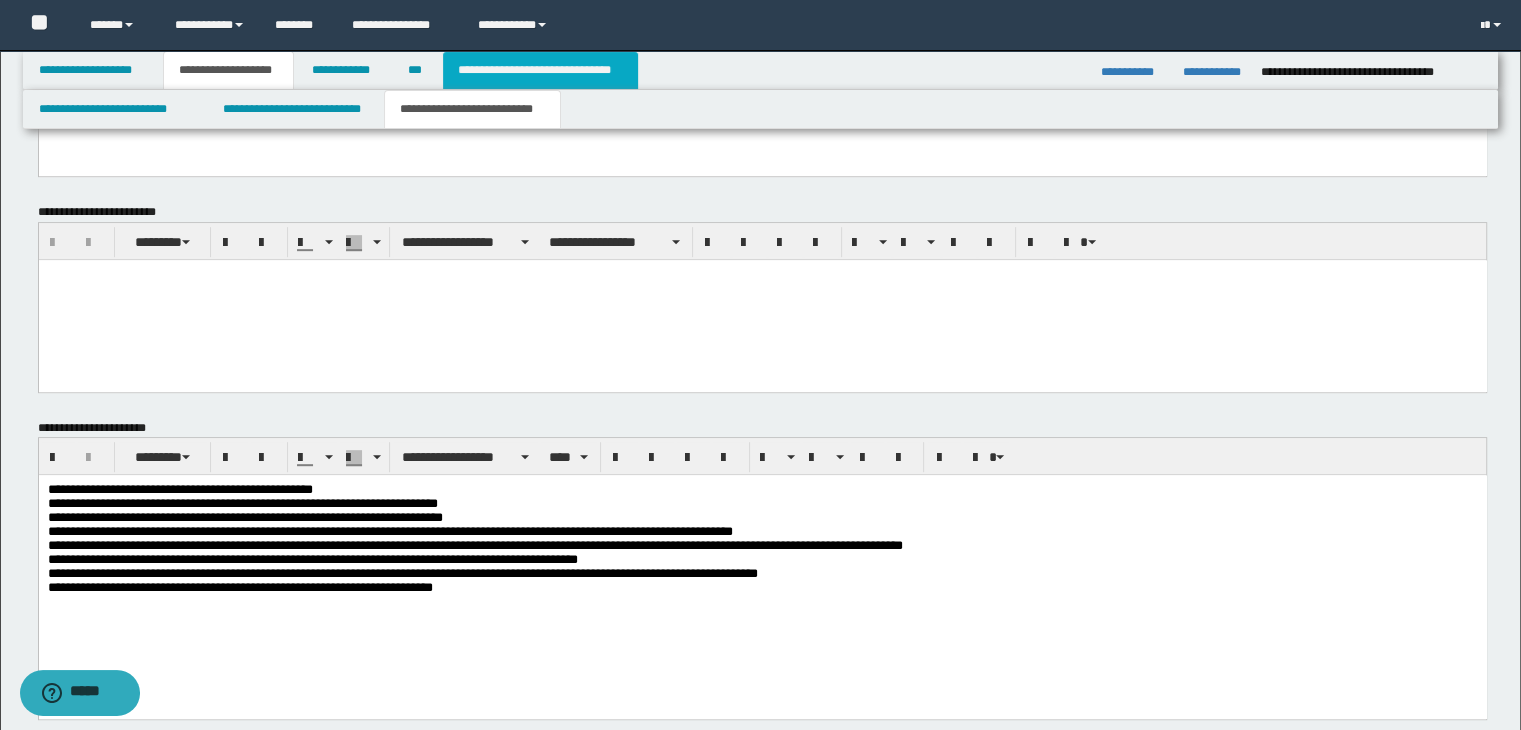 click on "**********" at bounding box center [540, 70] 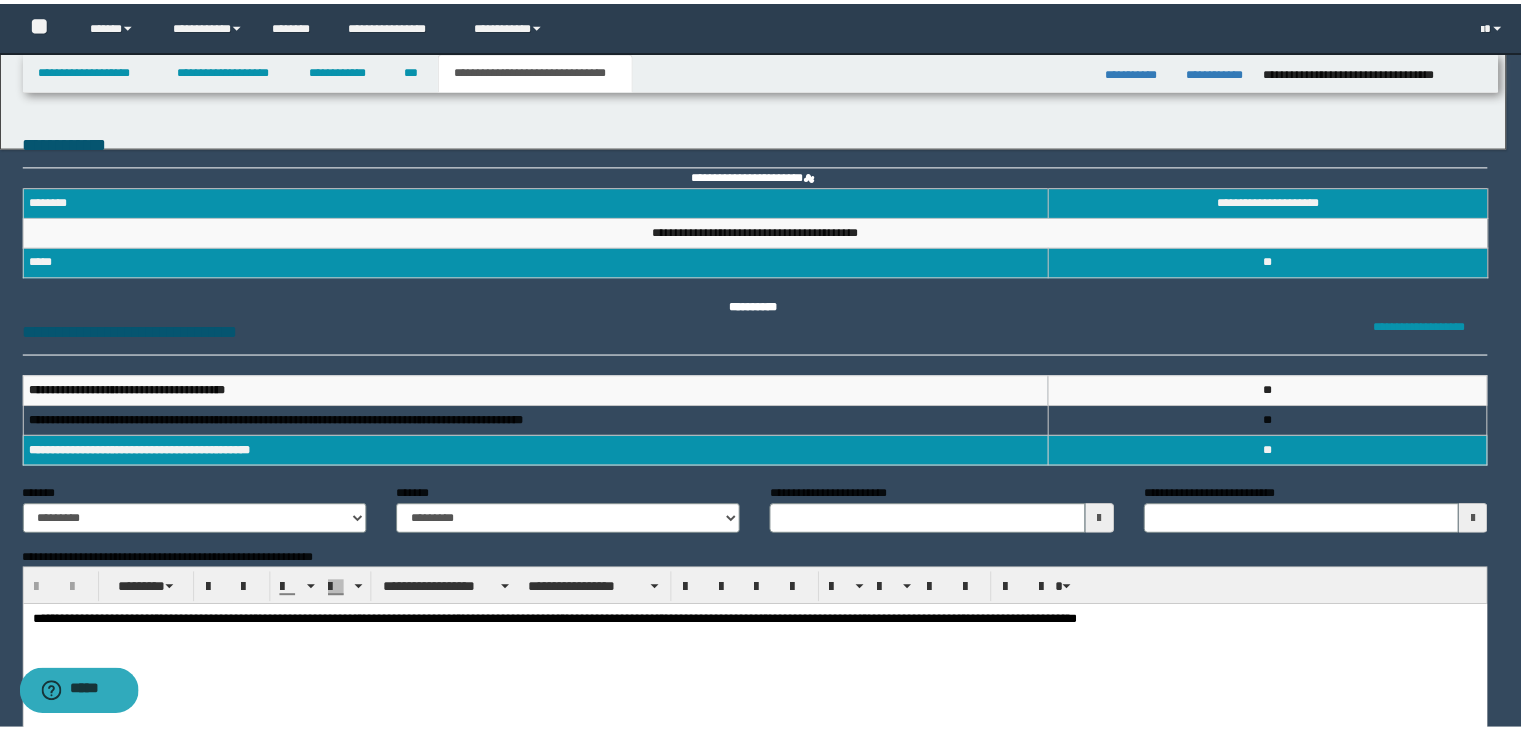 scroll, scrollTop: 0, scrollLeft: 0, axis: both 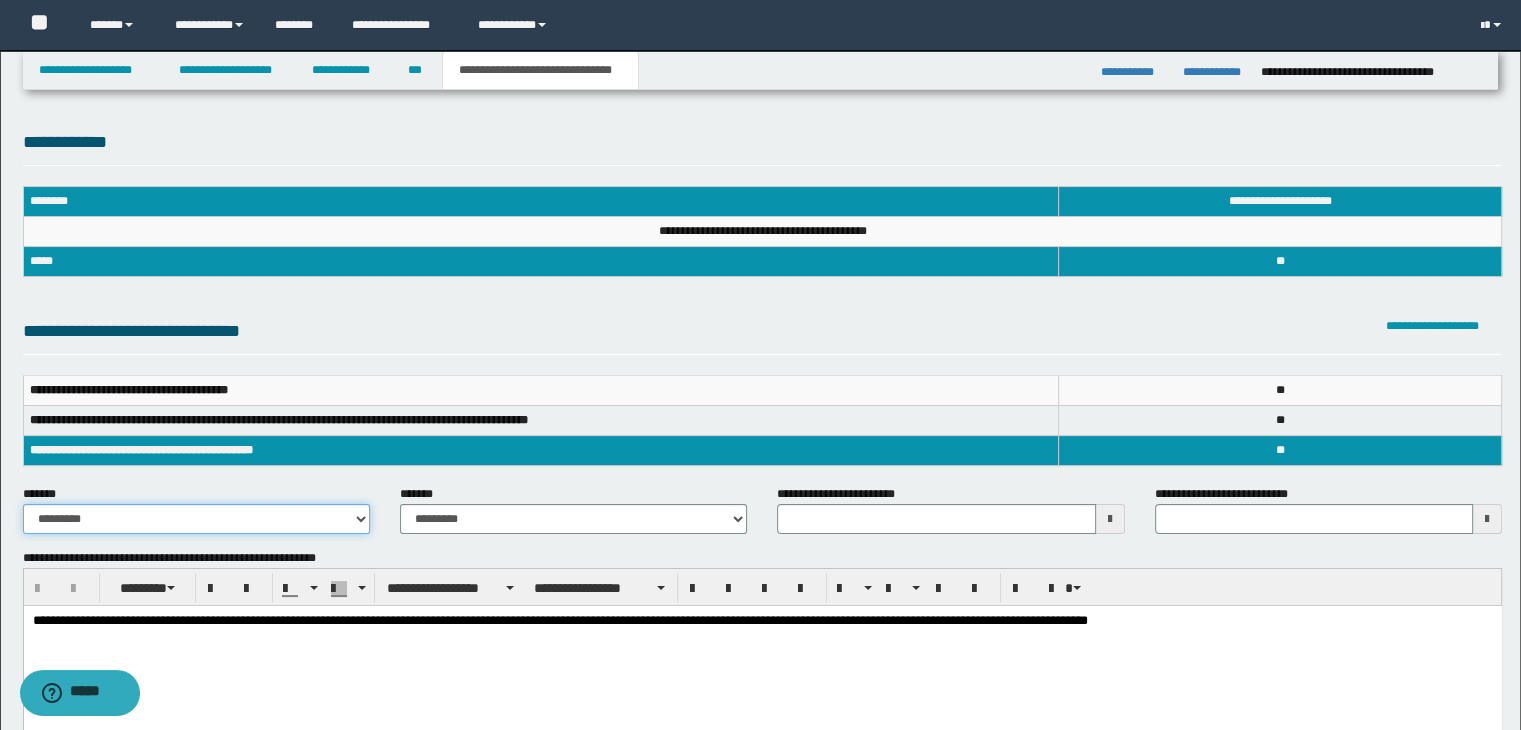 click on "**********" at bounding box center (196, 519) 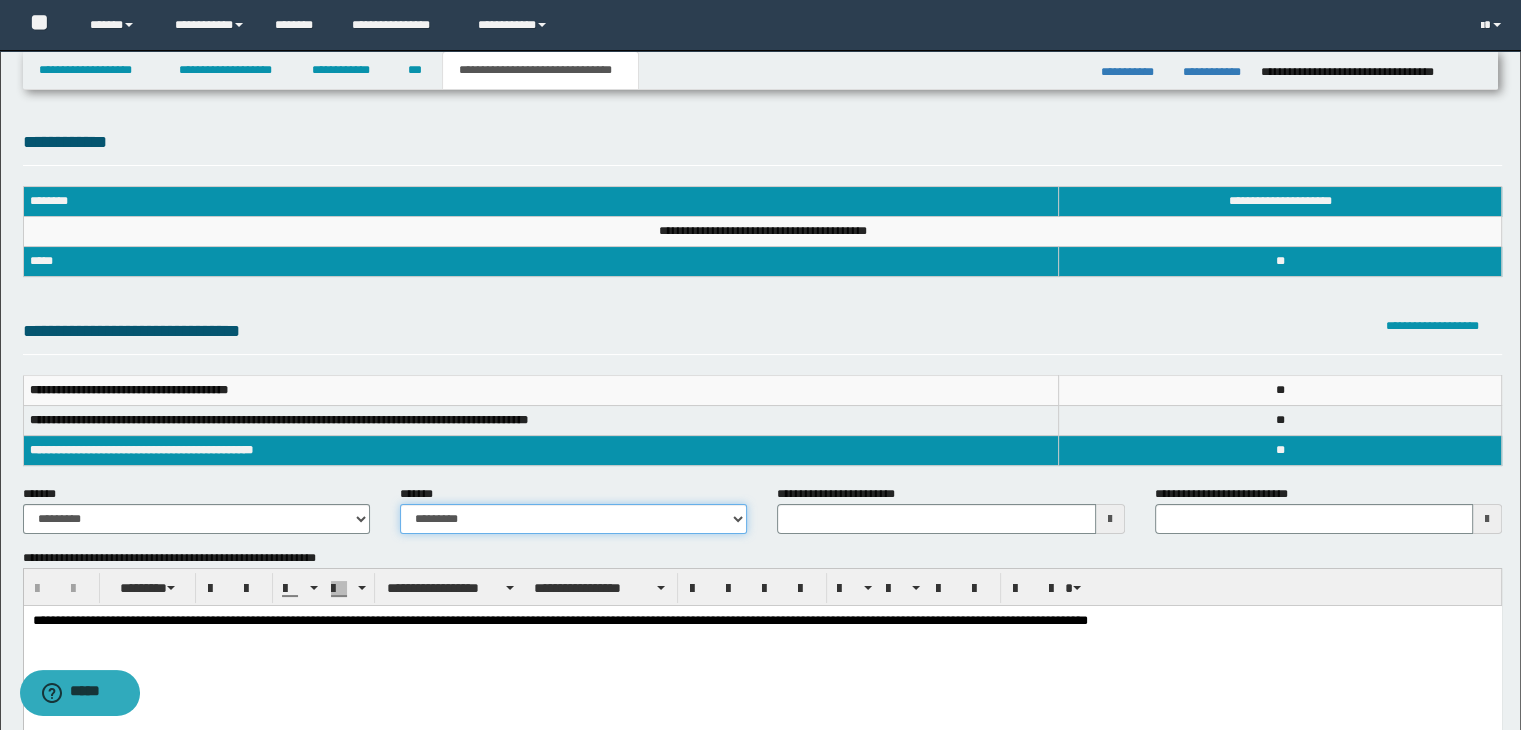 click on "**********" at bounding box center (573, 519) 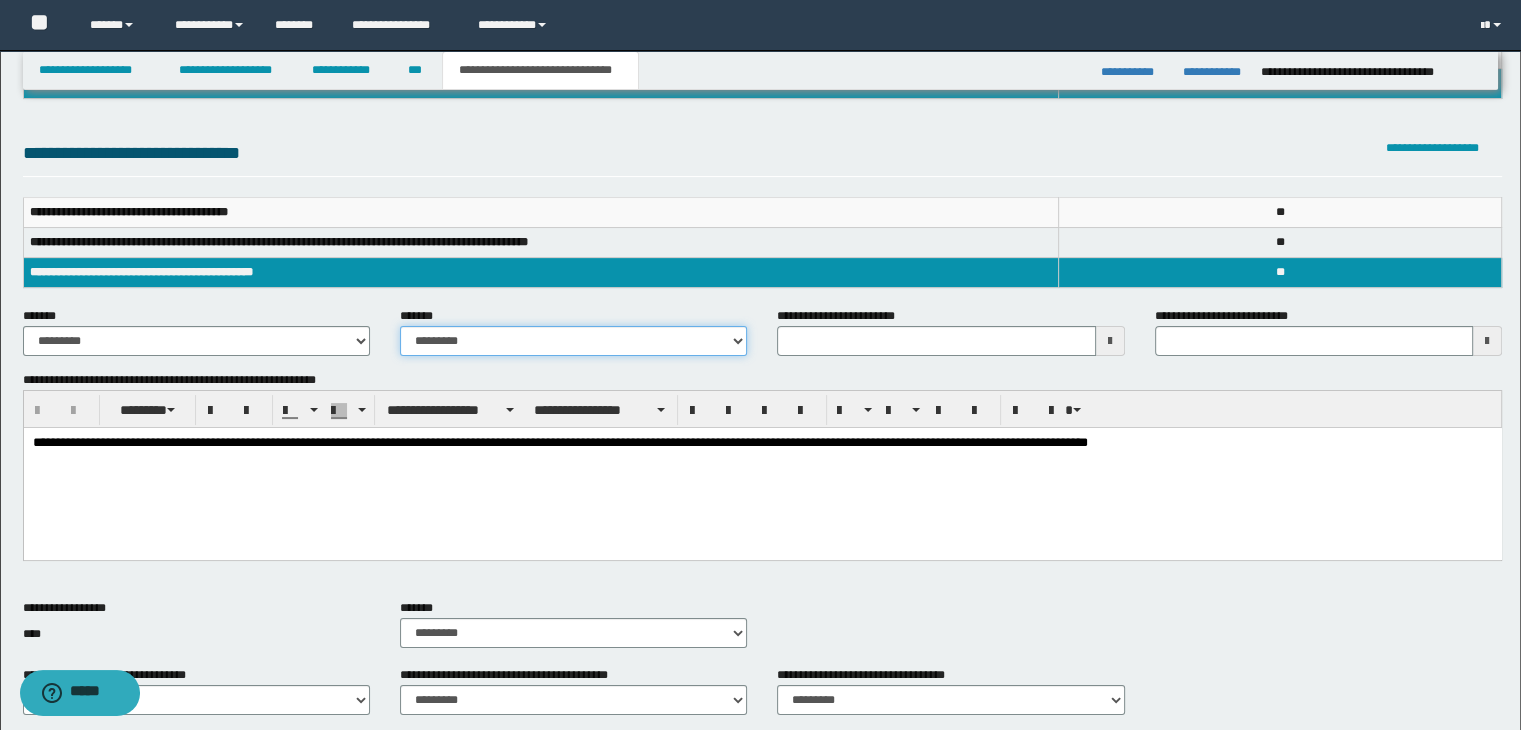 scroll, scrollTop: 200, scrollLeft: 0, axis: vertical 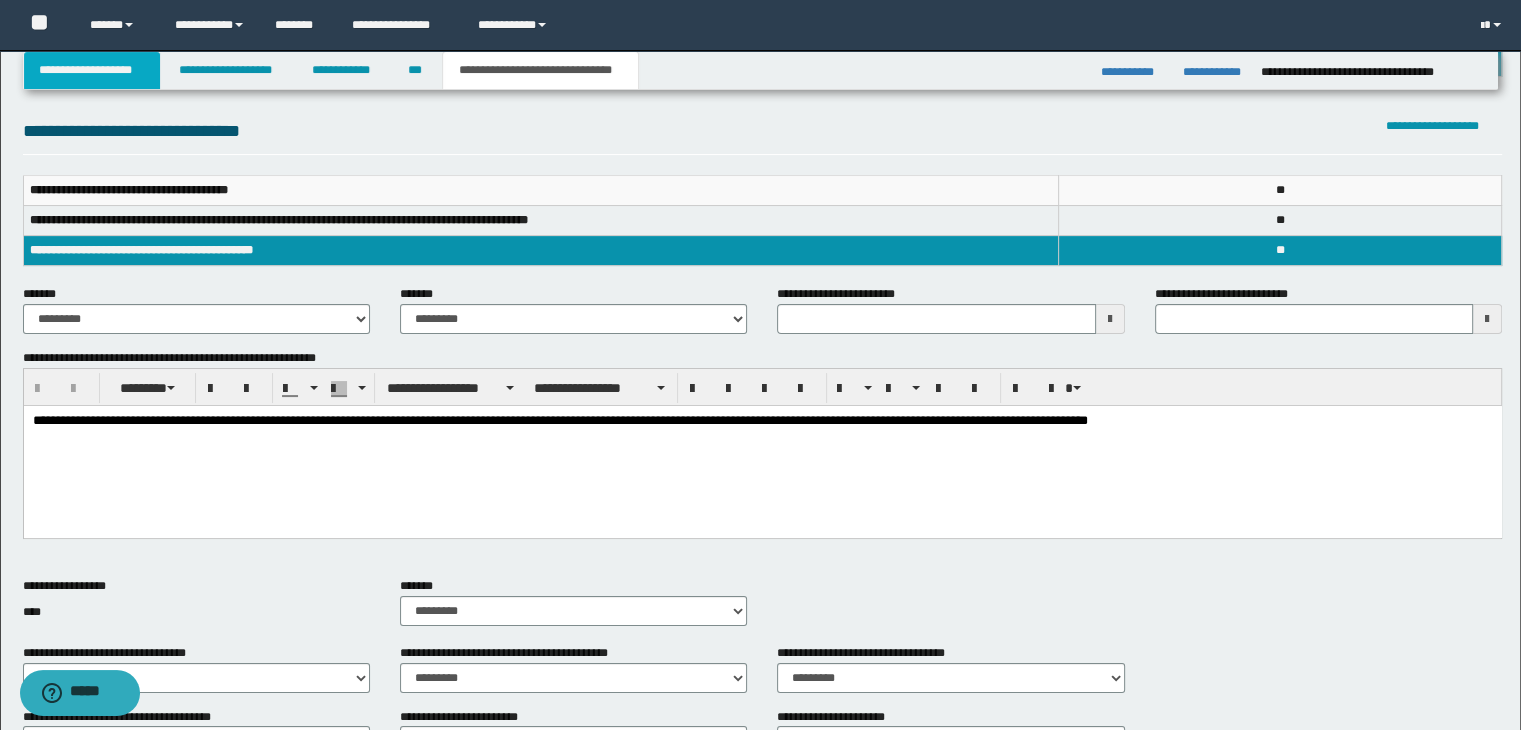 click on "**********" at bounding box center [92, 70] 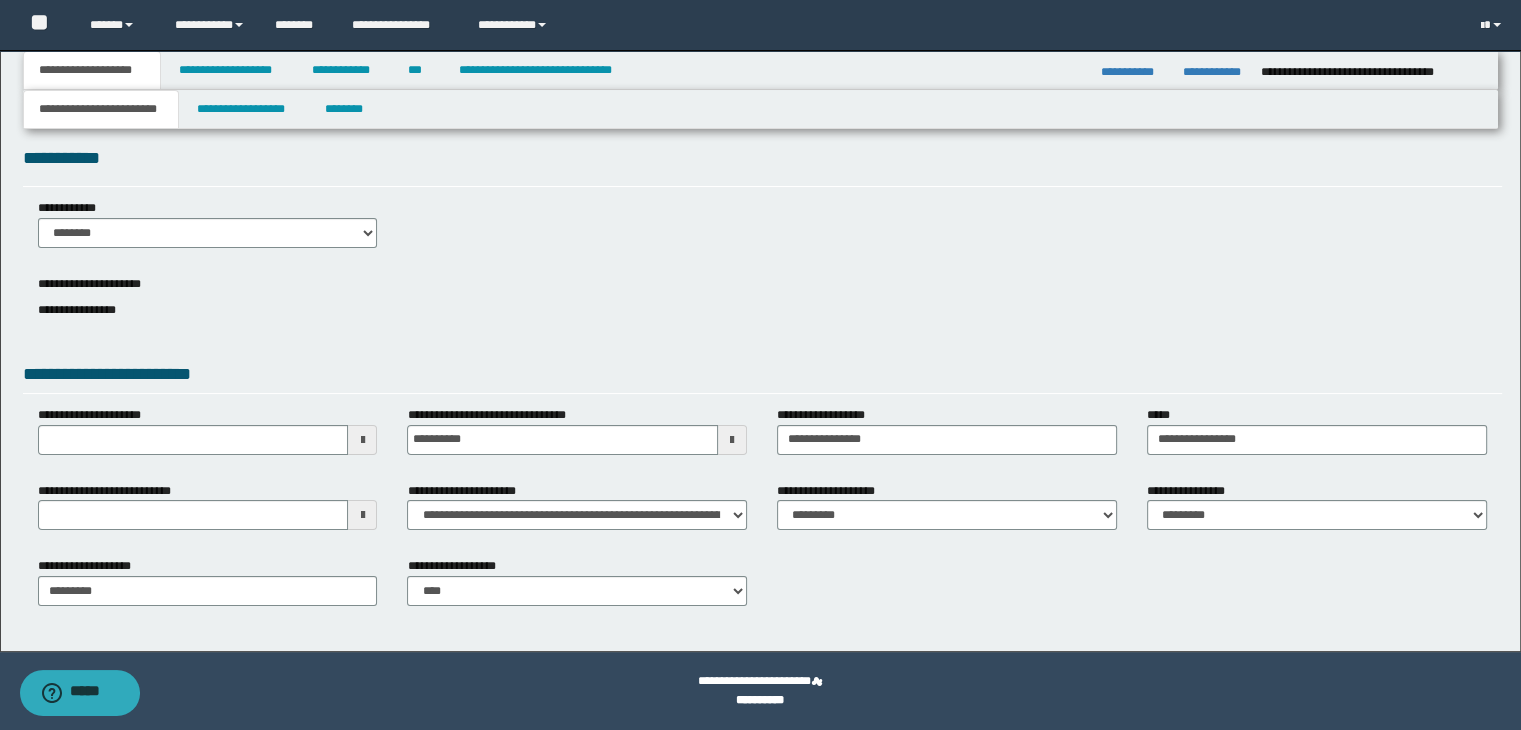 scroll, scrollTop: 15, scrollLeft: 0, axis: vertical 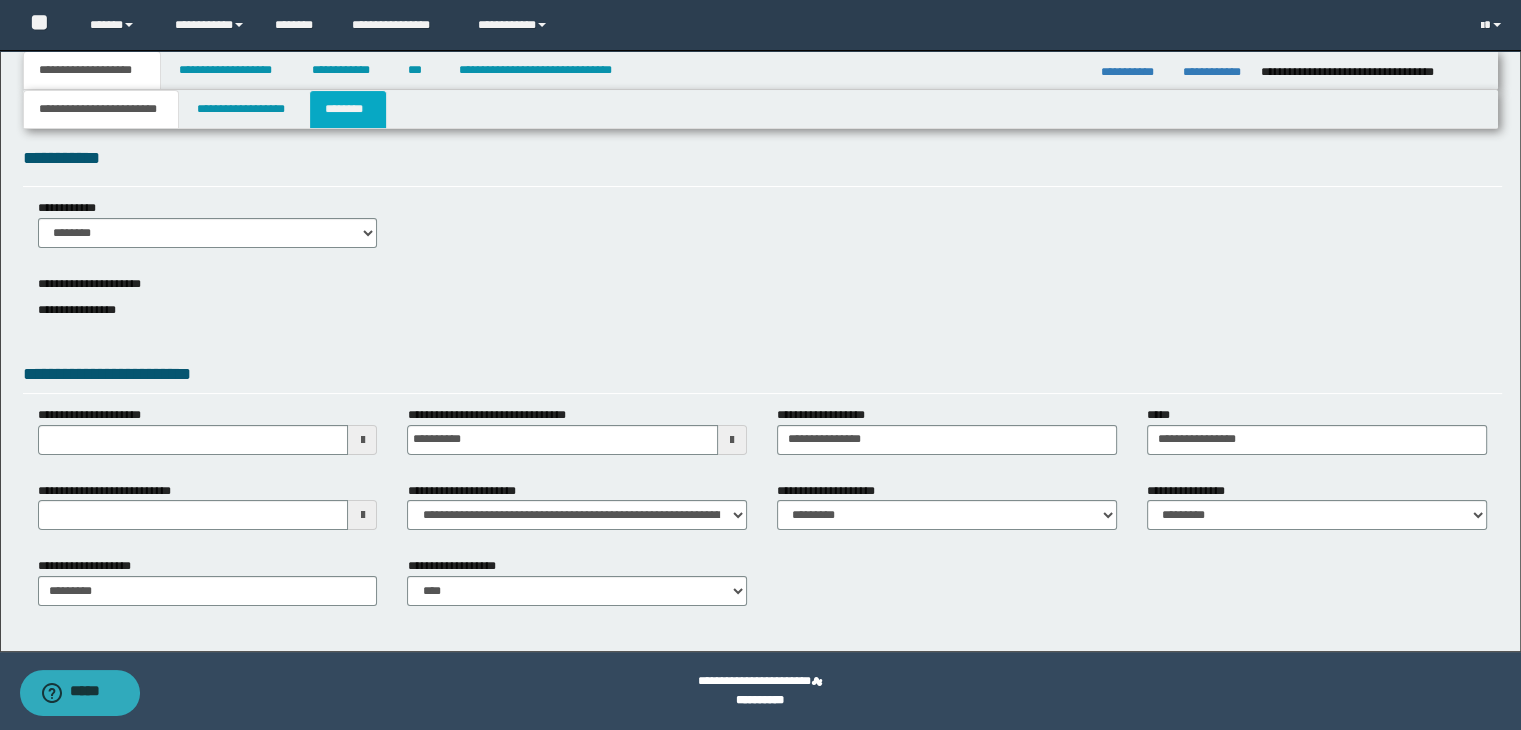 click on "********" at bounding box center (348, 109) 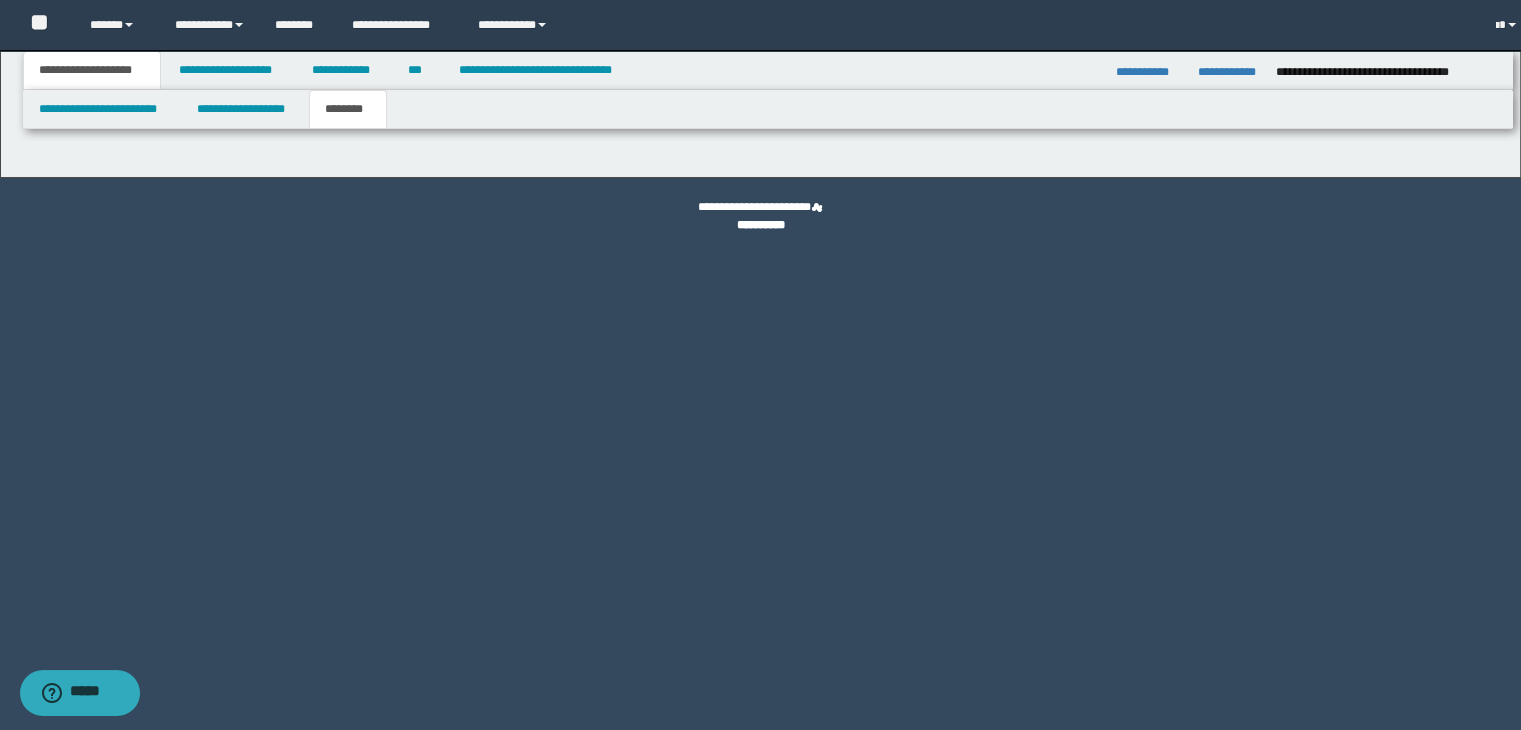 scroll, scrollTop: 0, scrollLeft: 0, axis: both 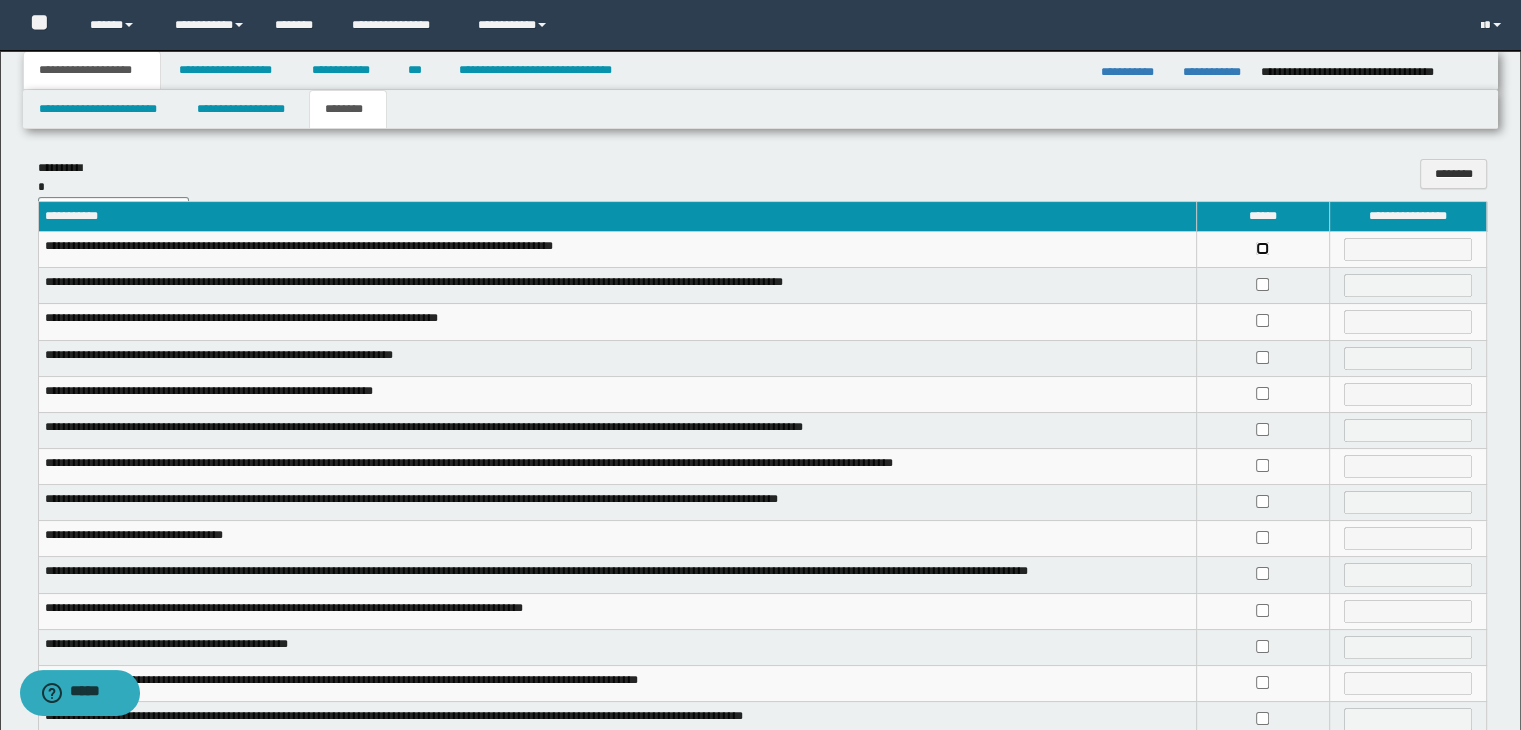 click at bounding box center (1262, 250) 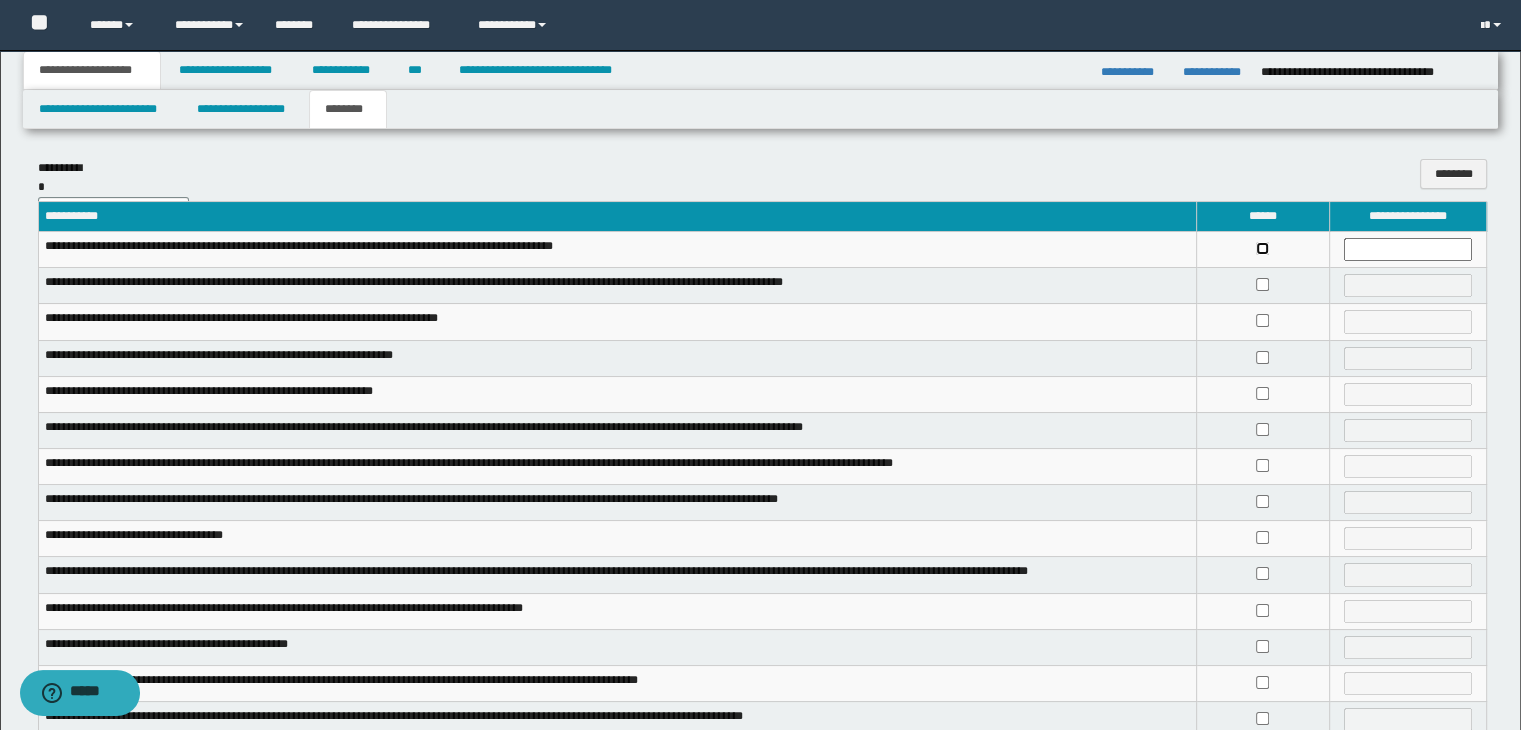 scroll, scrollTop: 380, scrollLeft: 0, axis: vertical 